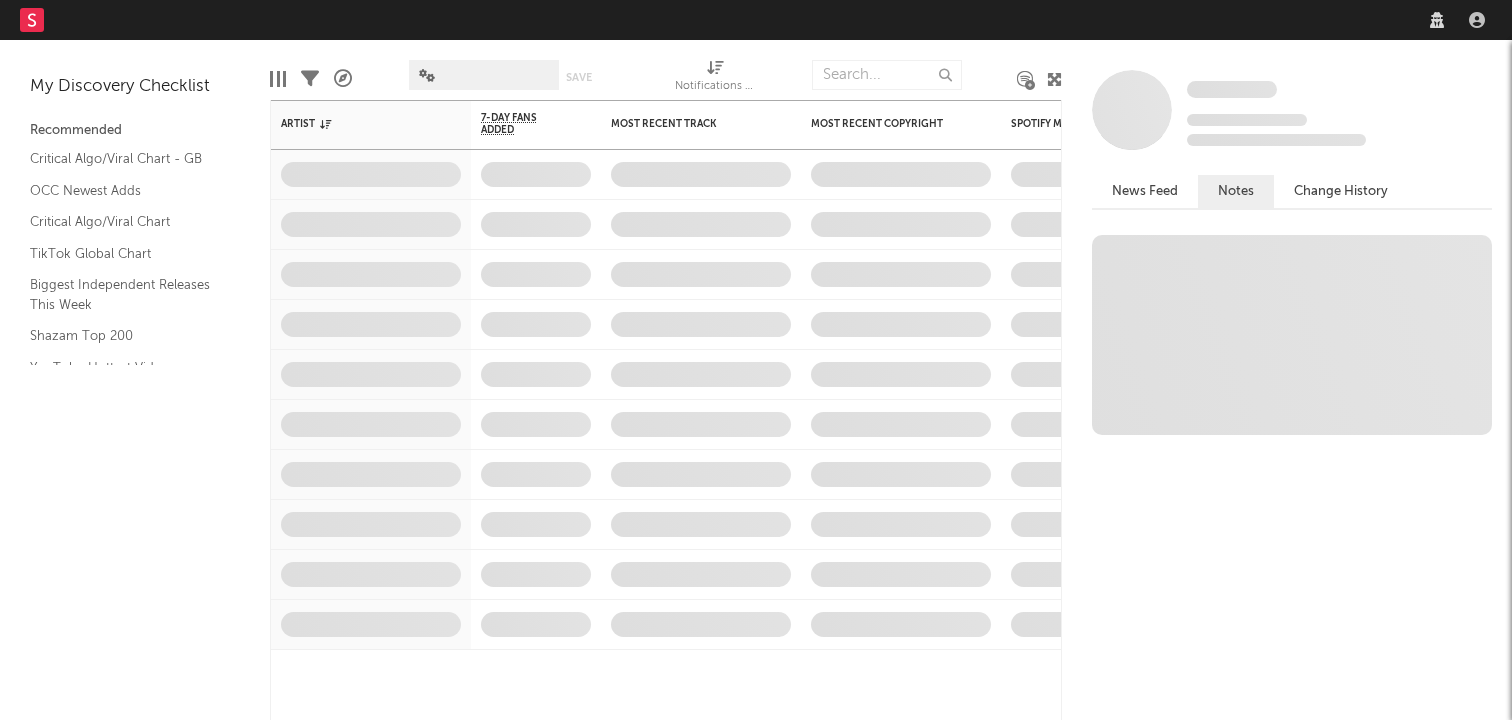 scroll, scrollTop: 0, scrollLeft: 0, axis: both 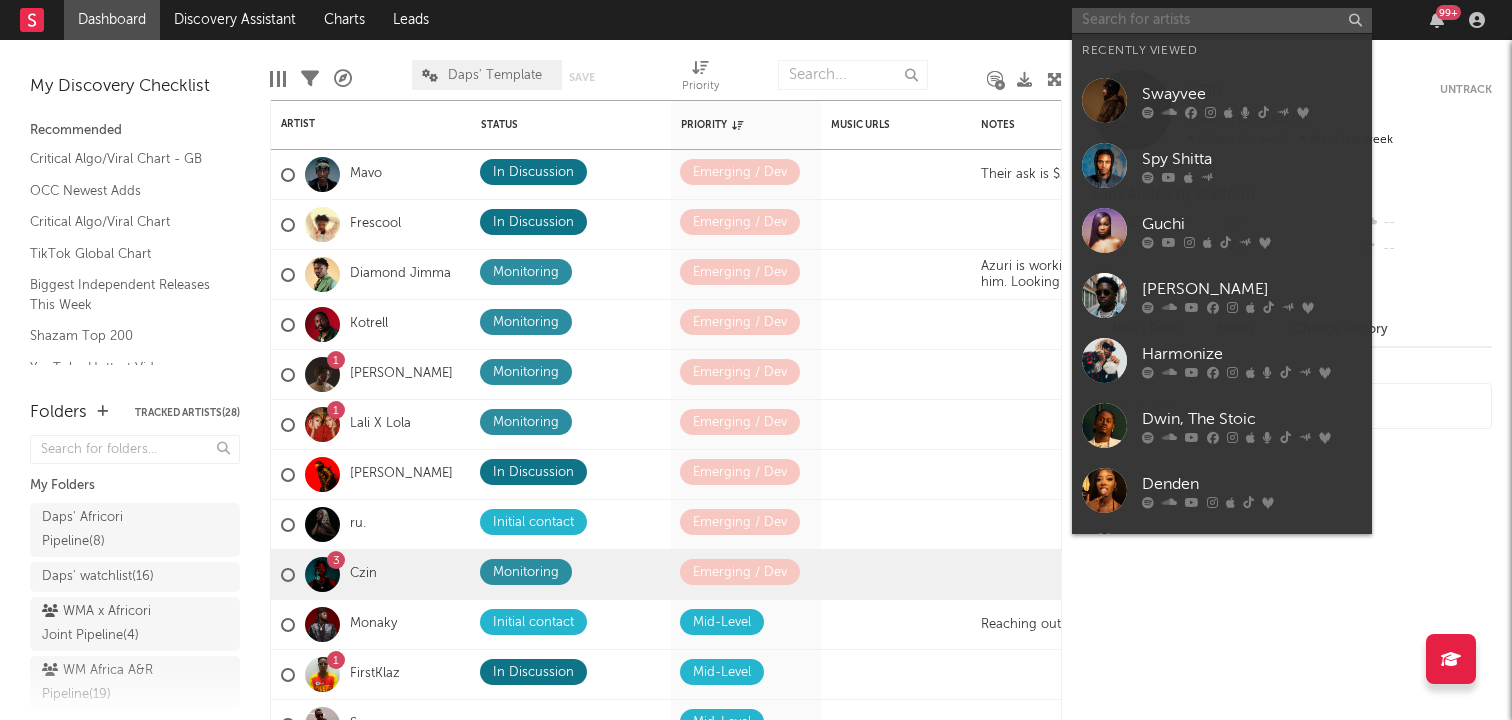 click at bounding box center [1222, 20] 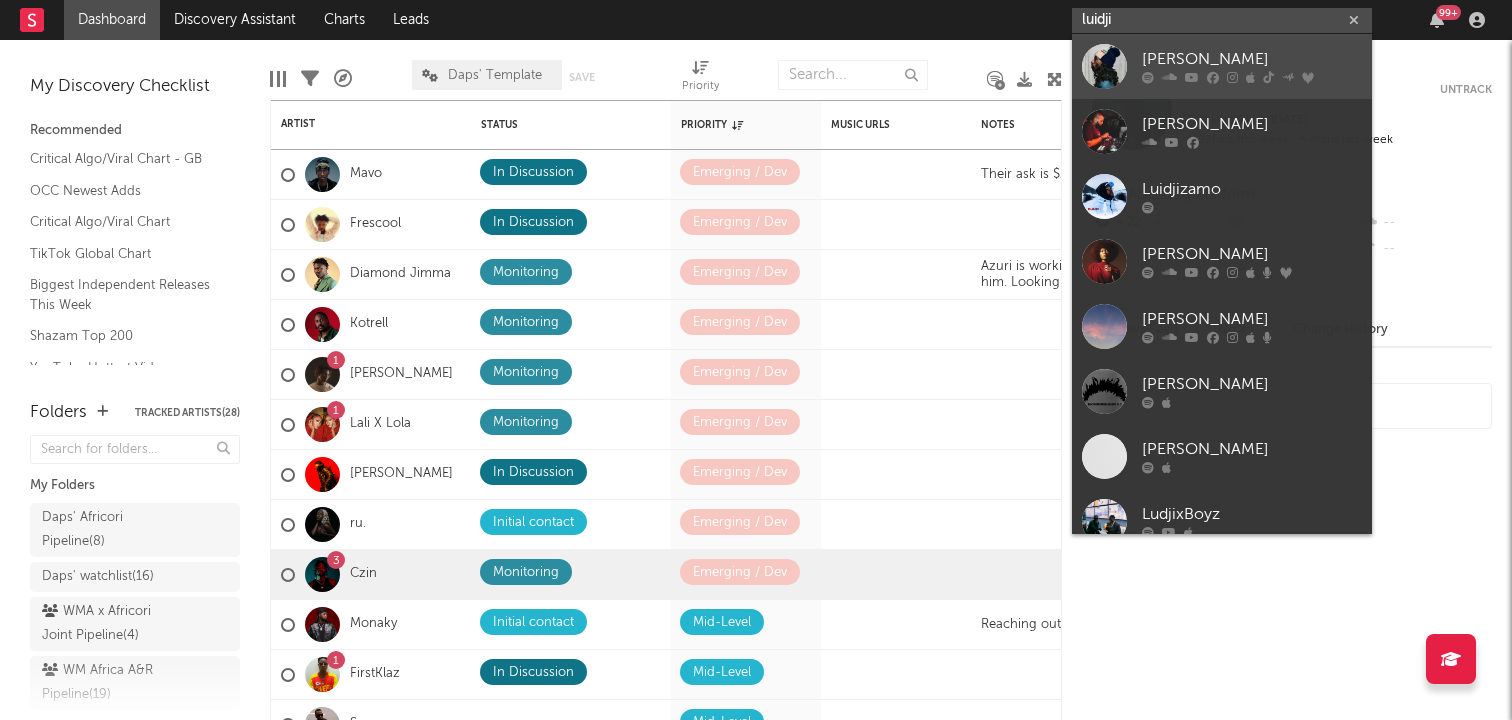 type on "luidji" 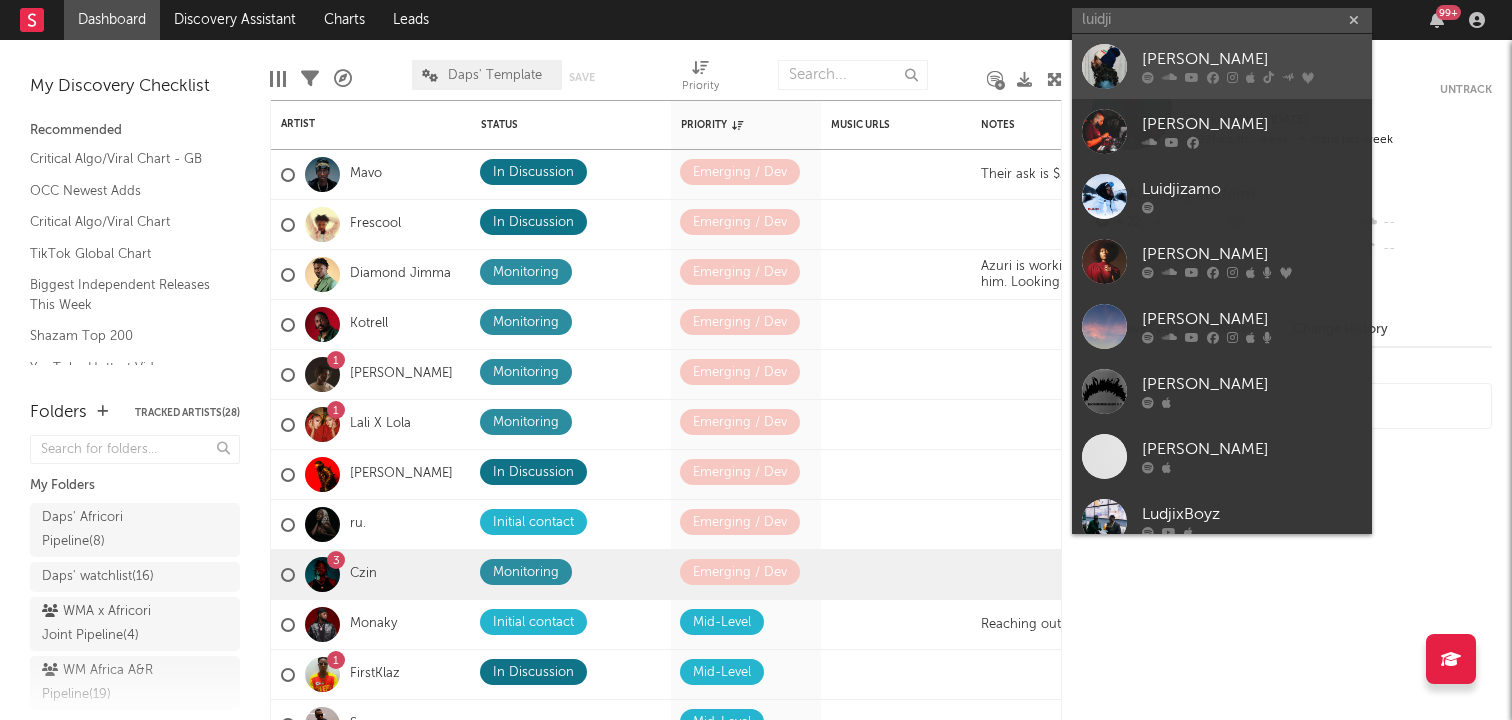 click at bounding box center (1104, 66) 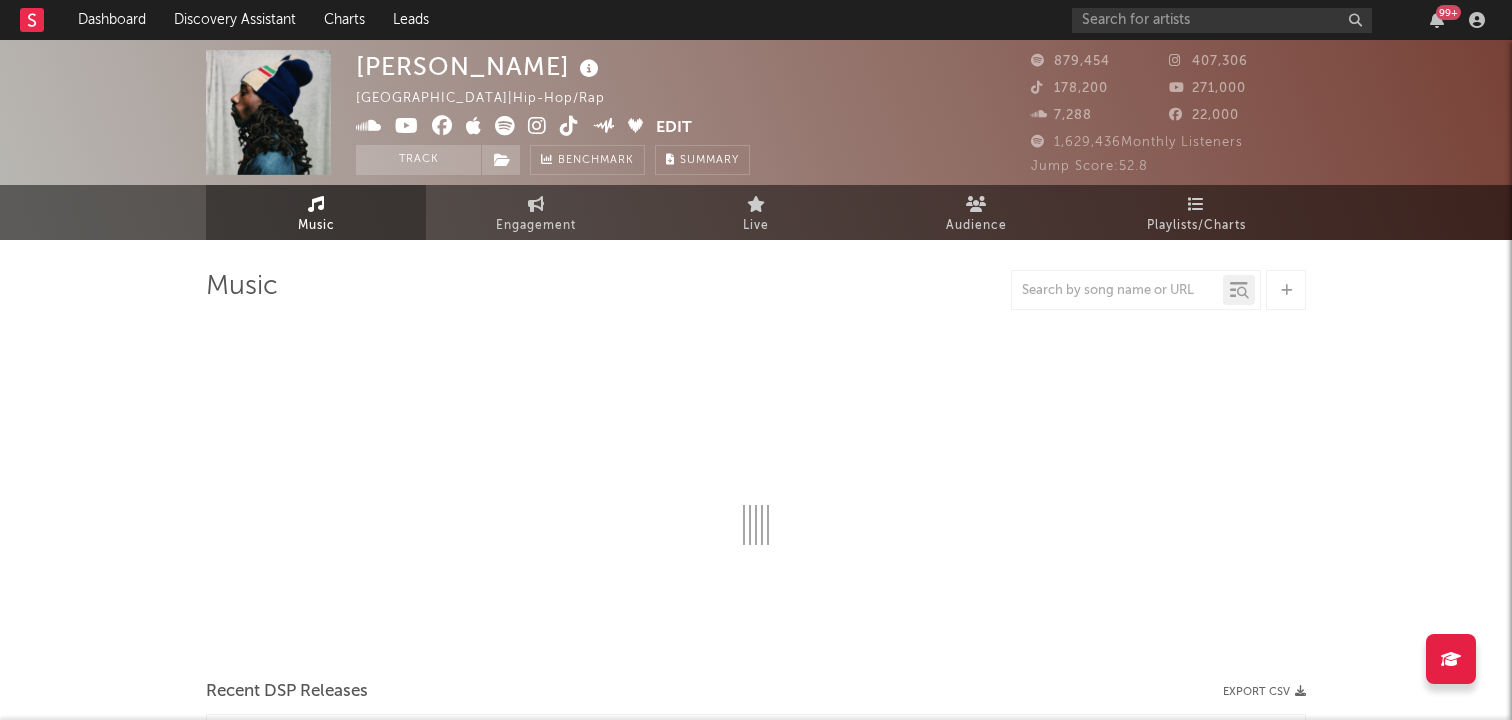 select on "6m" 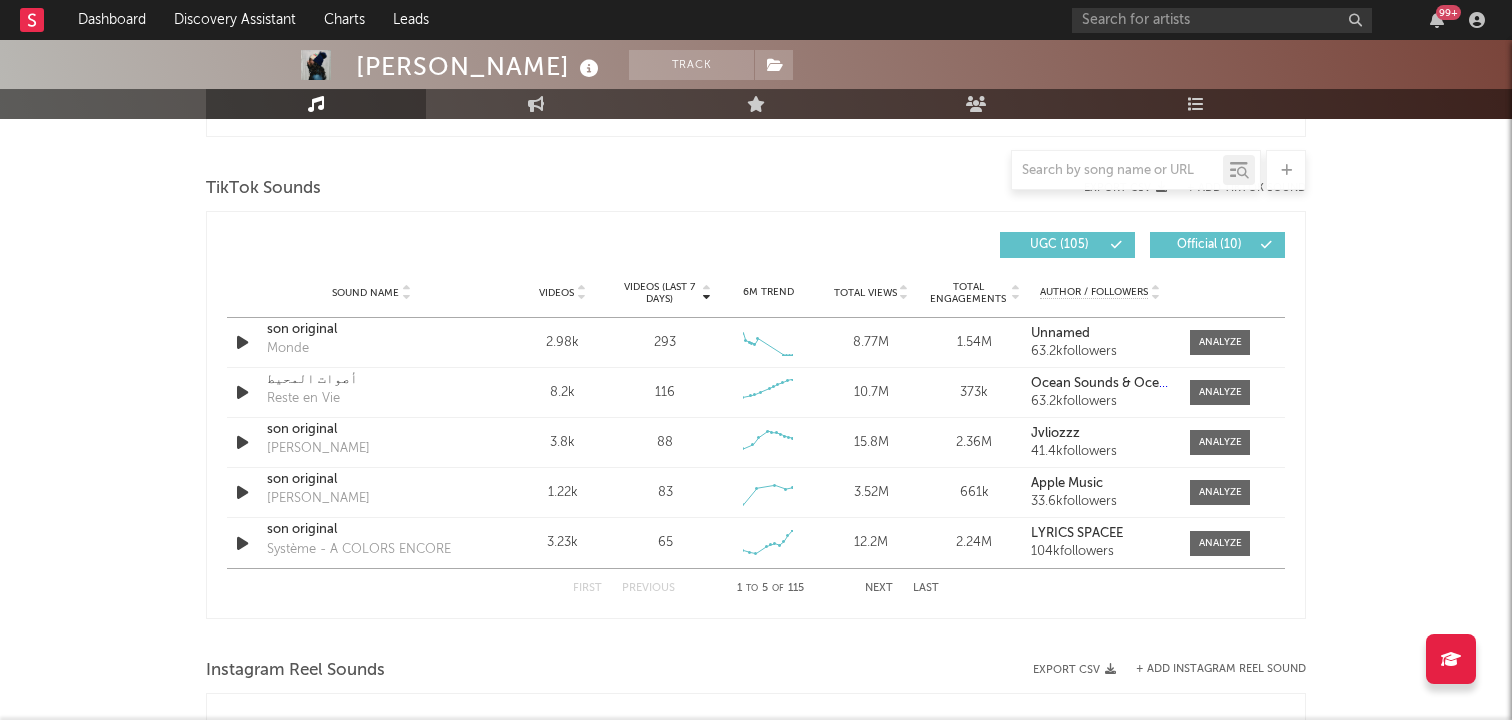 scroll, scrollTop: 1315, scrollLeft: 0, axis: vertical 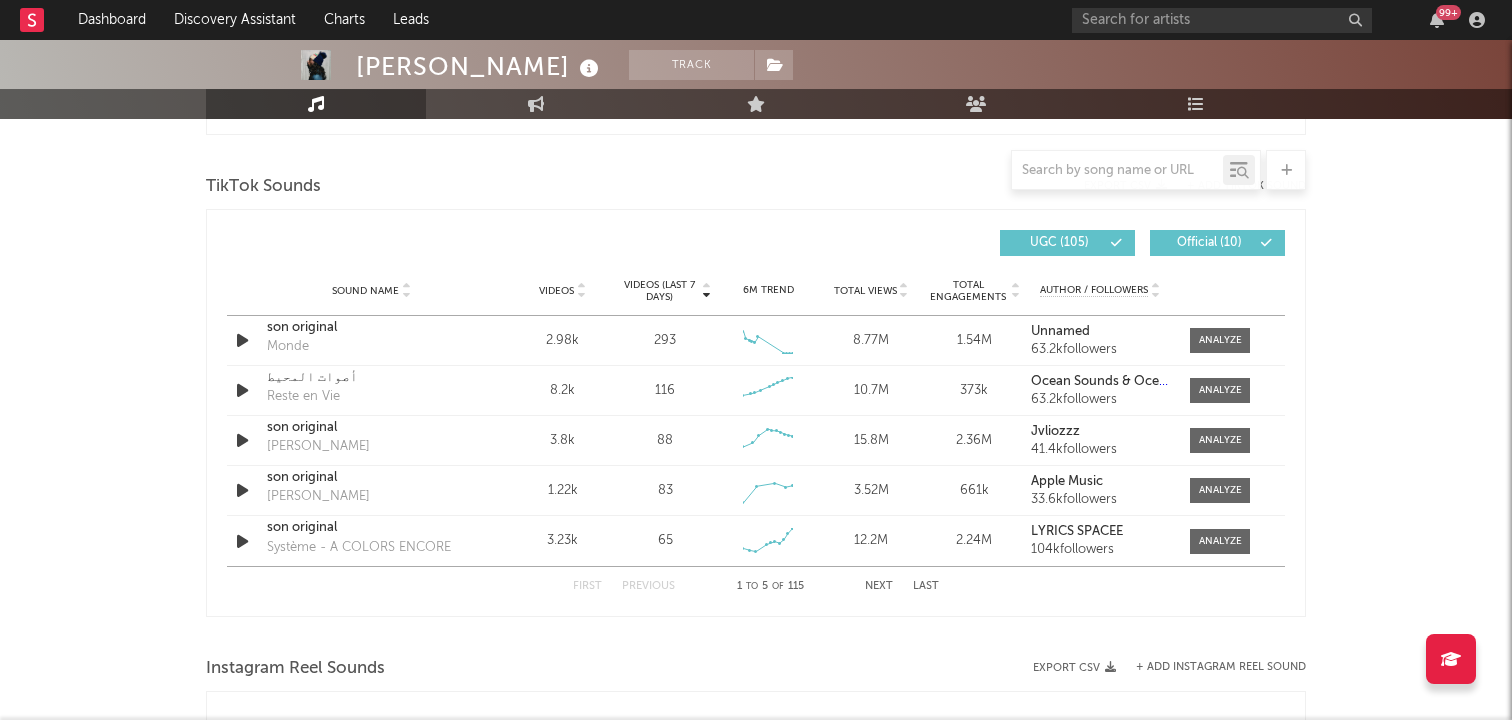 click at bounding box center [581, 295] 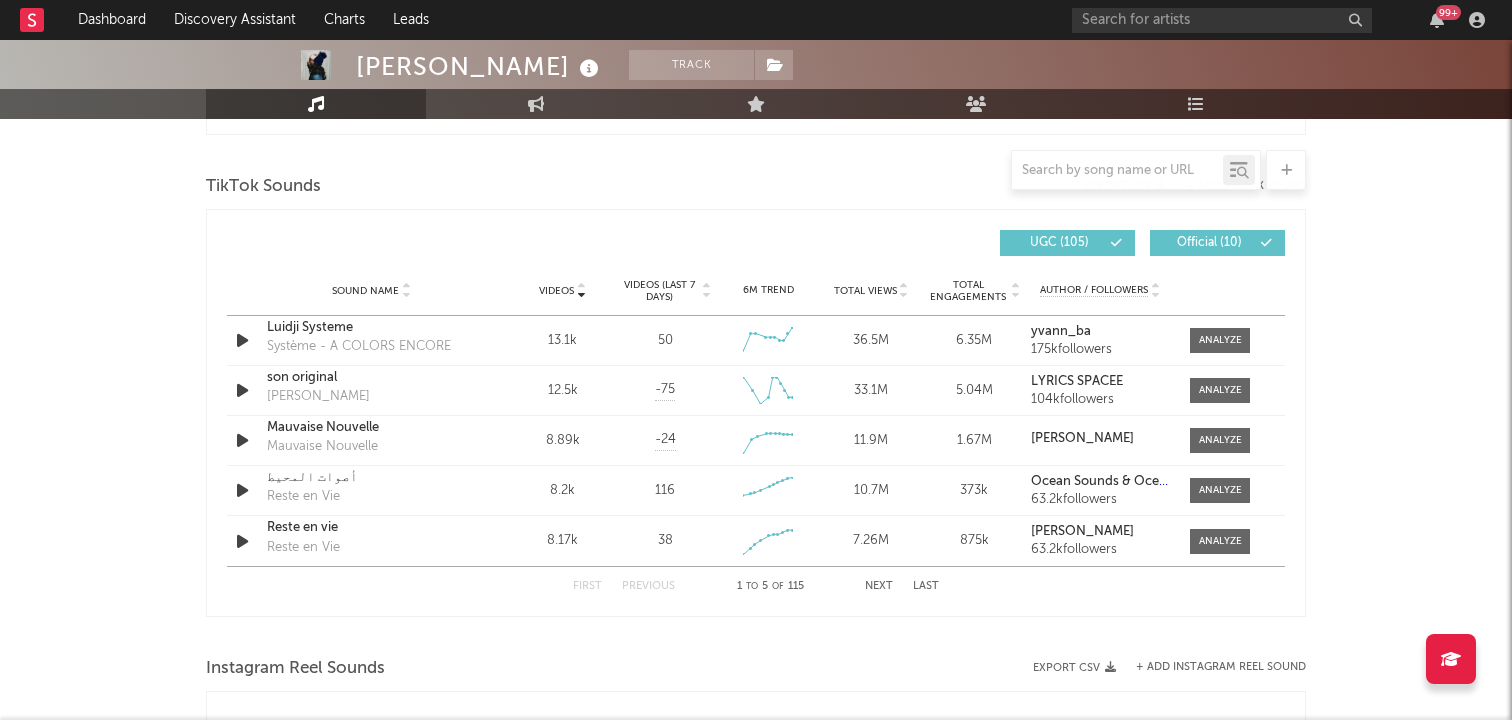 click at bounding box center (707, 295) 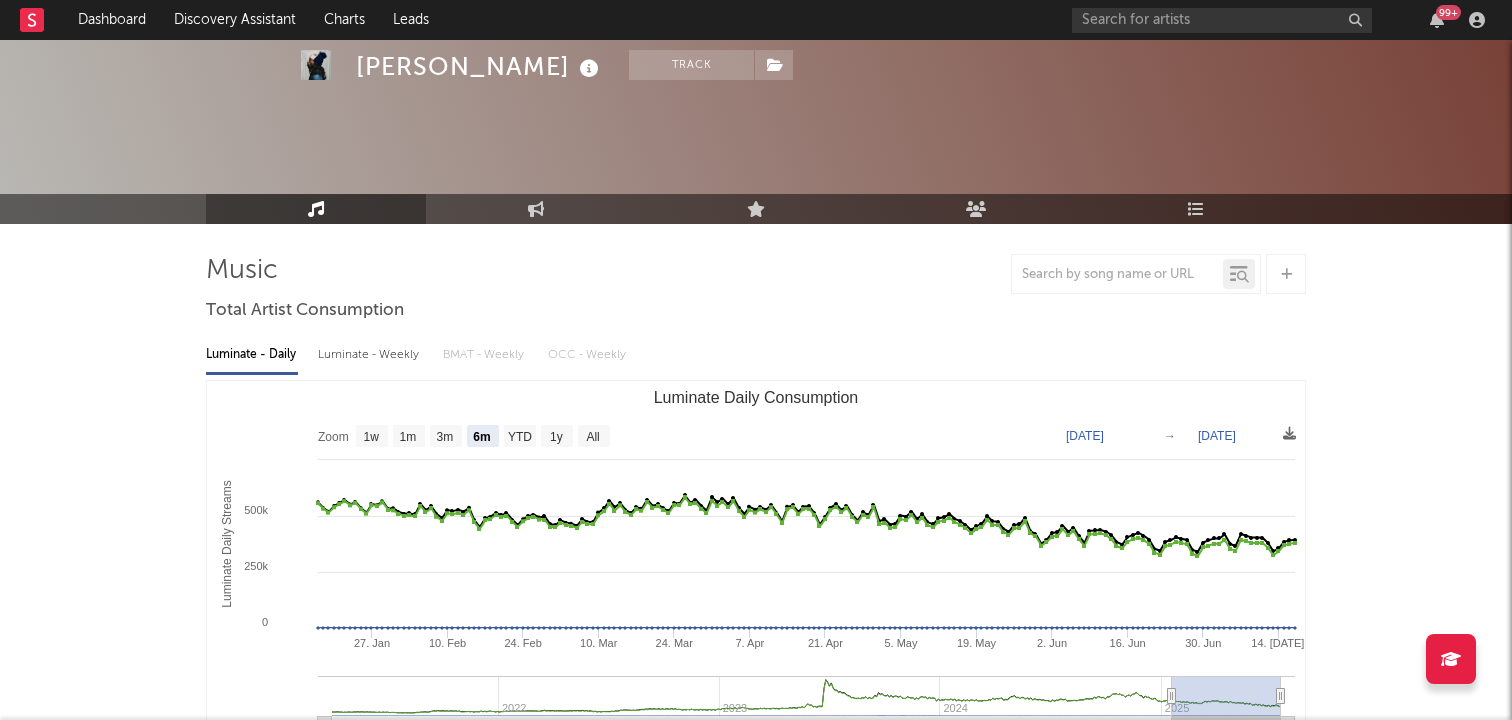 scroll, scrollTop: 0, scrollLeft: 0, axis: both 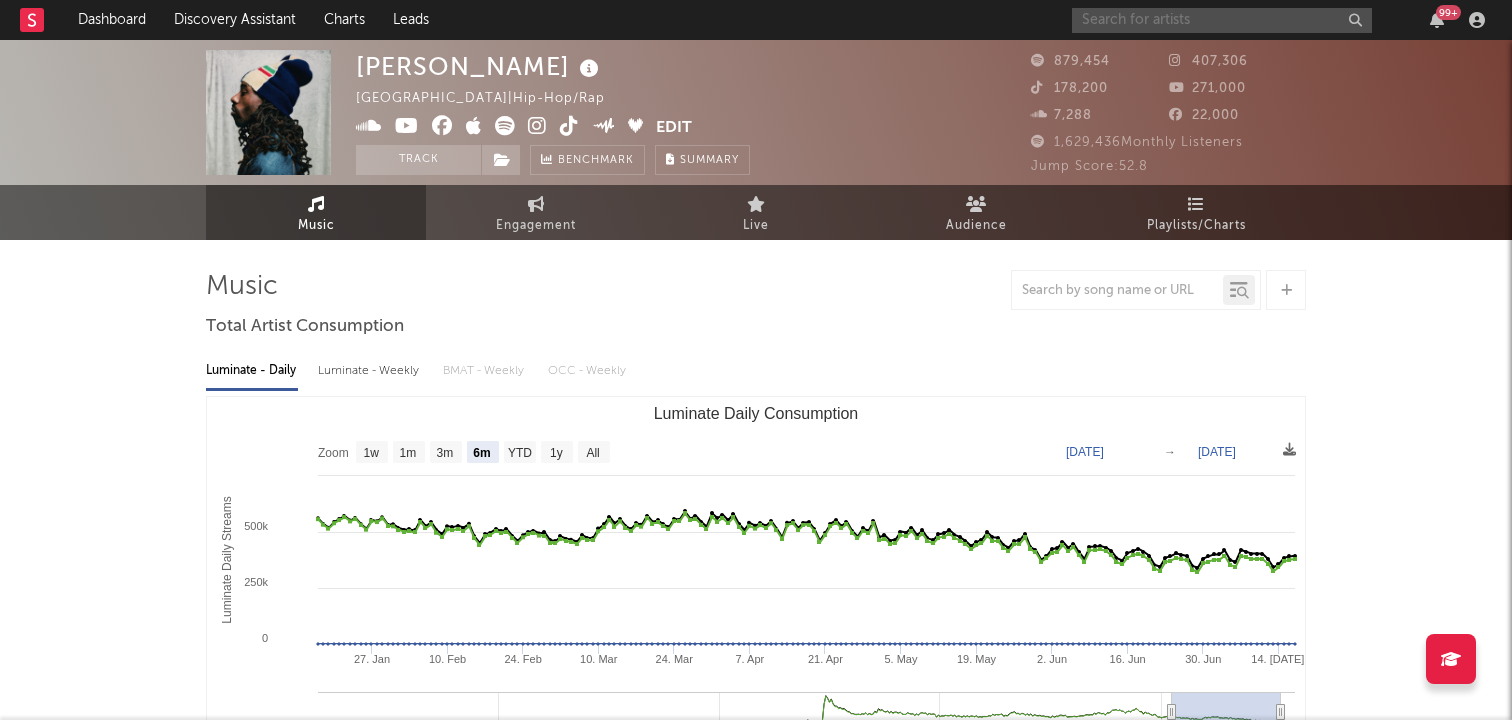 click at bounding box center (1222, 20) 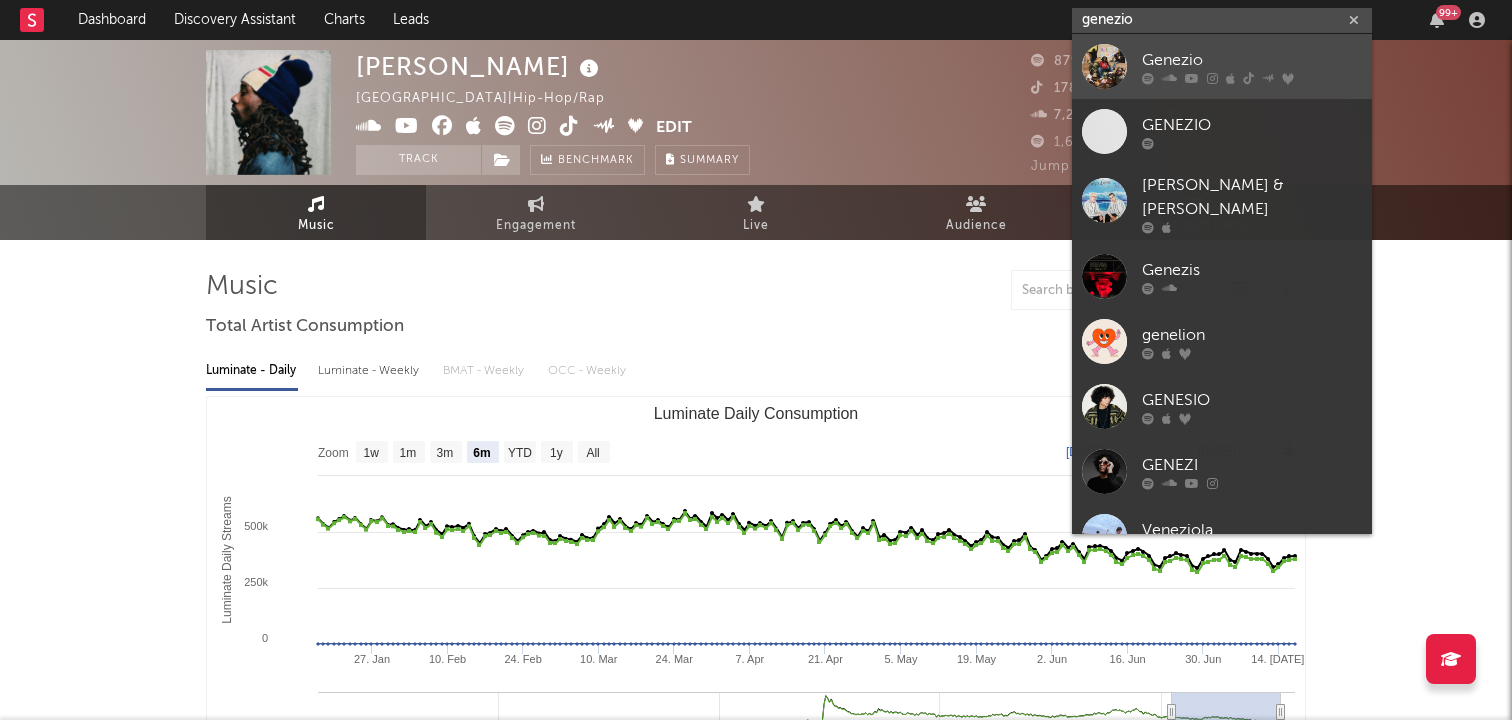 type on "genezio" 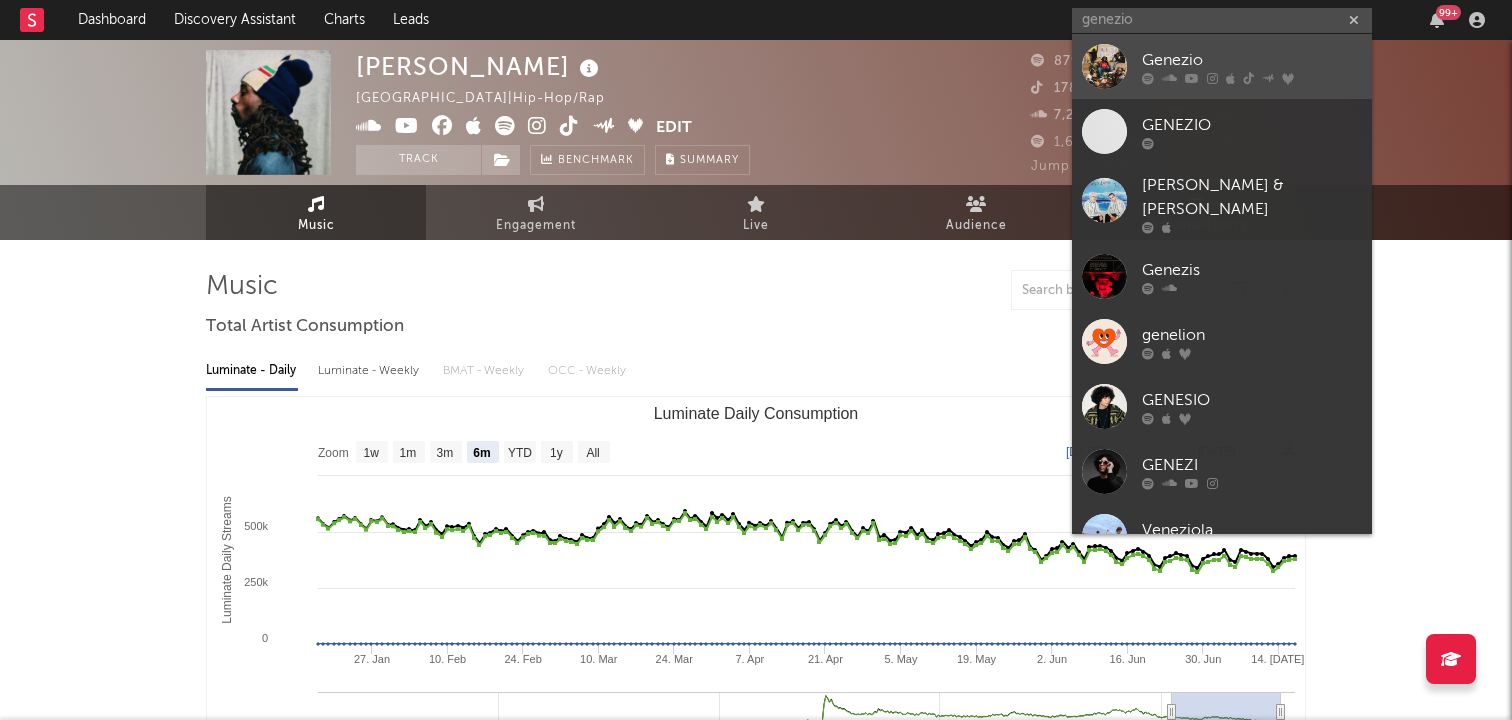 click at bounding box center [1104, 66] 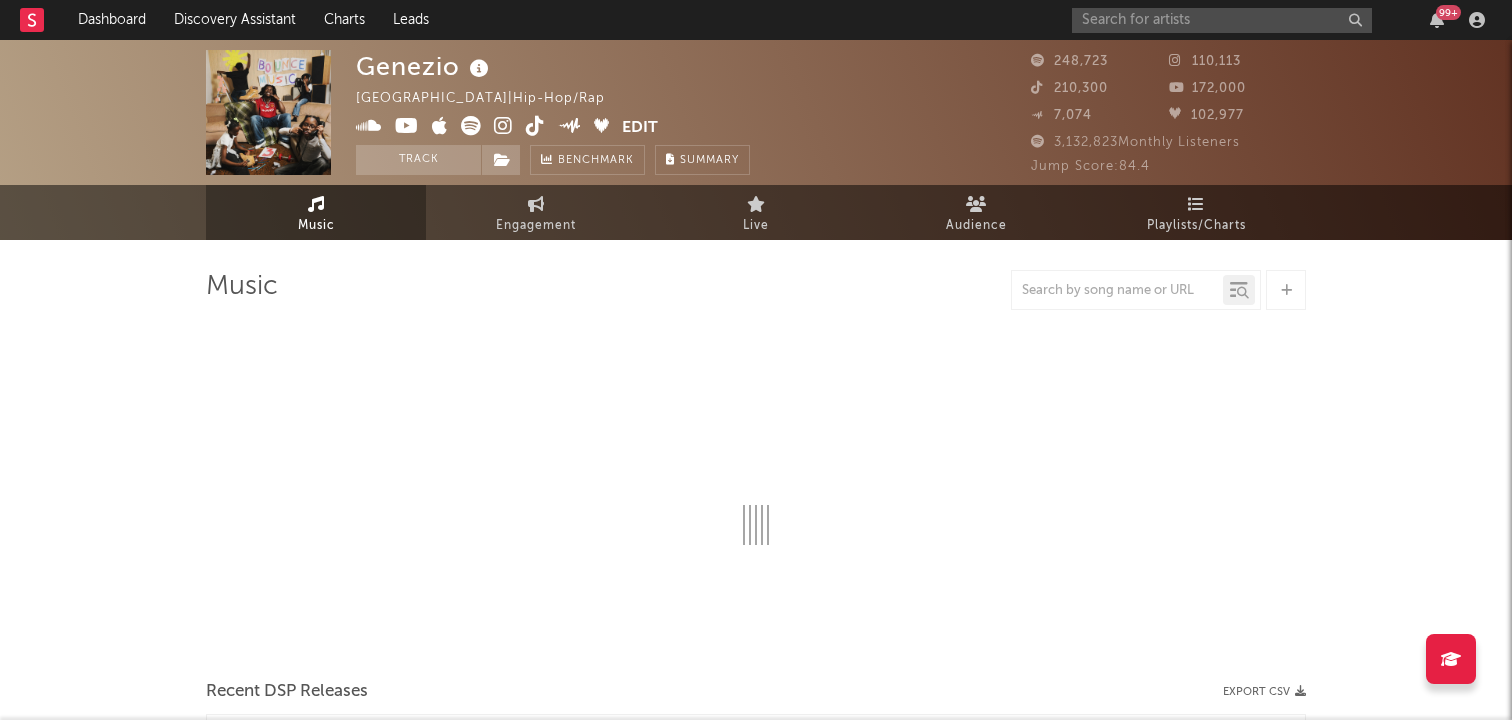 select on "6m" 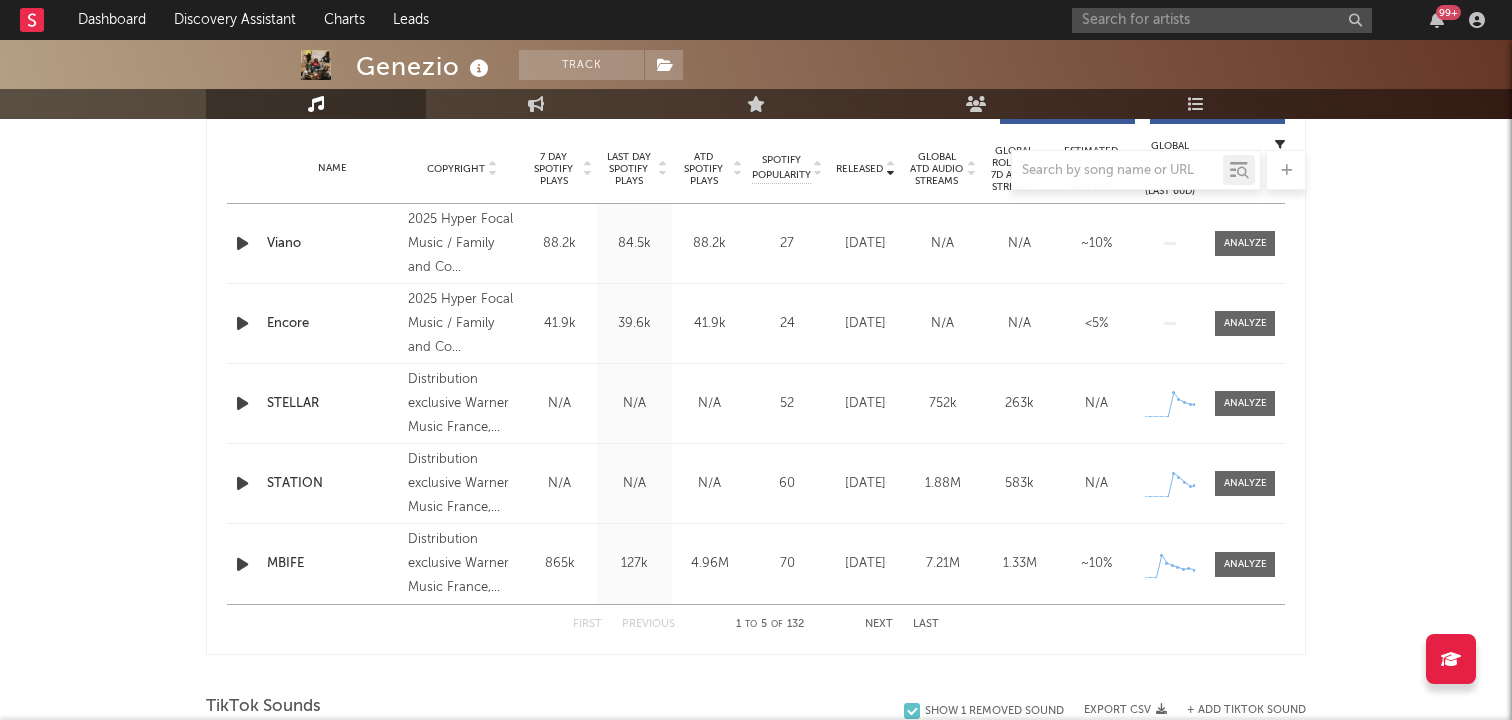 scroll, scrollTop: 797, scrollLeft: 0, axis: vertical 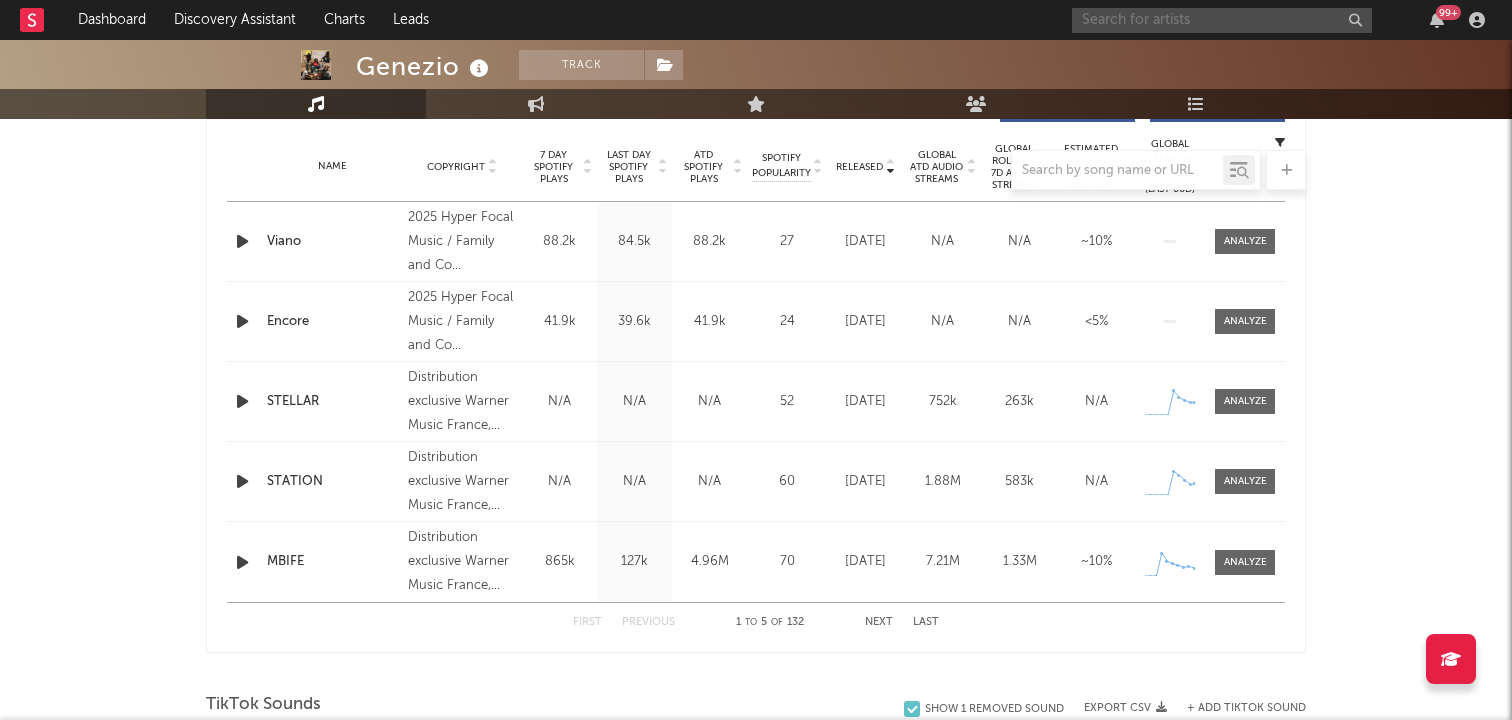 click at bounding box center [1222, 20] 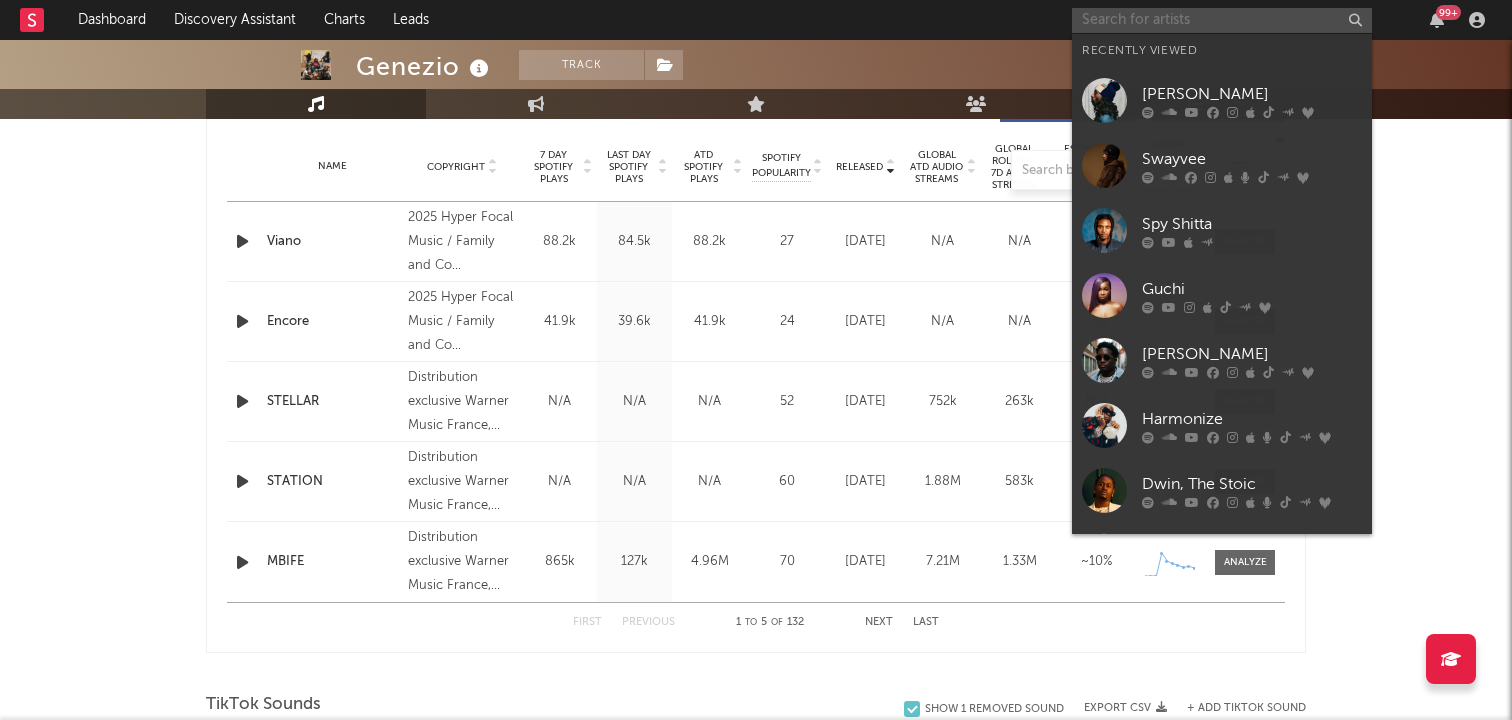 paste on "yeah bro I moved   Check these guys out FRANCE  Youka Luidji OSKOW Genezio Guy2bezbar Dinos" 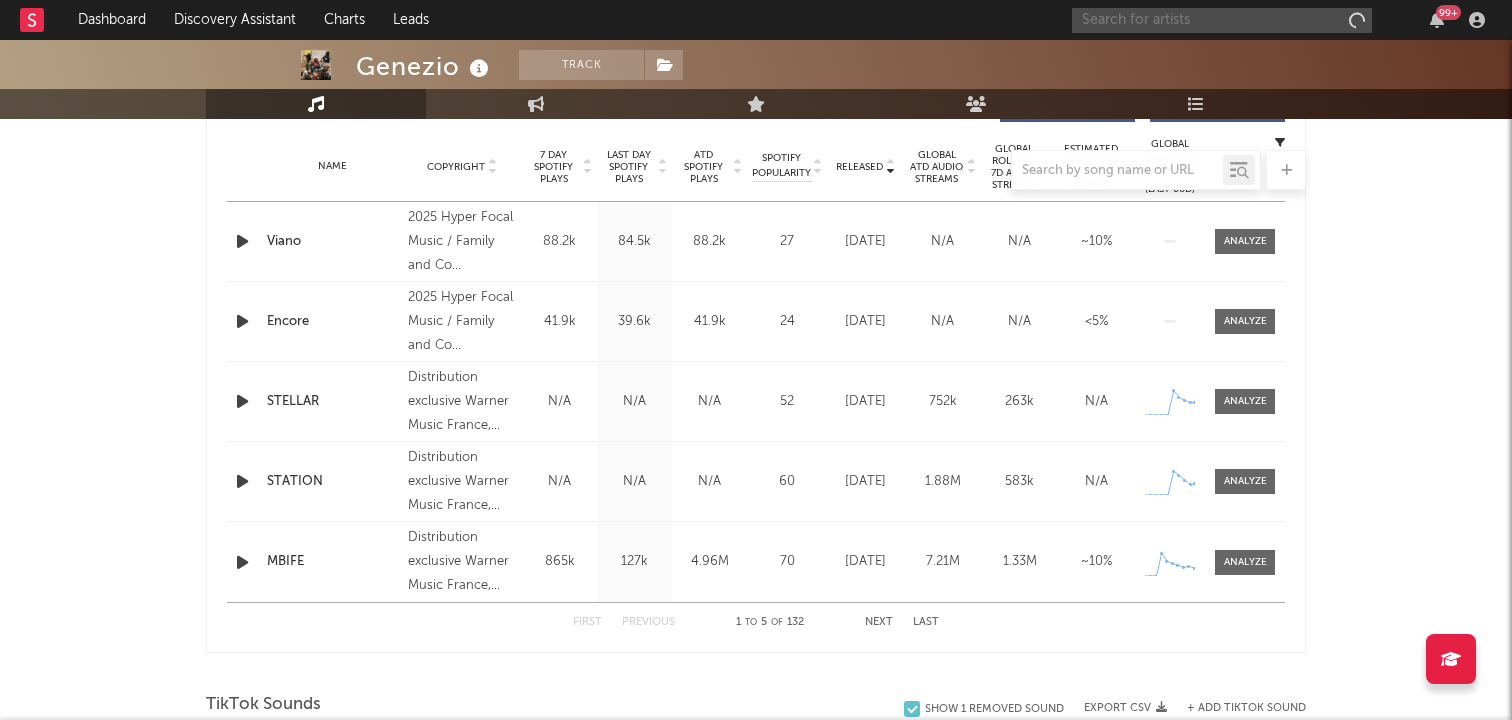 scroll, scrollTop: 0, scrollLeft: 0, axis: both 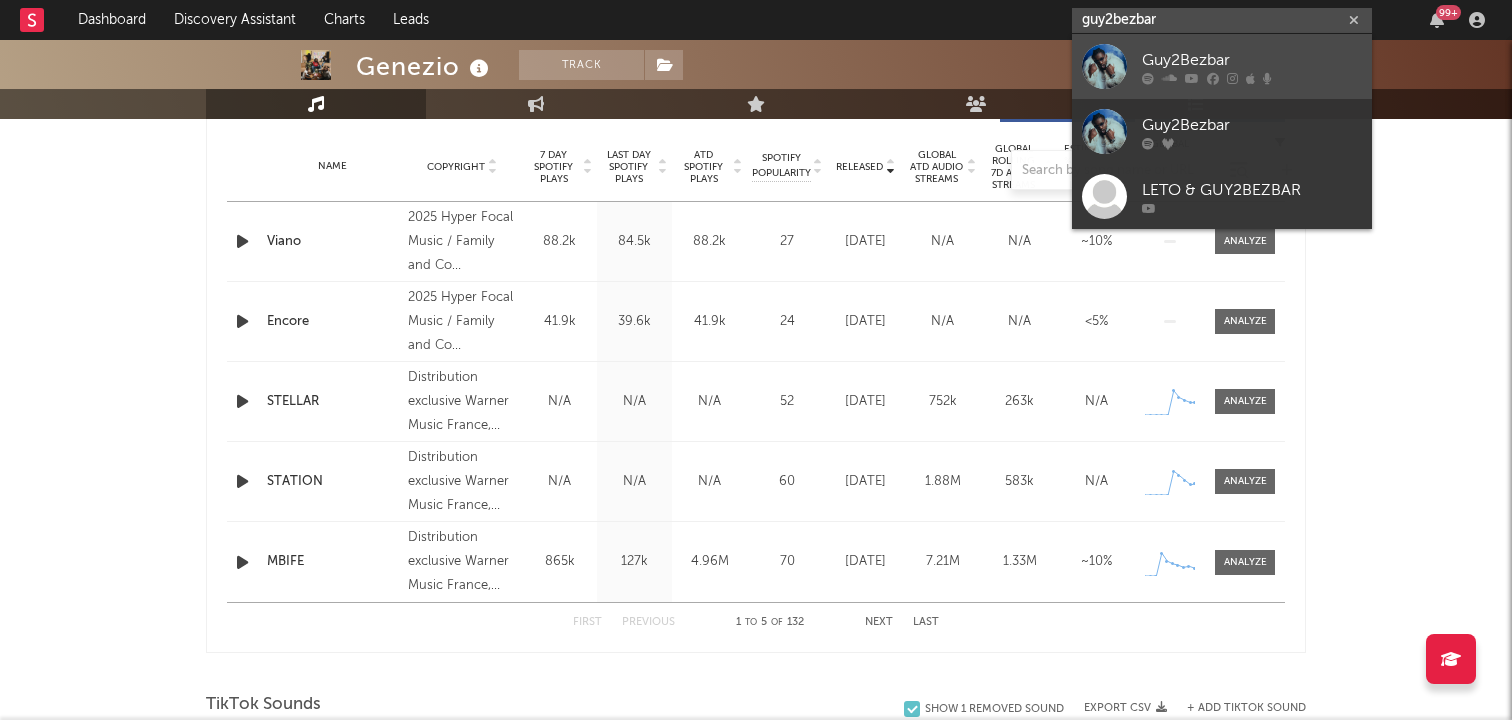 type on "guy2bezbar" 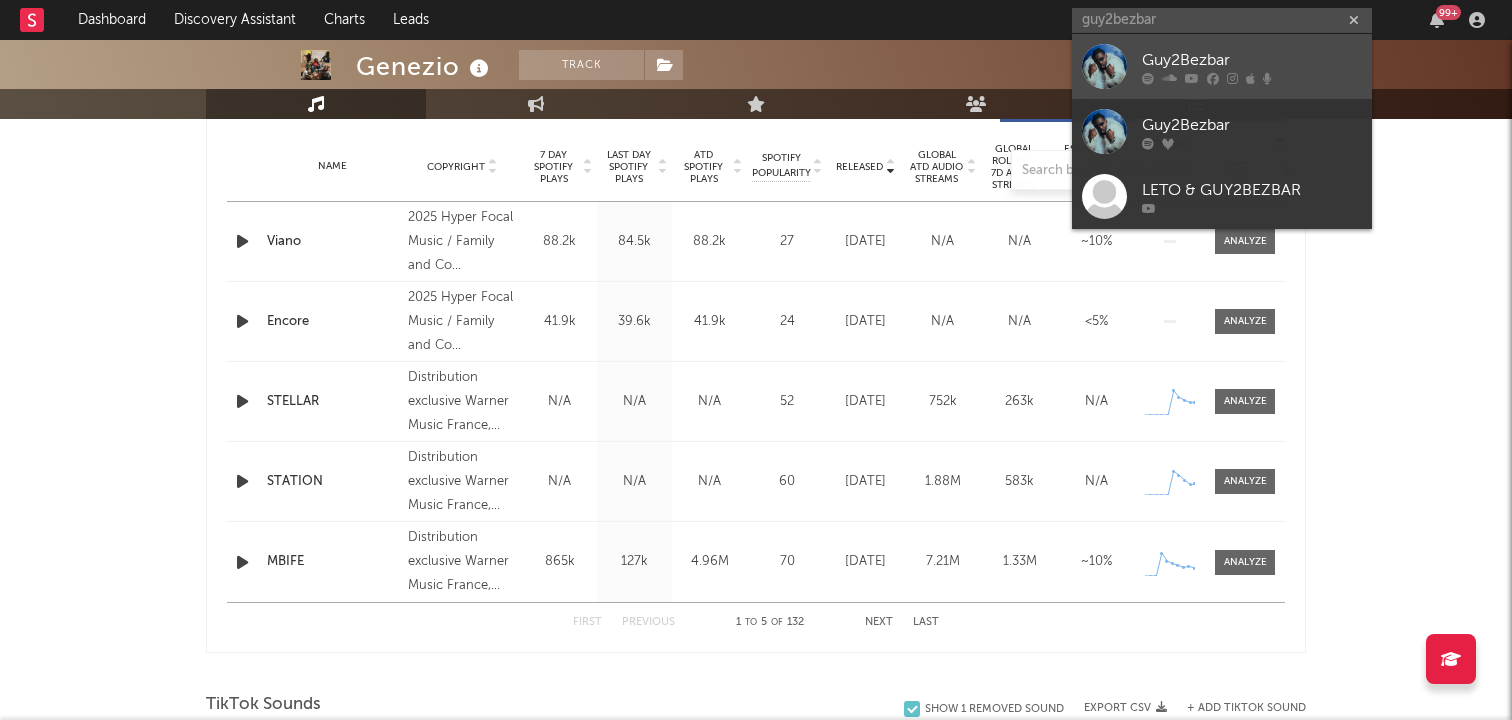 click at bounding box center [1104, 66] 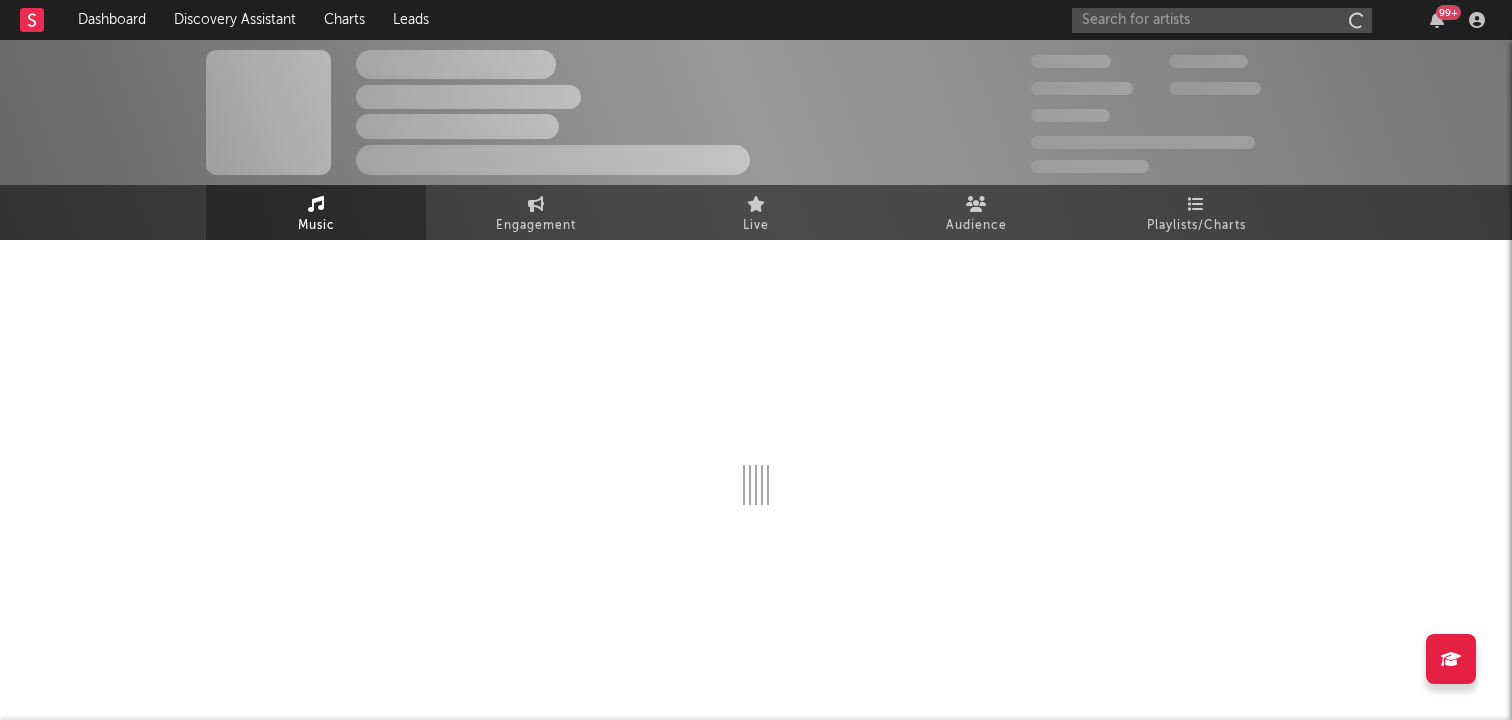 scroll, scrollTop: 0, scrollLeft: 0, axis: both 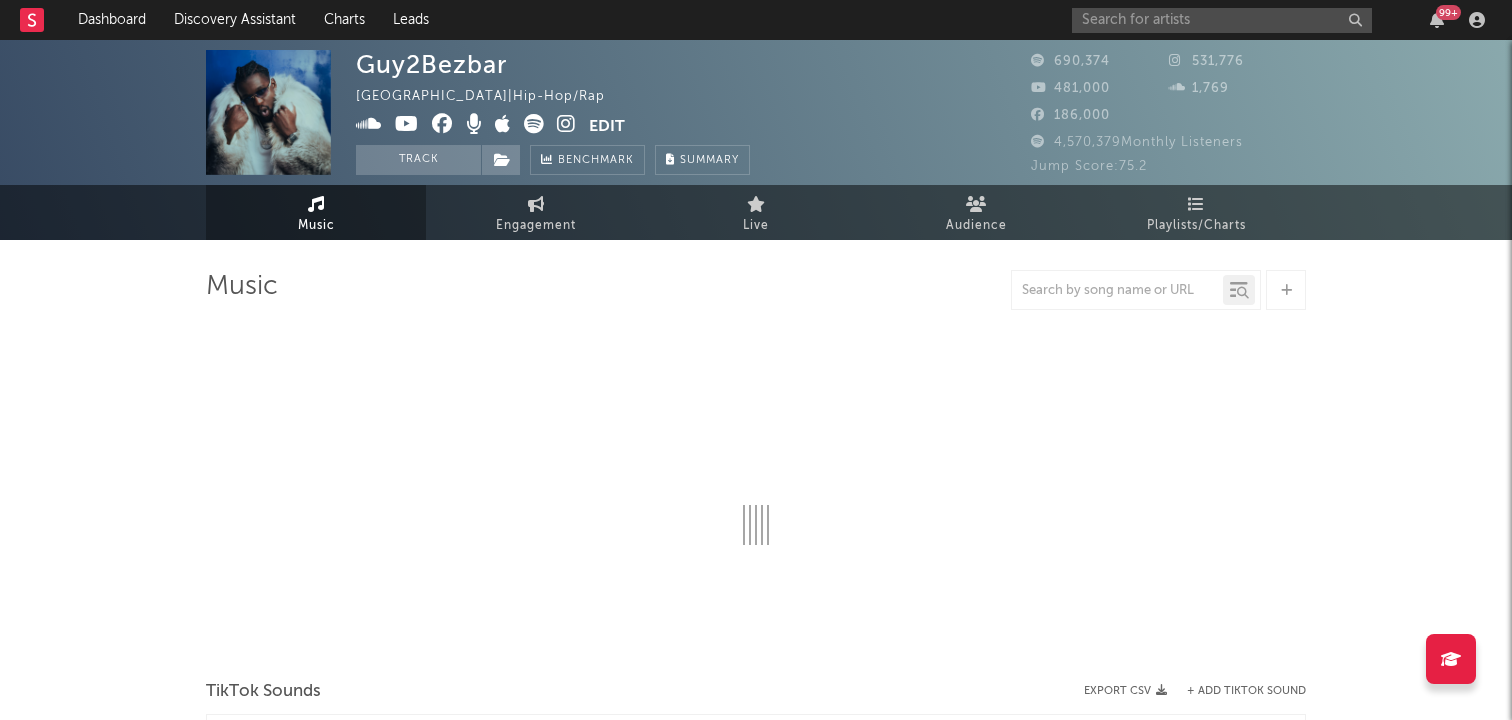 select on "1w" 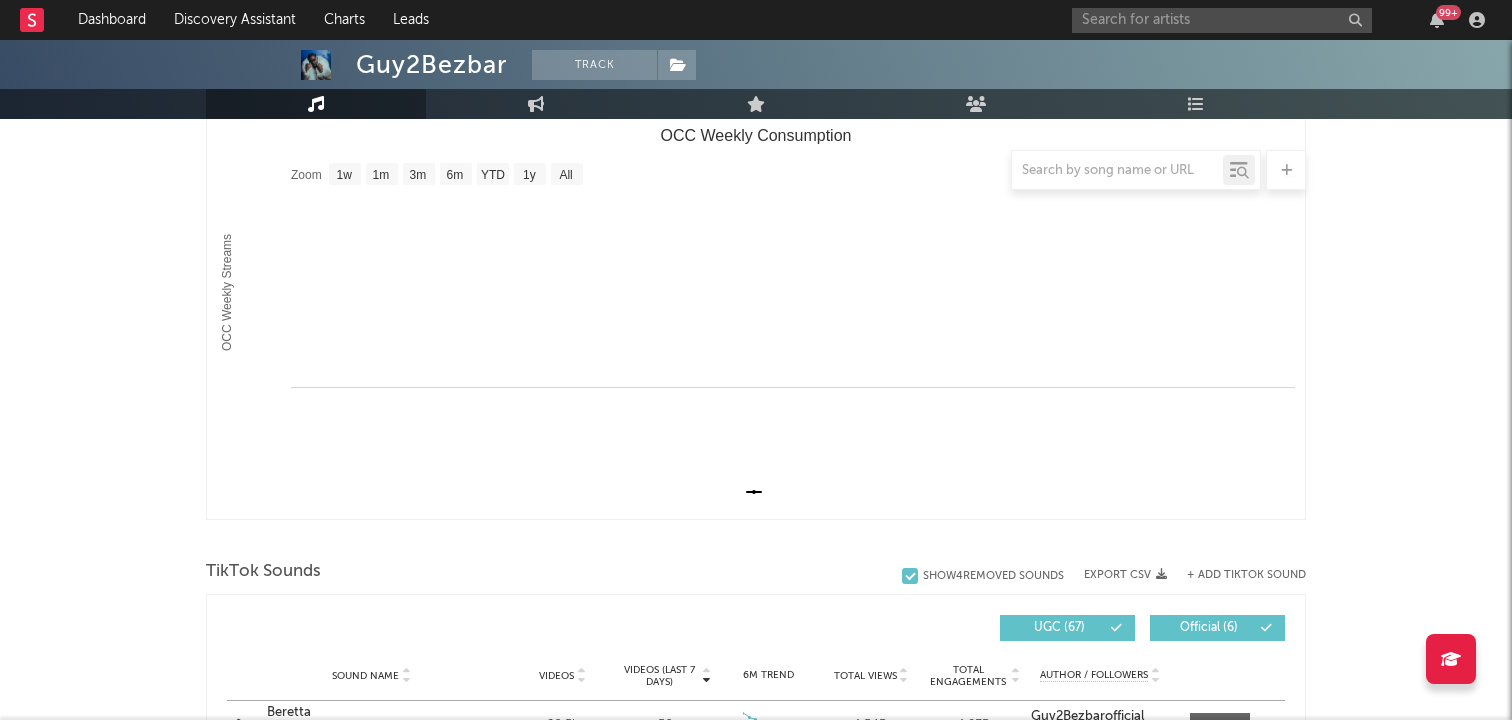 scroll, scrollTop: 0, scrollLeft: 0, axis: both 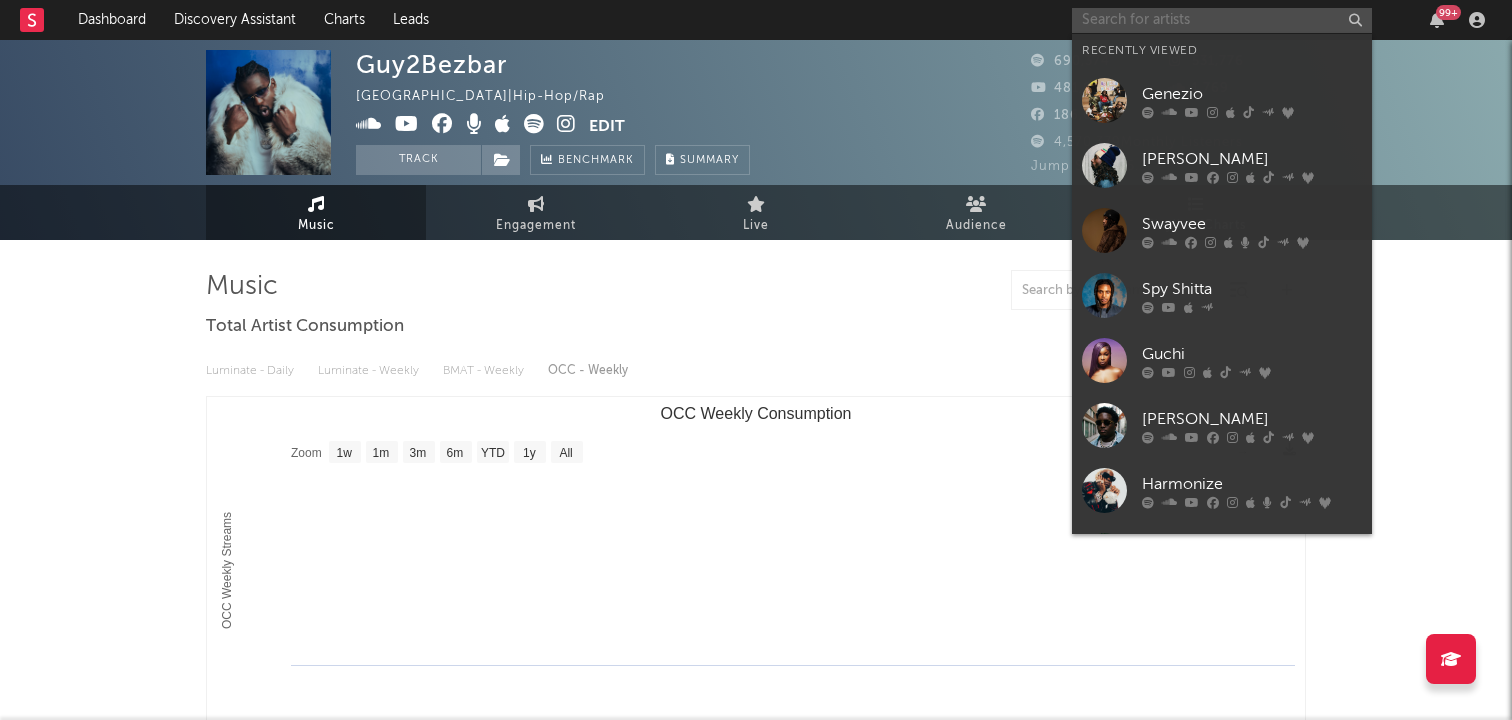 click at bounding box center [1222, 20] 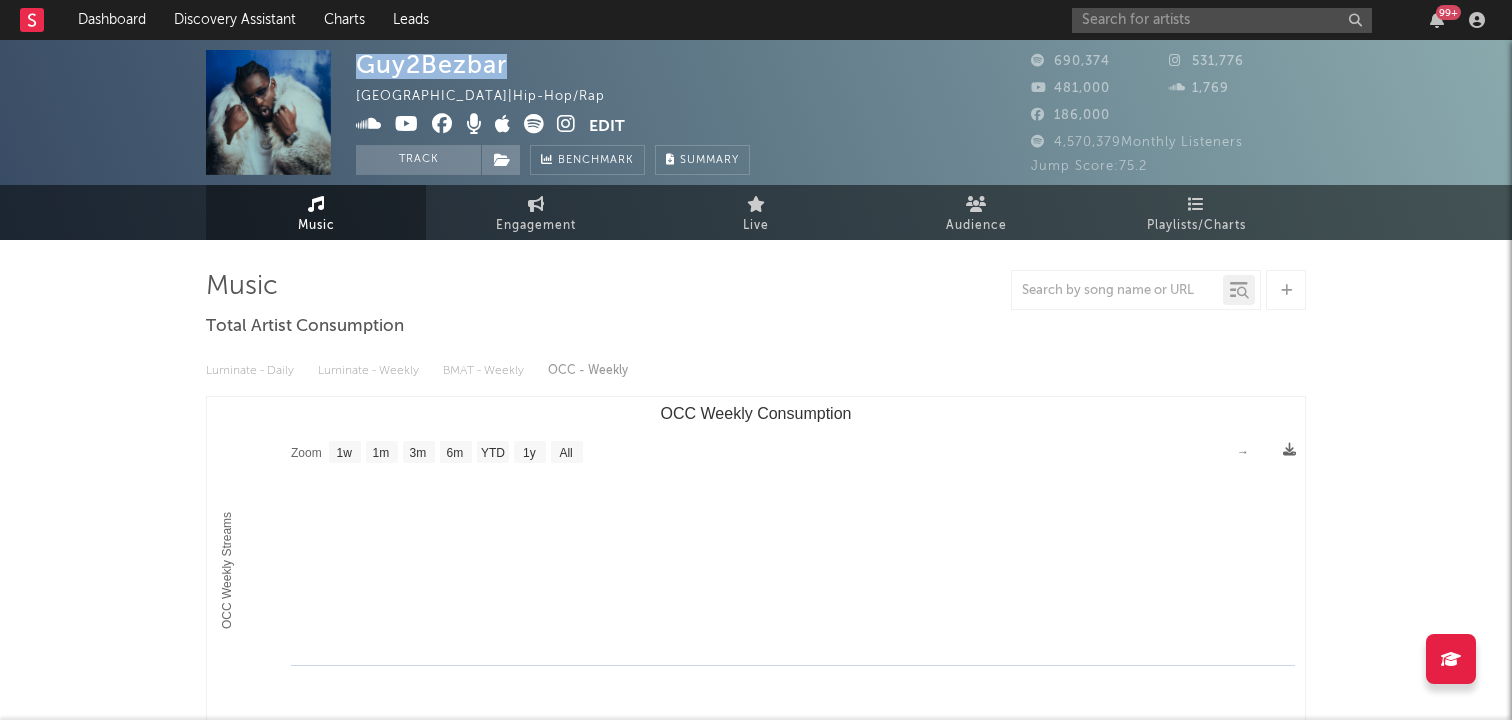 drag, startPoint x: 518, startPoint y: 66, endPoint x: 341, endPoint y: 62, distance: 177.0452 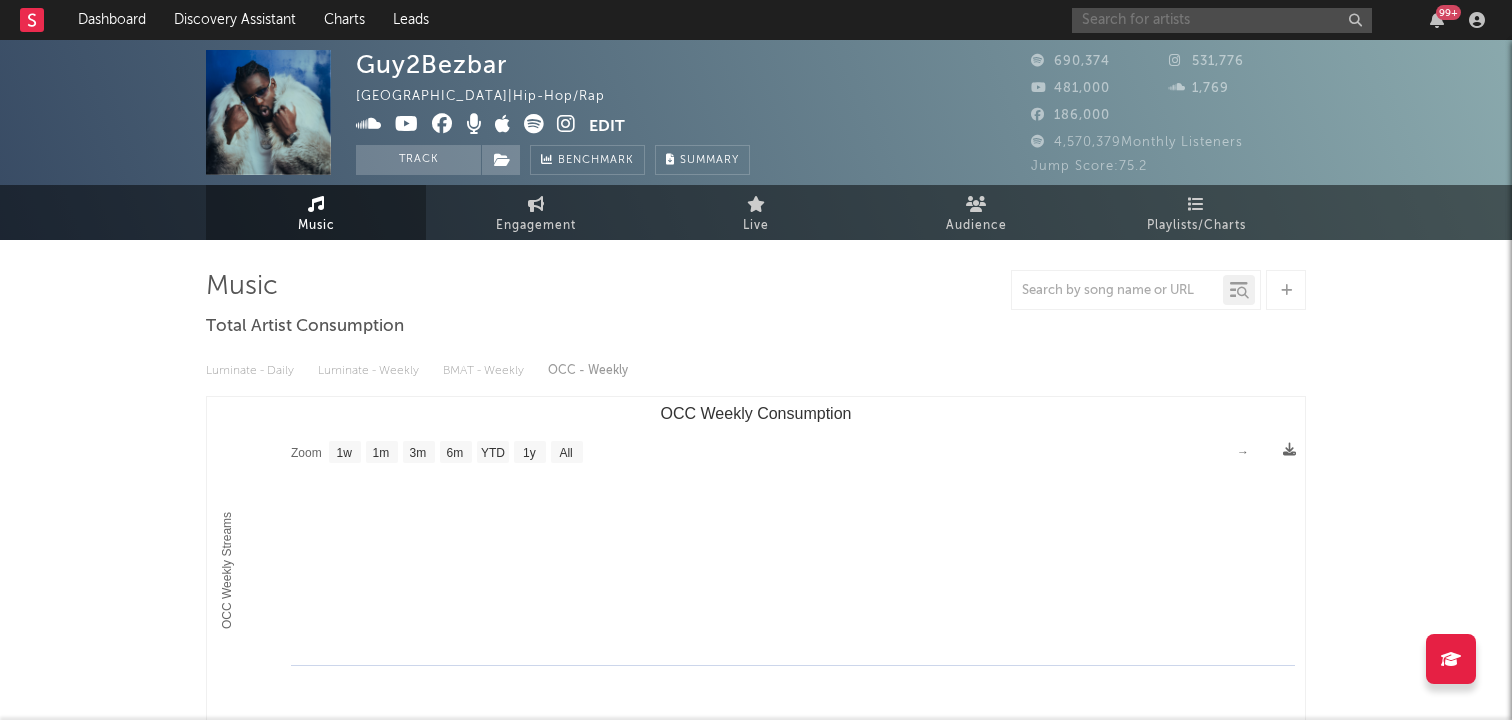 click at bounding box center (1222, 20) 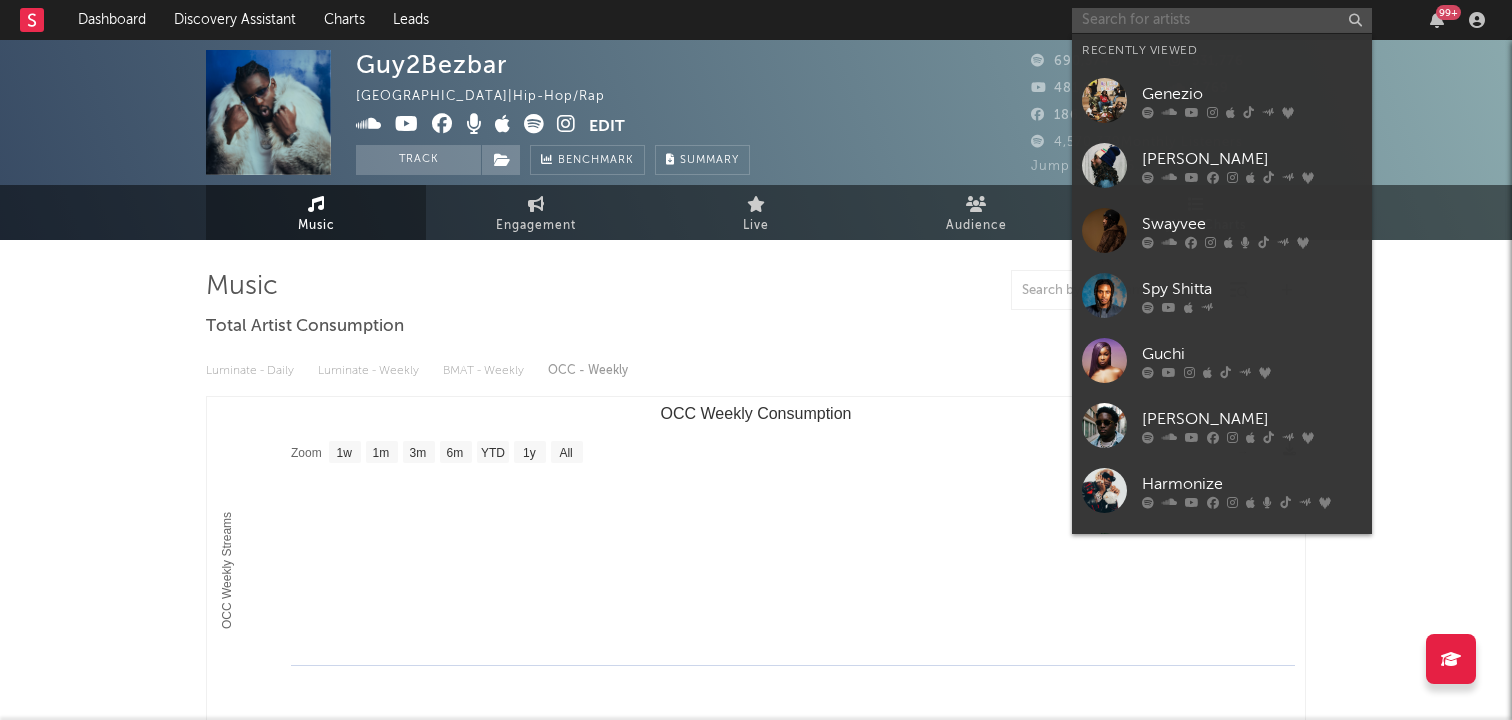 paste on "Guy2Bezbar" 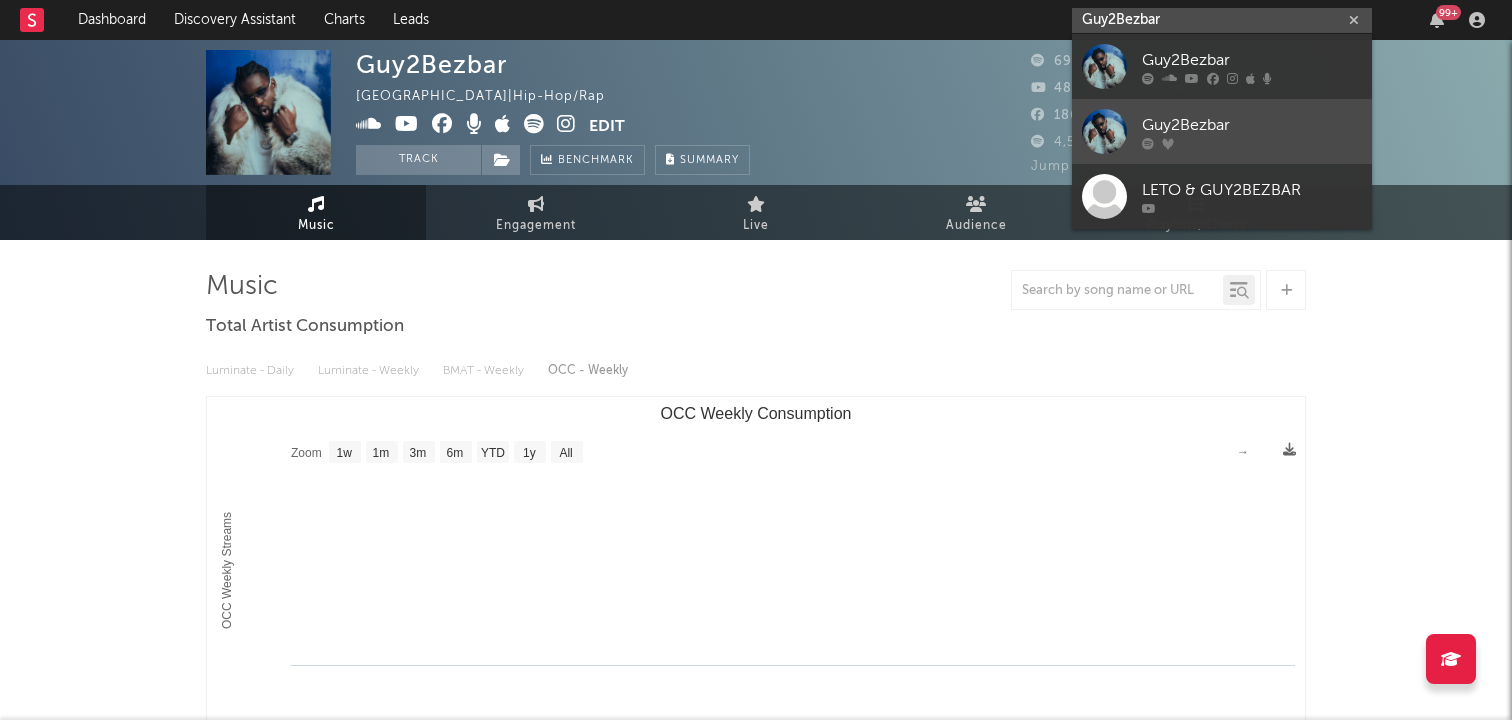 type on "Guy2Bezbar" 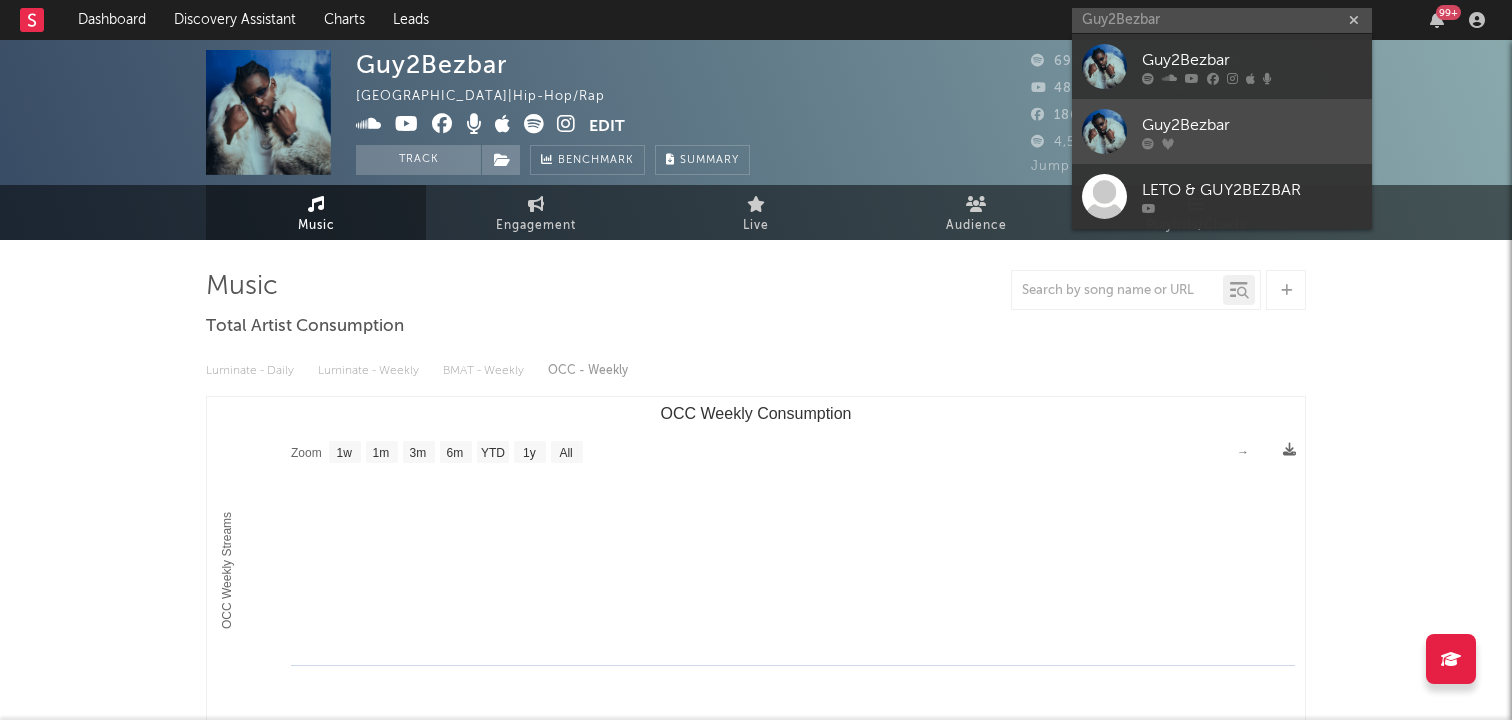 click at bounding box center (1104, 131) 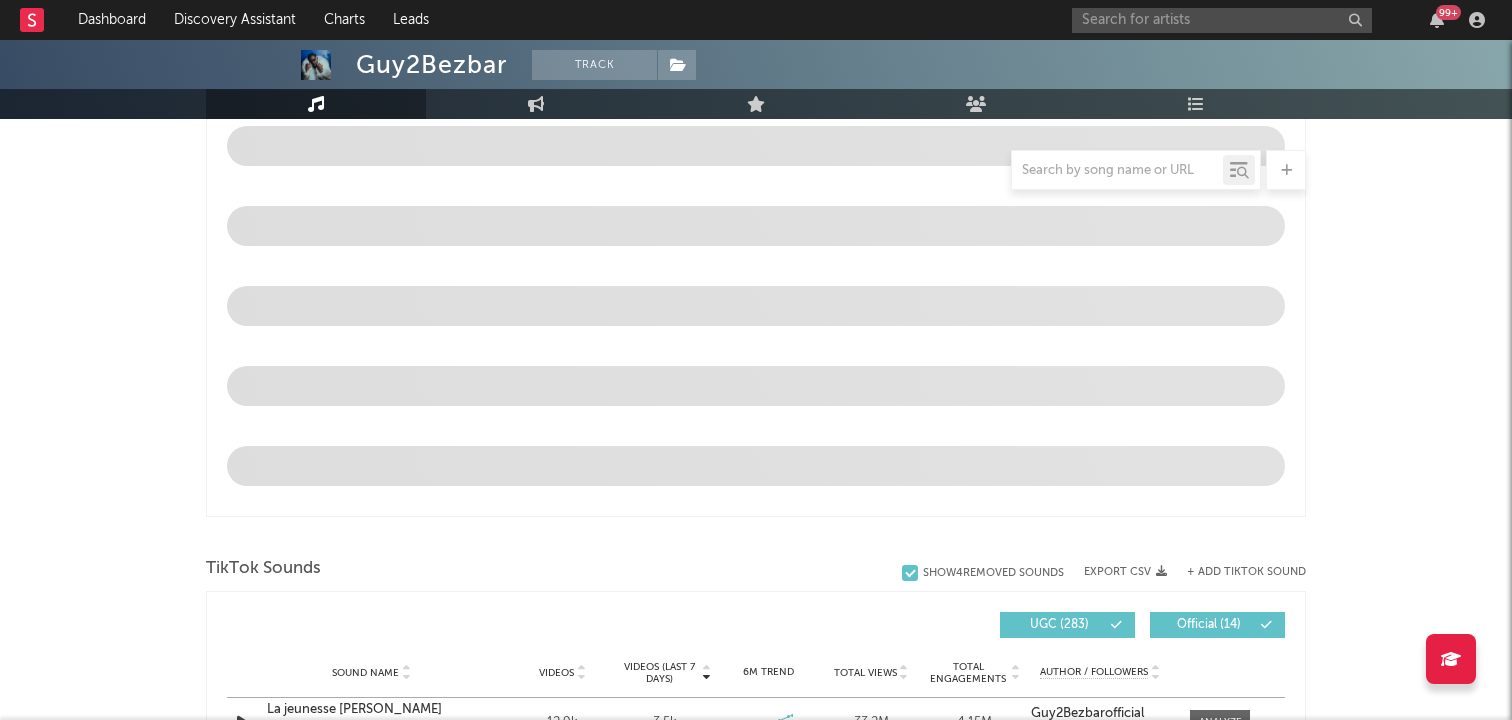 select on "6m" 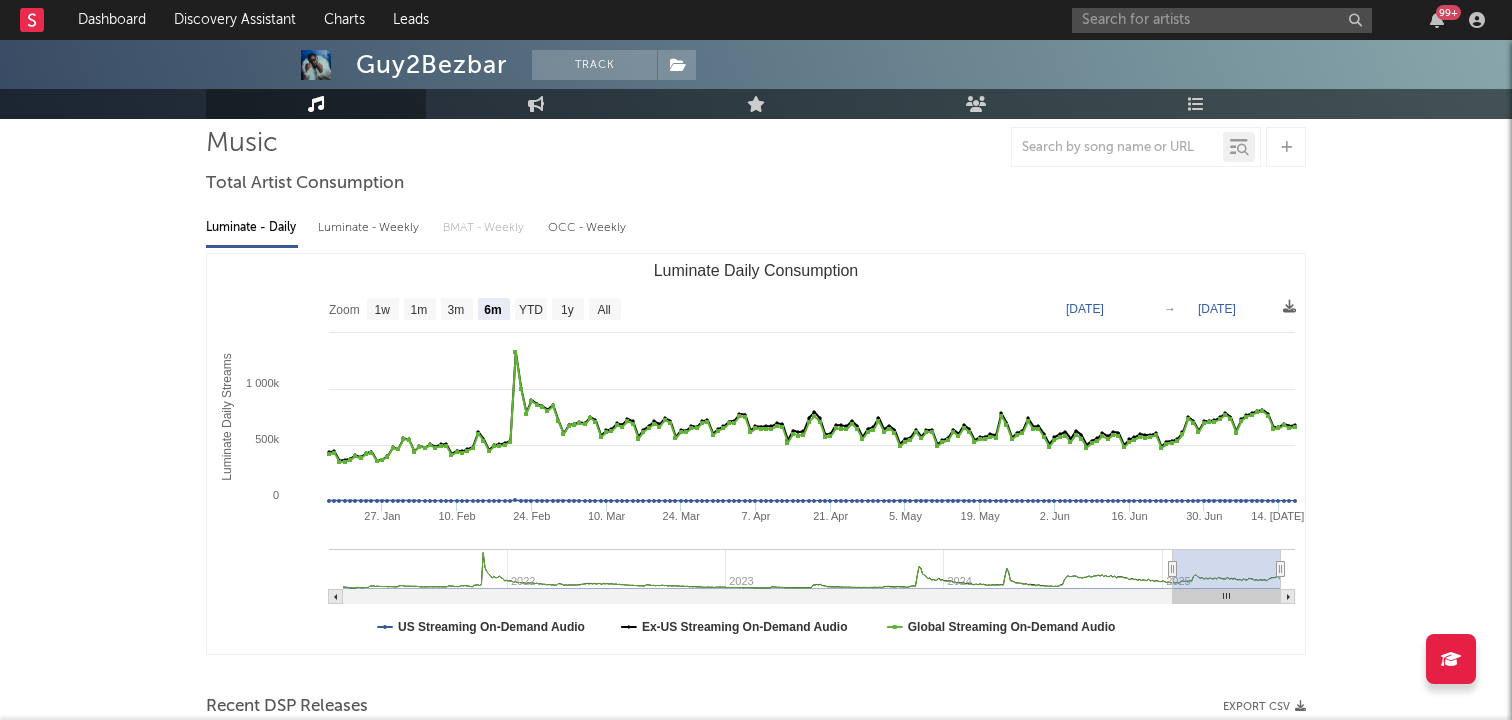 scroll, scrollTop: 0, scrollLeft: 0, axis: both 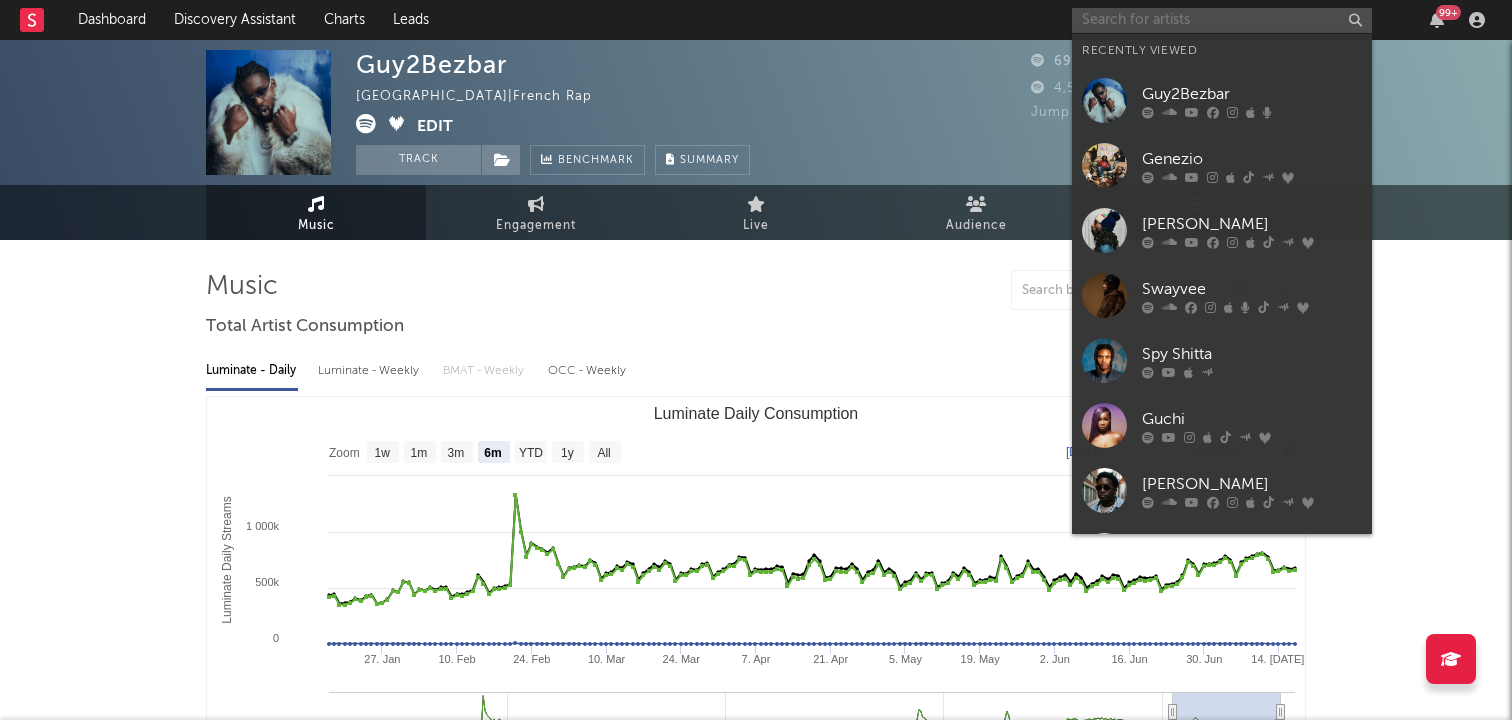 click at bounding box center [1222, 20] 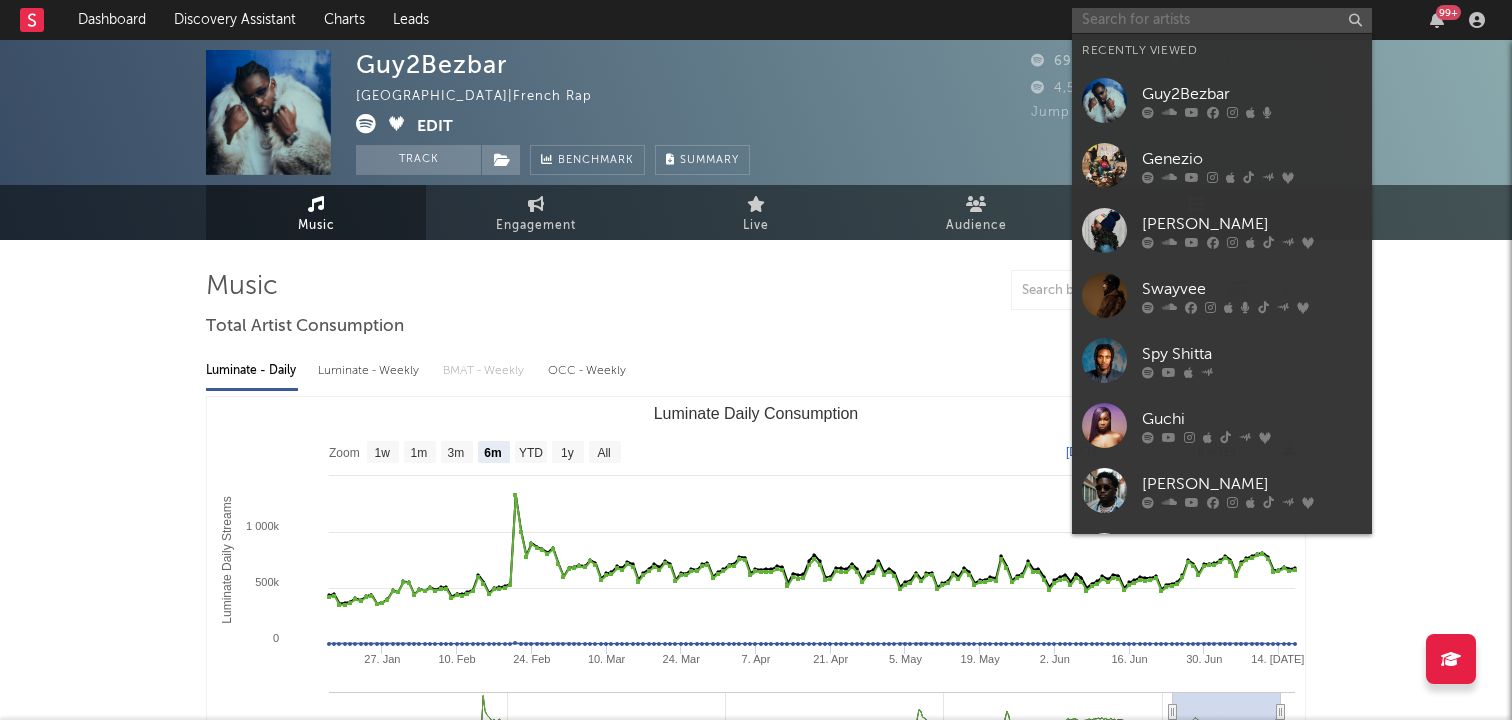 paste on "https://spotify.link/J2PID94H9Ub" 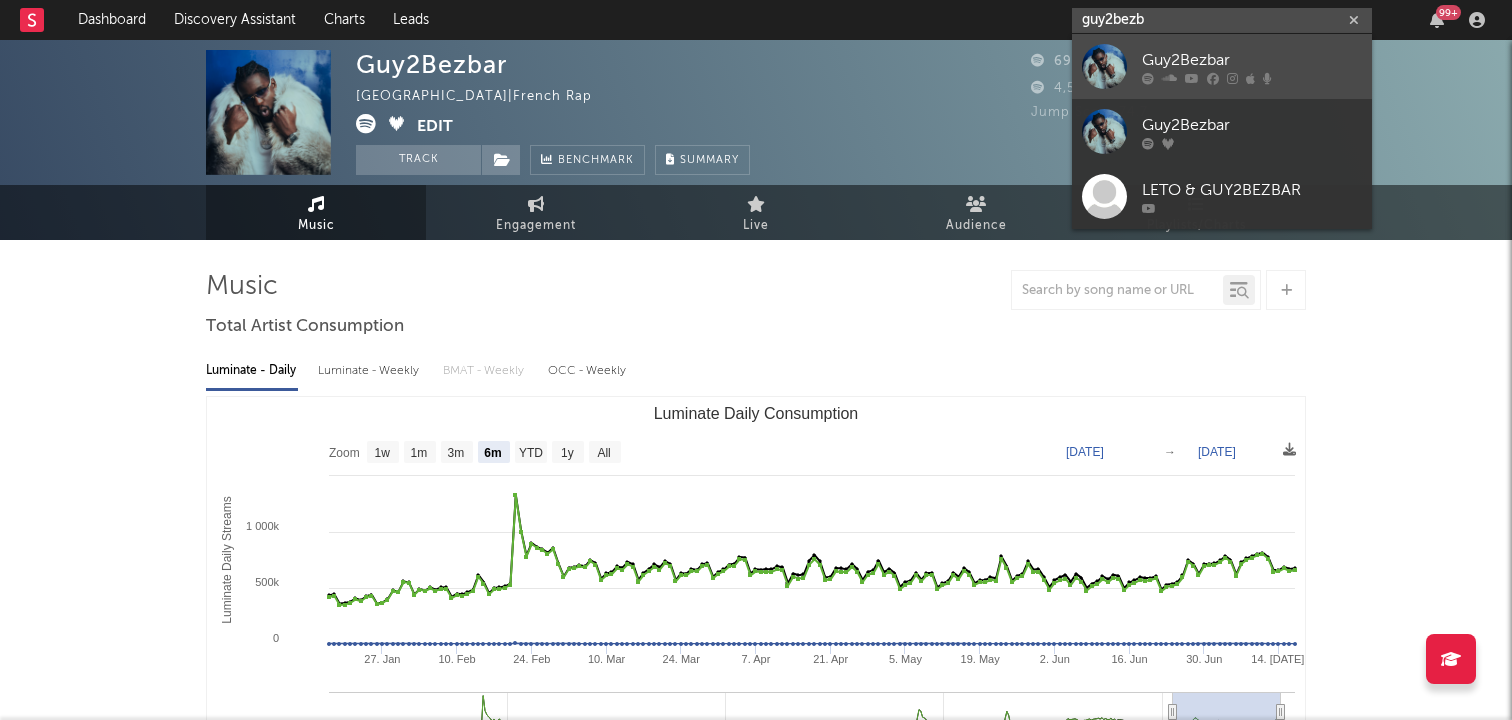 type on "guy2bezb" 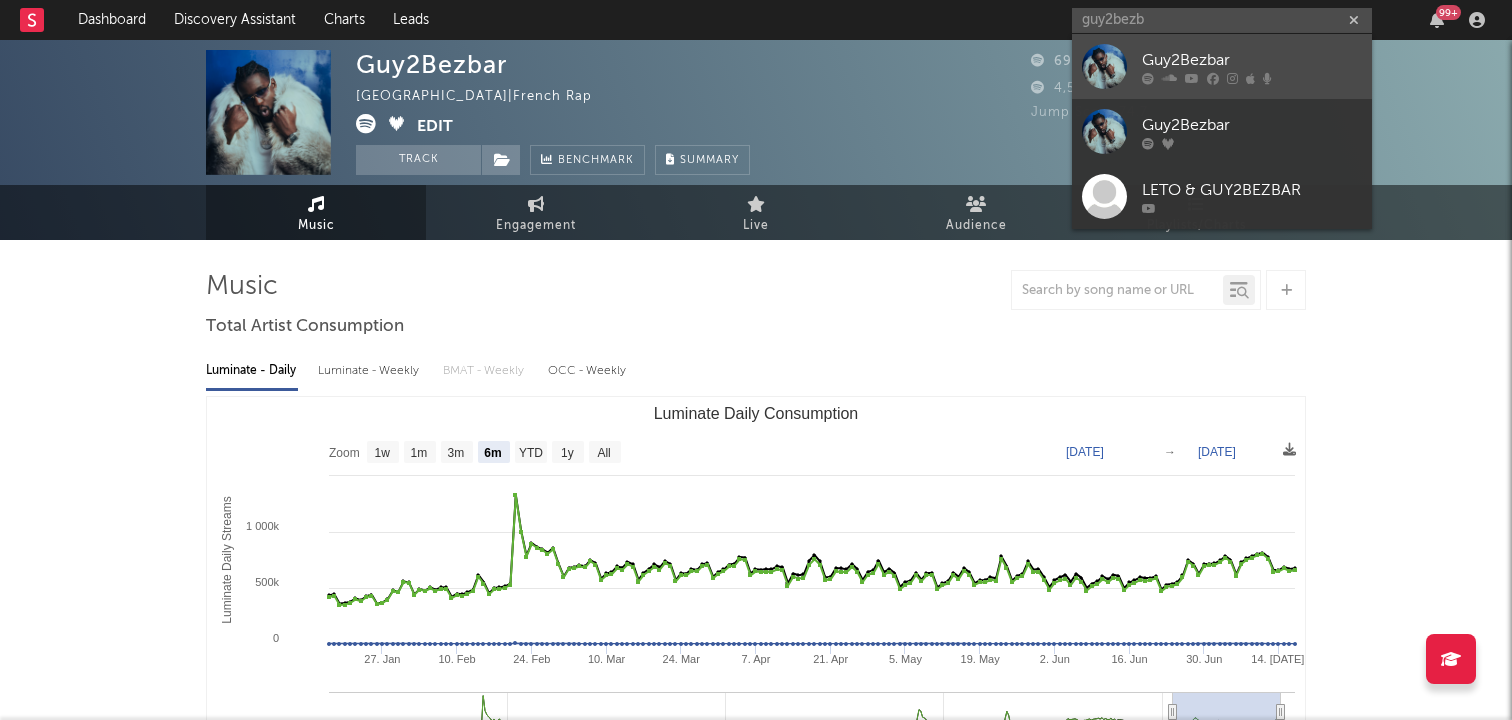 click at bounding box center [1104, 66] 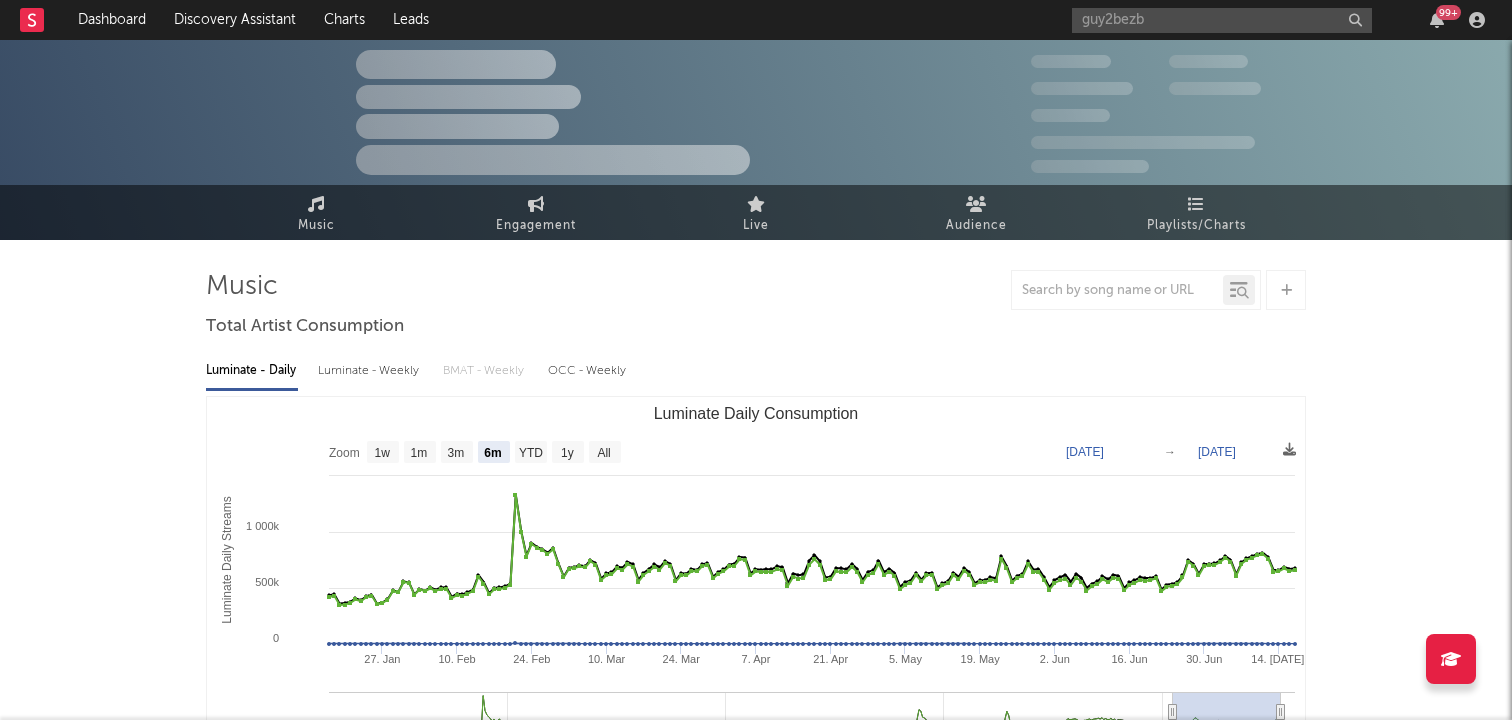 type 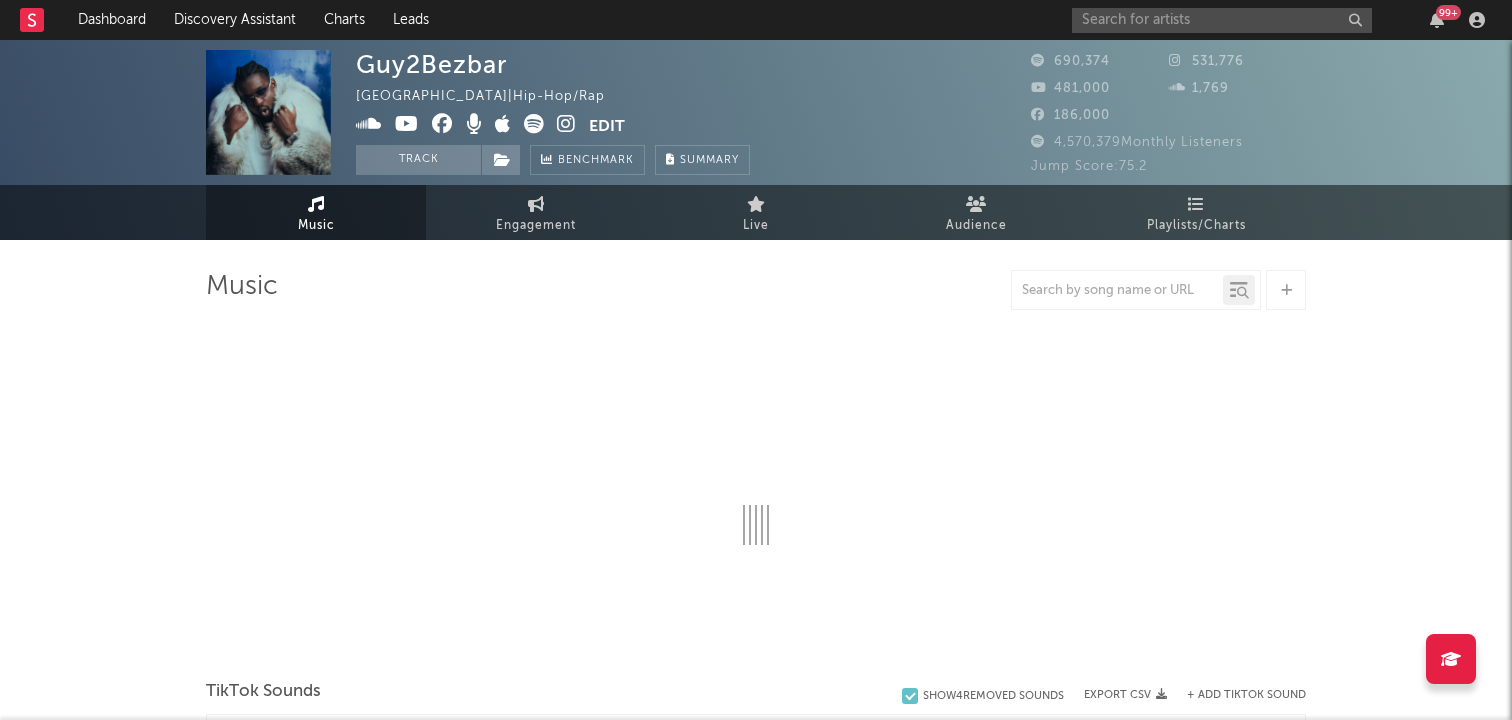 select on "1w" 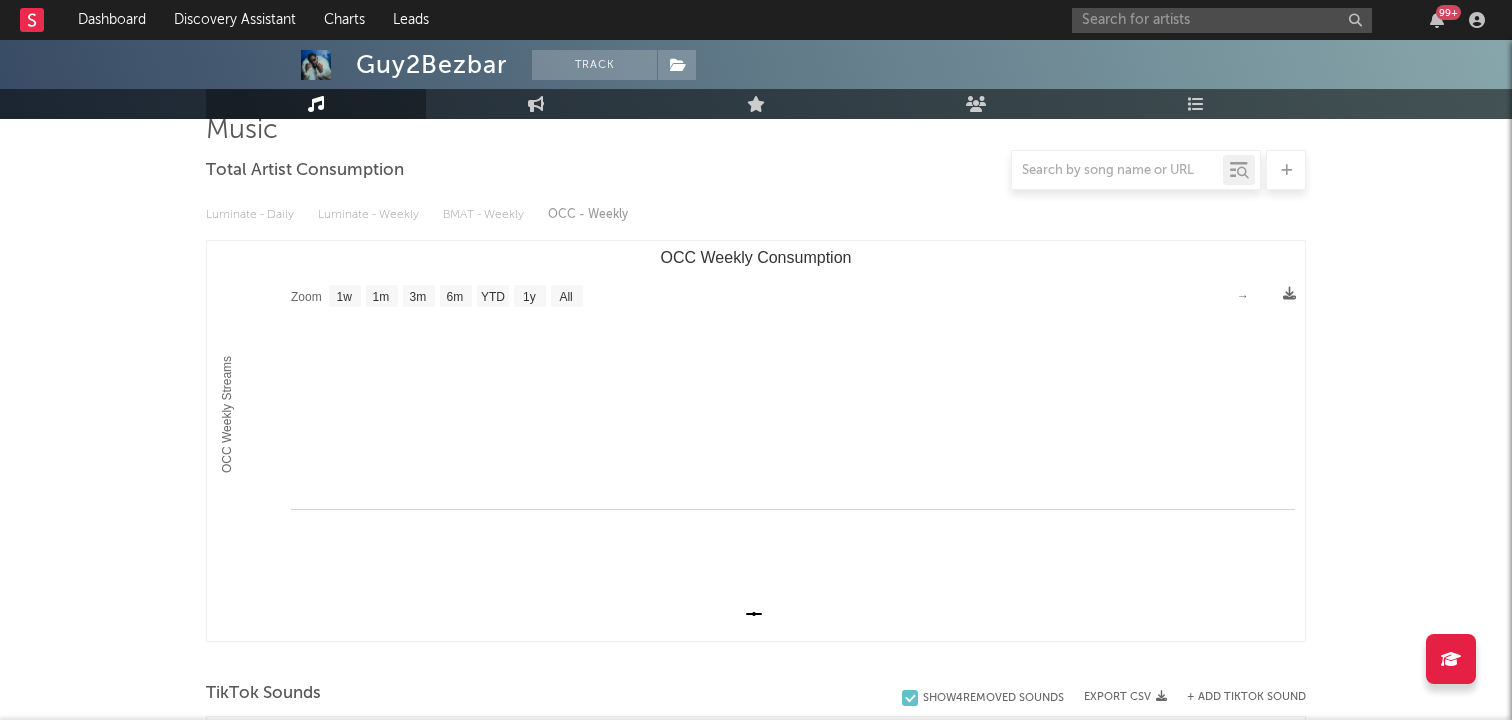 scroll, scrollTop: 0, scrollLeft: 0, axis: both 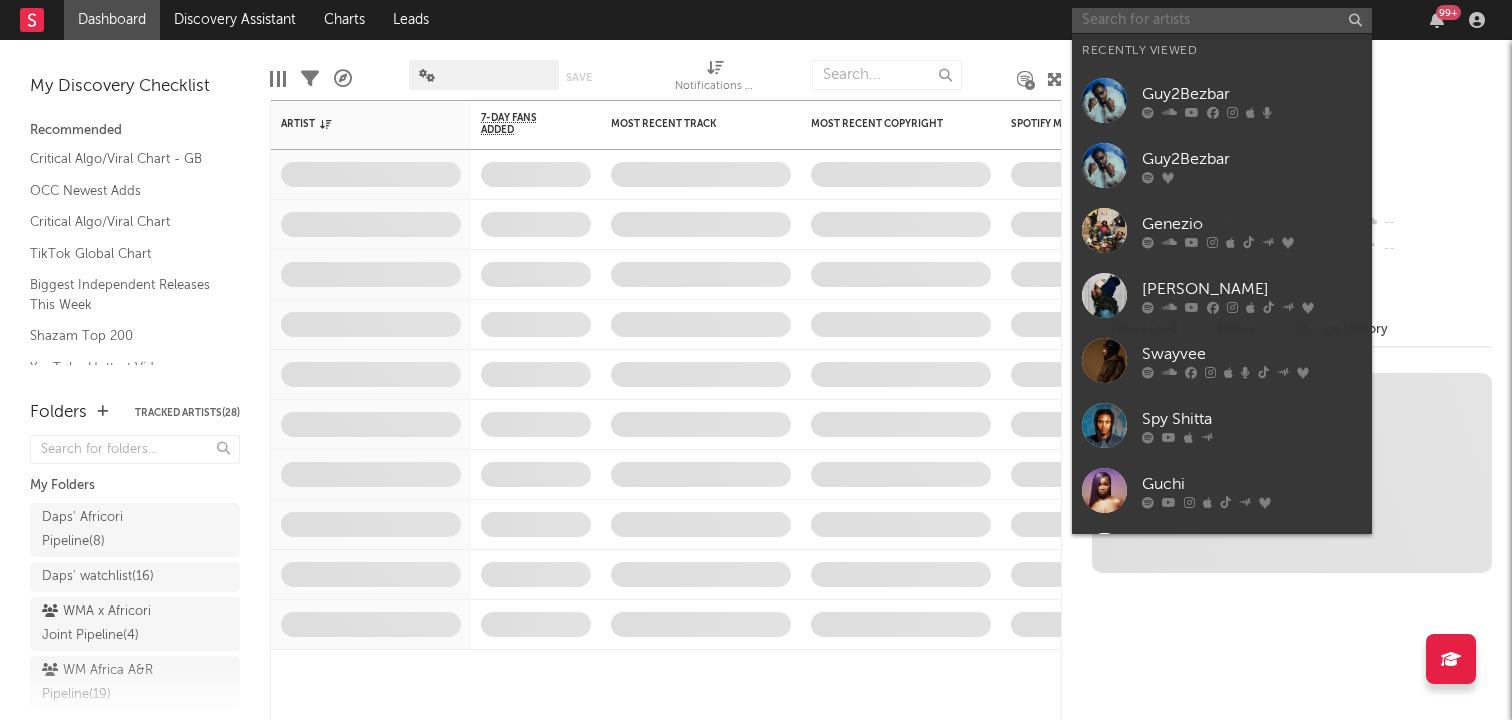 click at bounding box center (1222, 20) 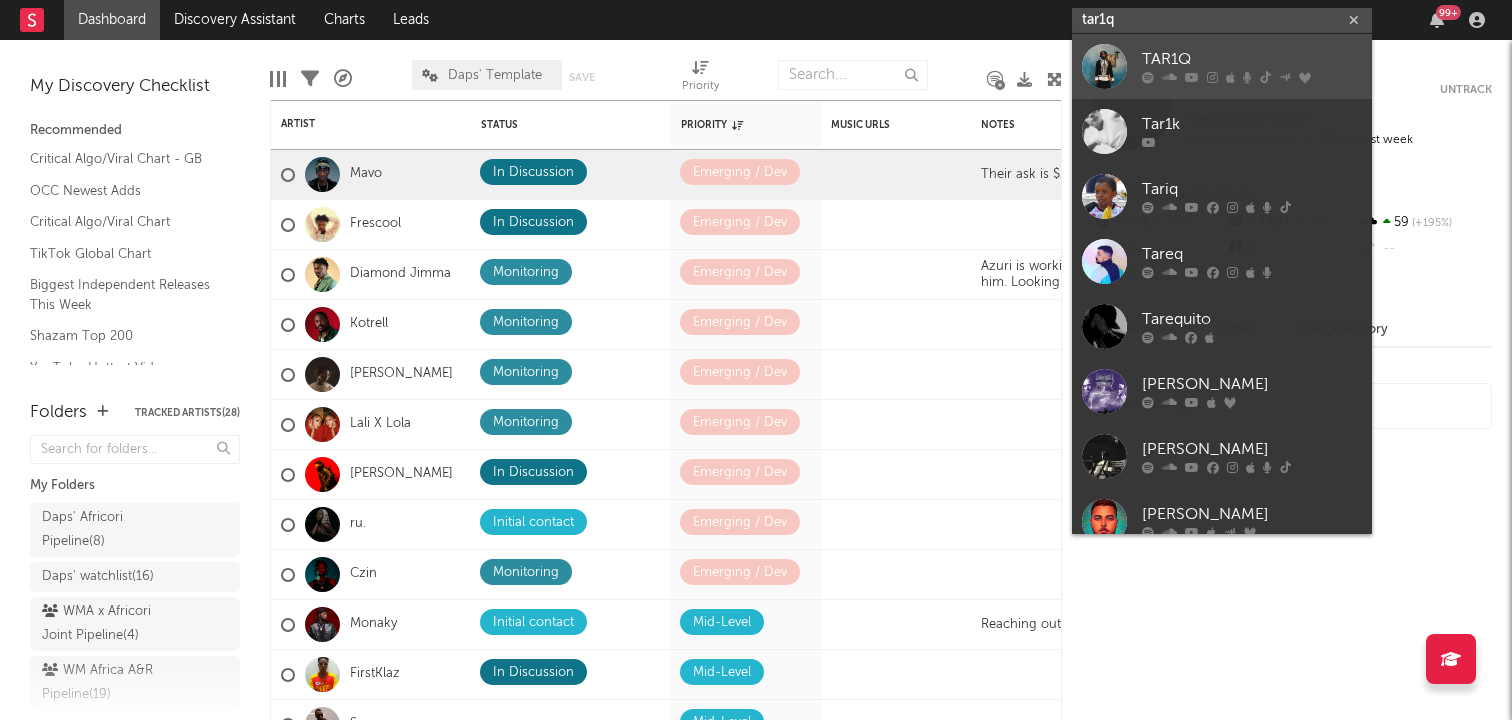 type on "tar1q" 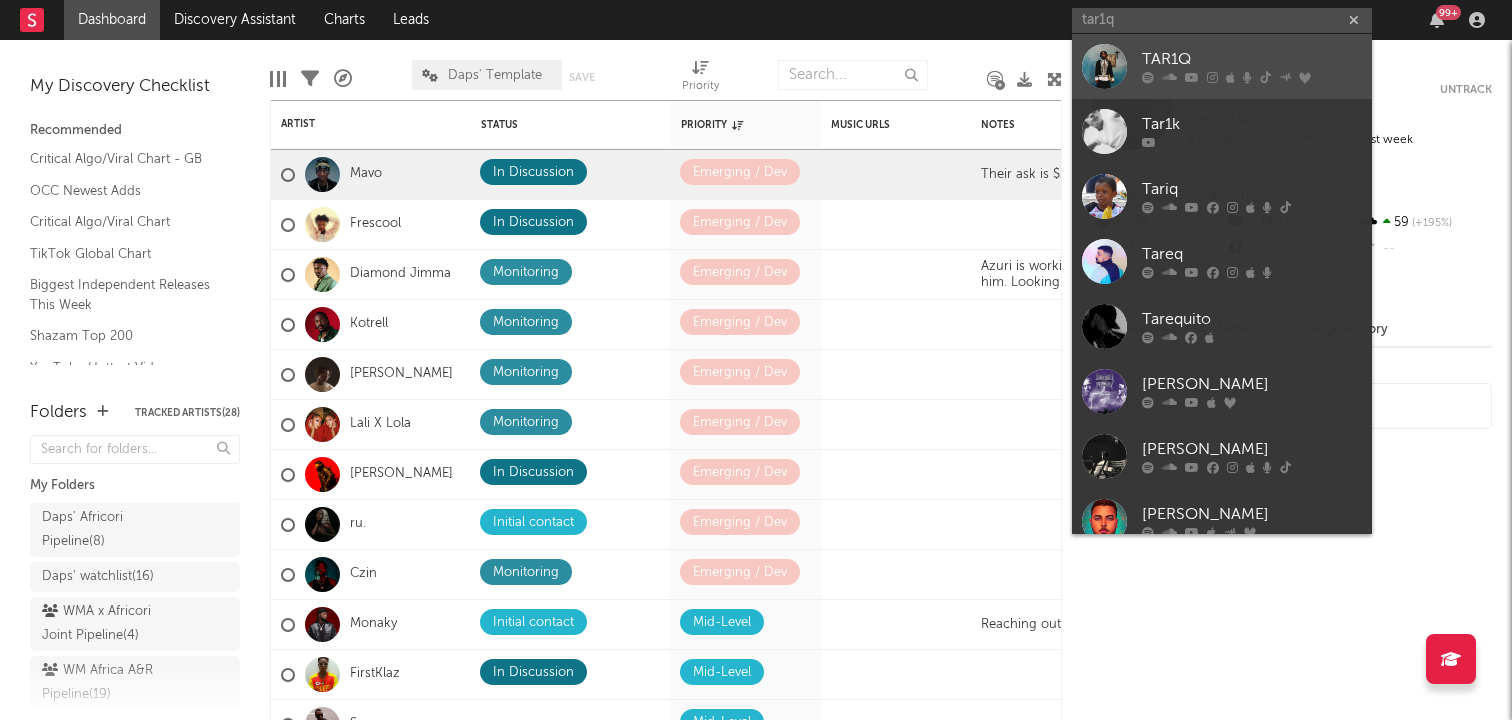 click at bounding box center [1104, 66] 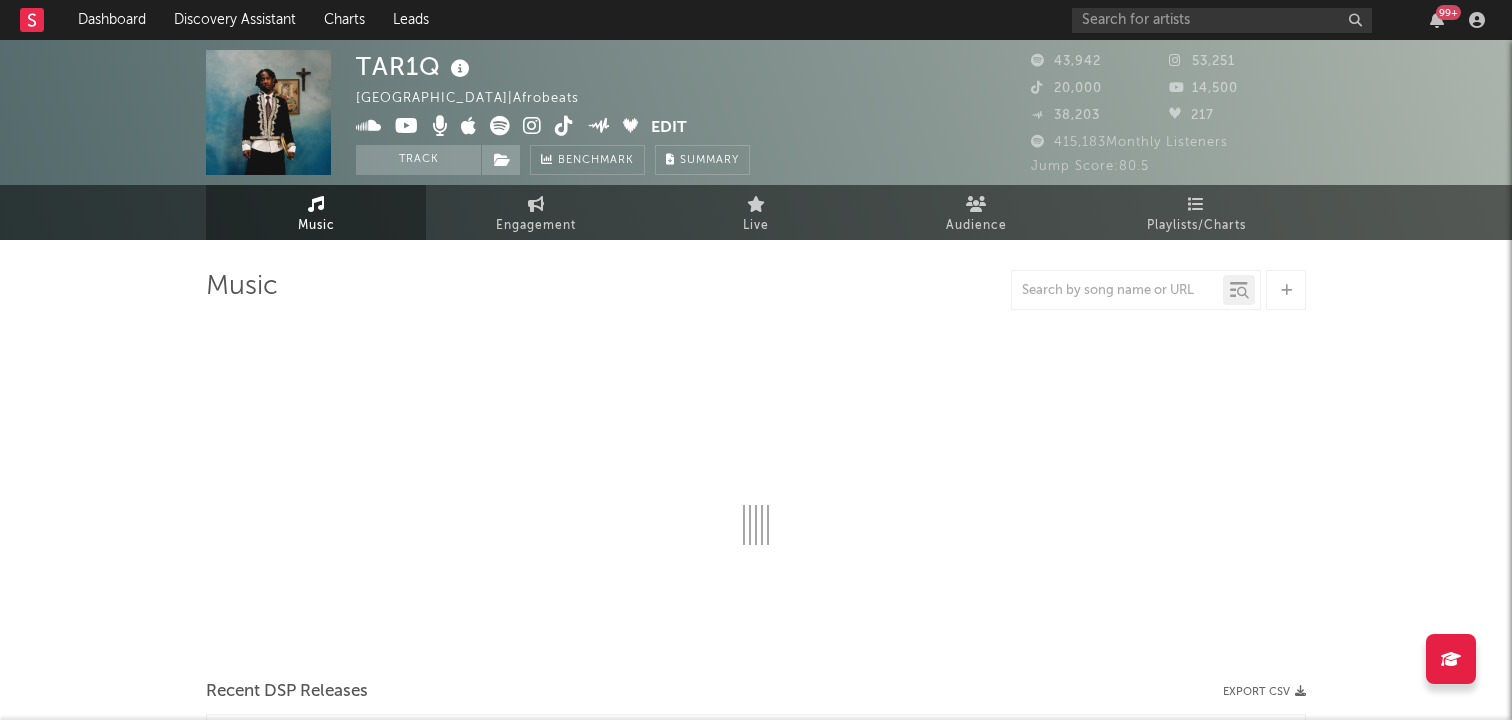 select on "6m" 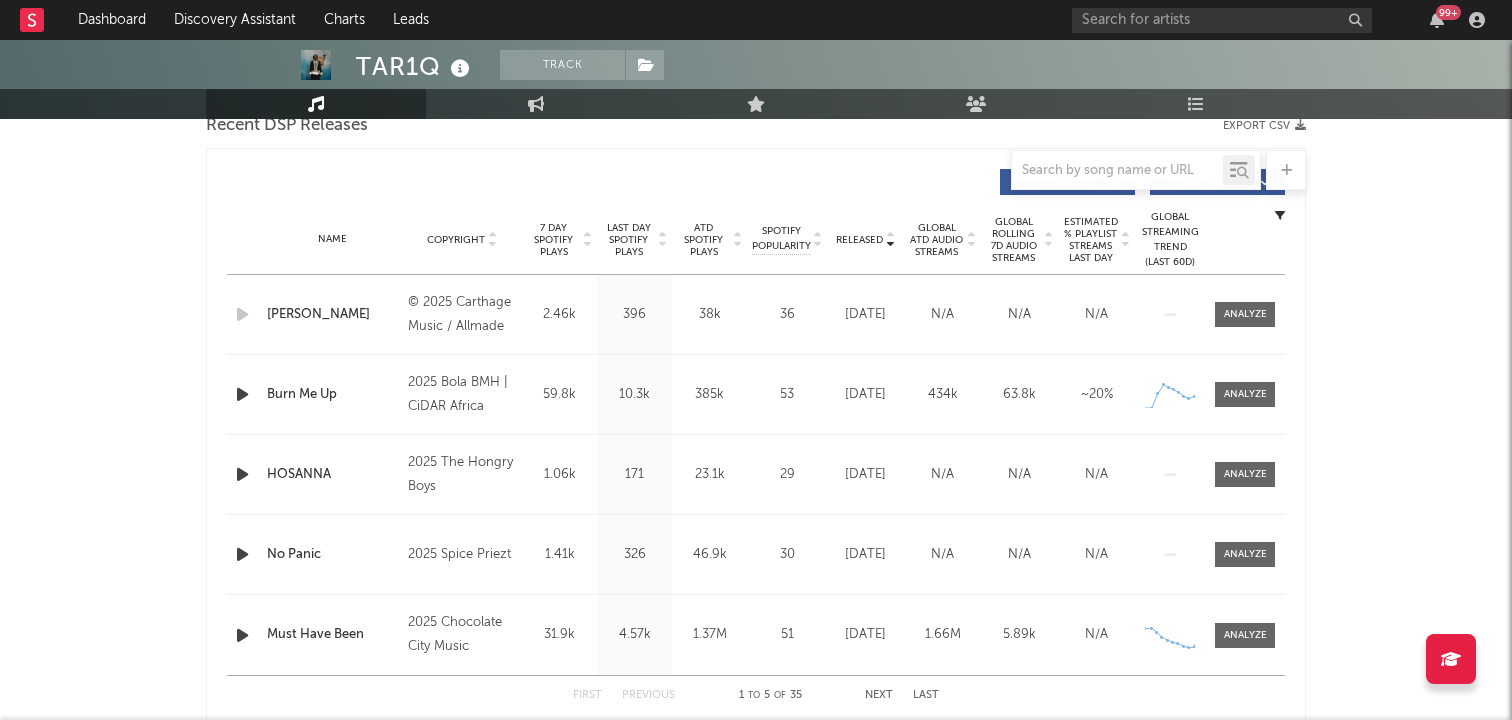 scroll, scrollTop: 669, scrollLeft: 0, axis: vertical 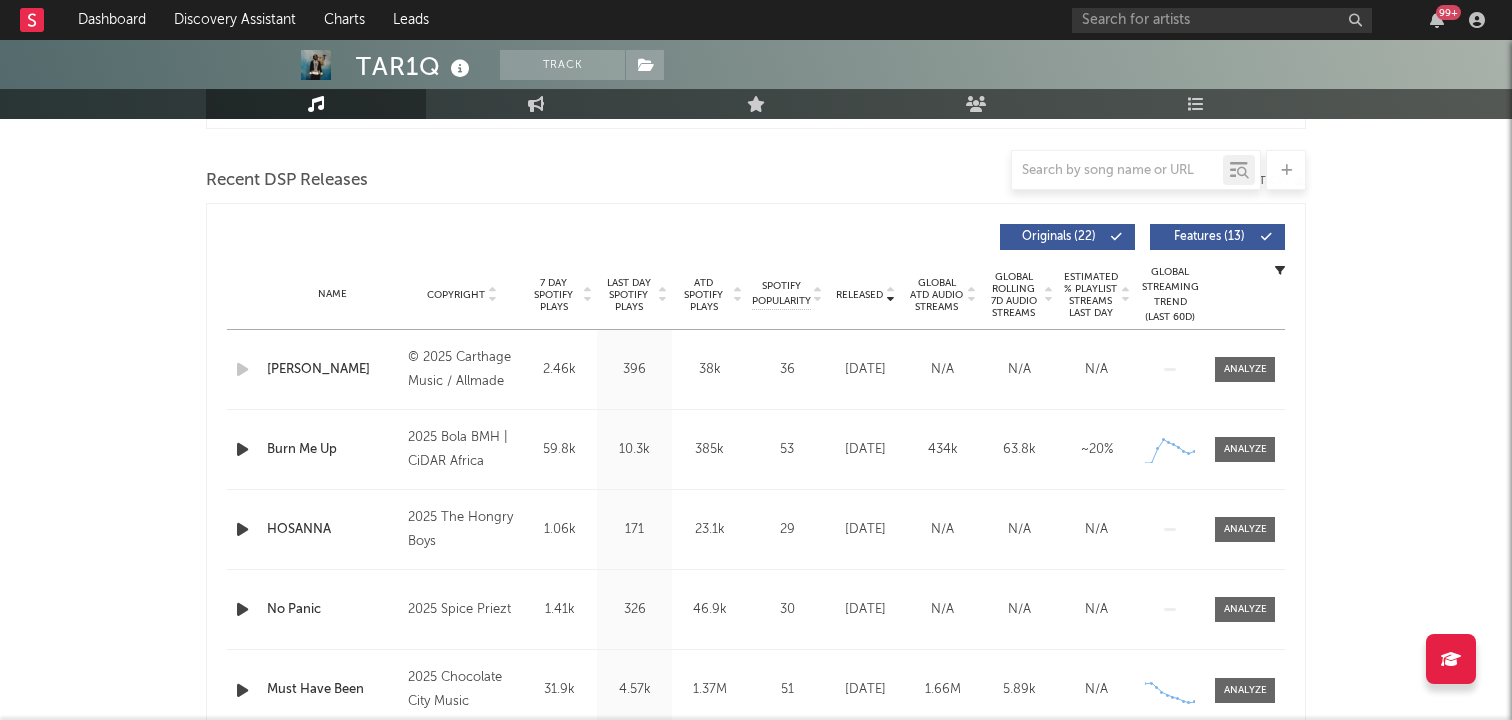 click at bounding box center [587, 299] 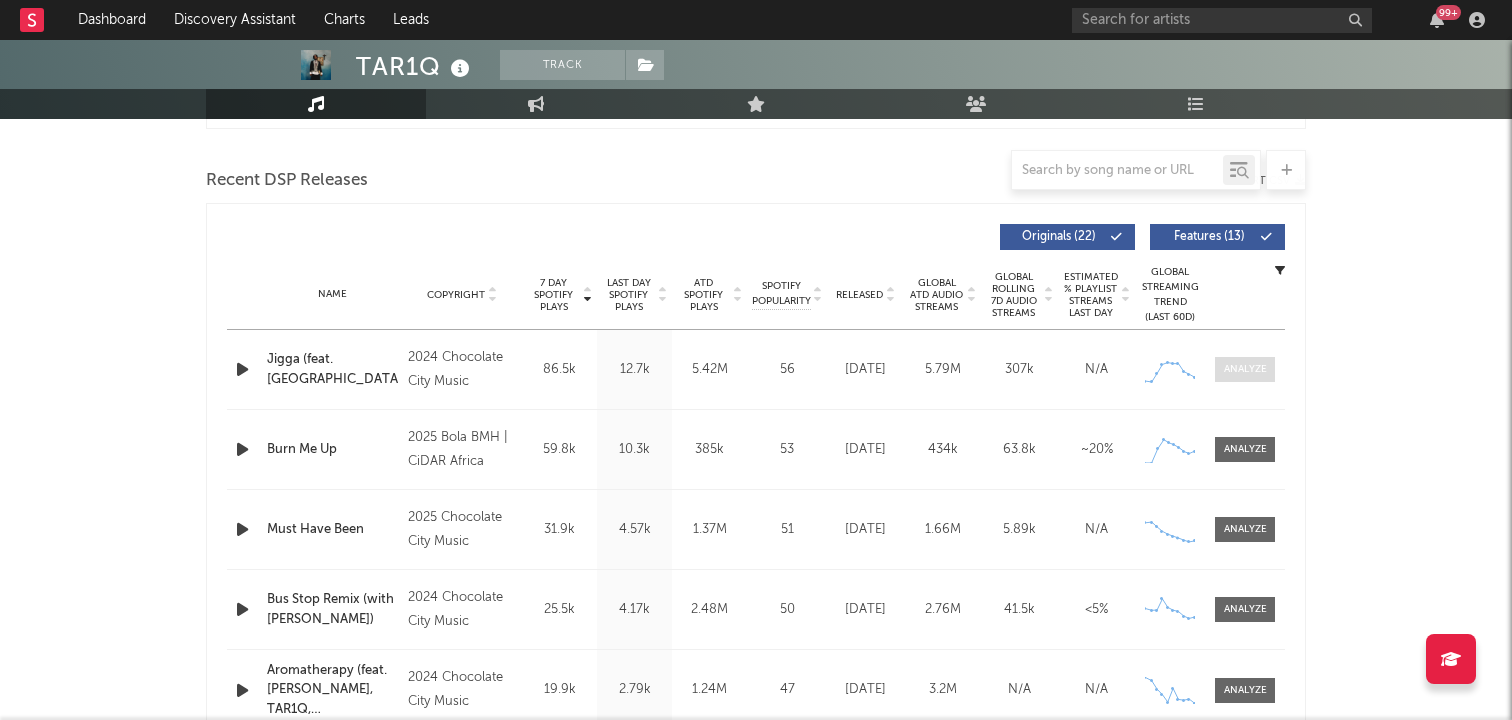 click at bounding box center (1245, 369) 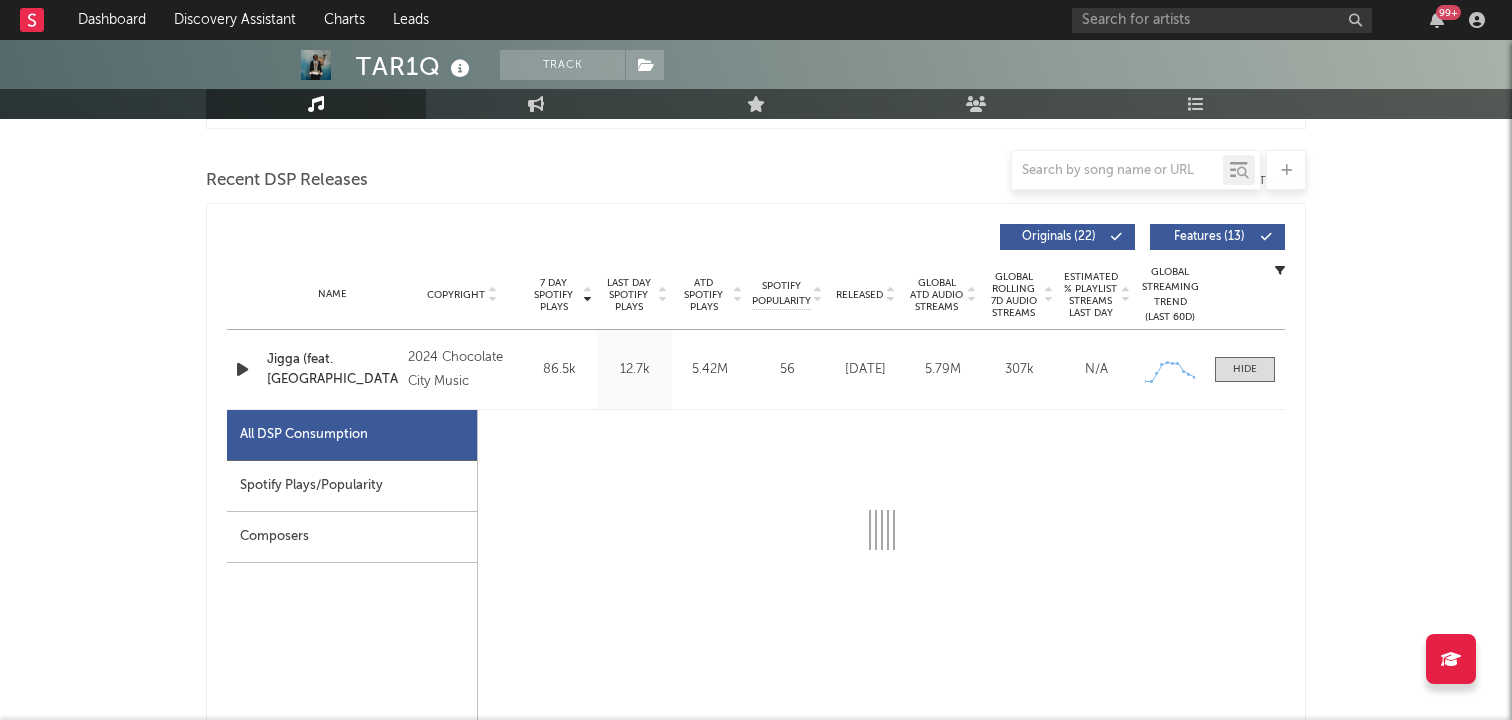 select on "6m" 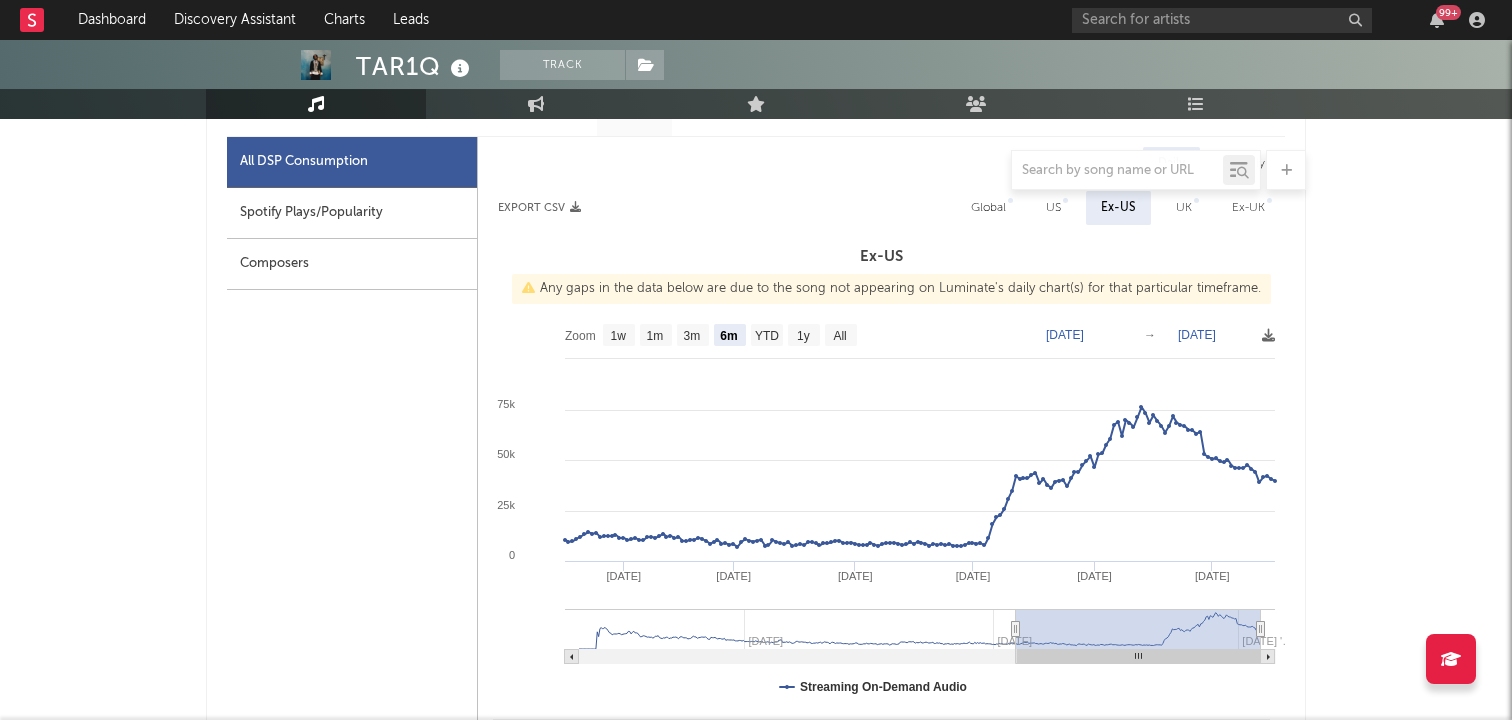 scroll, scrollTop: 946, scrollLeft: 0, axis: vertical 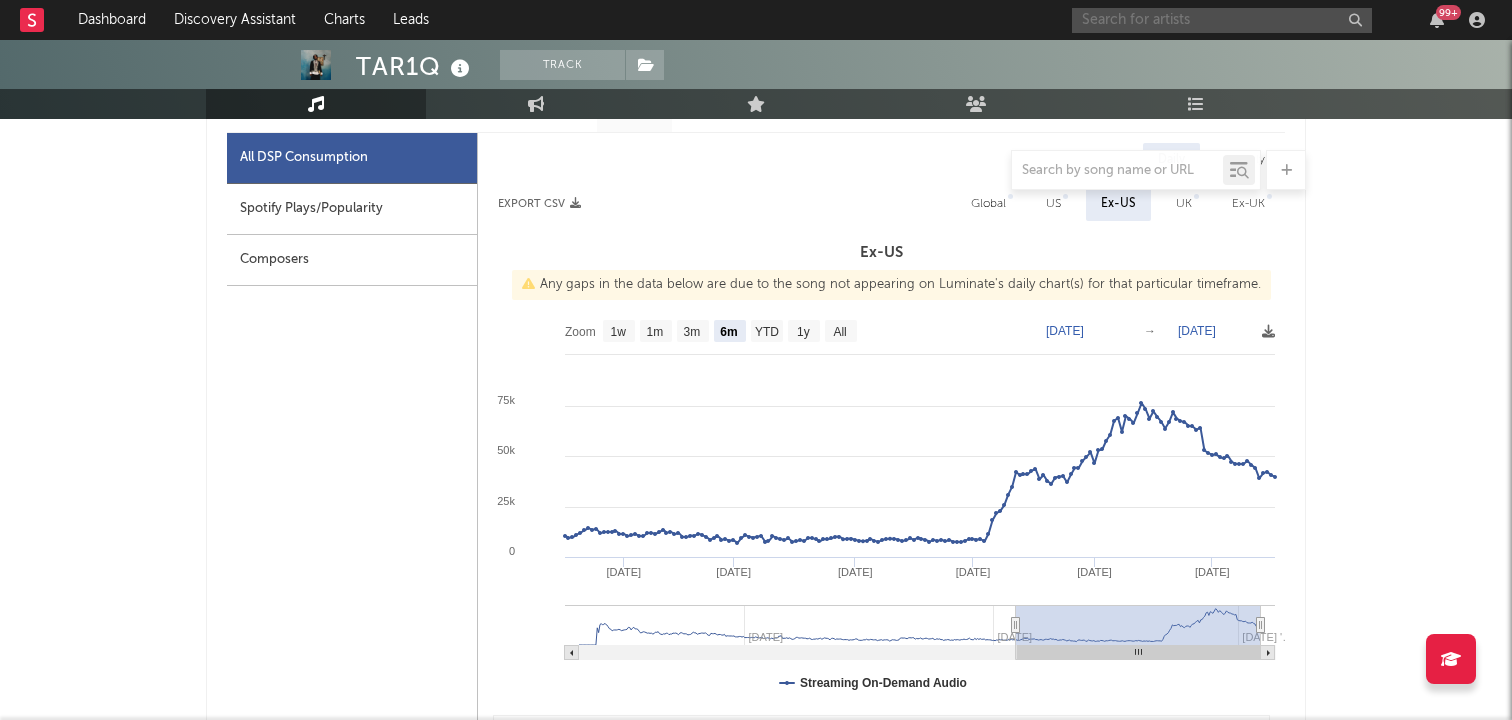 click at bounding box center [1222, 20] 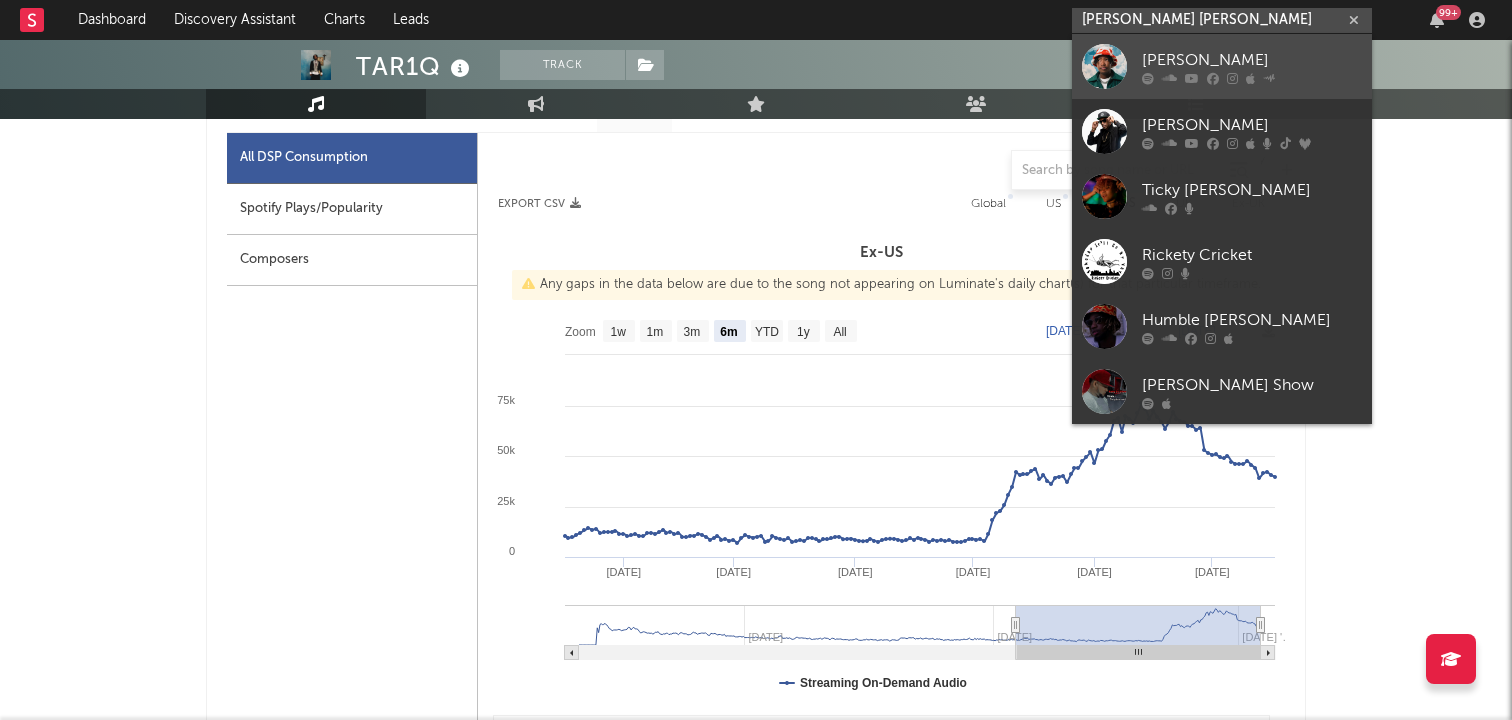 type on "ricky ty" 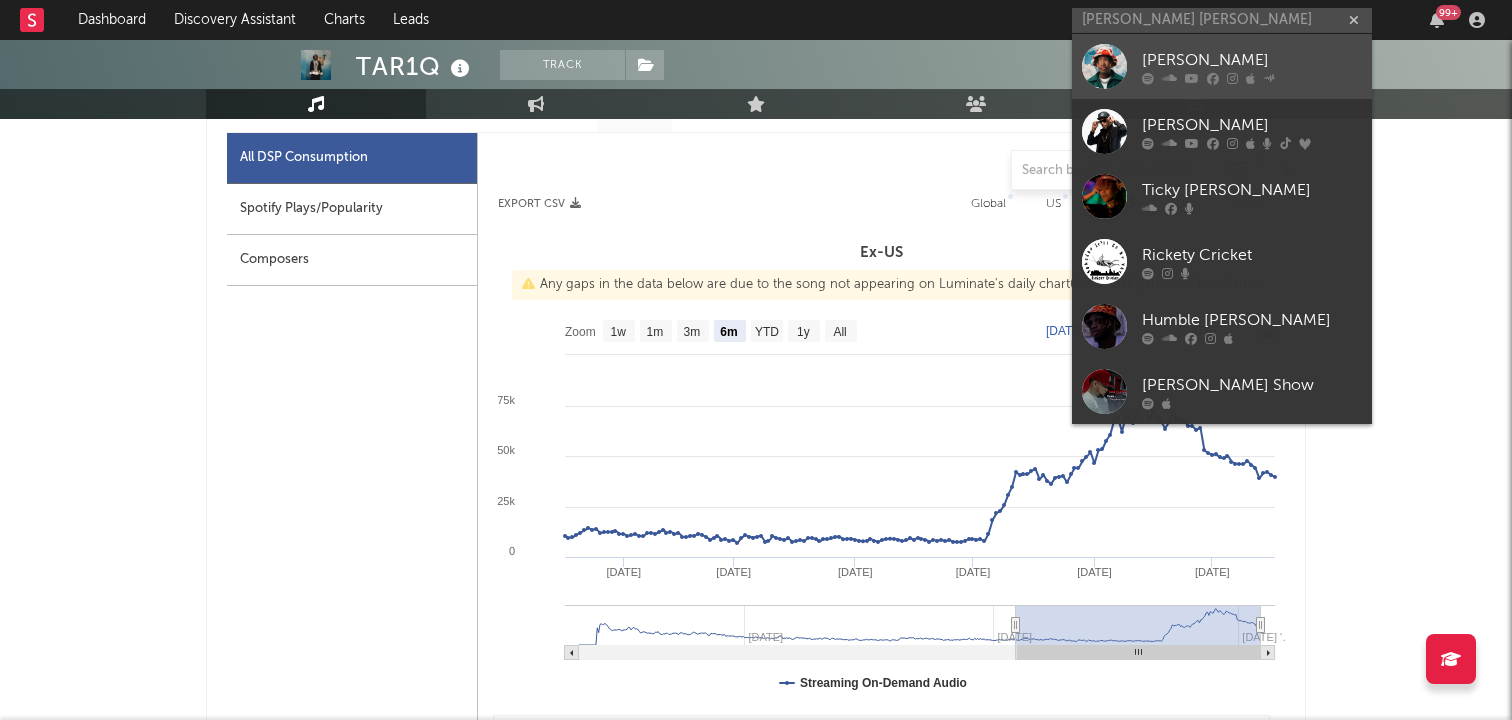click at bounding box center (1104, 66) 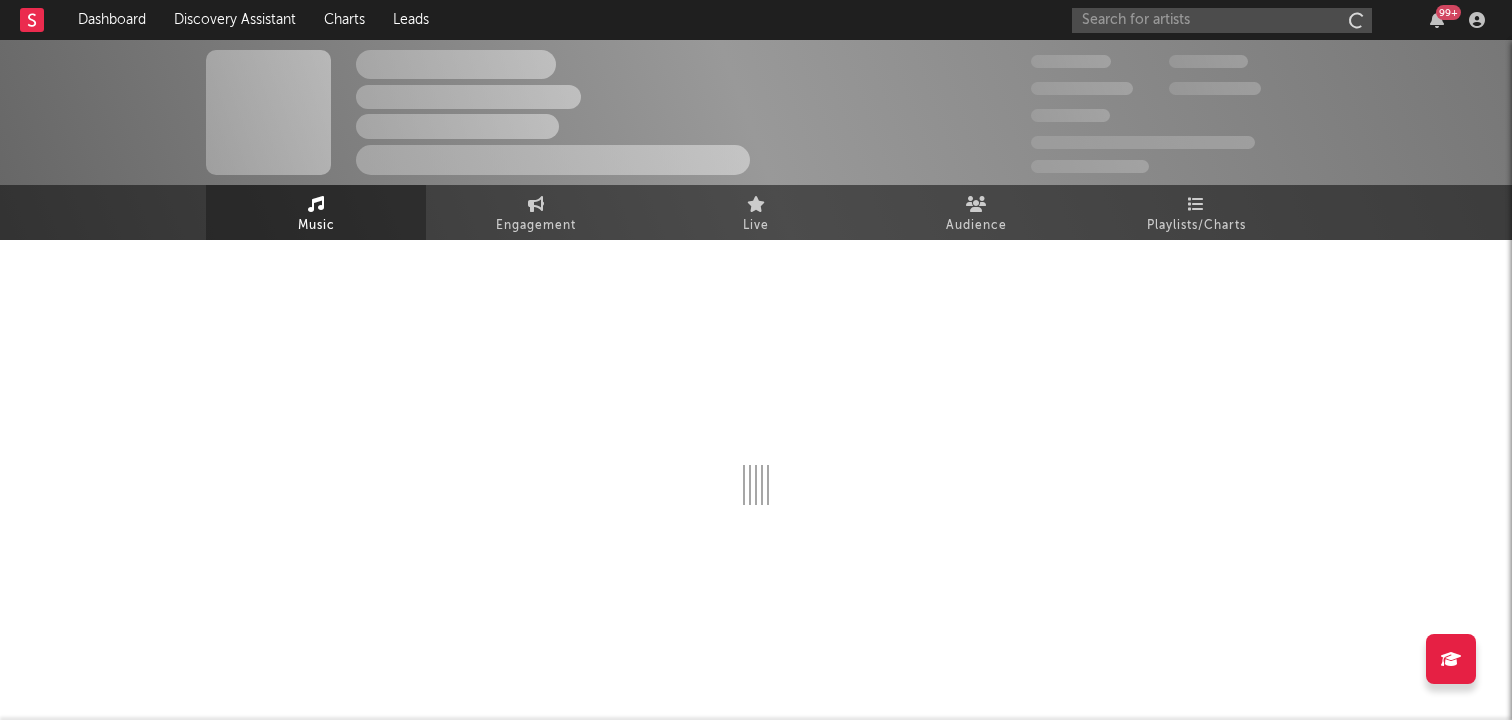 scroll, scrollTop: 0, scrollLeft: 0, axis: both 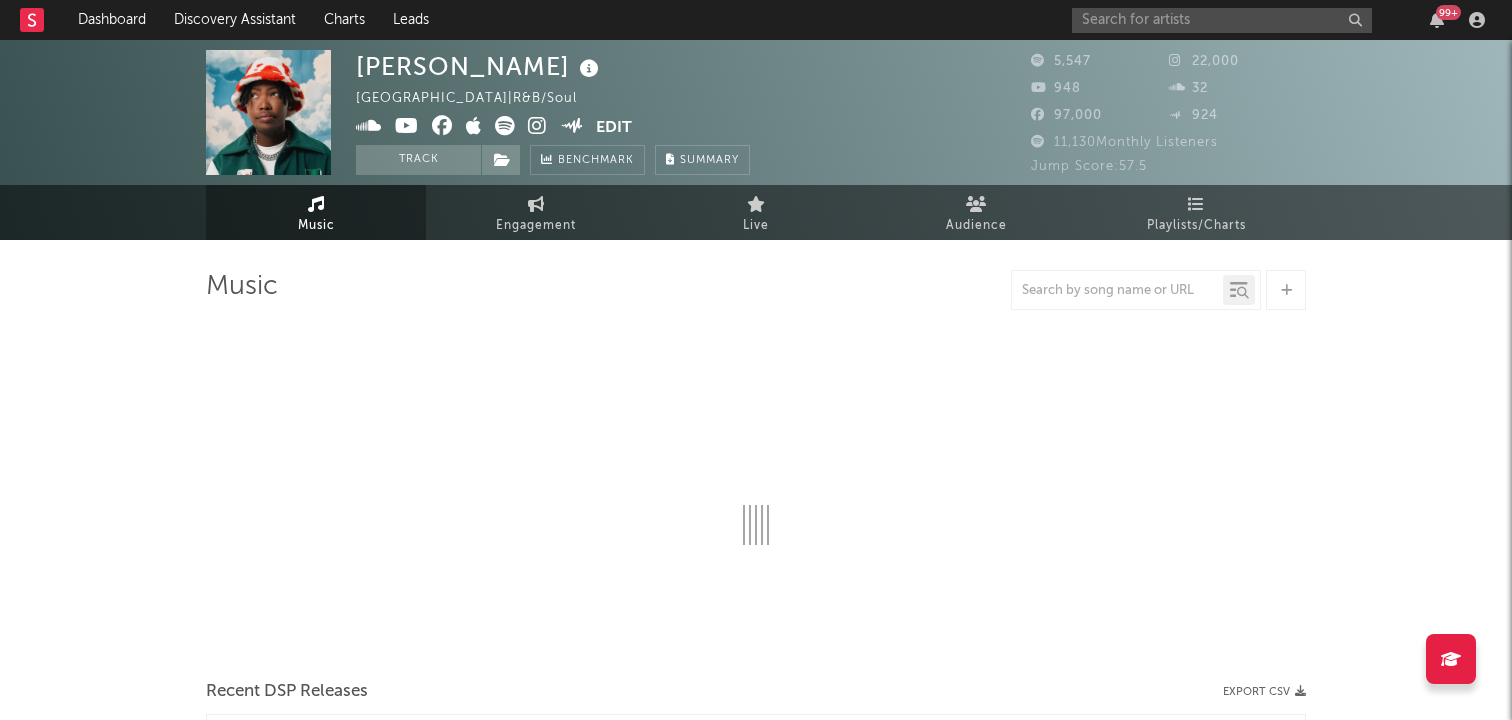 select on "1w" 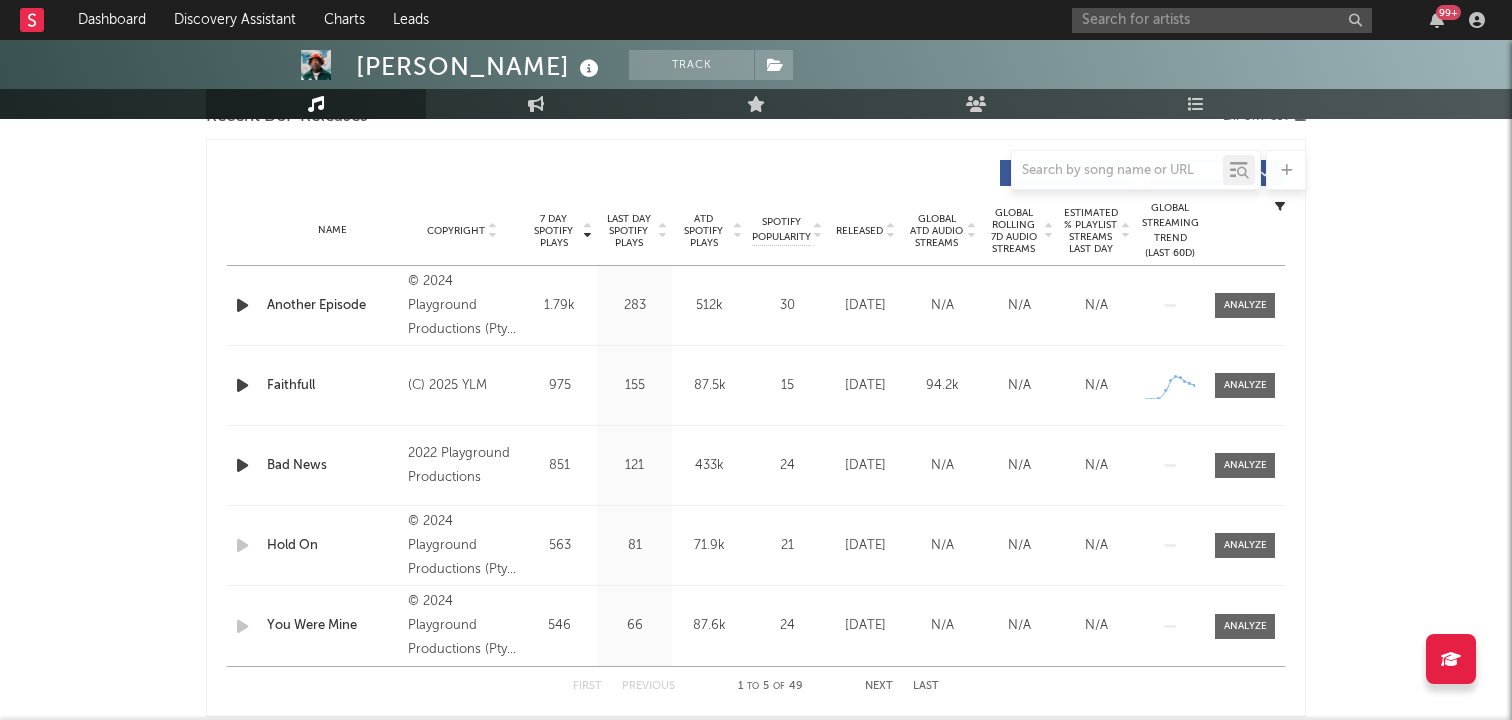 scroll, scrollTop: 751, scrollLeft: 0, axis: vertical 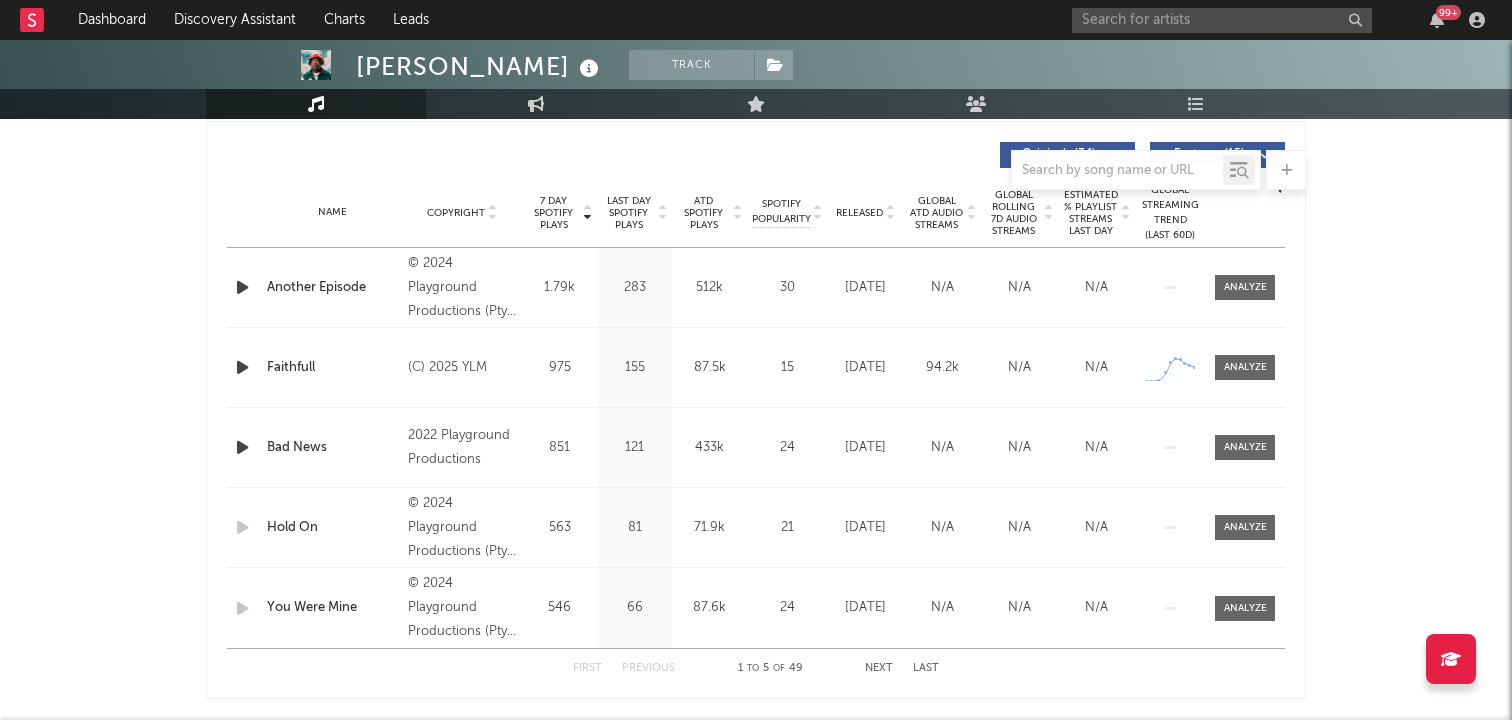click at bounding box center (890, 217) 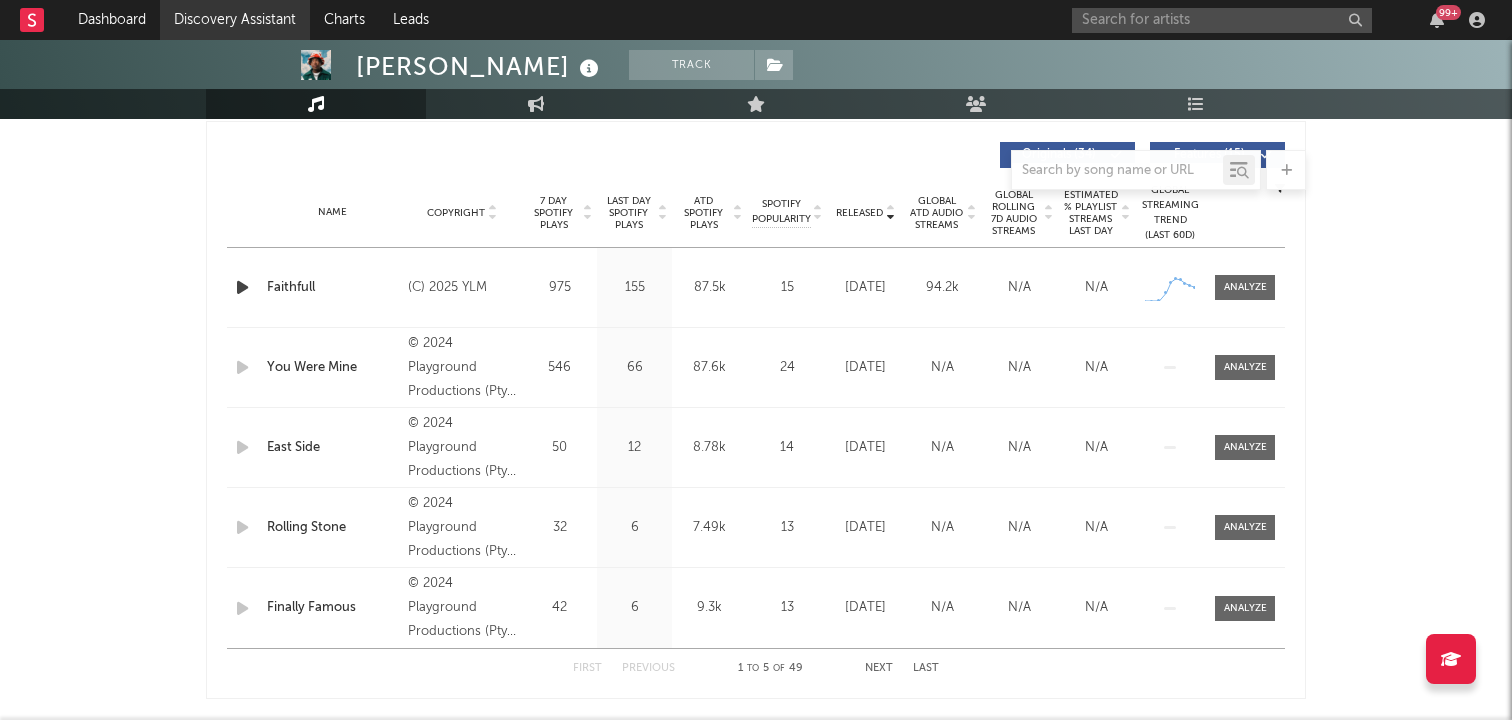 click on "Discovery Assistant" at bounding box center [235, 20] 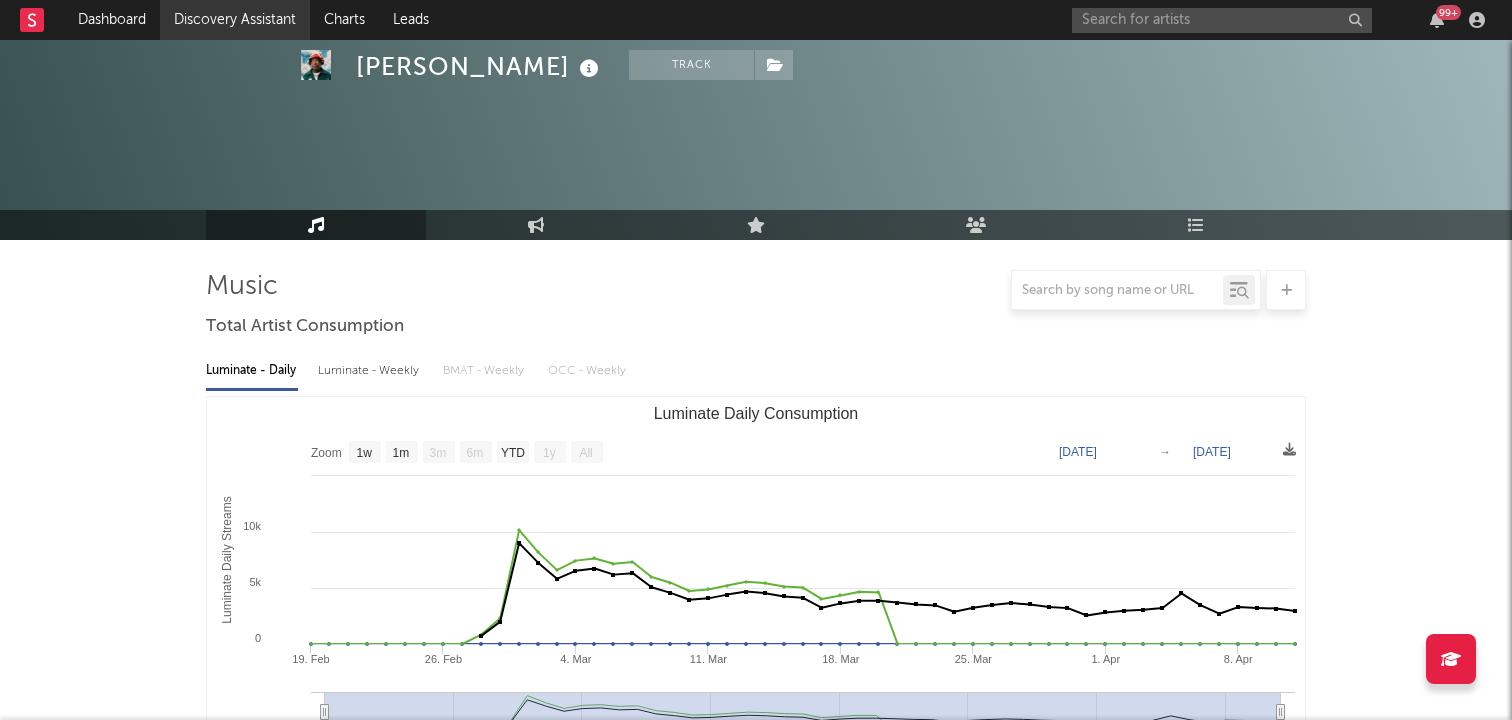 scroll, scrollTop: 0, scrollLeft: 0, axis: both 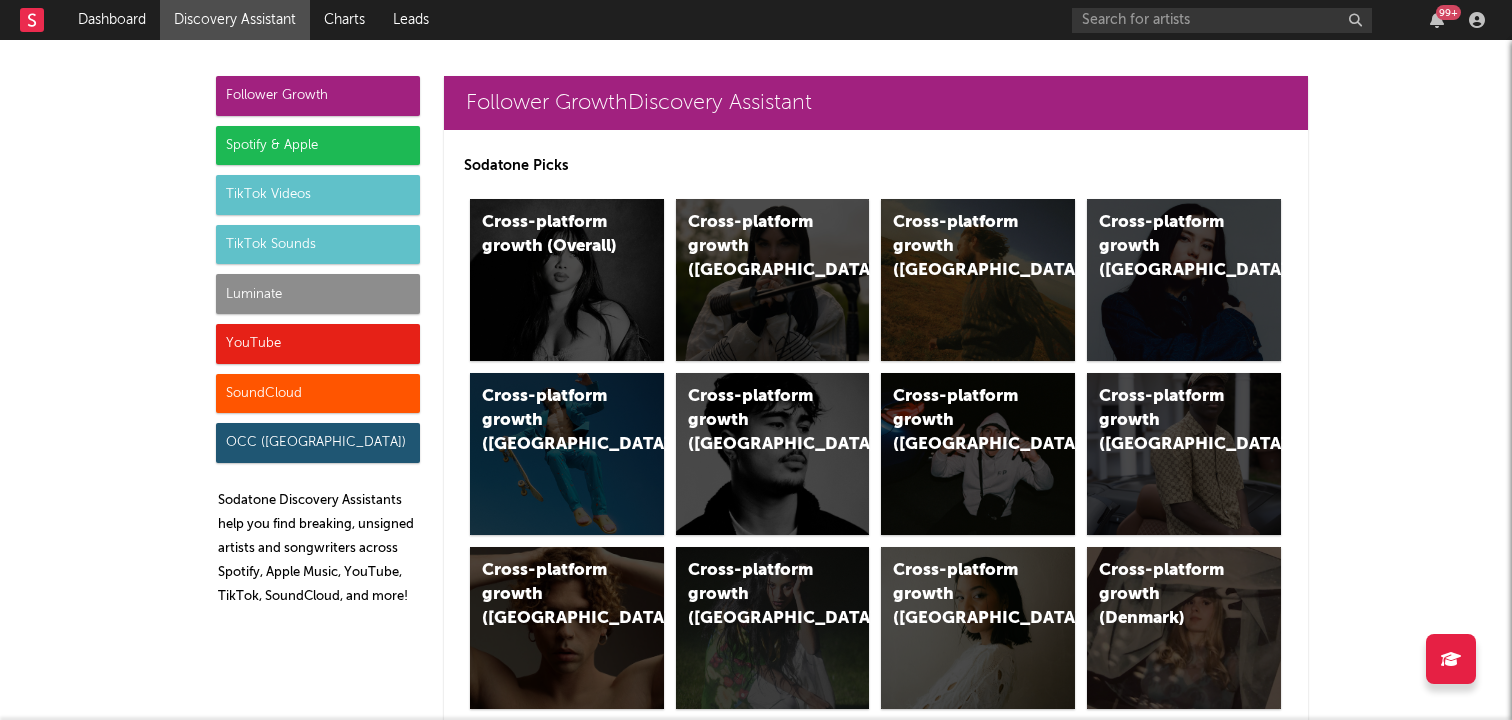 click on "Spotify & Apple" at bounding box center [318, 146] 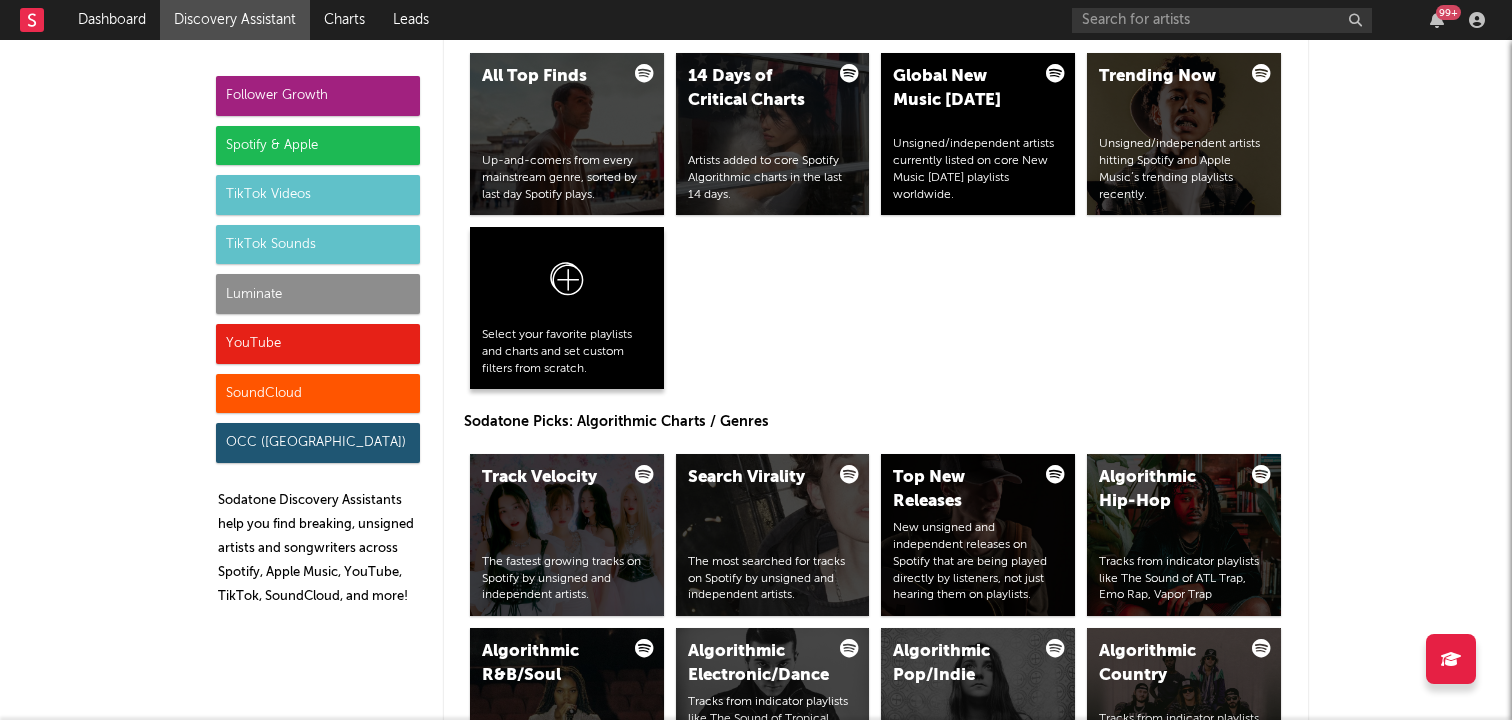 scroll, scrollTop: 2160, scrollLeft: 0, axis: vertical 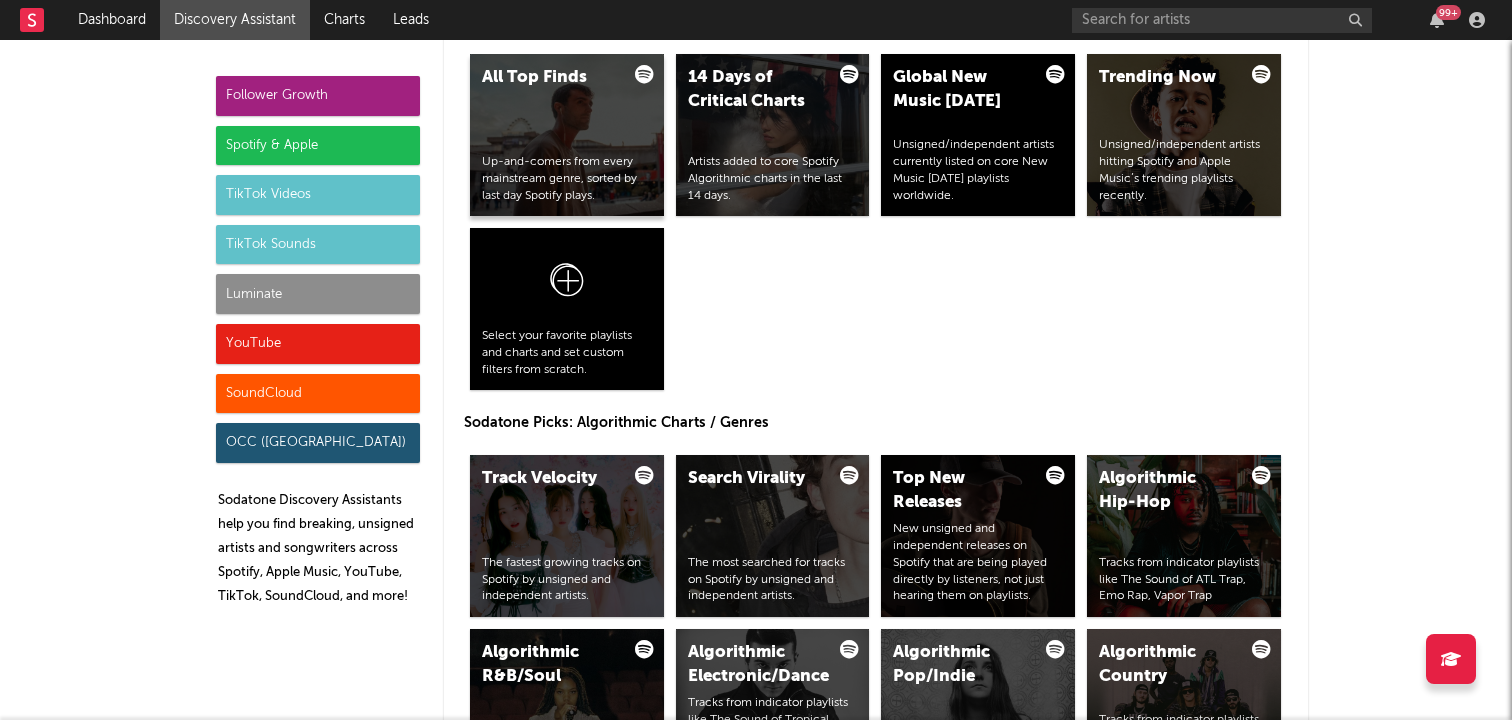 click on "All Top Finds Up-and-comers from every mainstream genre, sorted by last day Spotify plays." at bounding box center [567, 135] 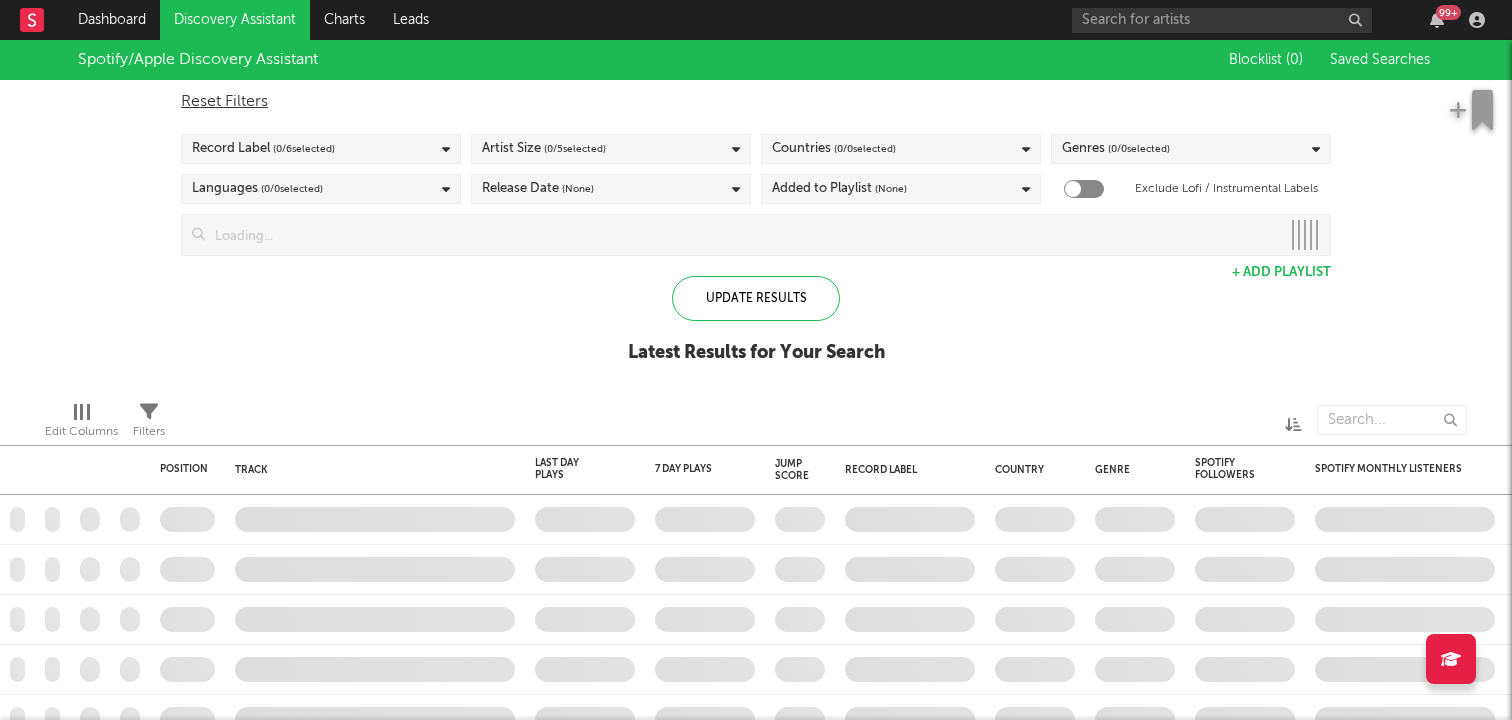 checkbox on "true" 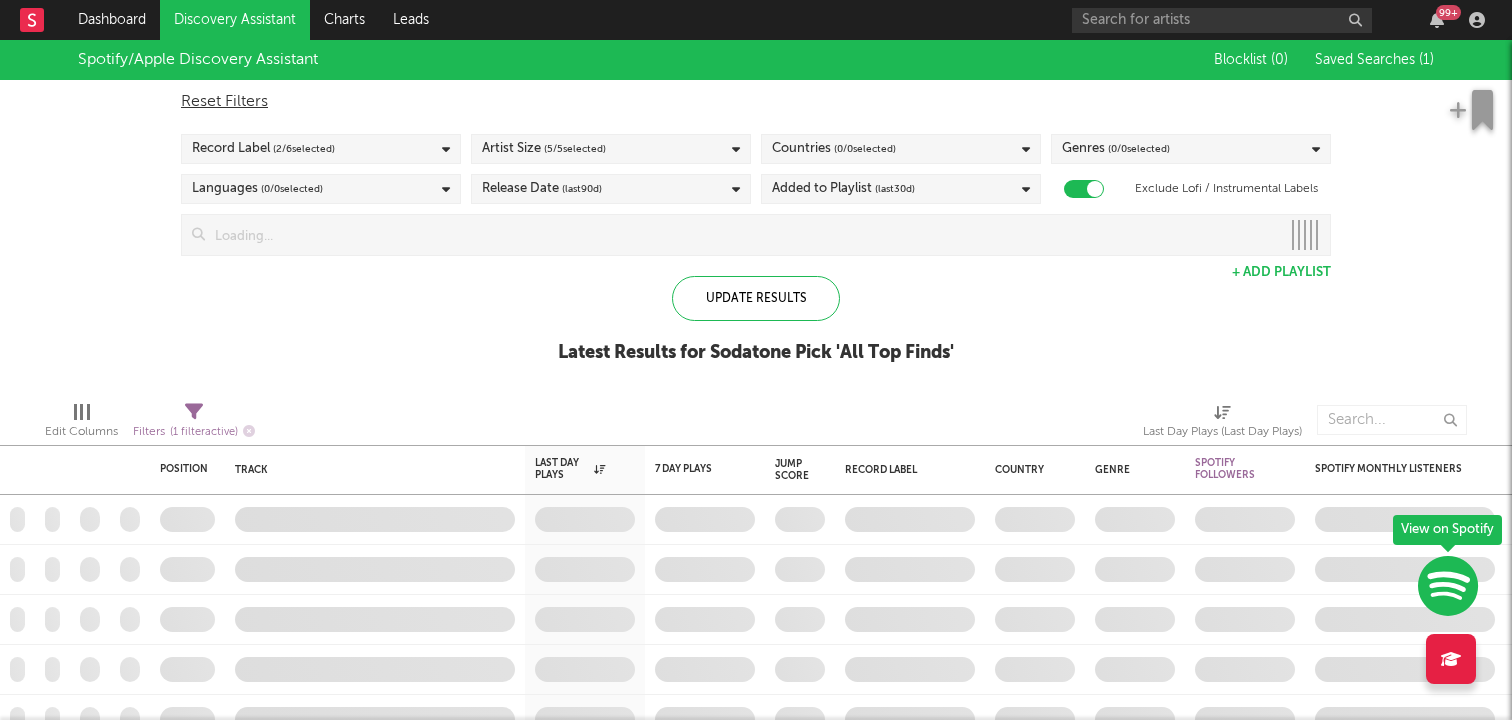 click on "Record Label ( 2 / 6  selected)" at bounding box center (321, 149) 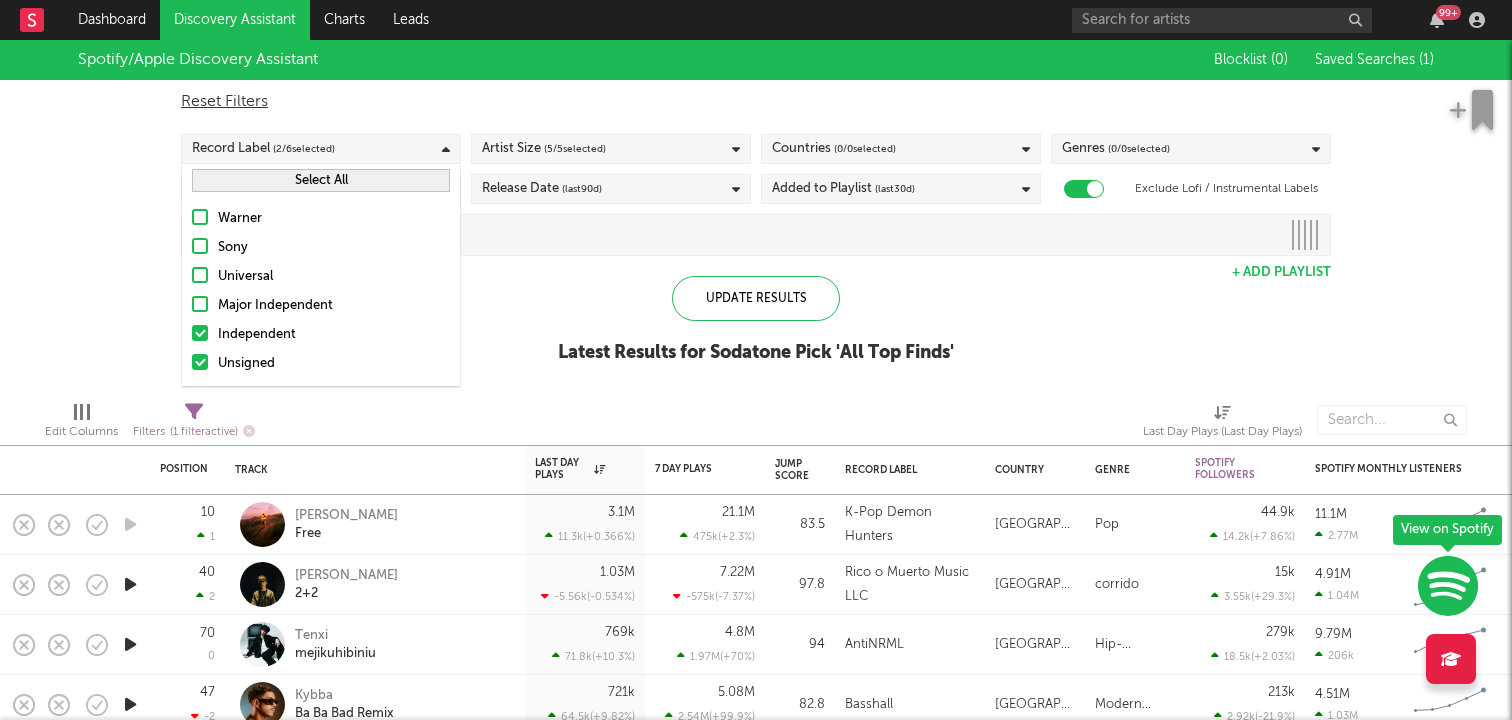 click on "Select All" at bounding box center [321, 180] 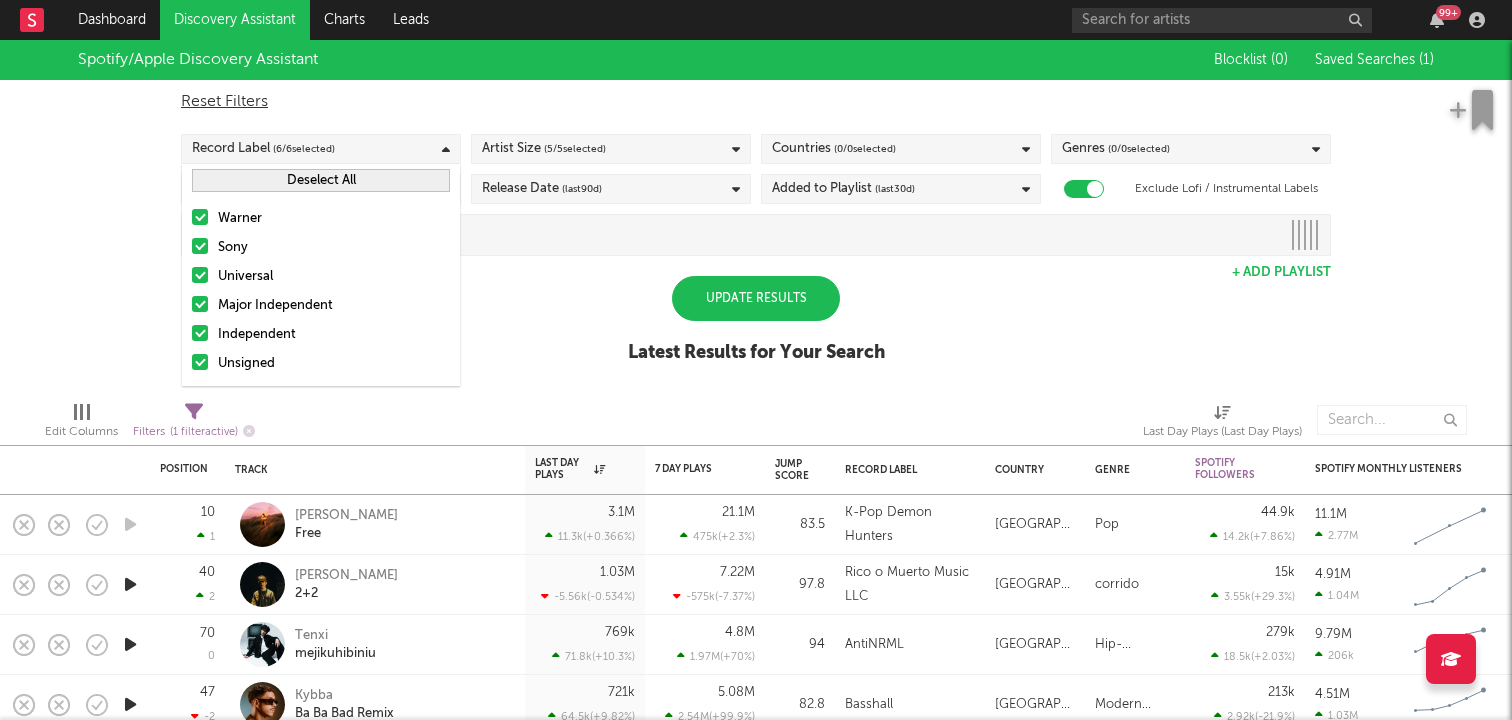 click on "Spotify/Apple Discovery Assistant Blocklist   ( 0 ) Saved Searches   ( 1 ) Reset Filters Record Label ( 6 / 6  selected) Artist Size ( 5 / 5  selected) Countries ( 0 / 0  selected) Genres ( 0 / 0  selected) Languages ( 0 / 0  selected) Release Date (last  90 d) Added to Playlist (last  30 d) Exclude Lofi / Instrumental Labels Update Results + Add Playlist Update Results Latest Results for Your Search" at bounding box center [756, 212] 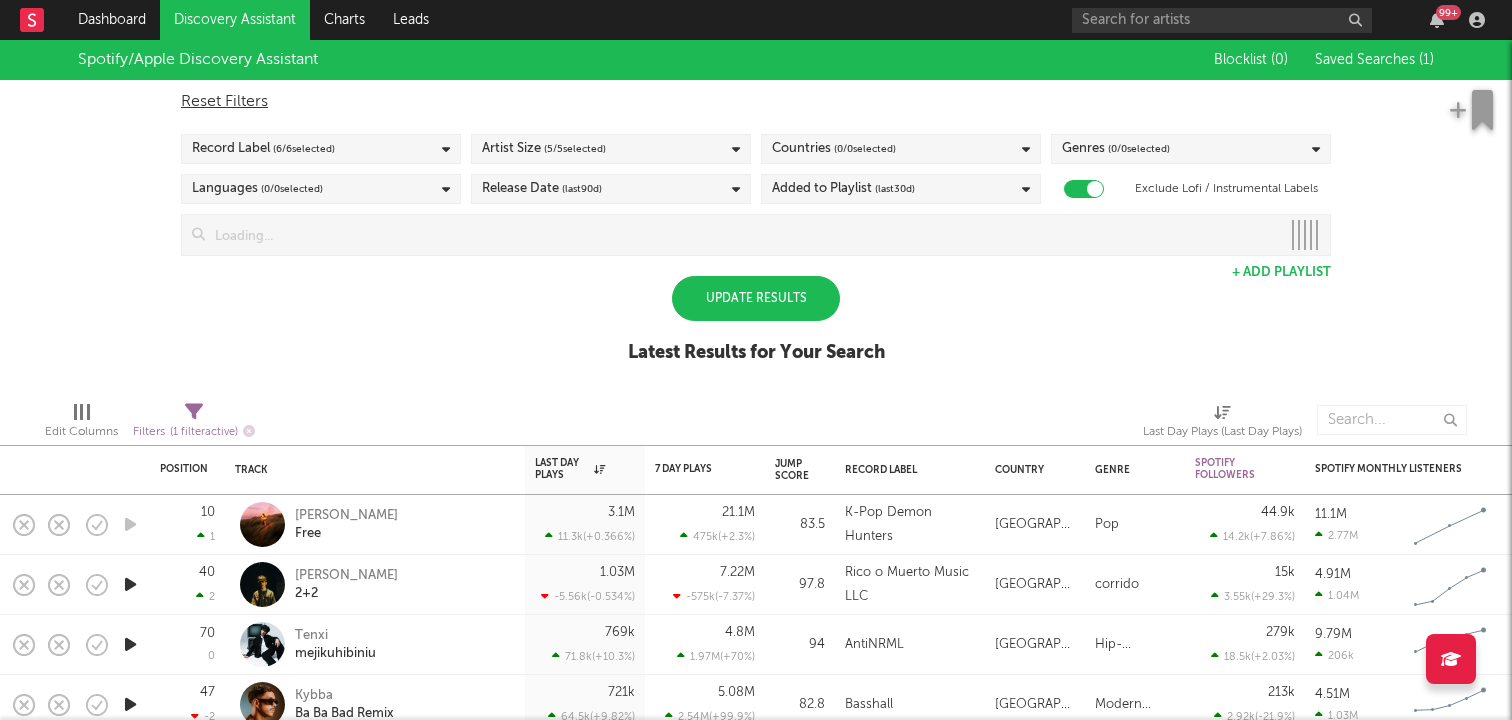 click on "( 5 / 5  selected)" at bounding box center (575, 149) 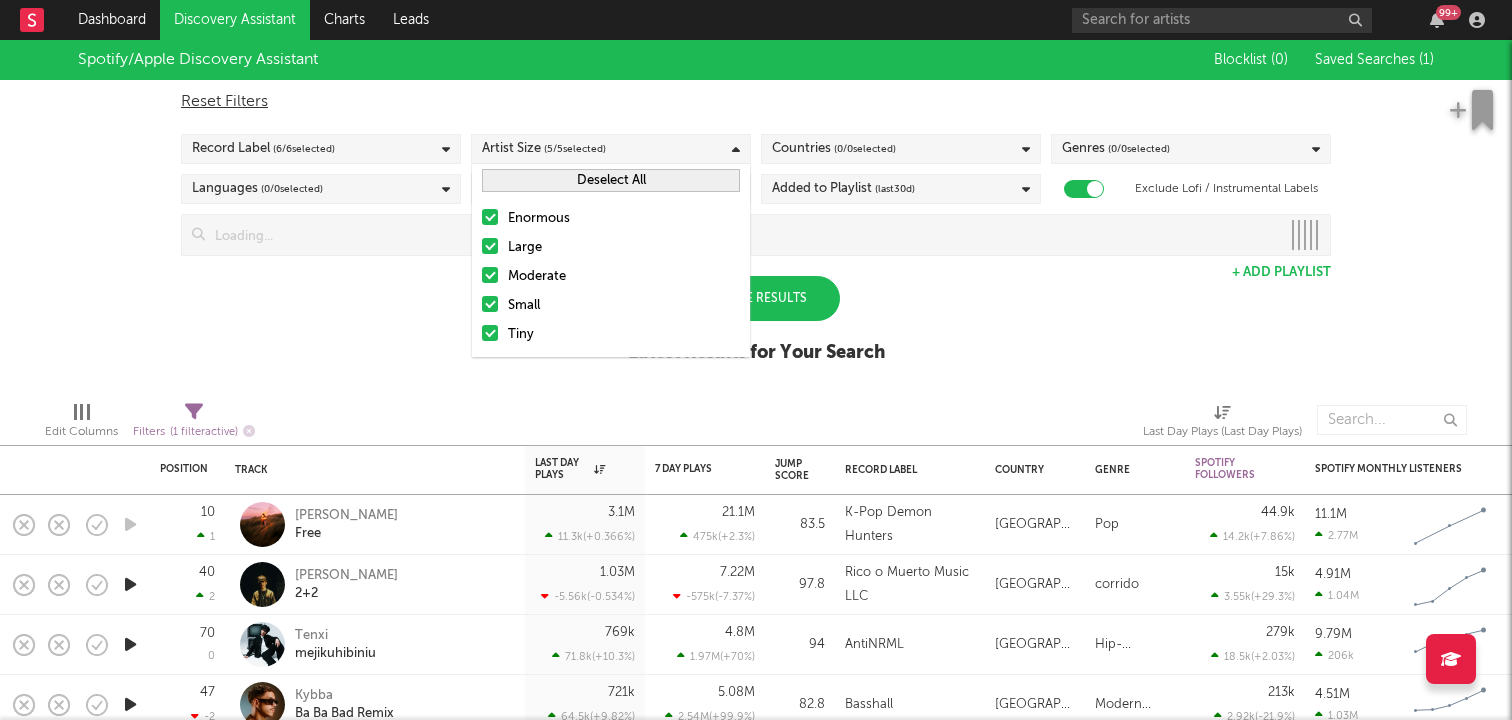 click at bounding box center [490, 217] 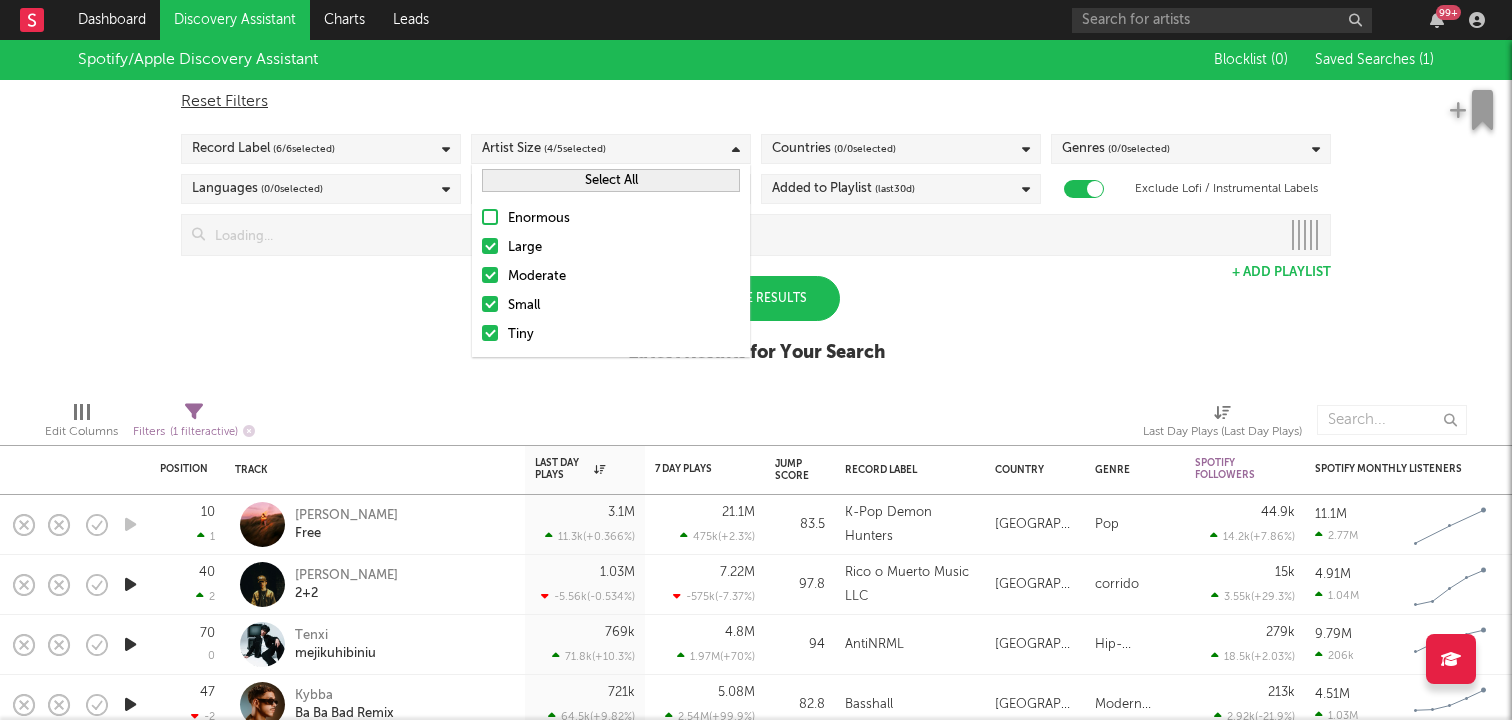 click at bounding box center (490, 246) 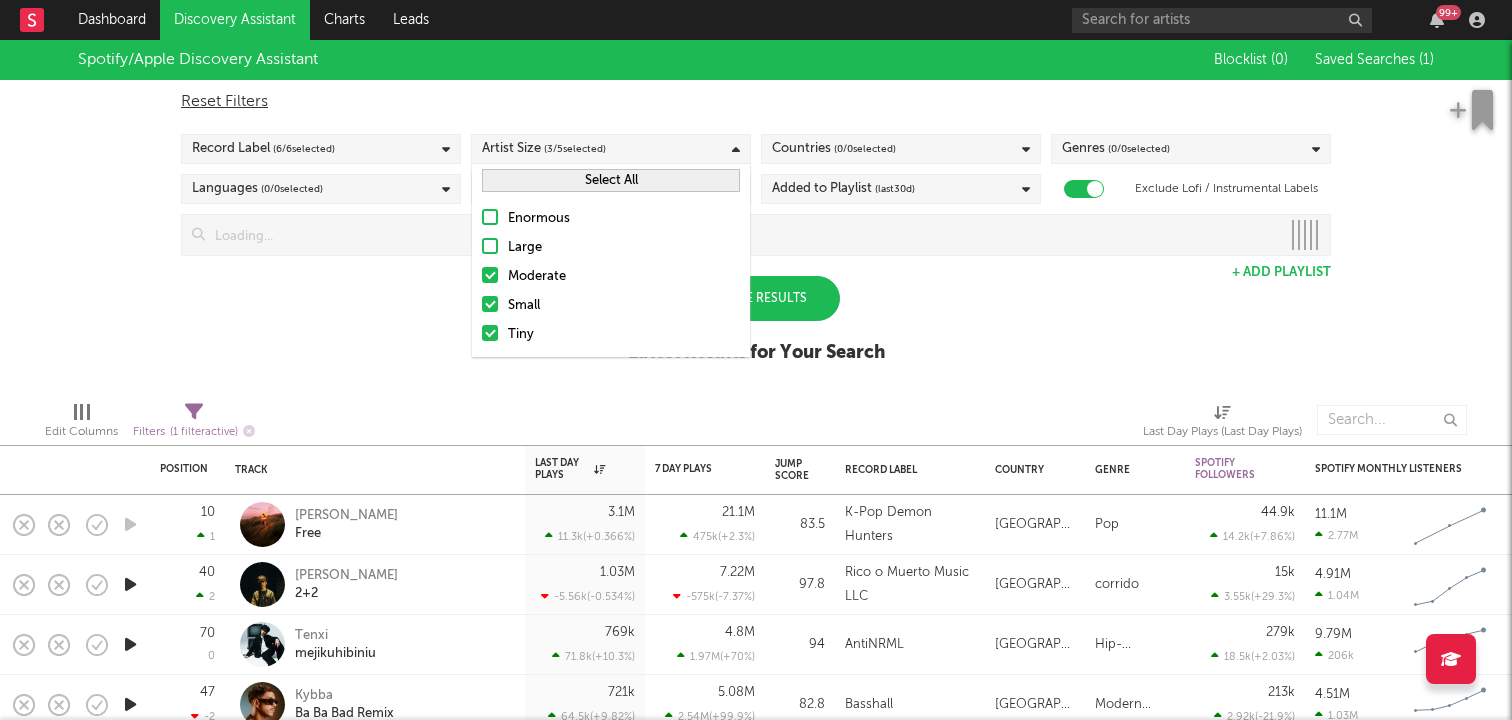 click on "Spotify/Apple Discovery Assistant Blocklist   ( 0 ) Saved Searches   ( 1 ) Reset Filters Record Label ( 6 / 6  selected) Artist Size ( 3 / 5  selected) Countries ( 0 / 0  selected) Genres ( 0 / 0  selected) Languages ( 0 / 0  selected) Release Date (last  90 d) Added to Playlist (last  30 d) Exclude Lofi / Instrumental Labels Update Results + Add Playlist Update Results Latest Results for Your Search" at bounding box center (756, 212) 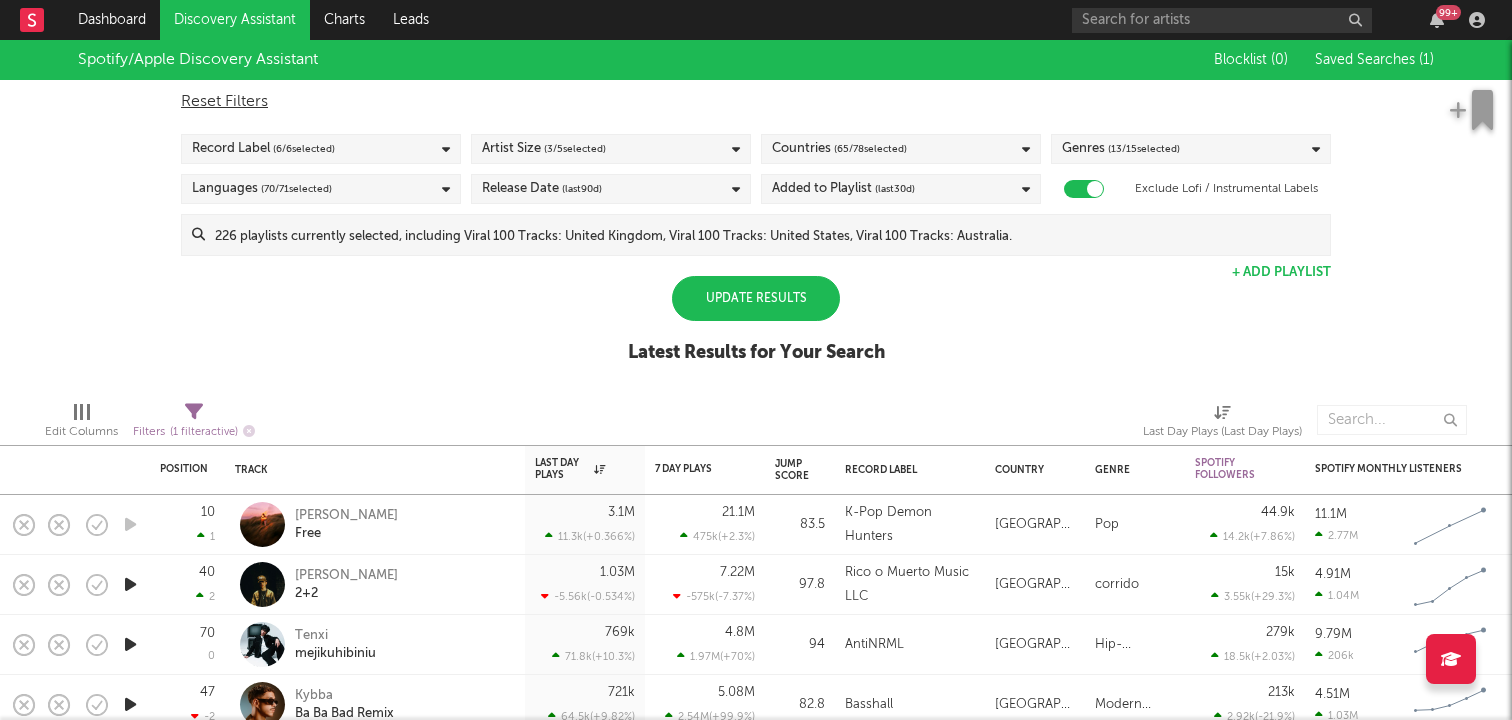 click on "Countries ( 65 / 78  selected)" at bounding box center (901, 149) 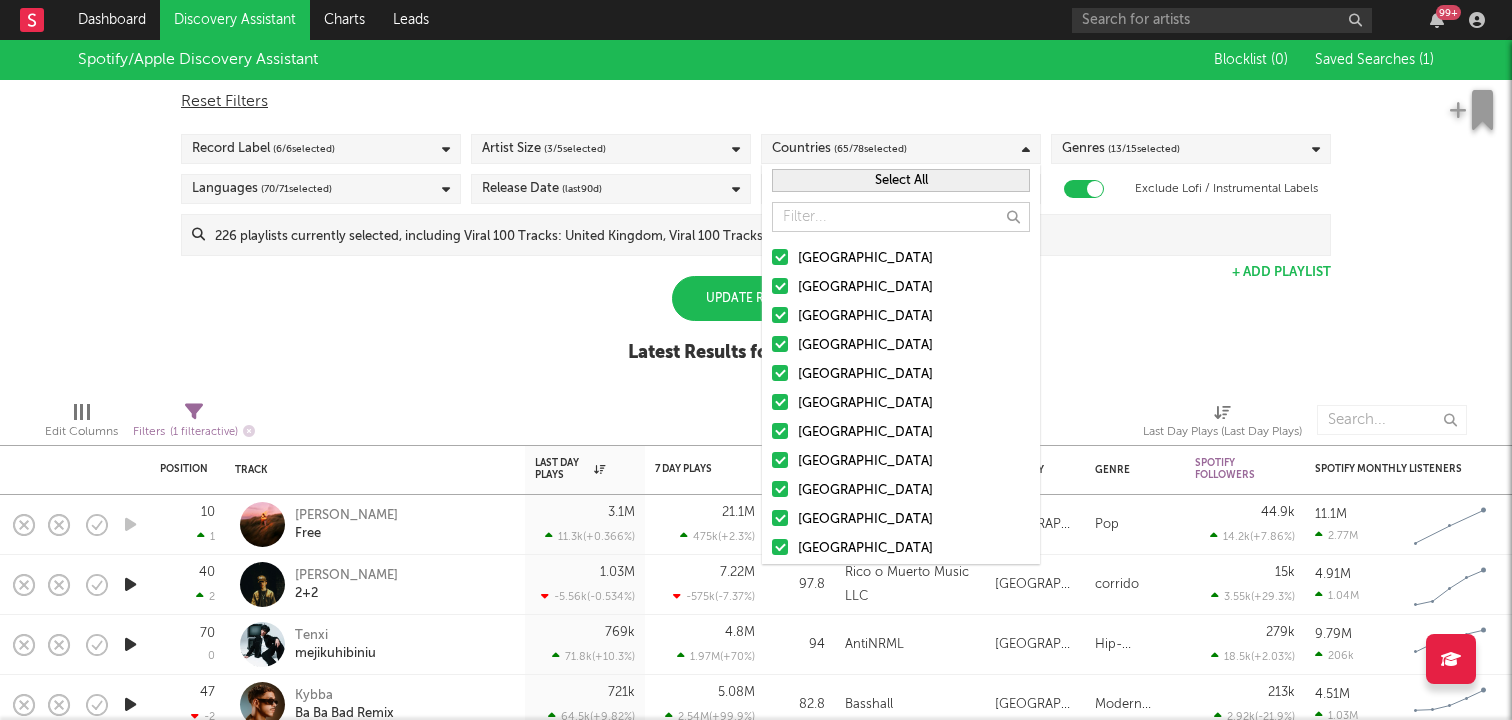 click at bounding box center (780, 257) 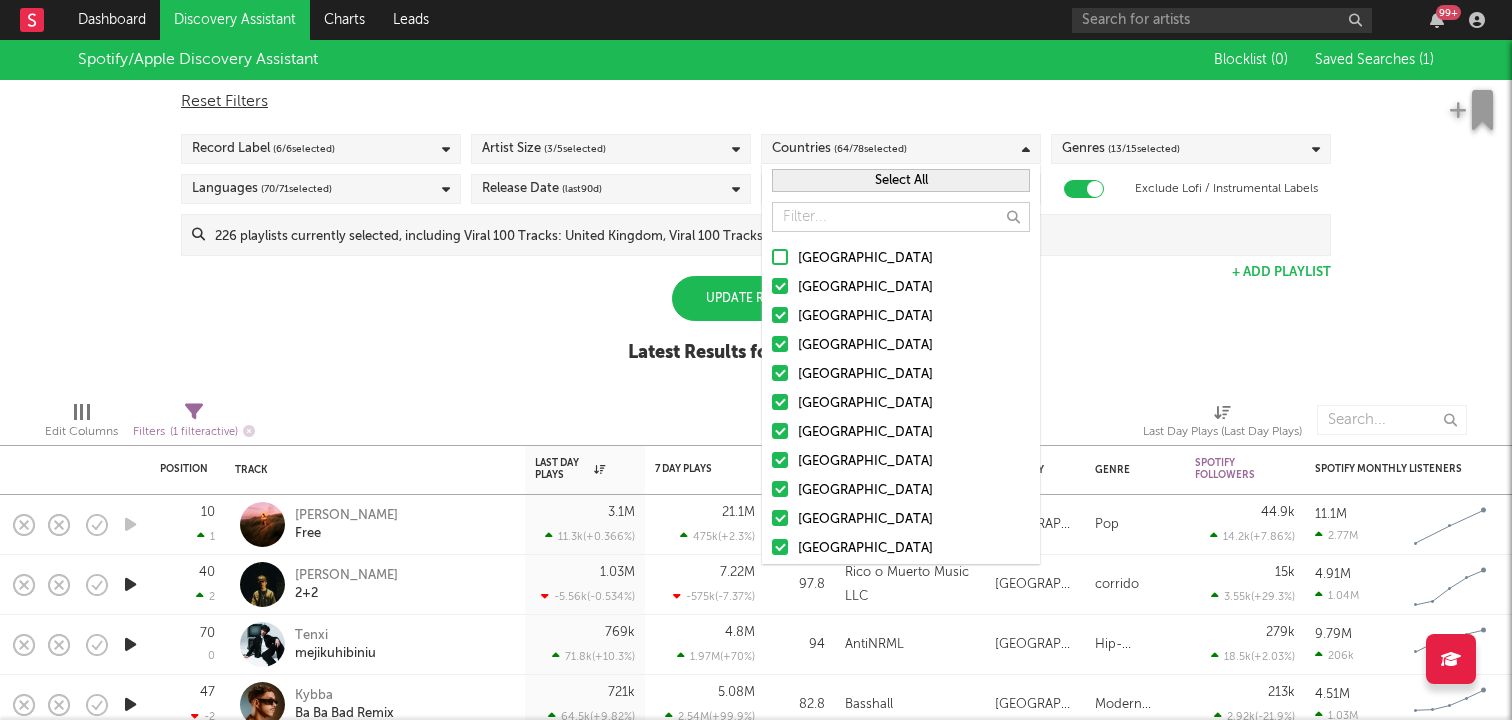 click at bounding box center (780, 286) 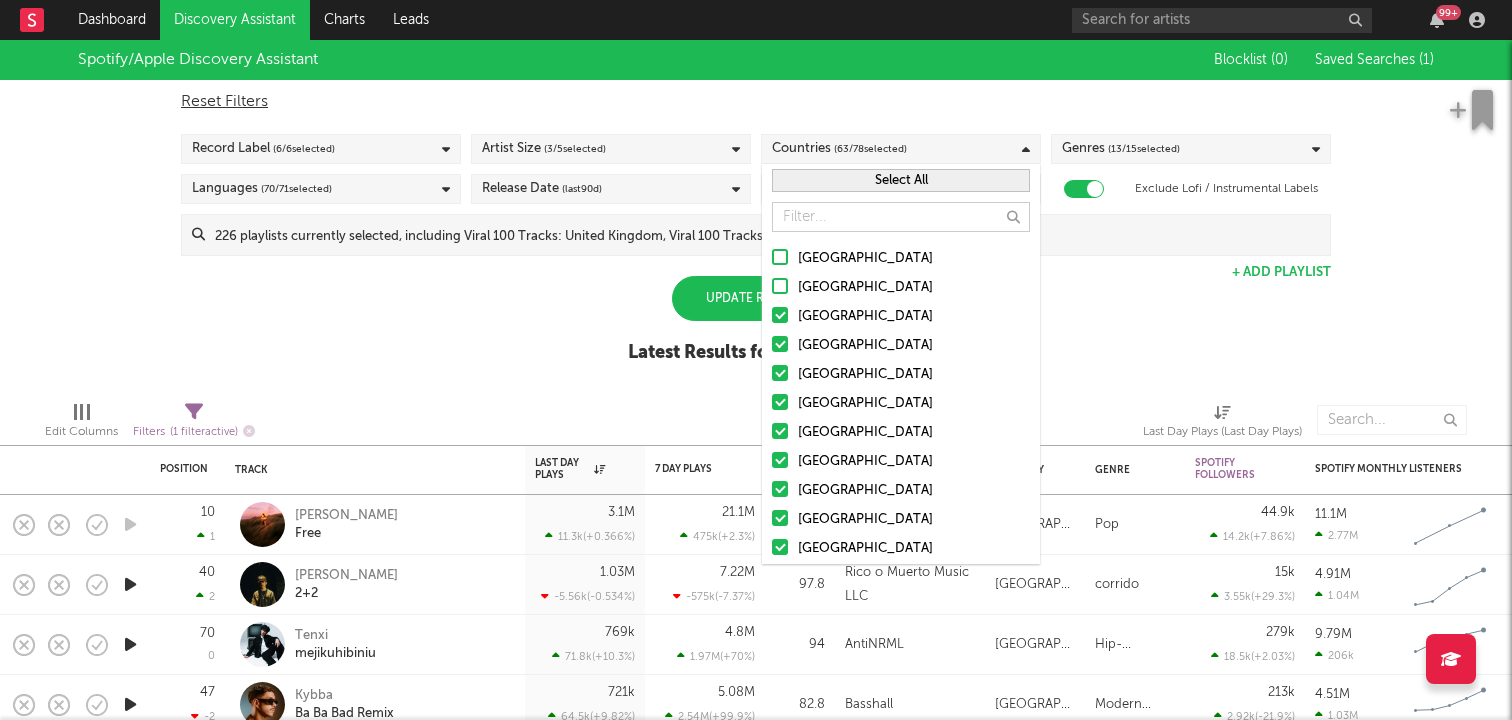 click at bounding box center [780, 315] 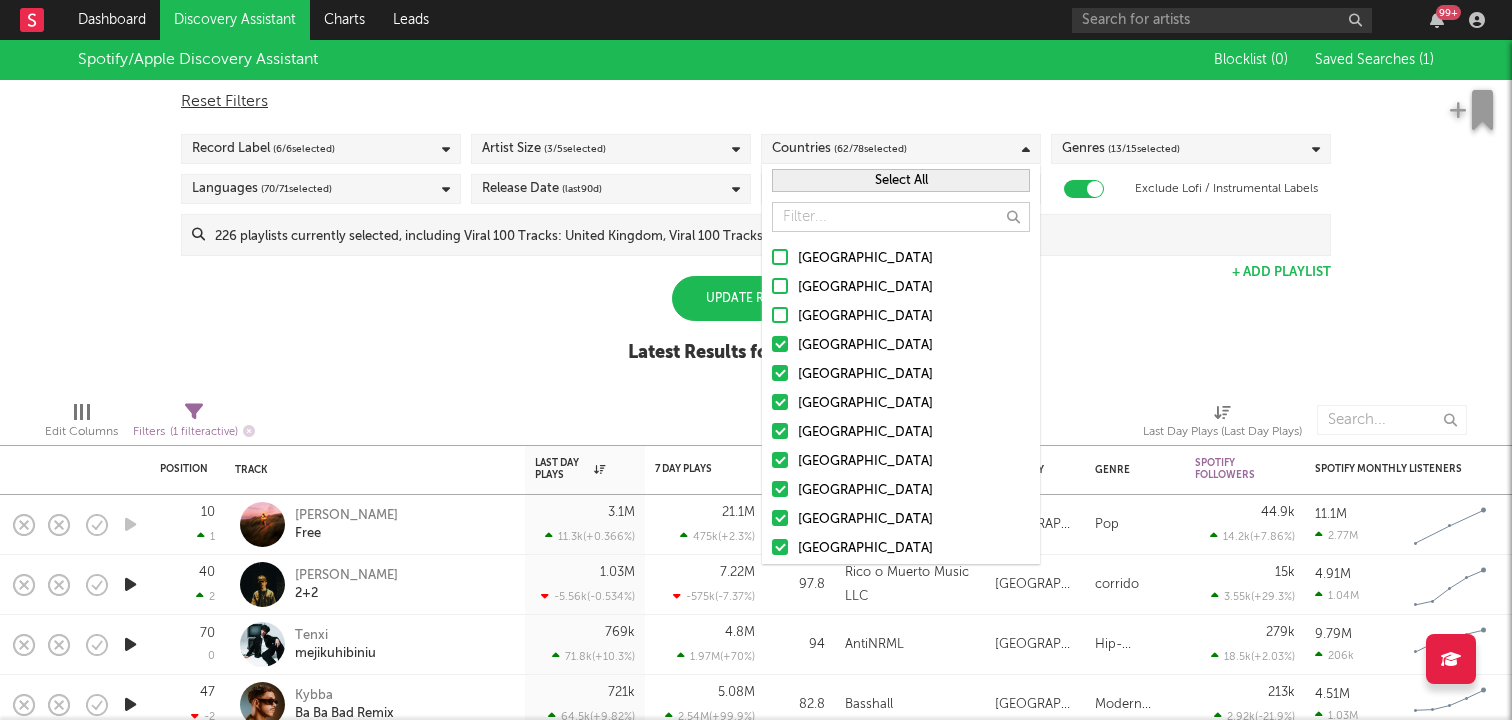 click at bounding box center (780, 344) 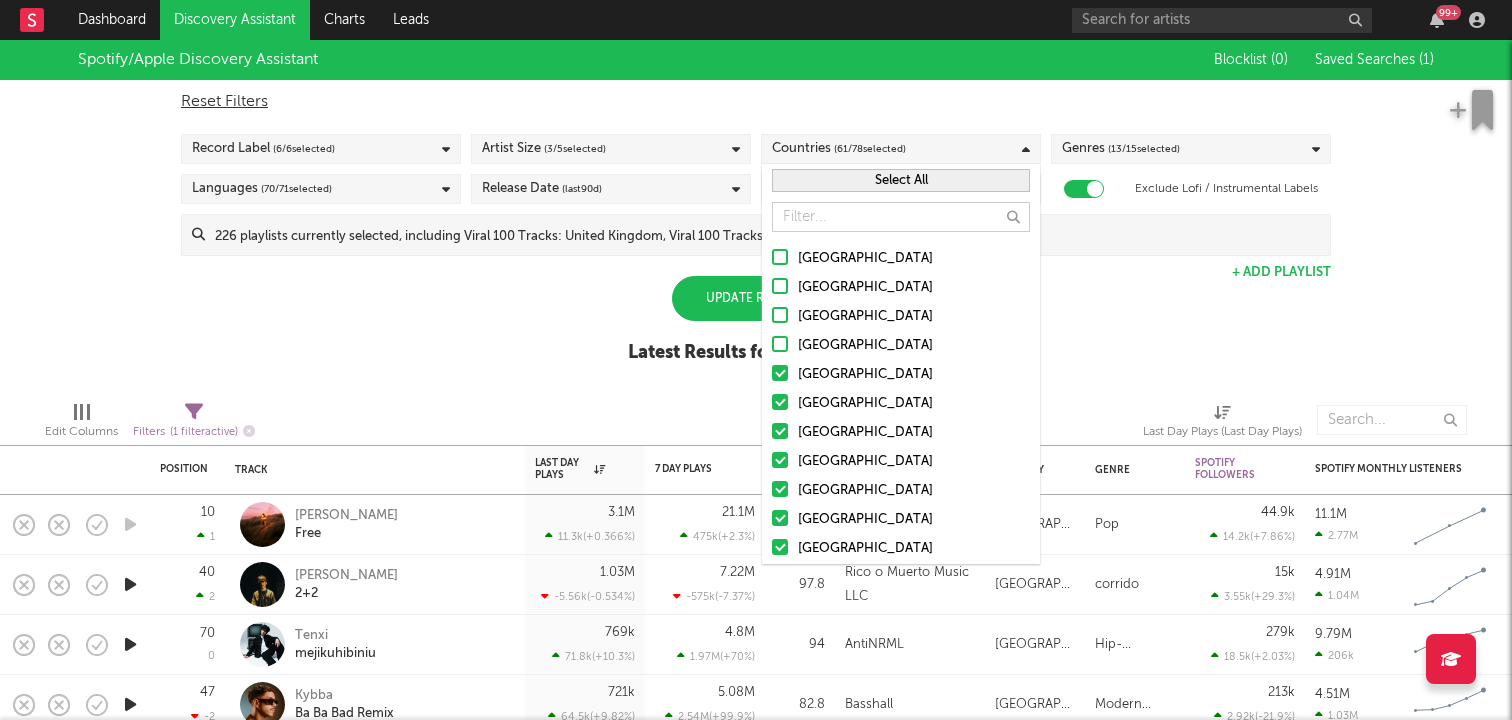 click at bounding box center [780, 373] 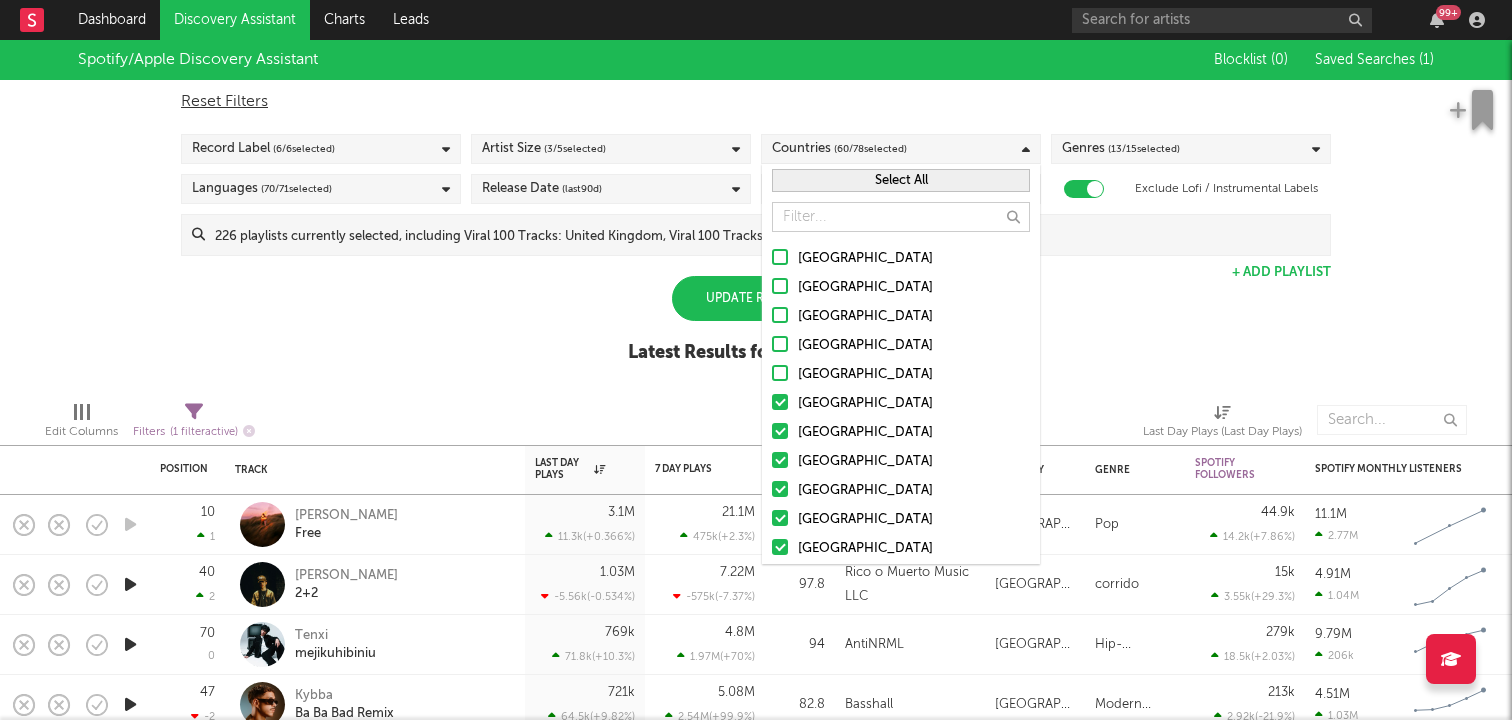 click at bounding box center (780, 402) 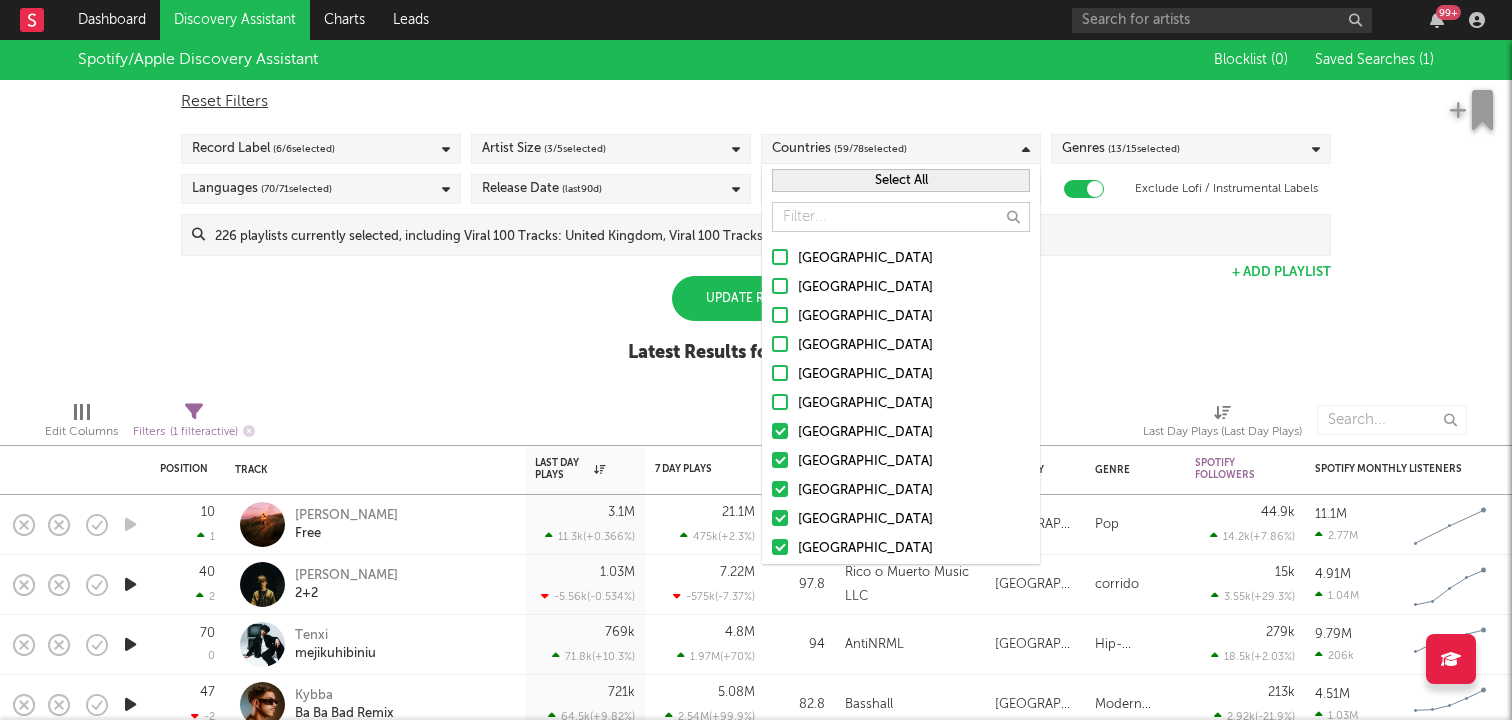 click at bounding box center [780, 431] 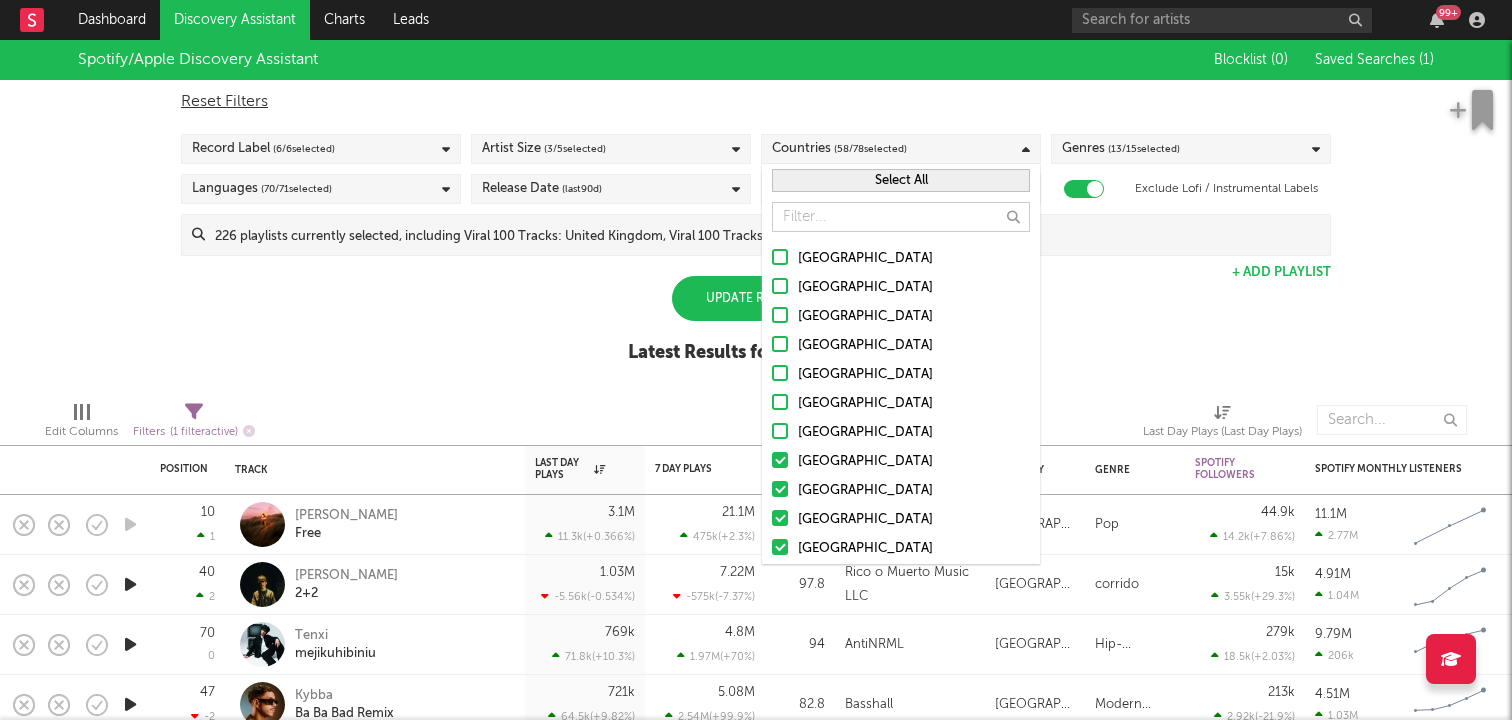 click at bounding box center [780, 460] 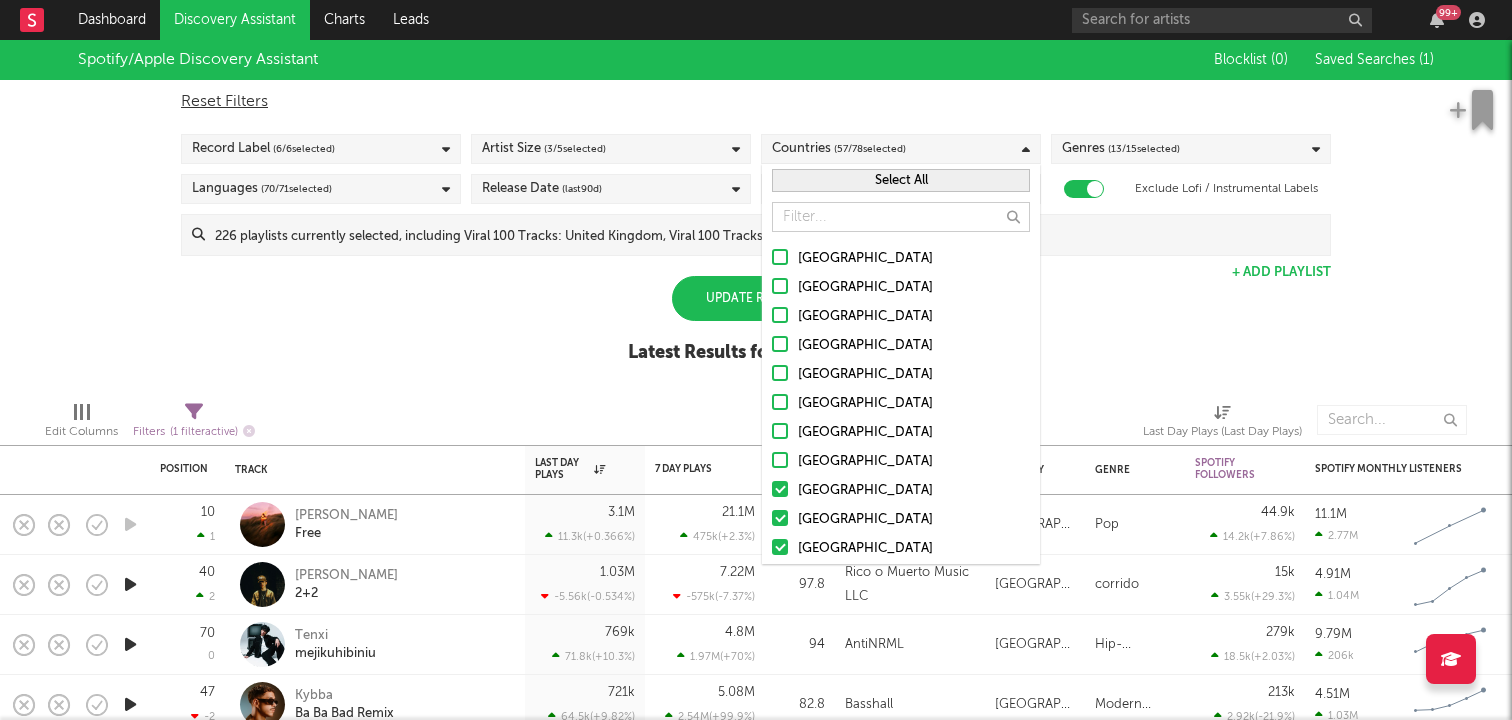 click at bounding box center (780, 489) 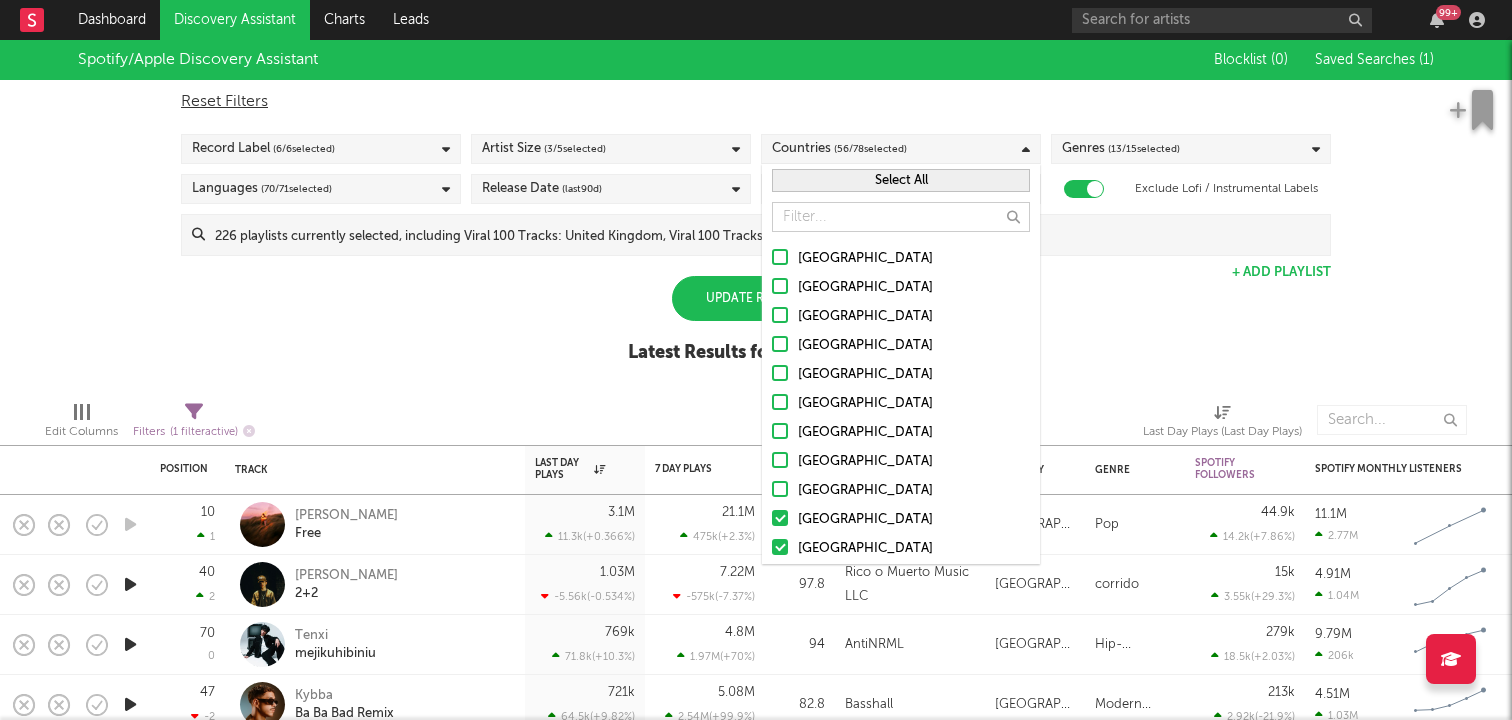 click on "Austria" at bounding box center [901, 520] 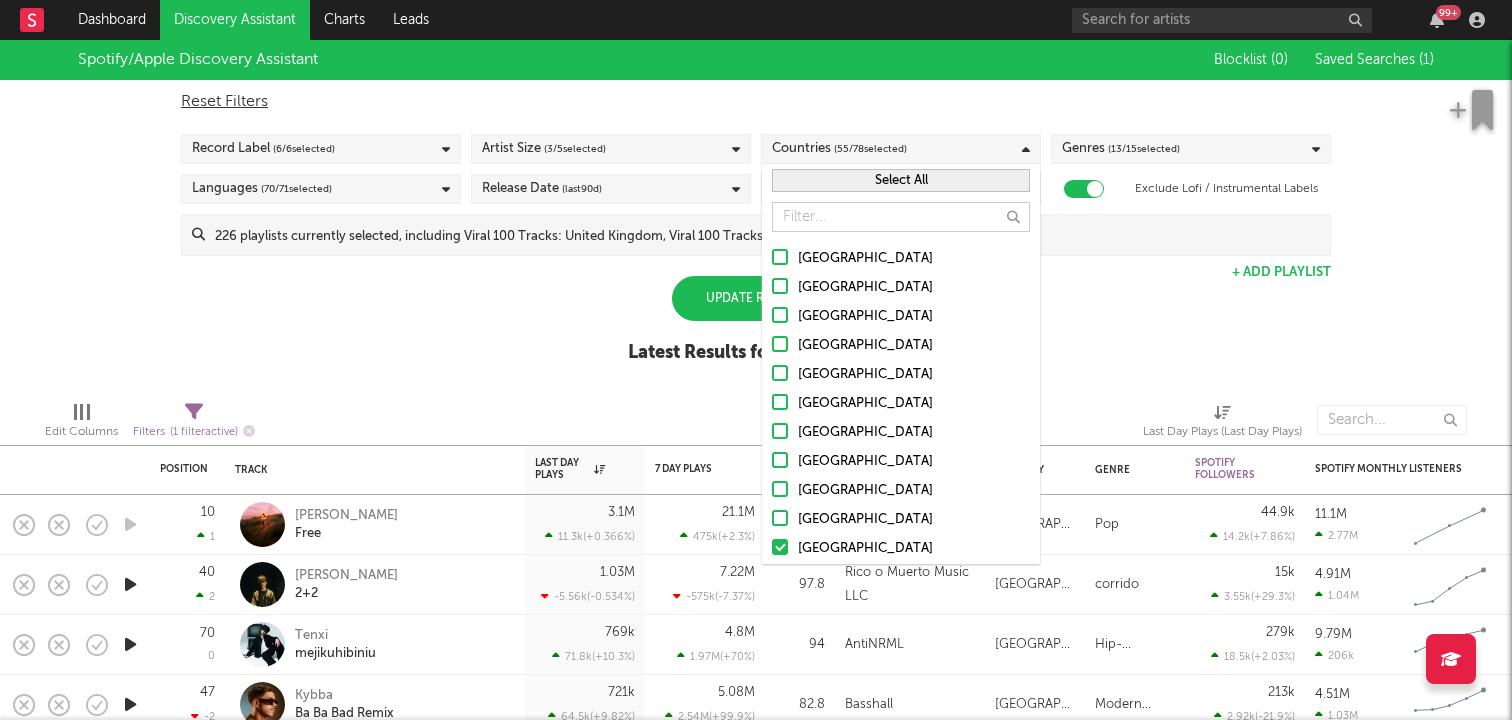 click at bounding box center (780, 547) 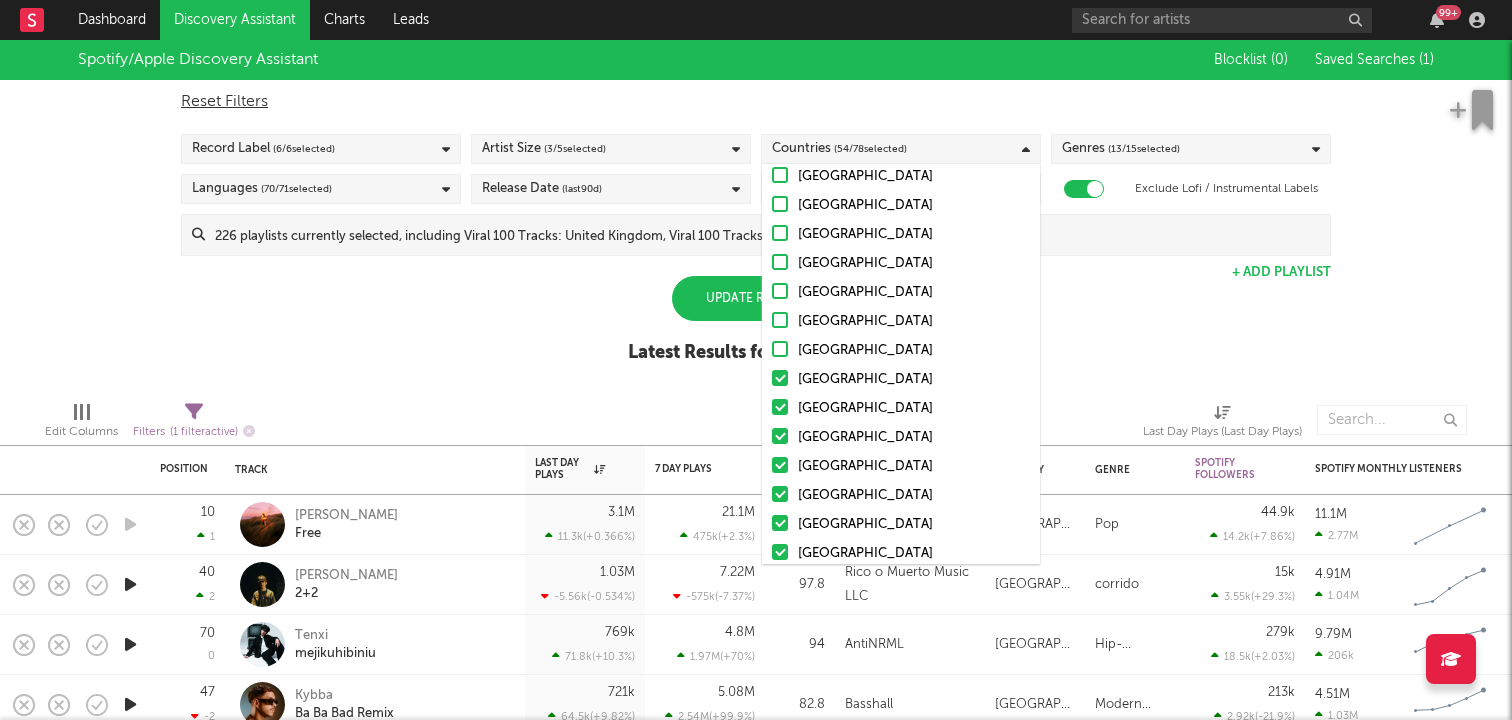 scroll, scrollTop: 224, scrollLeft: 0, axis: vertical 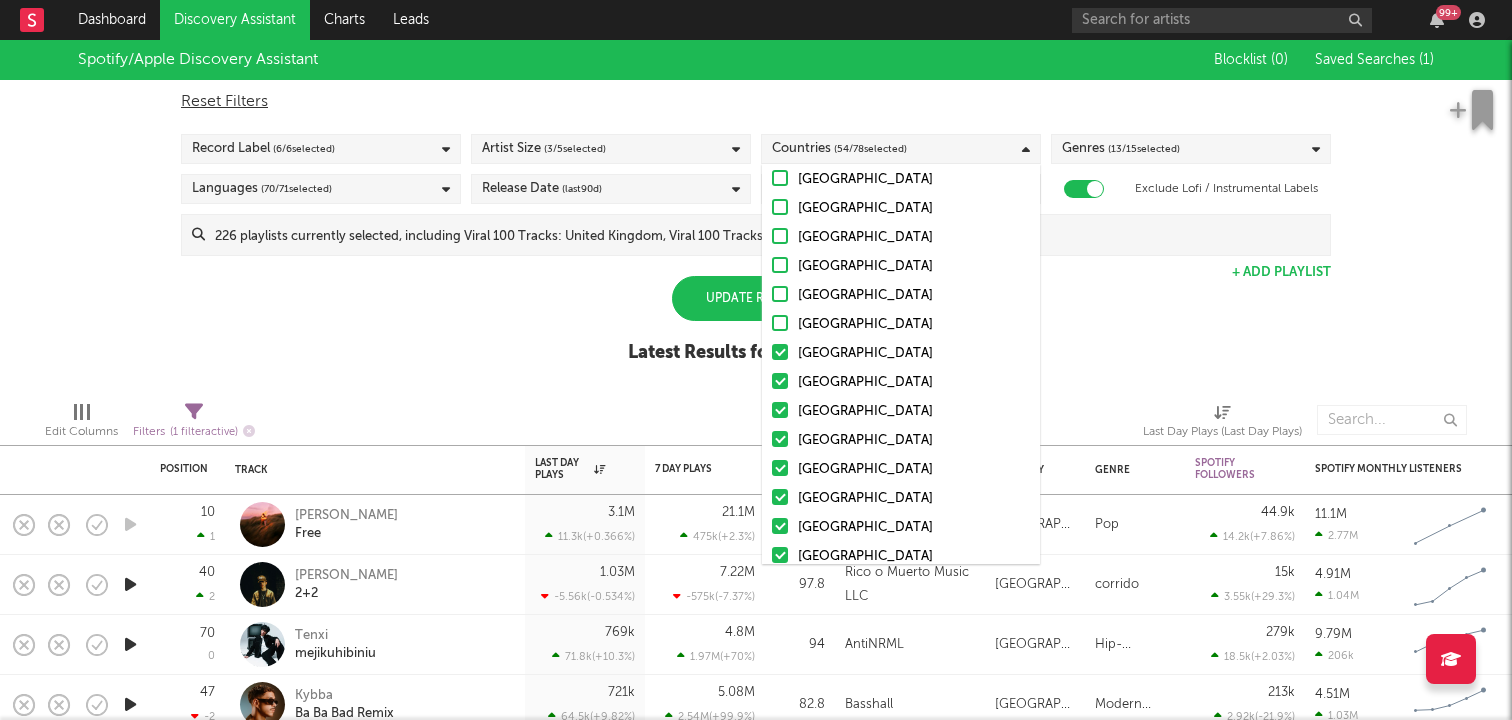 click at bounding box center (780, 352) 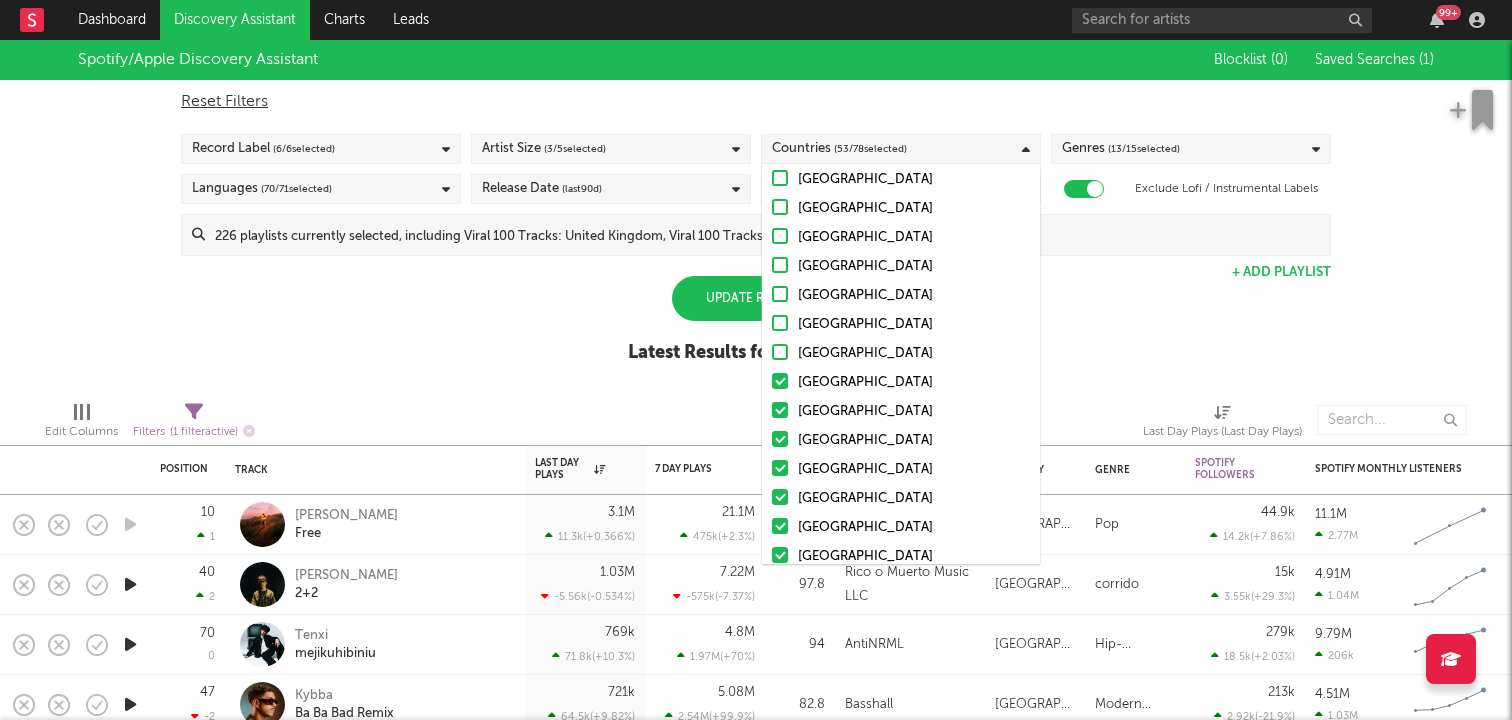 click at bounding box center [780, 381] 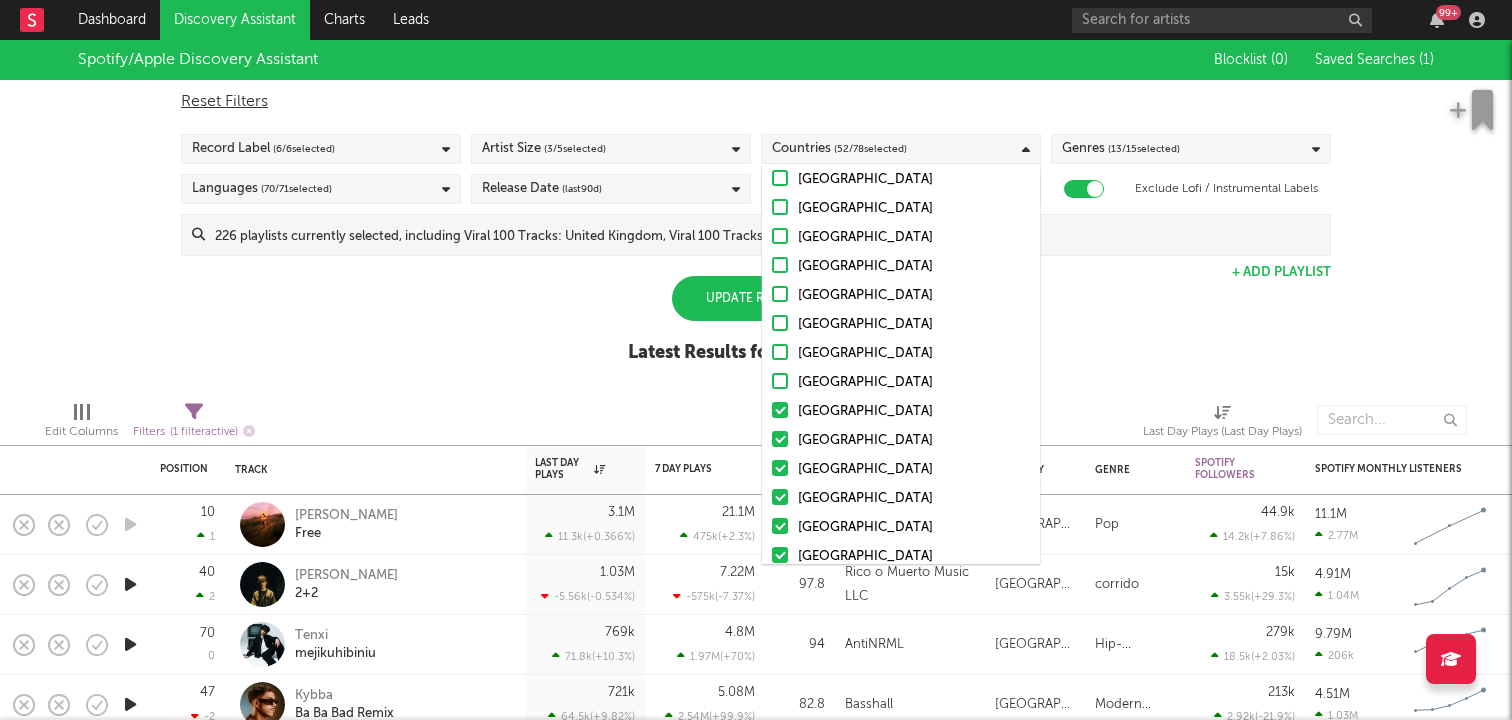 click at bounding box center (780, 410) 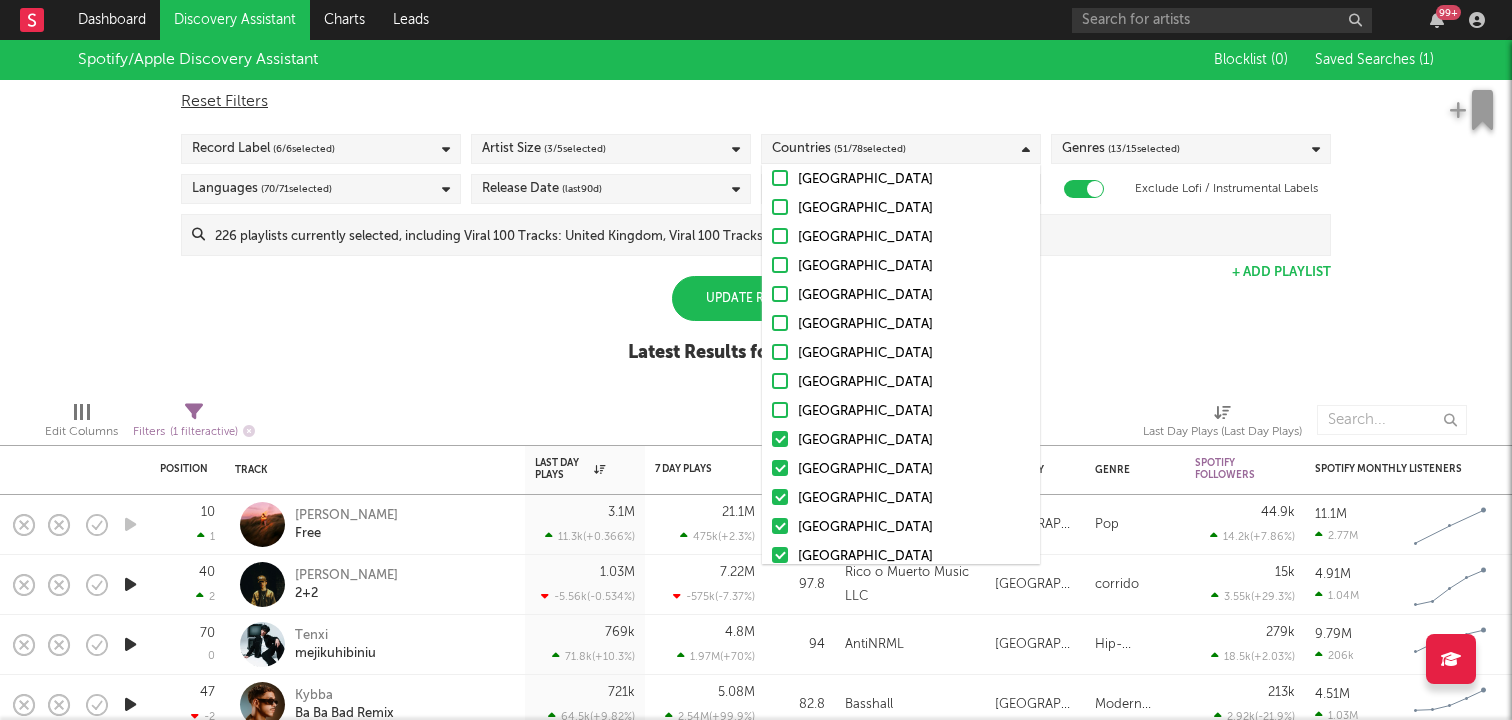 click at bounding box center (780, 439) 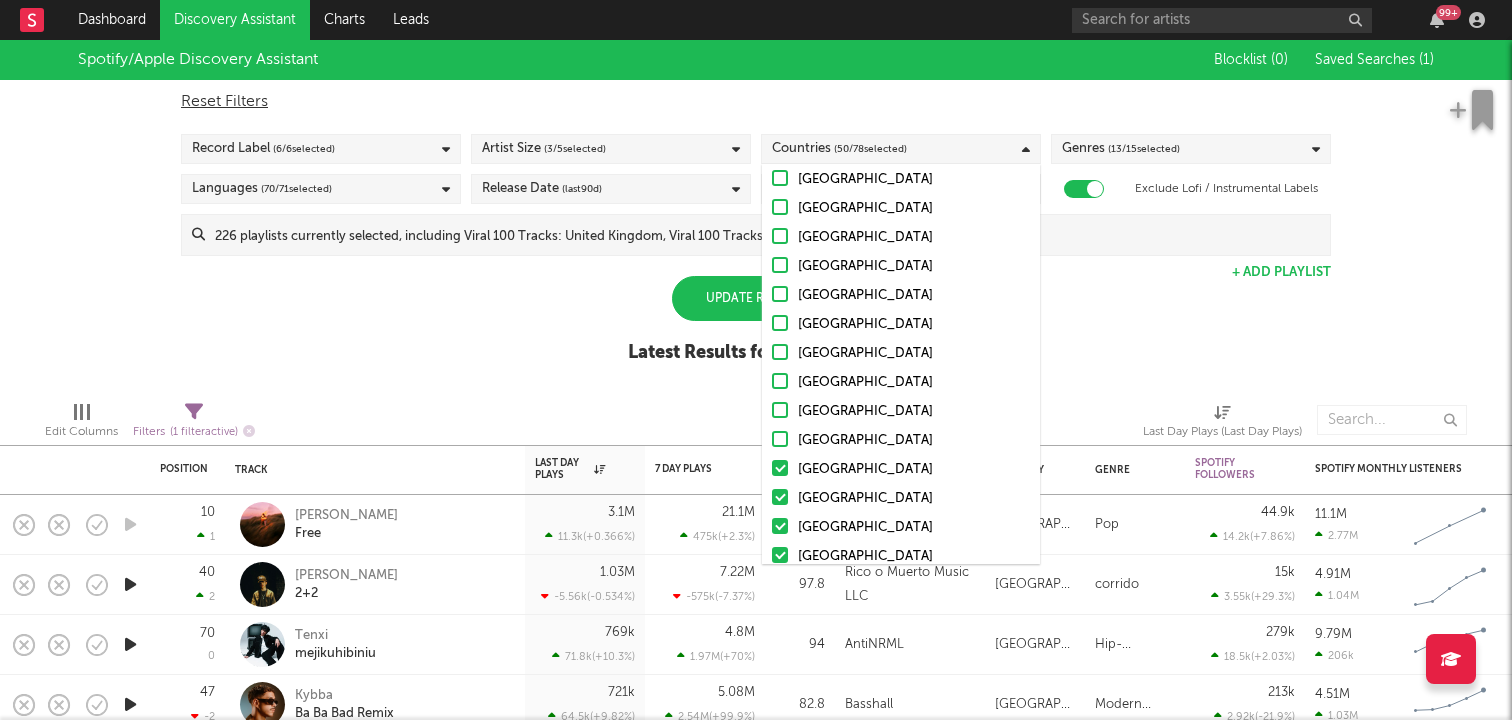click at bounding box center (780, 468) 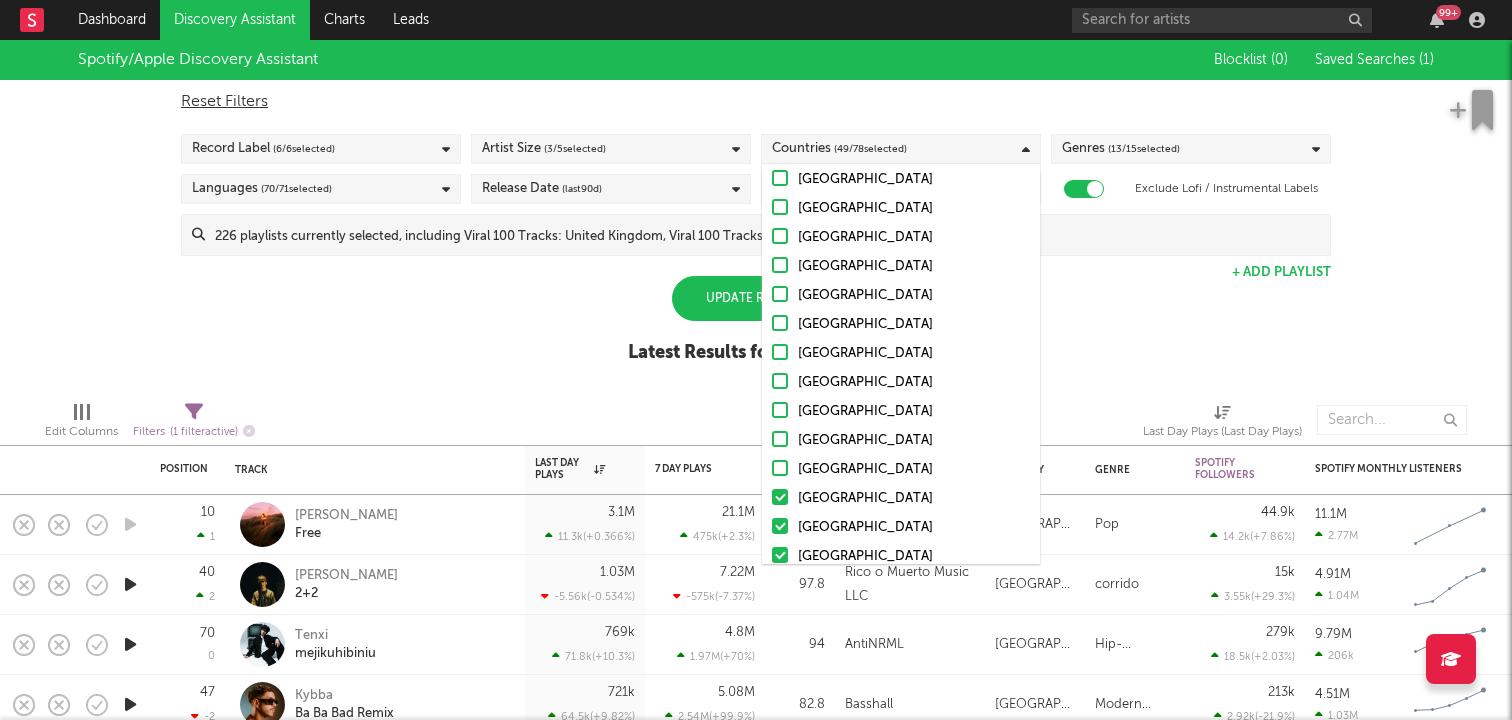 click at bounding box center [780, 497] 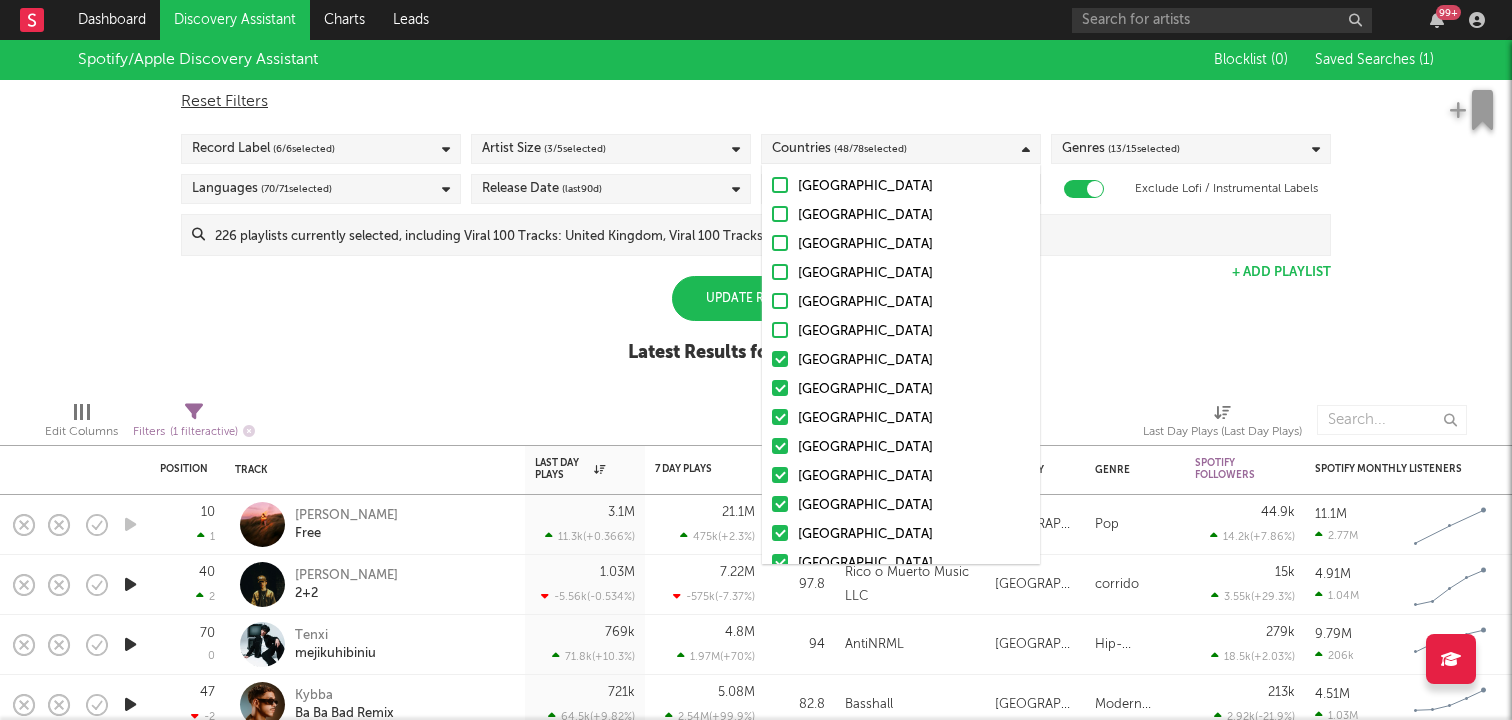 scroll, scrollTop: 408, scrollLeft: 0, axis: vertical 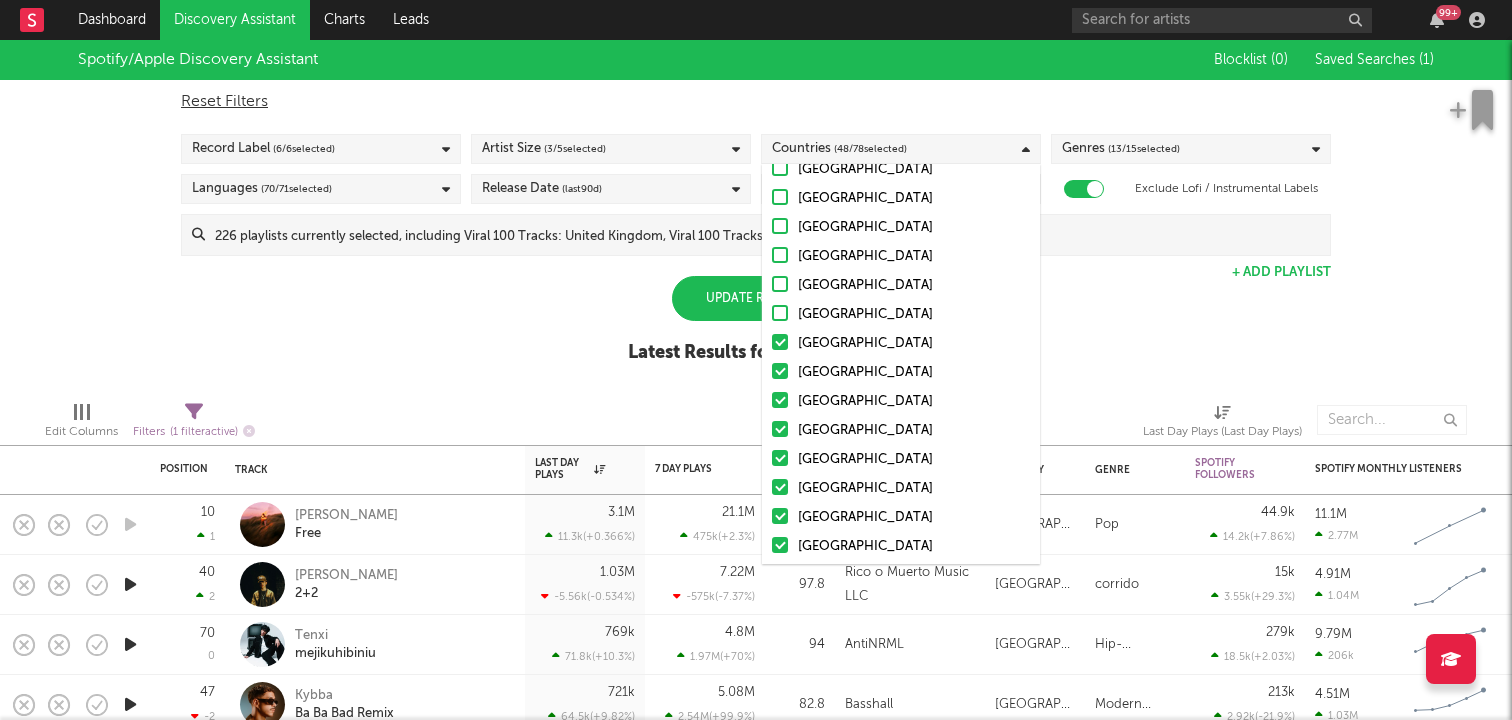 click at bounding box center [780, 342] 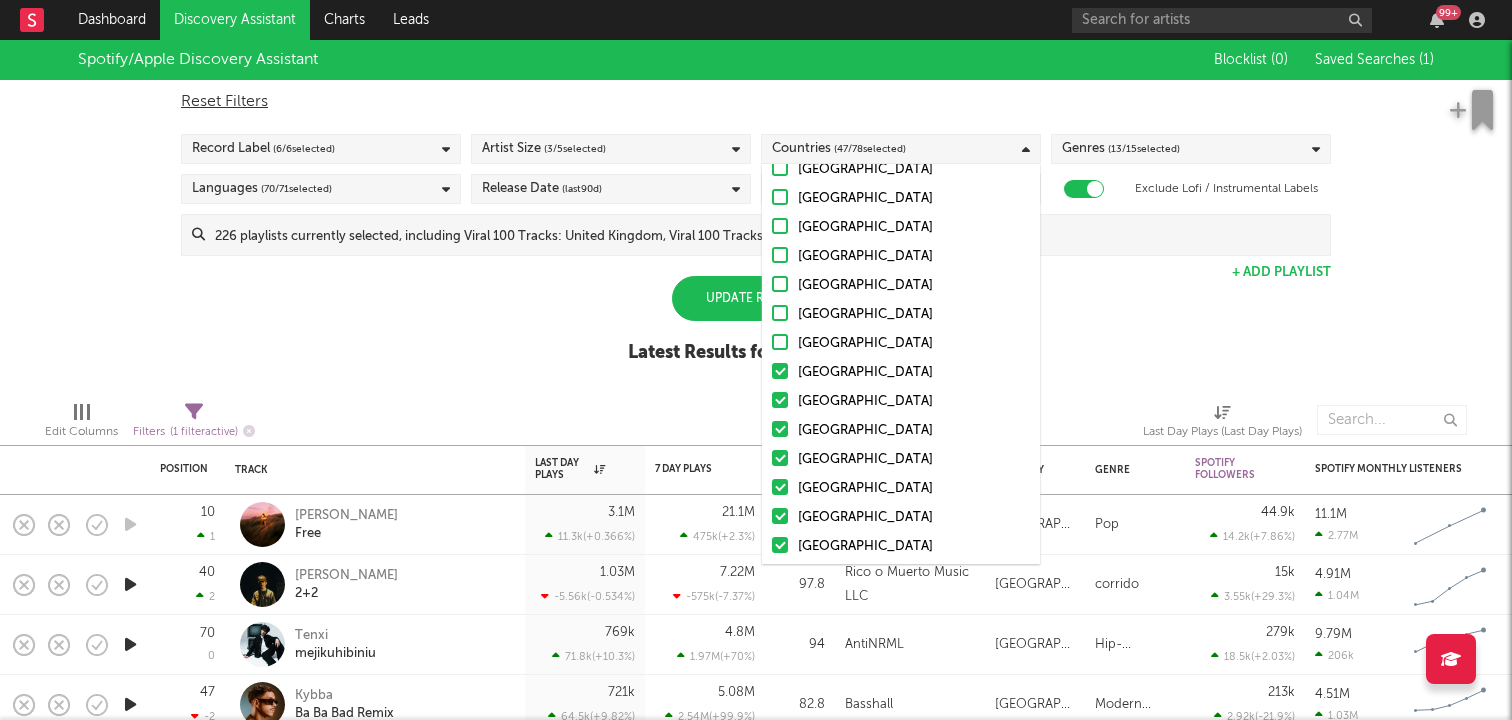 click on "[GEOGRAPHIC_DATA]" at bounding box center (901, 373) 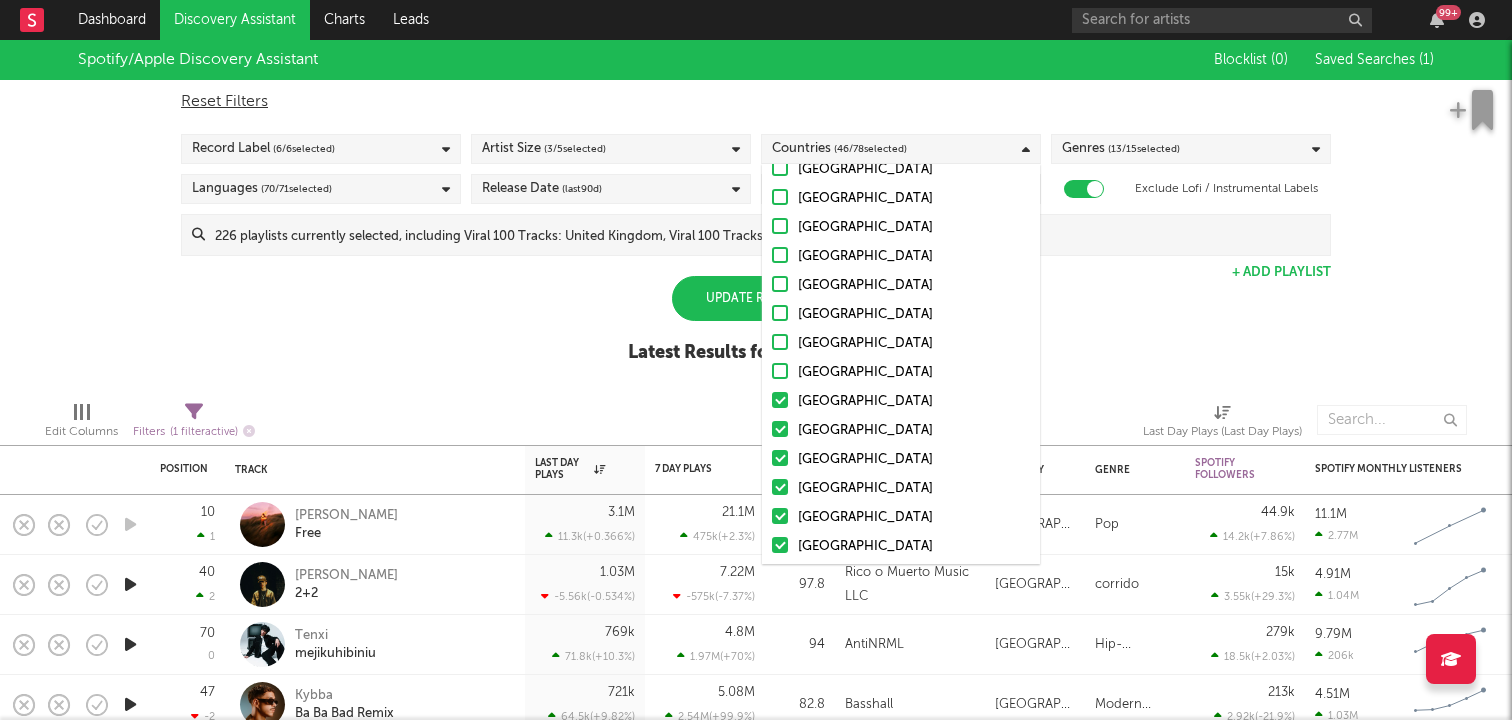 click at bounding box center (780, 400) 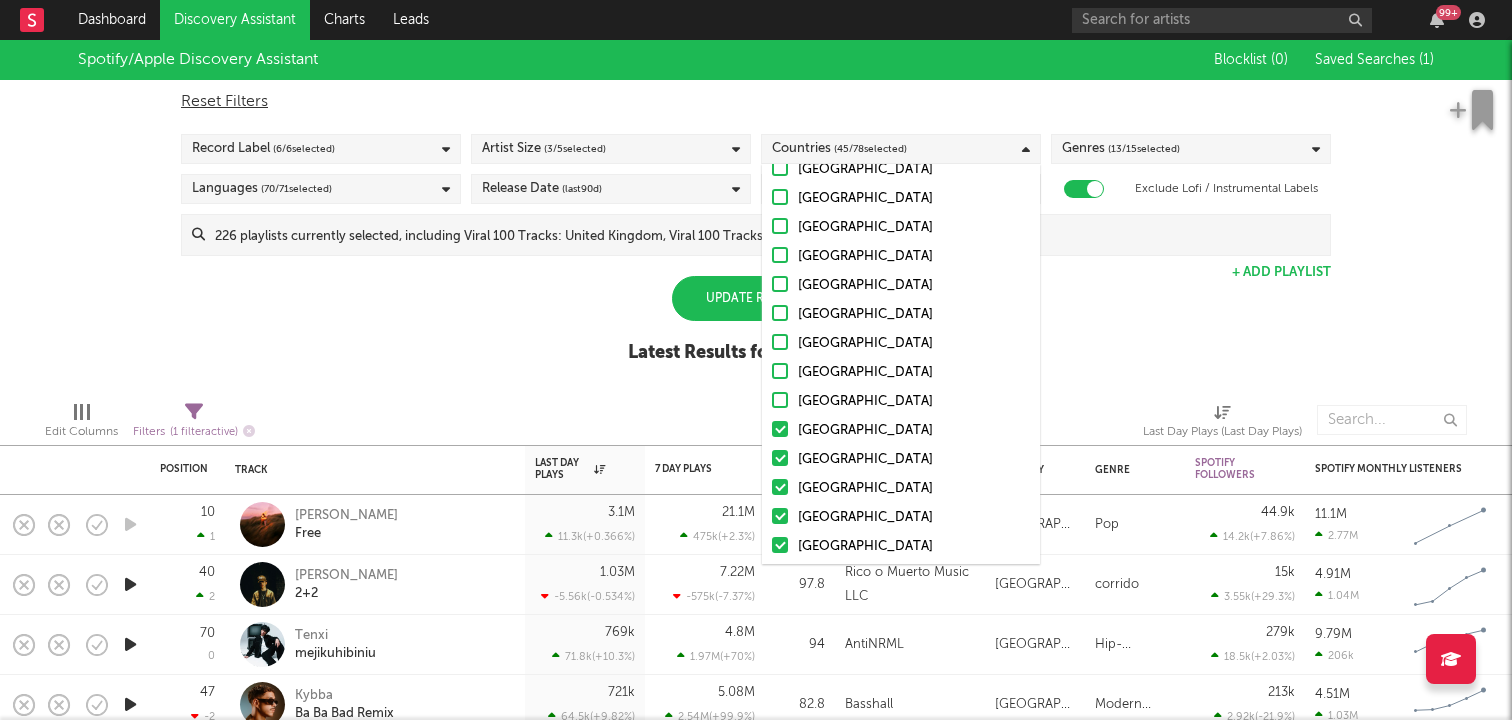 click at bounding box center [780, 429] 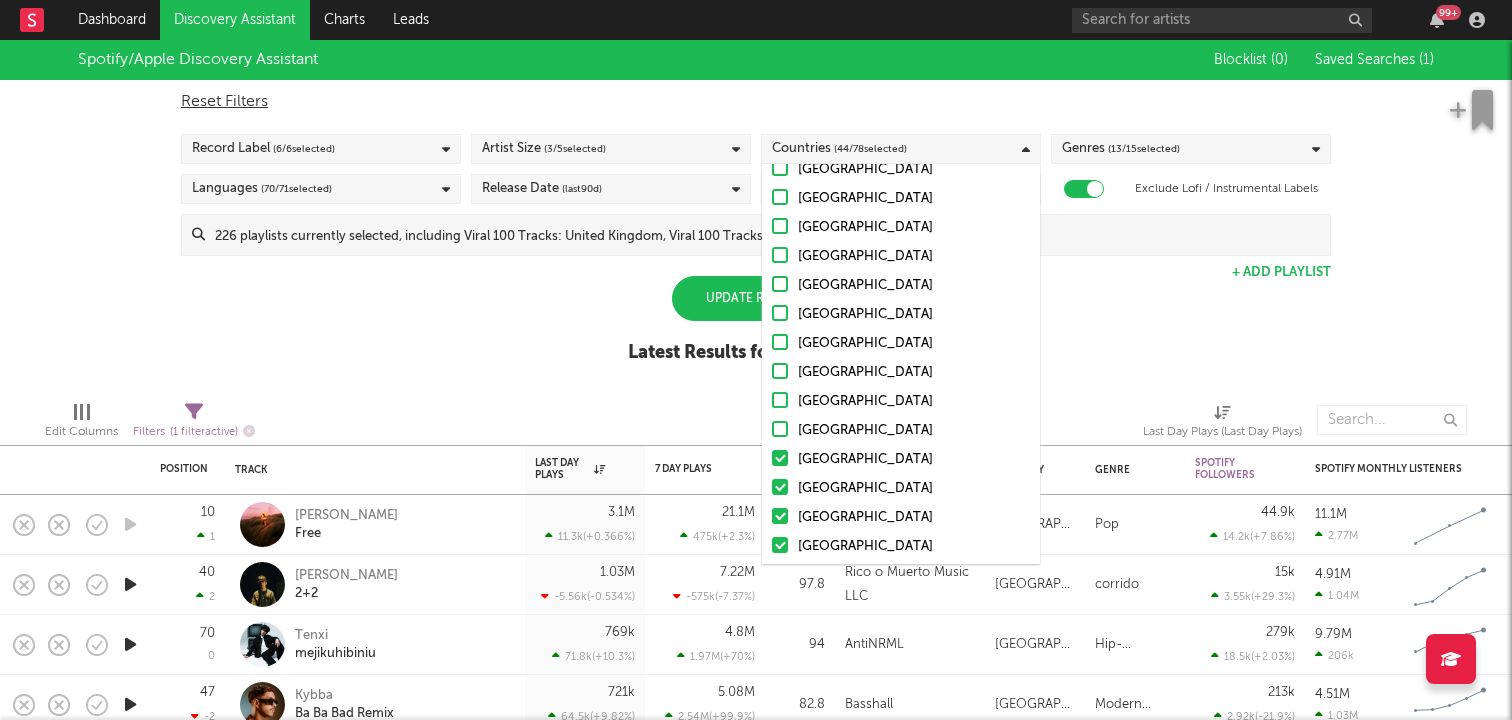 click at bounding box center [780, 458] 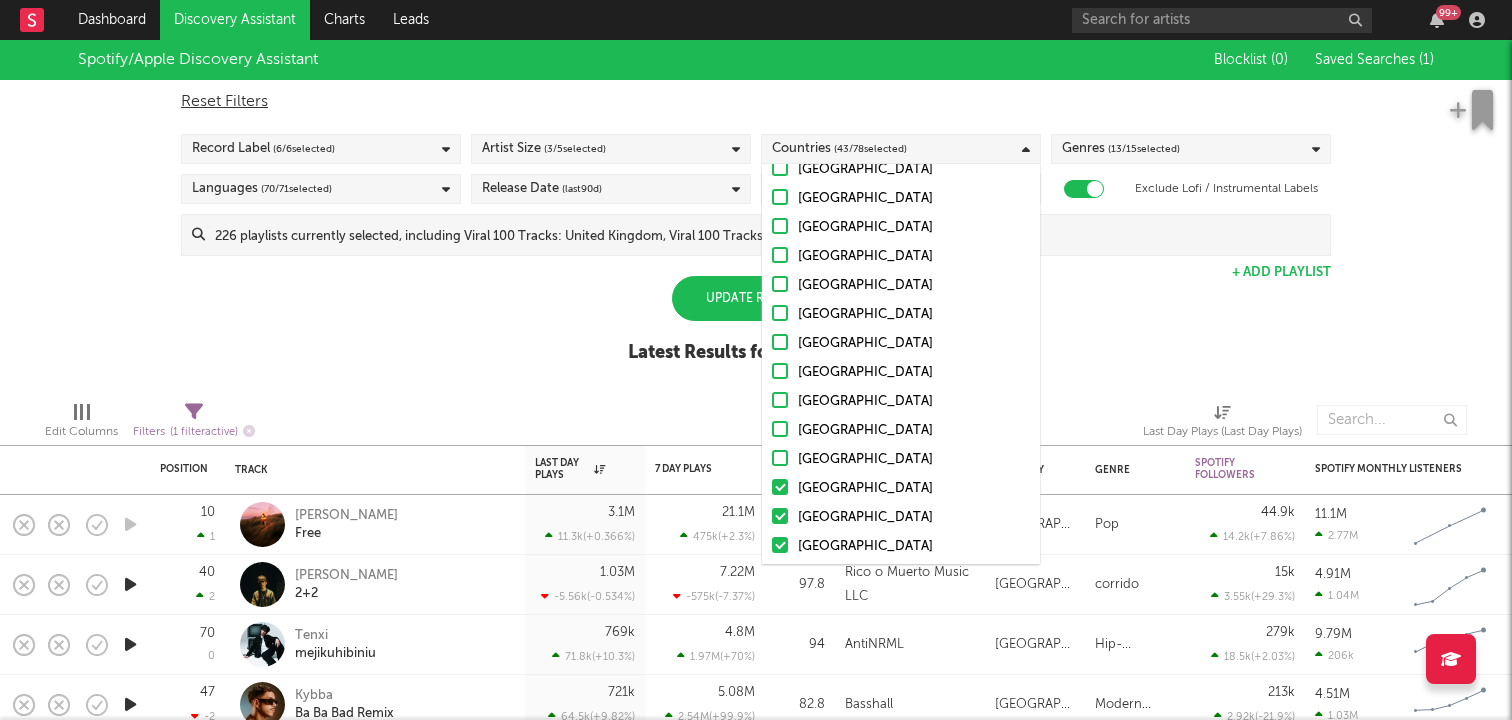 click at bounding box center [780, 487] 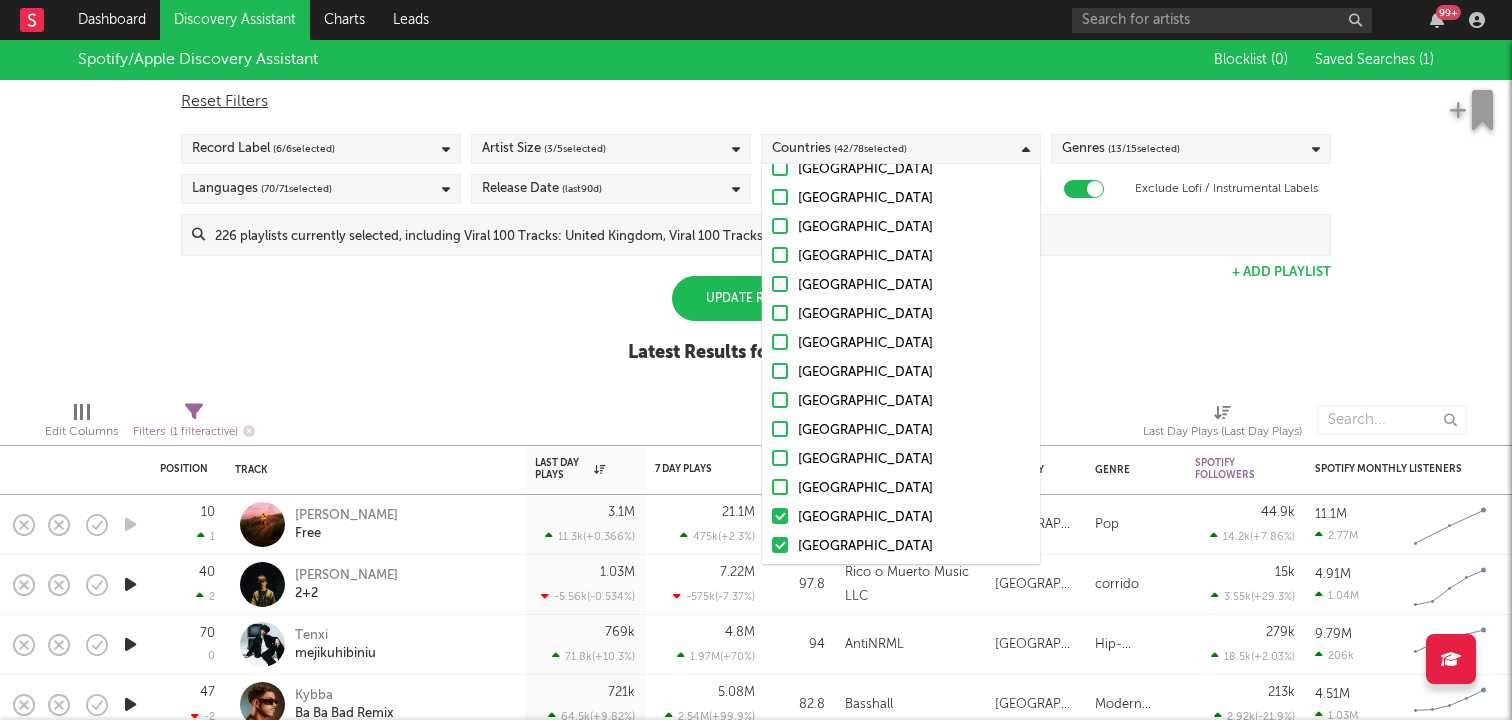 click at bounding box center [780, 516] 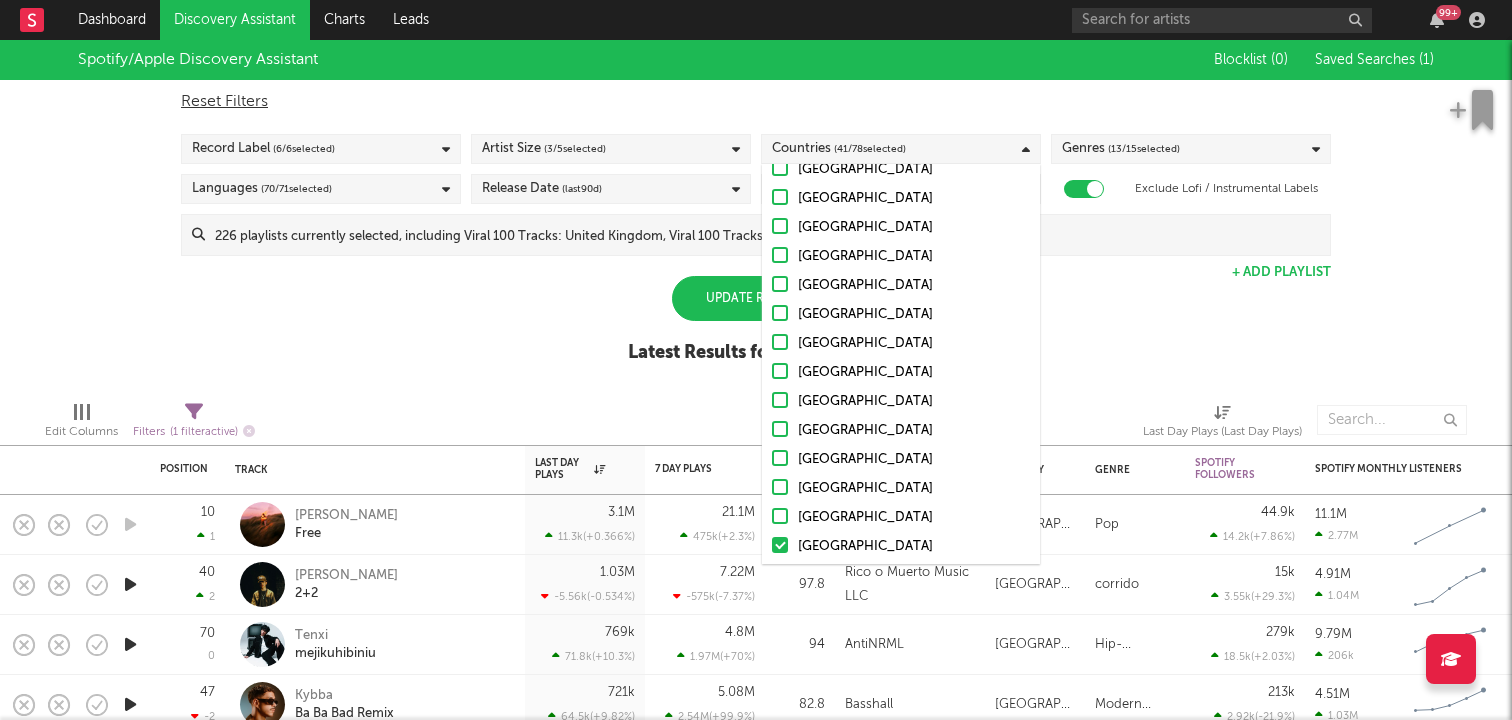 click at bounding box center (780, 545) 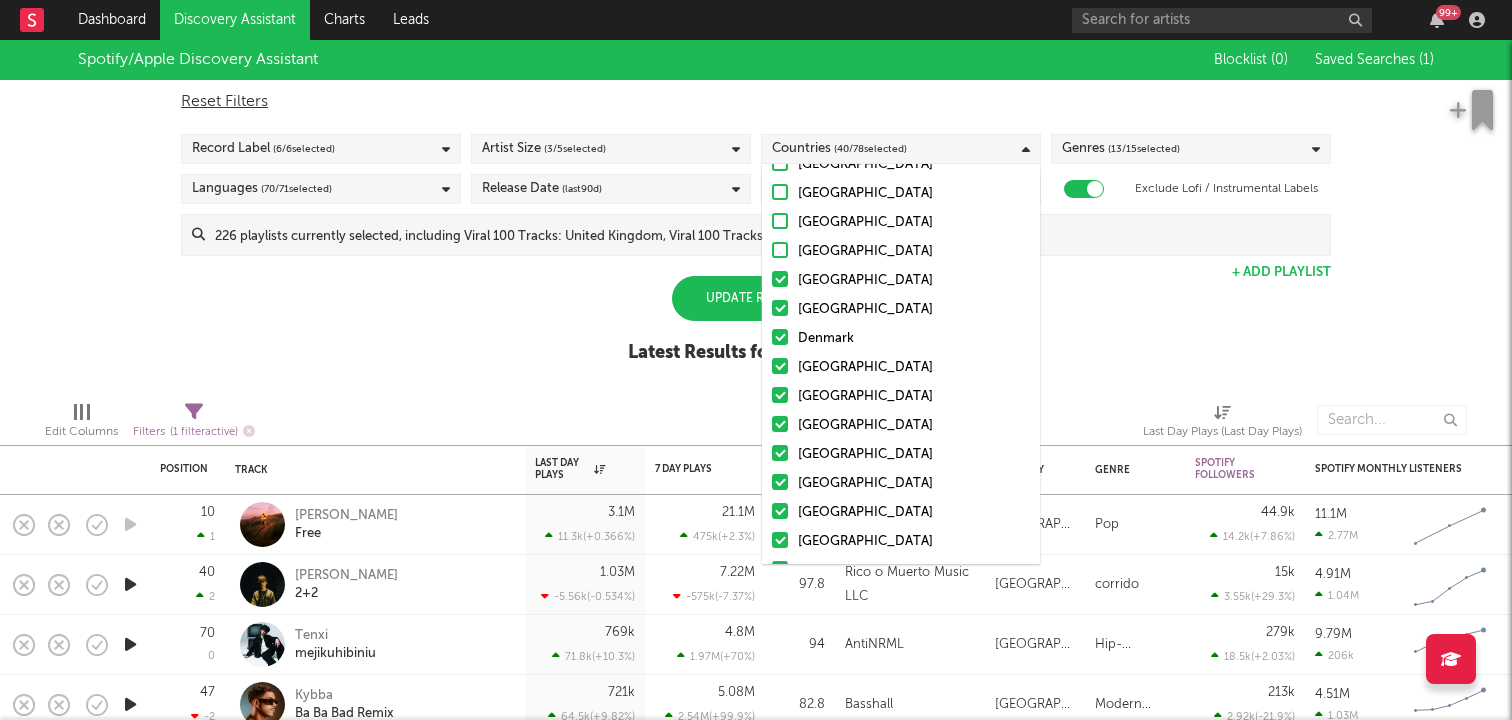 scroll, scrollTop: 738, scrollLeft: 0, axis: vertical 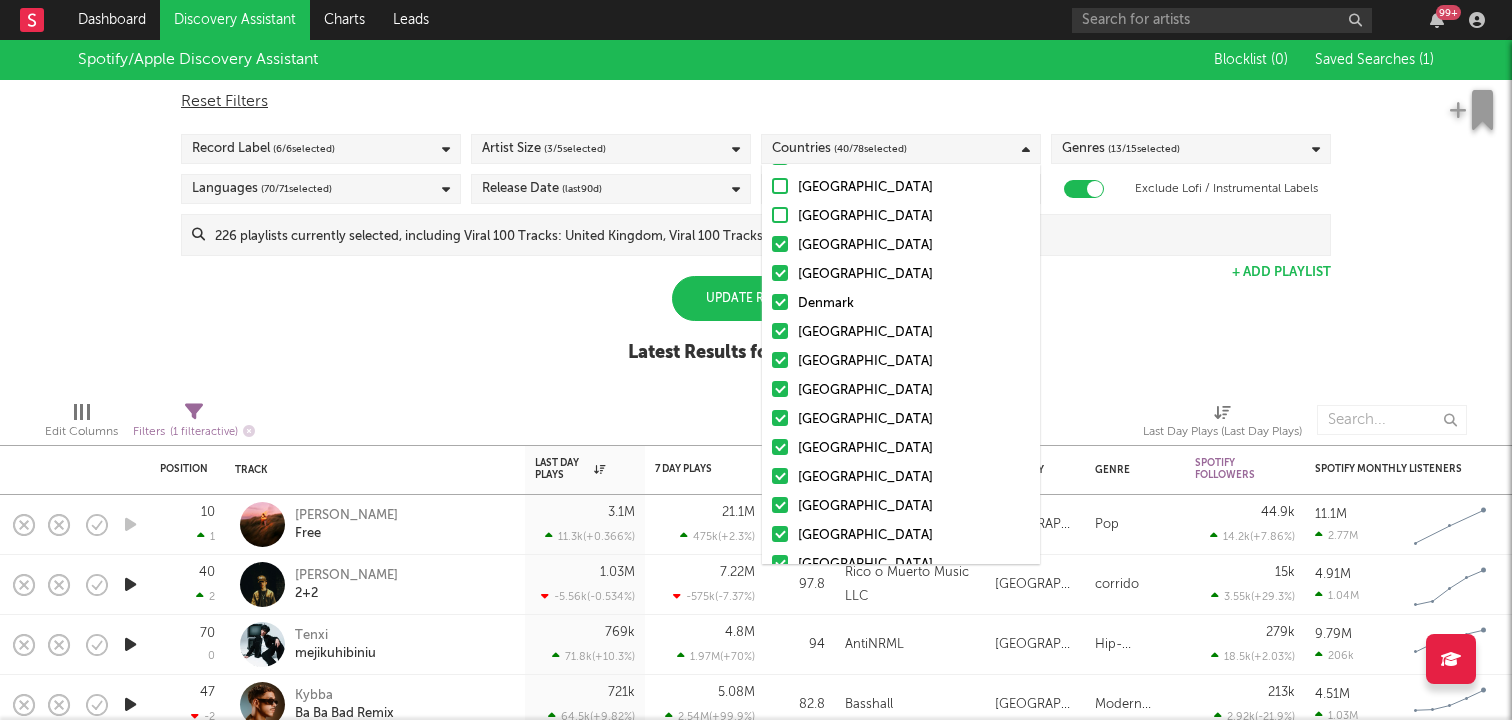 click at bounding box center (780, 244) 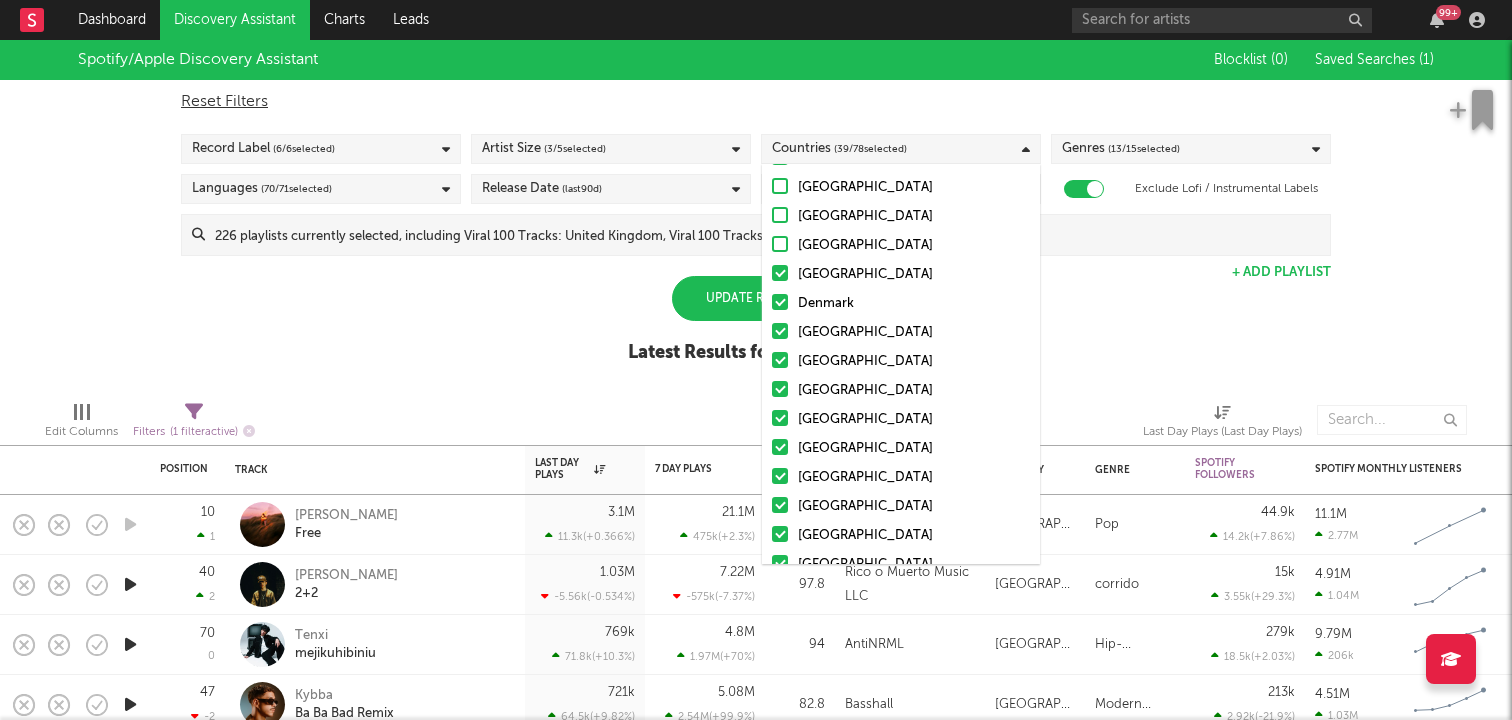 click at bounding box center [780, 273] 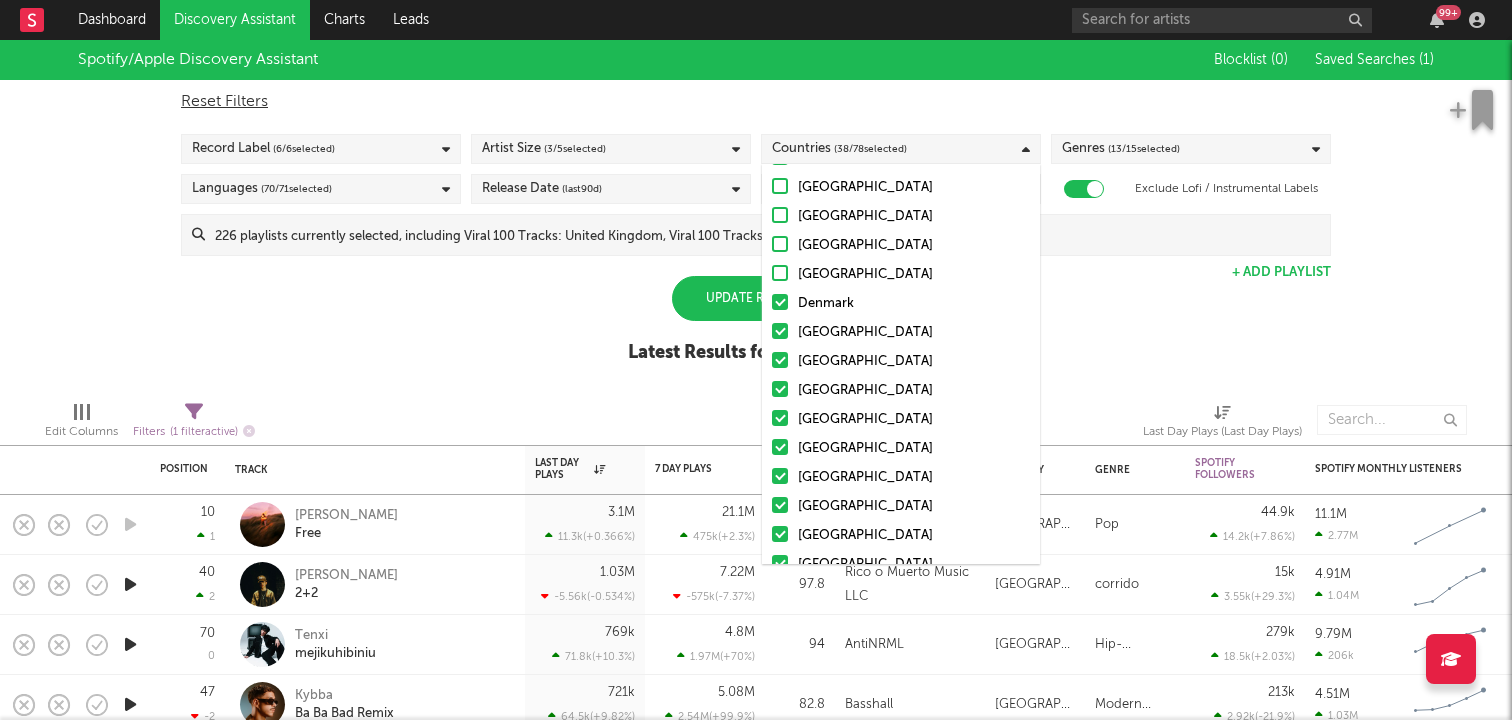 click at bounding box center [780, 302] 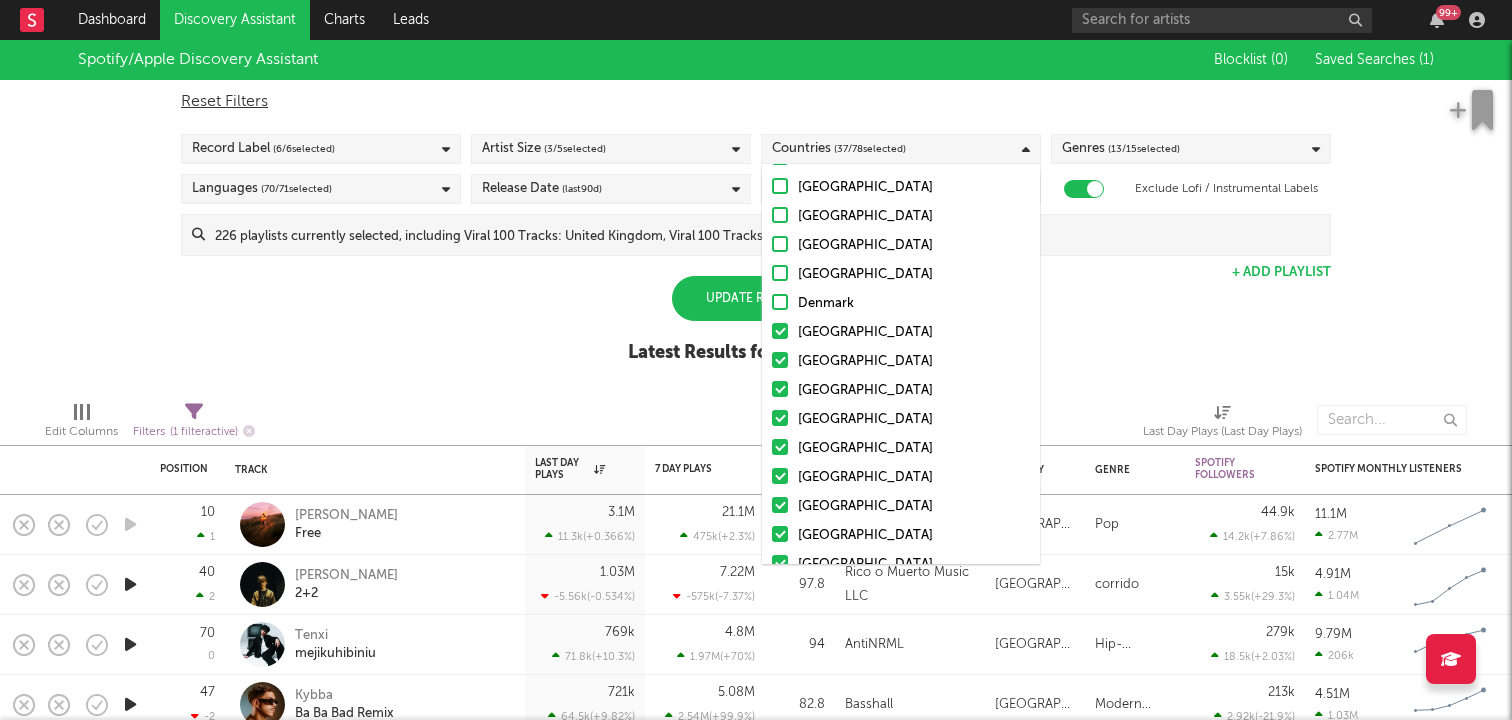 click at bounding box center [780, 331] 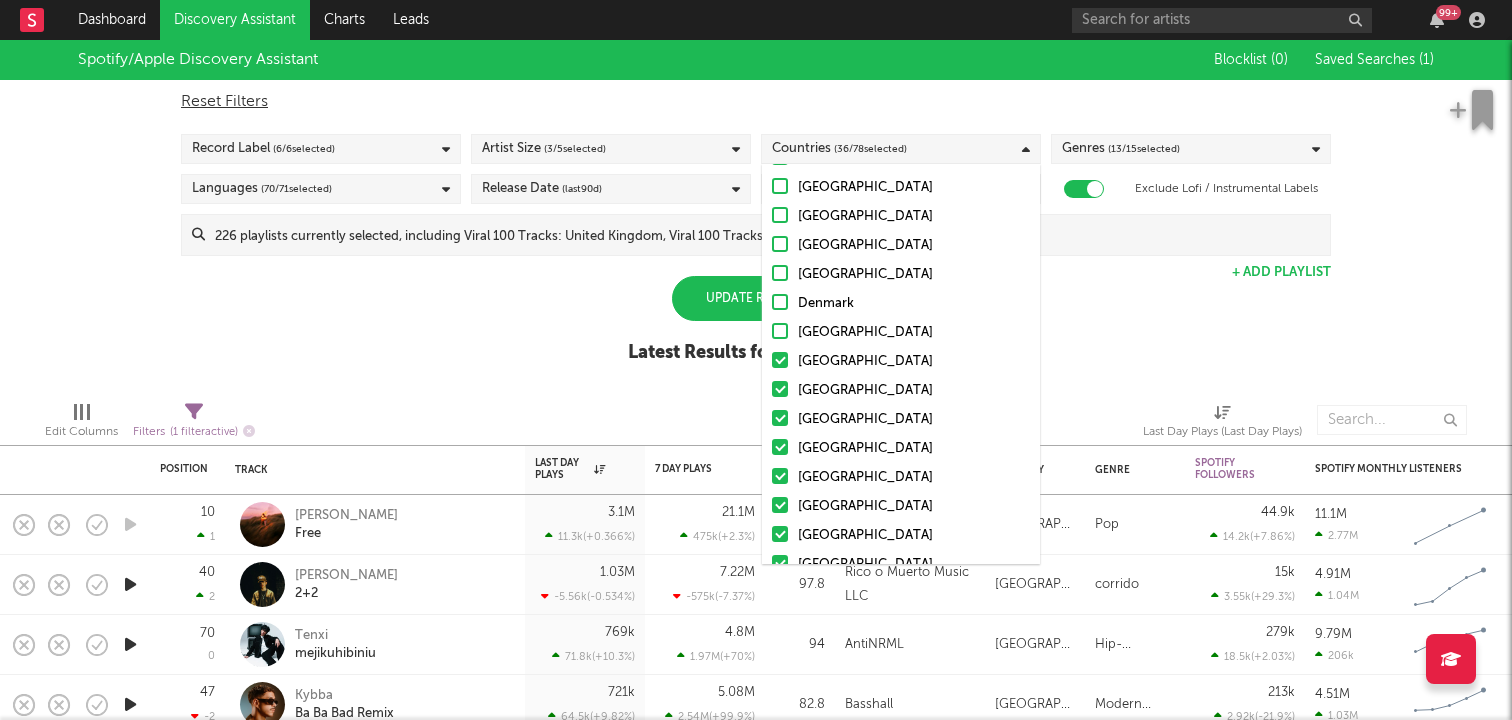 click at bounding box center [780, 360] 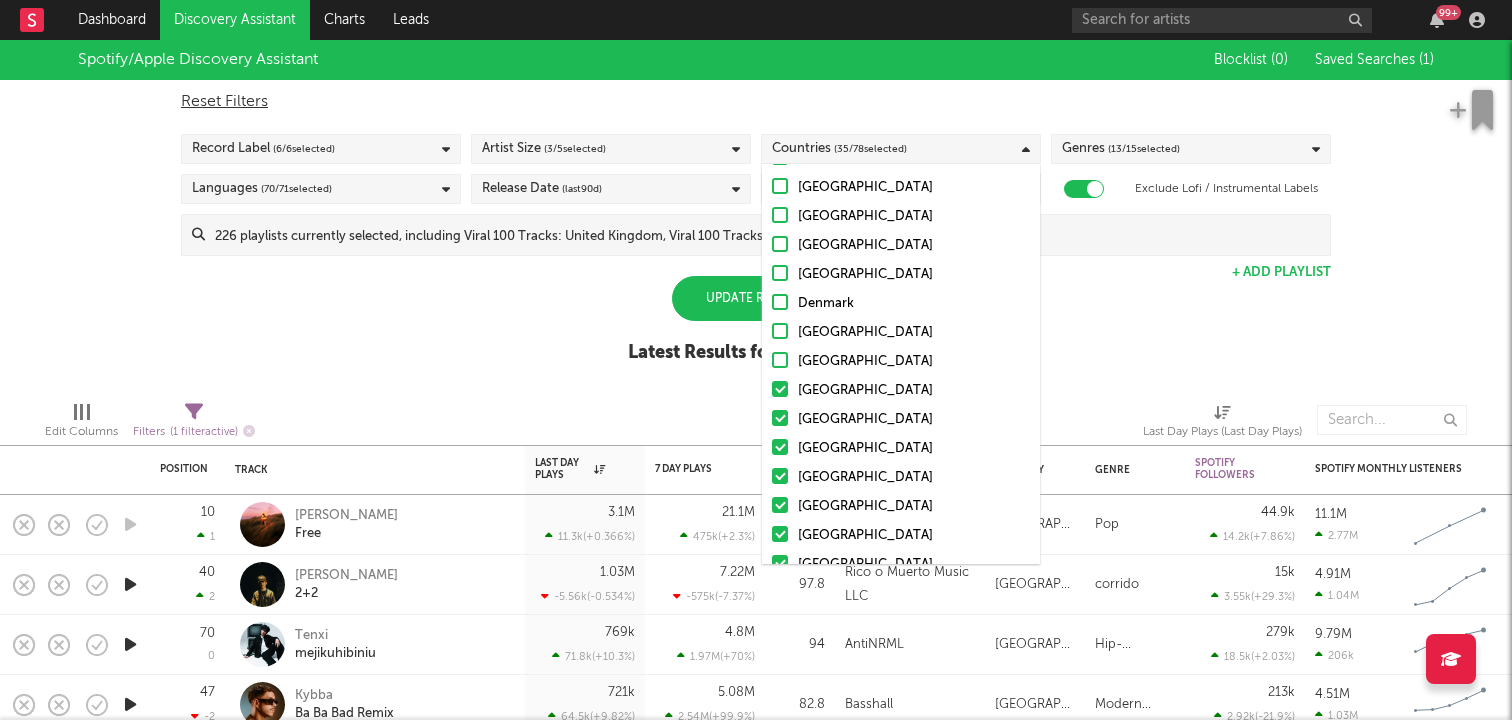 click at bounding box center (780, 389) 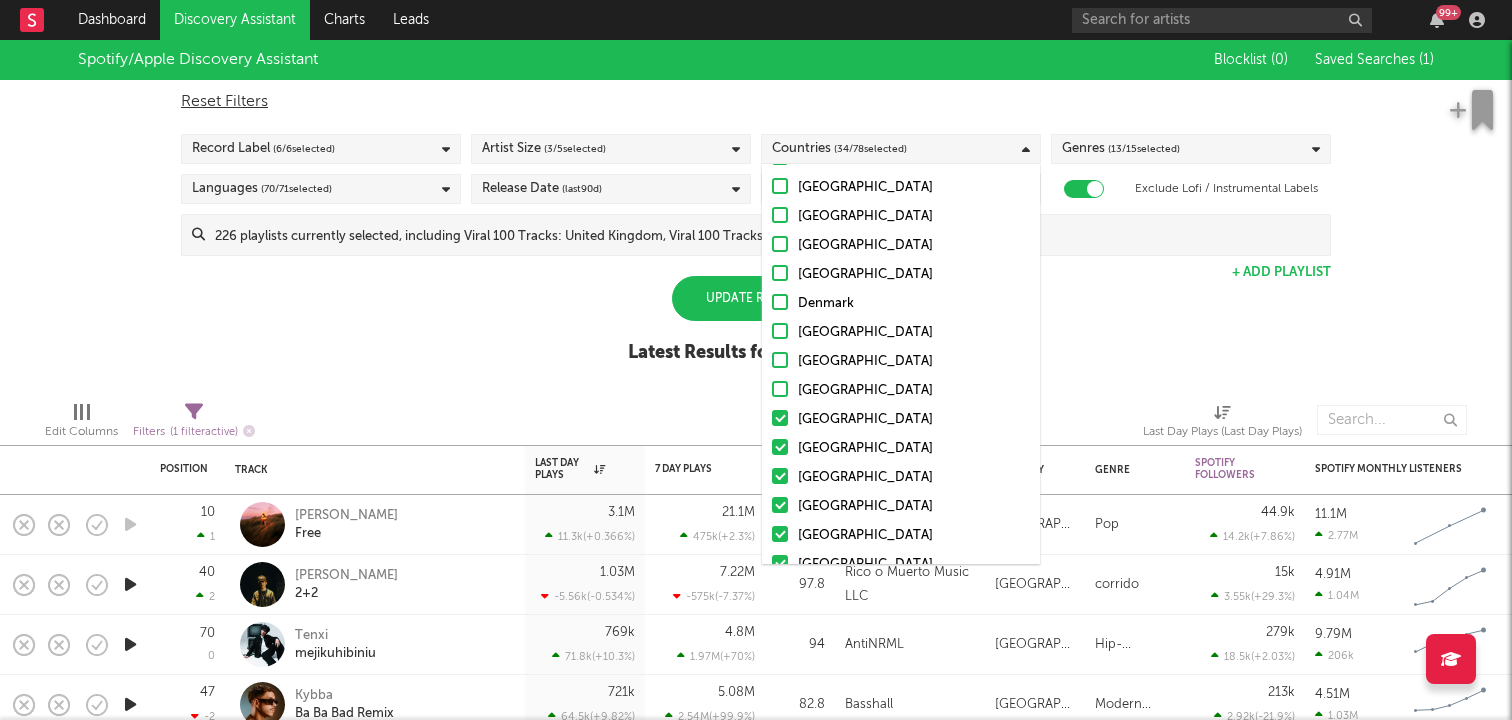 click at bounding box center [780, 418] 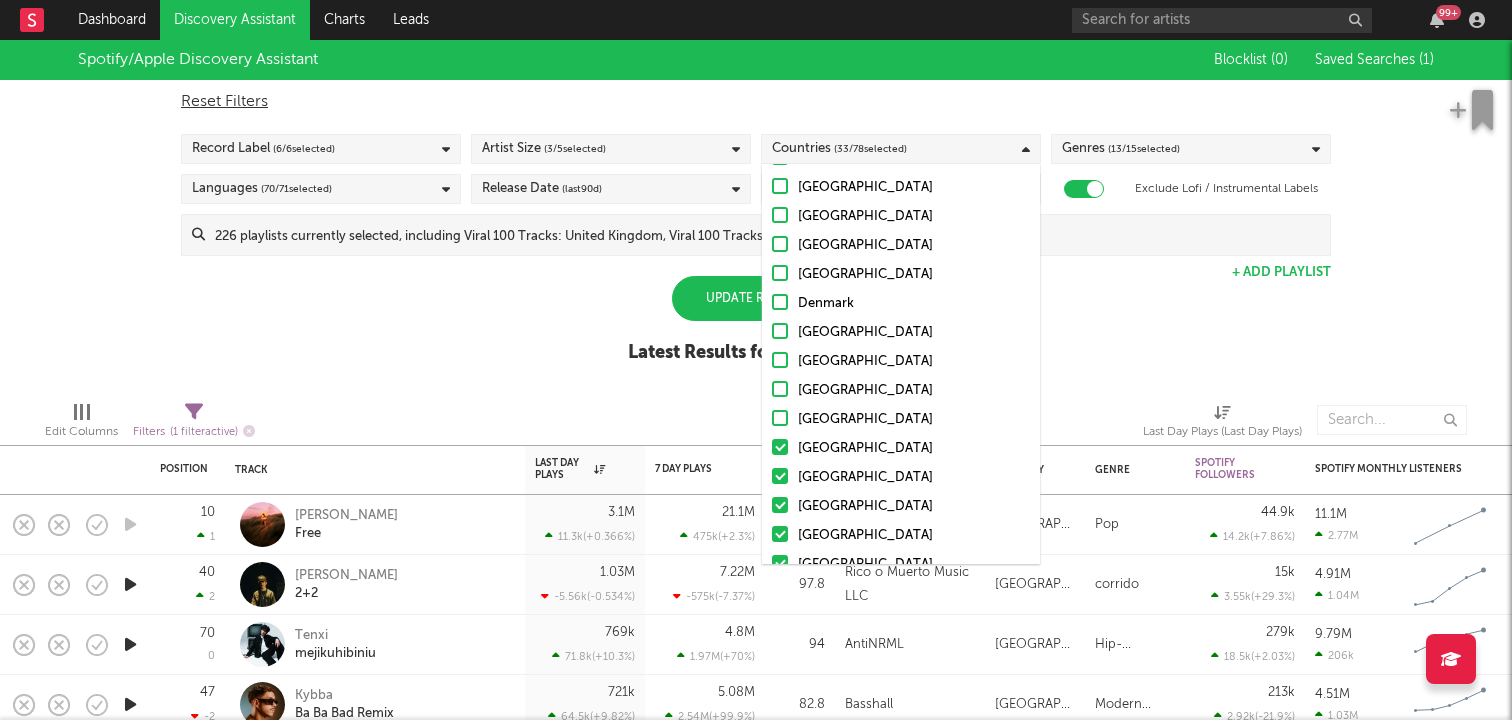 click at bounding box center (780, 447) 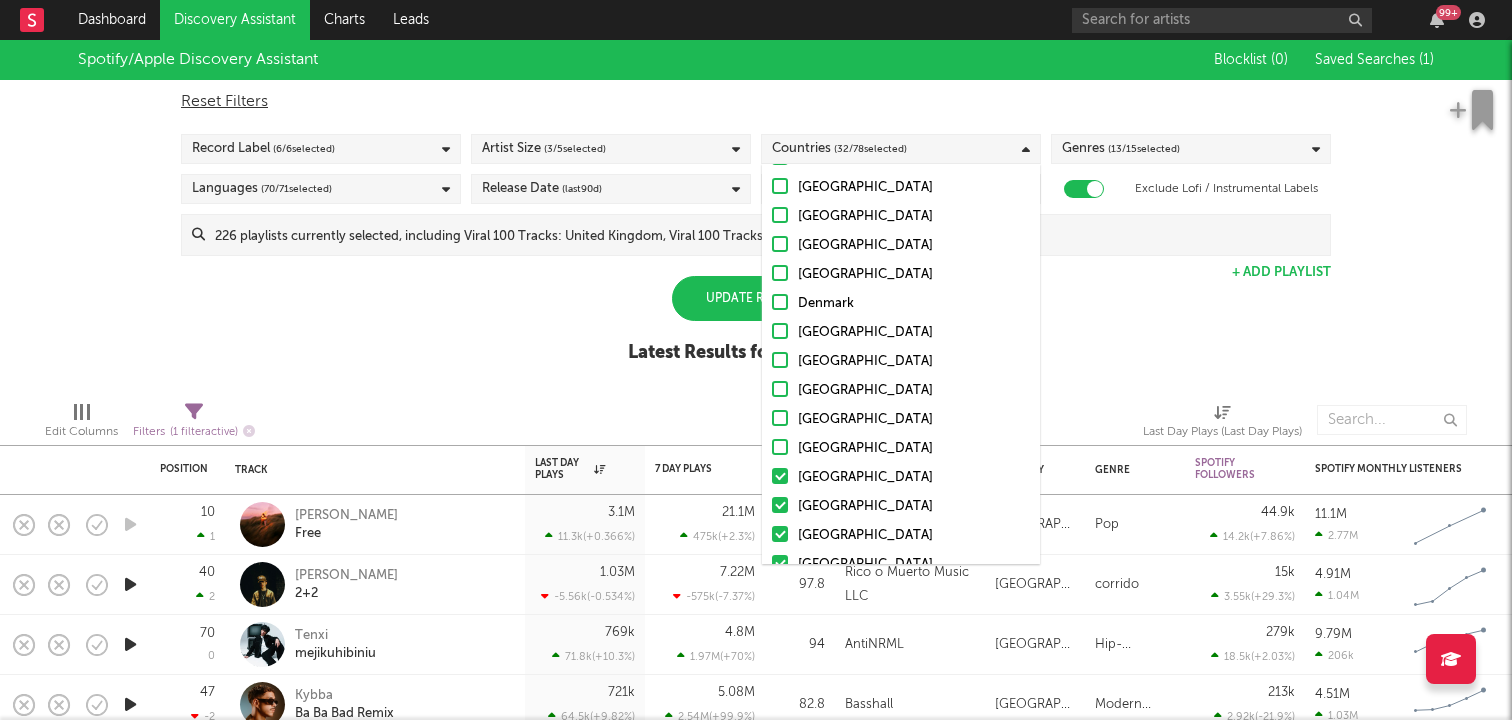 click at bounding box center (780, 476) 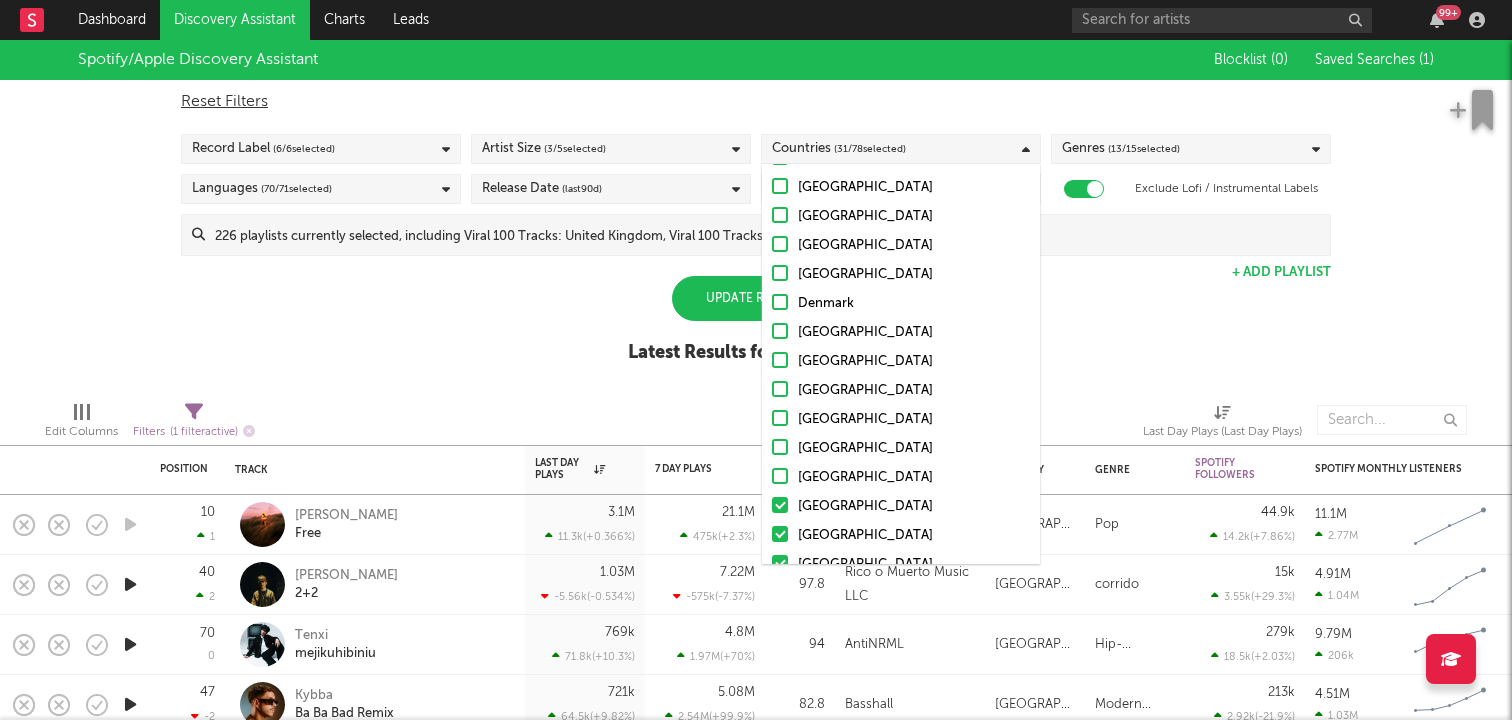 click at bounding box center (780, 505) 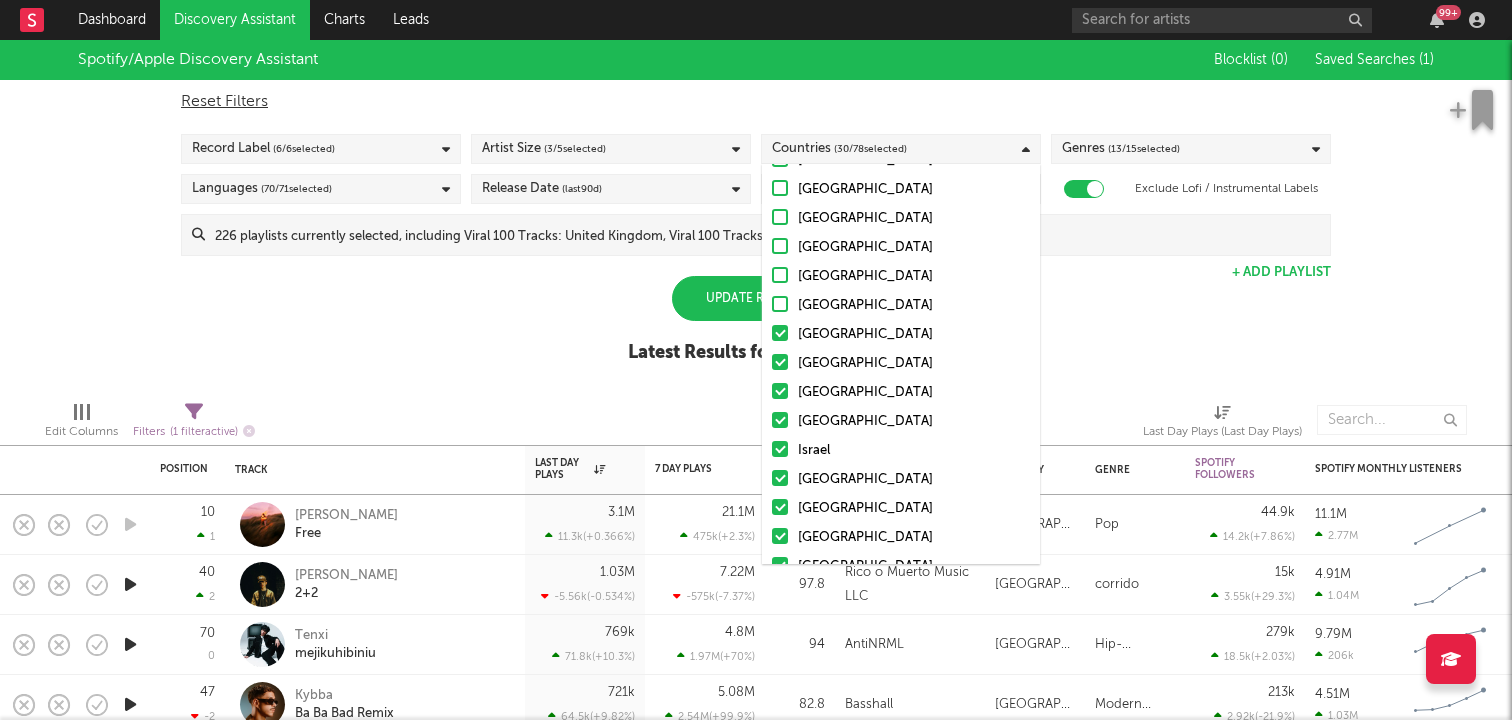 scroll, scrollTop: 969, scrollLeft: 0, axis: vertical 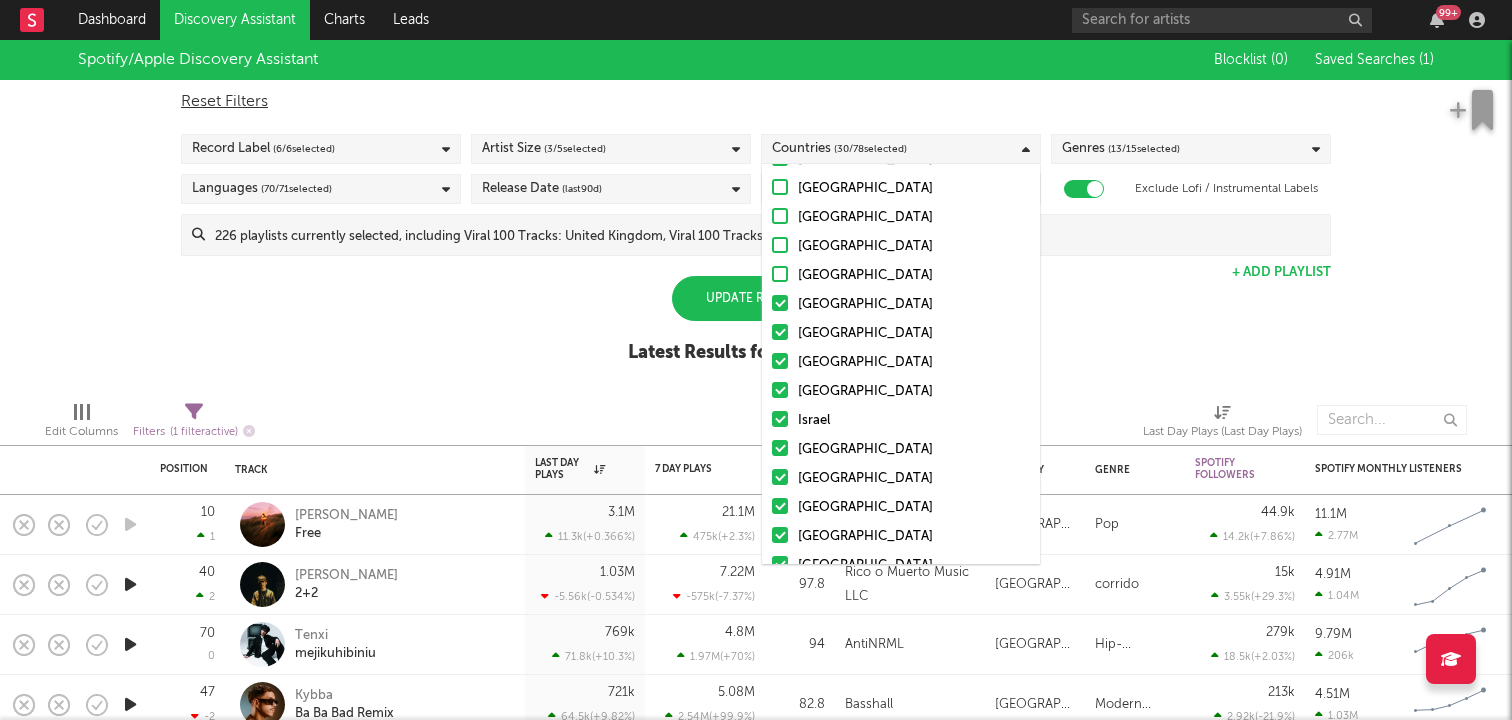 click at bounding box center (780, 303) 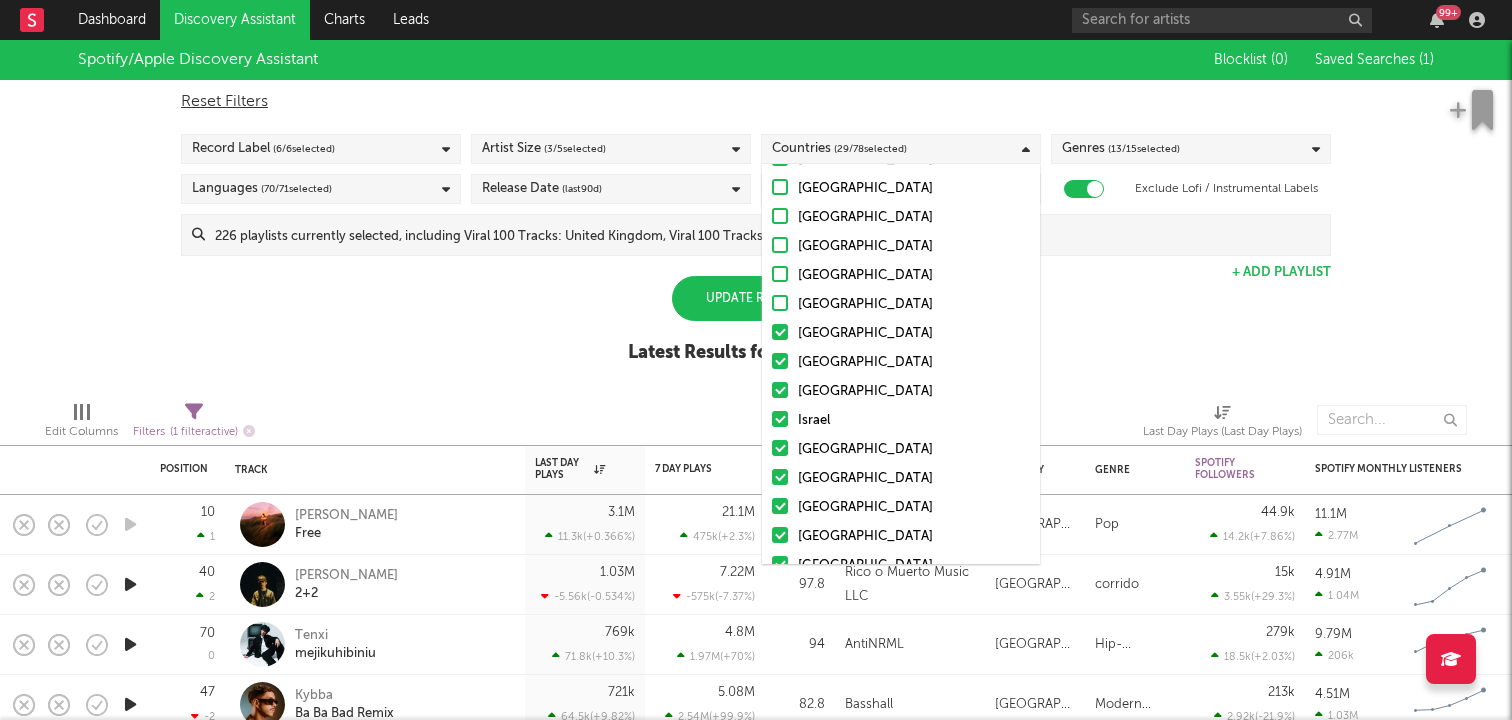 click at bounding box center (780, 332) 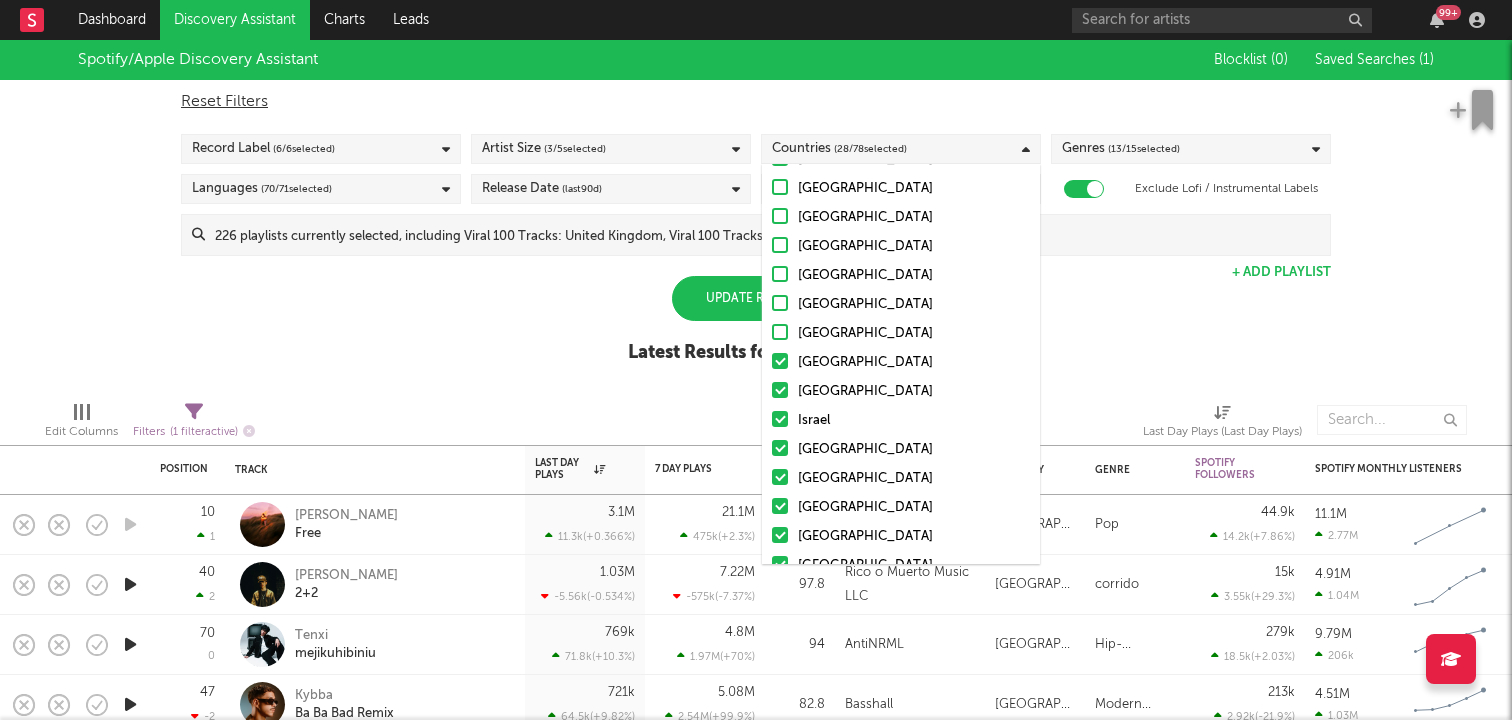 click on "Hungary" at bounding box center [901, 363] 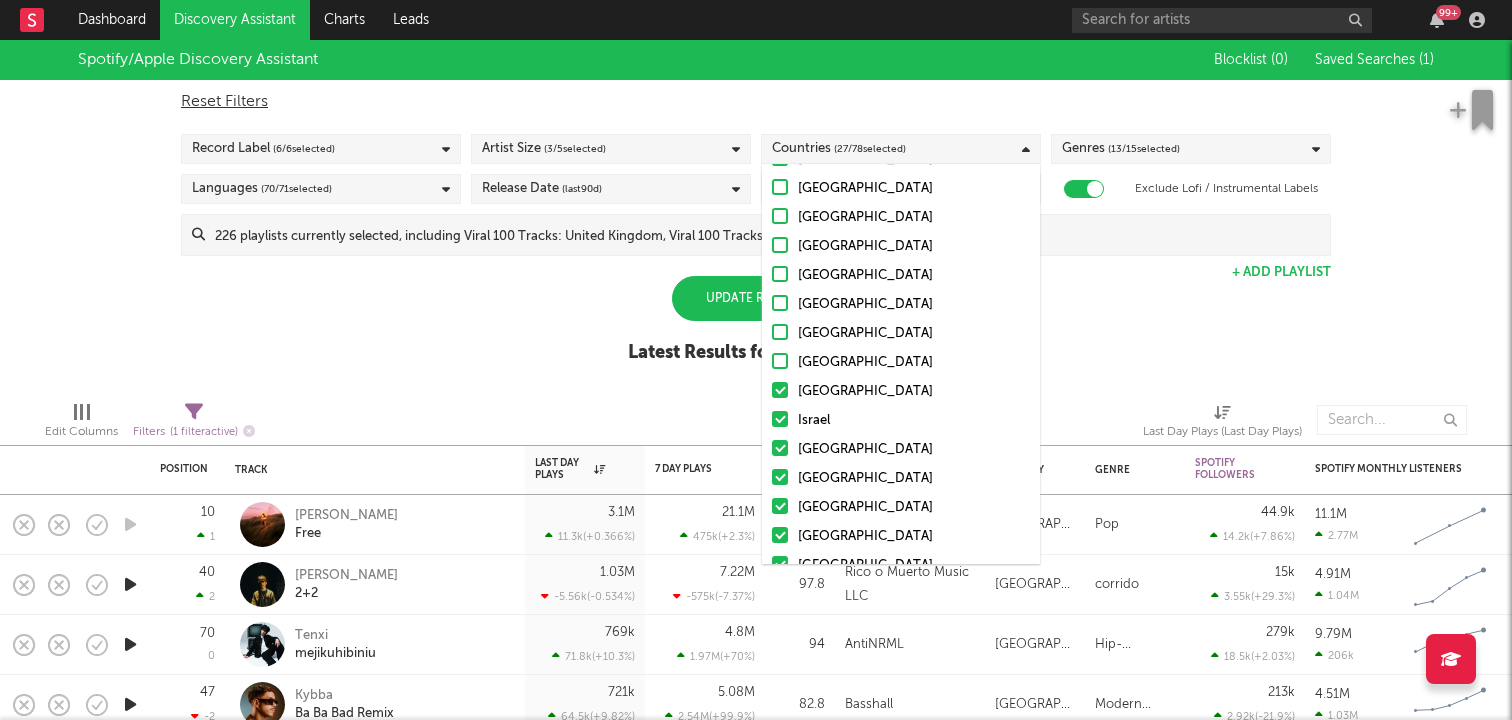 click at bounding box center [780, 390] 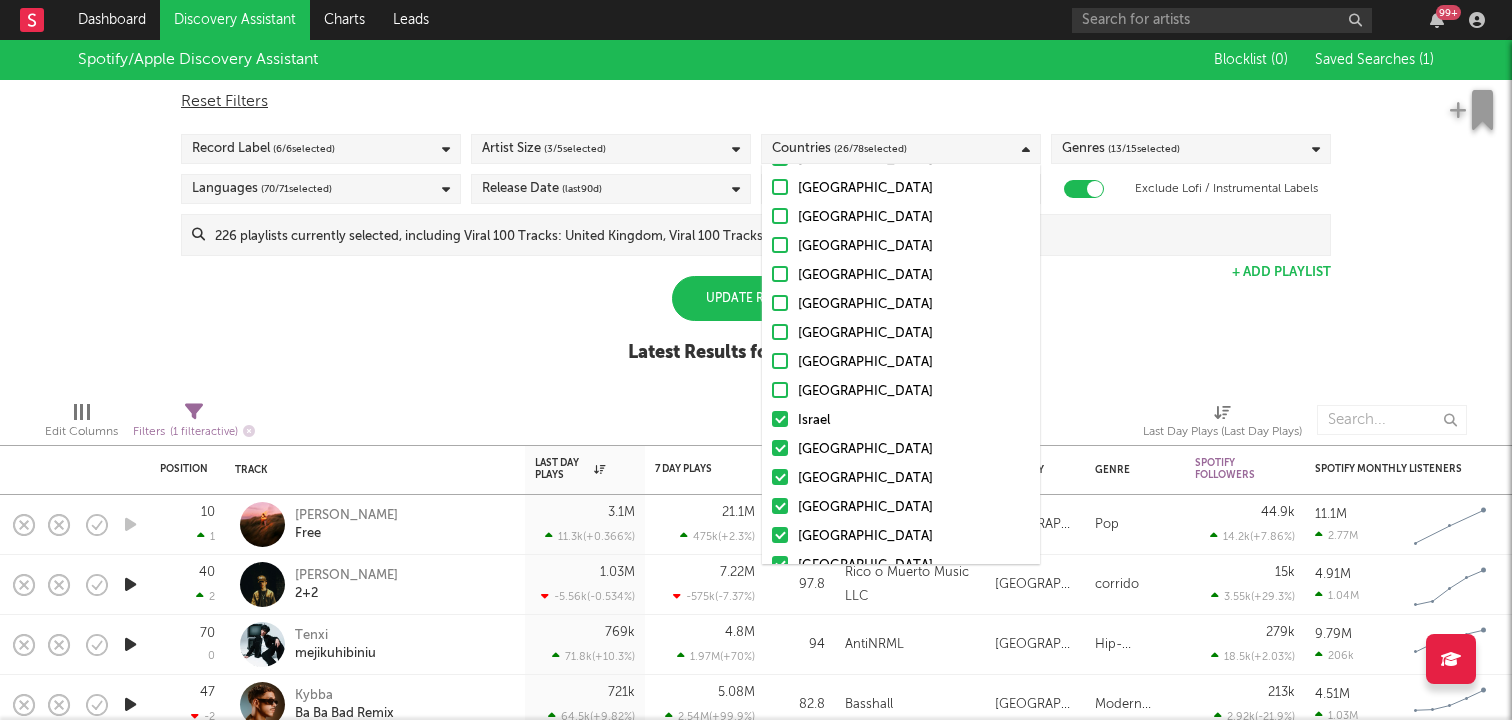 click at bounding box center [780, 419] 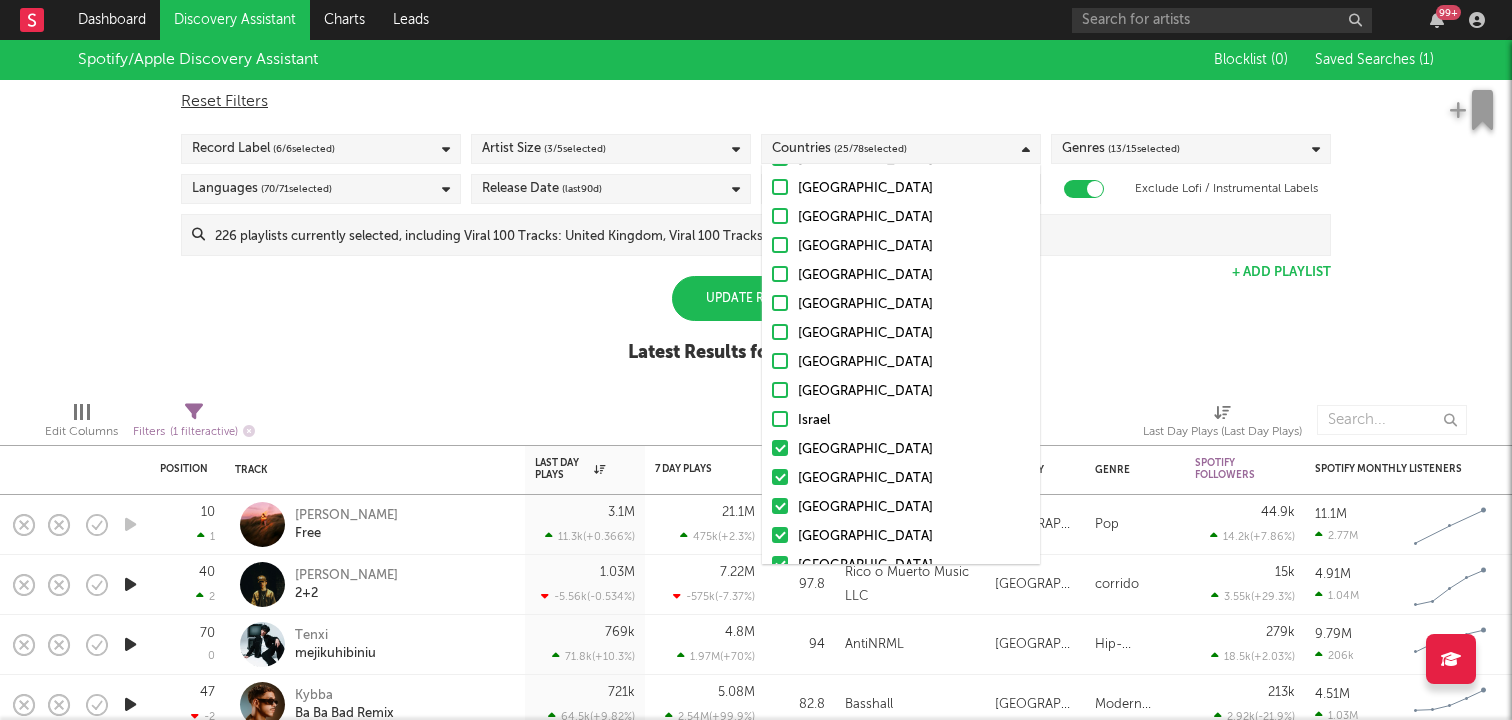 click at bounding box center (780, 448) 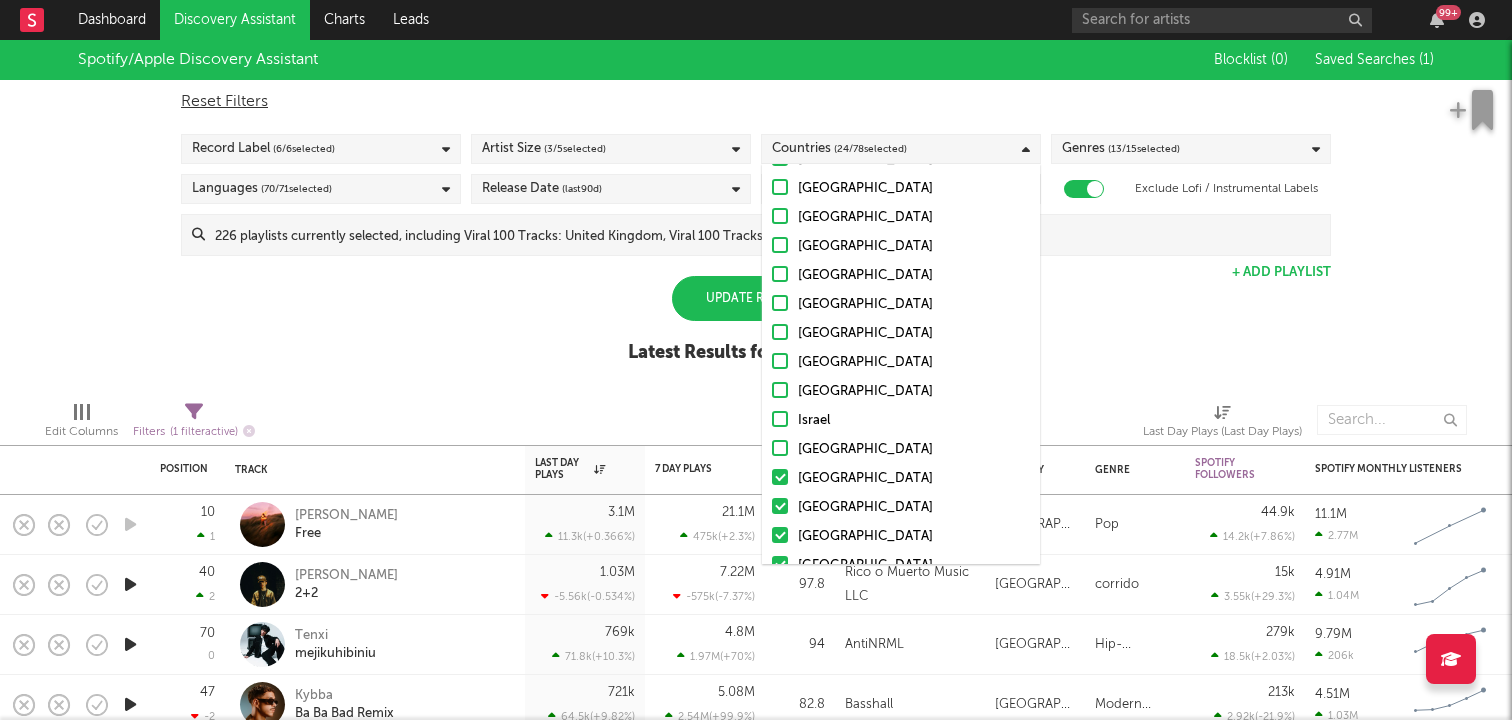 click at bounding box center [780, 477] 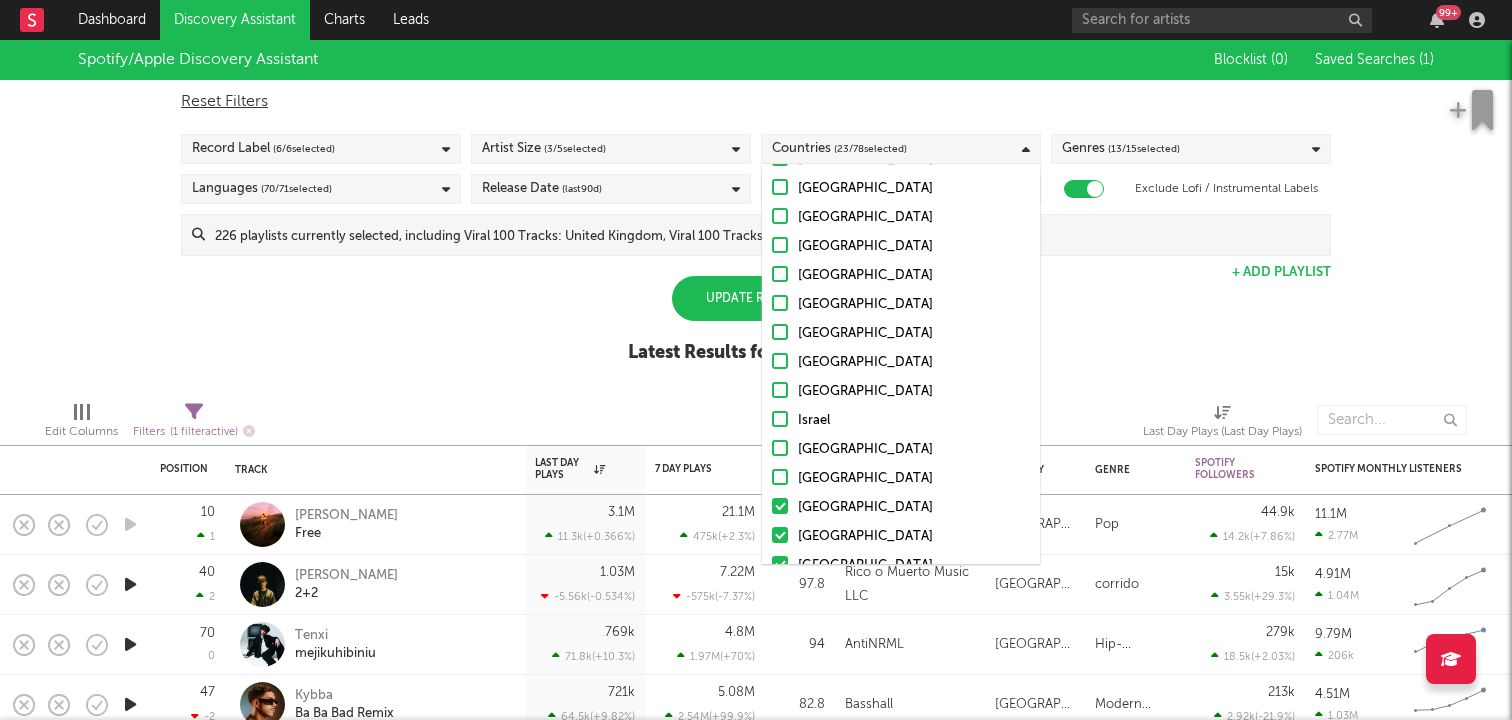 click at bounding box center (780, 506) 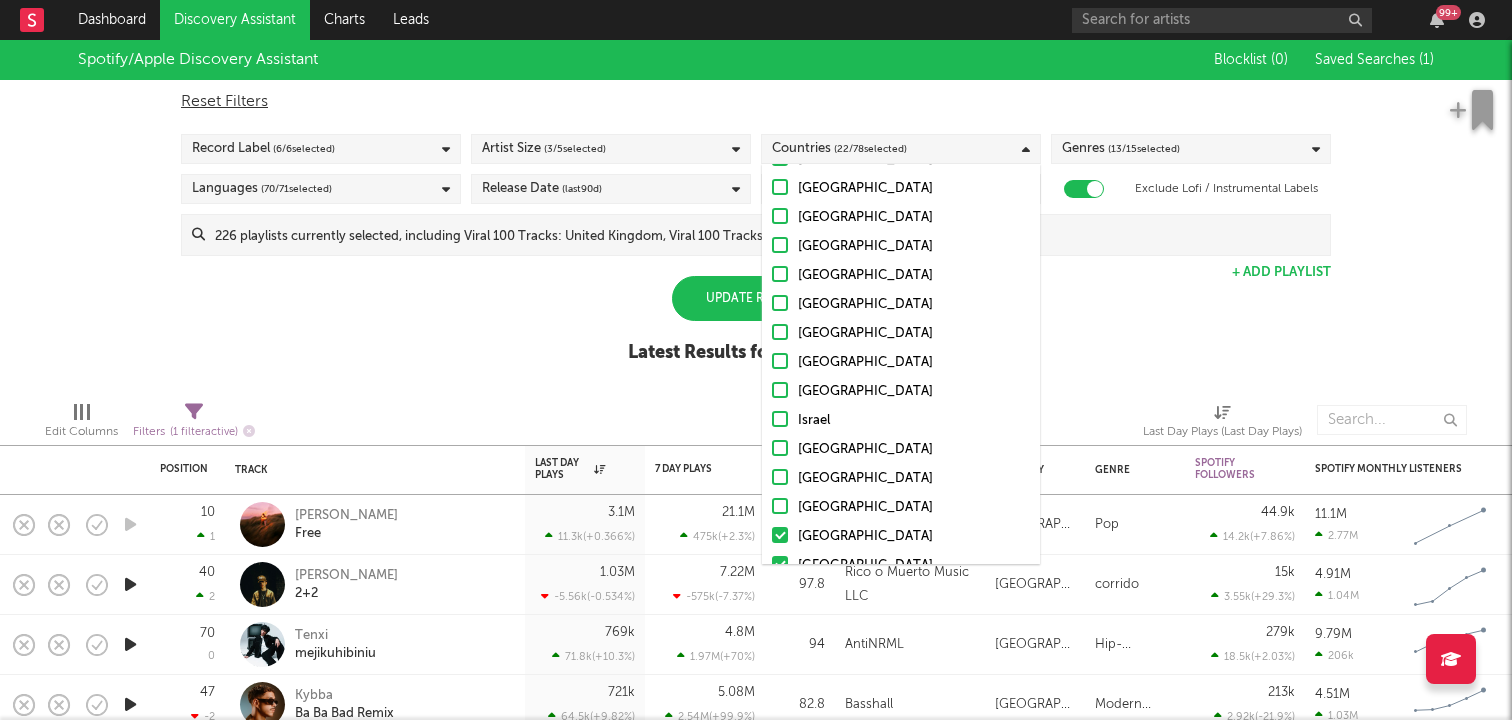 click at bounding box center (780, 535) 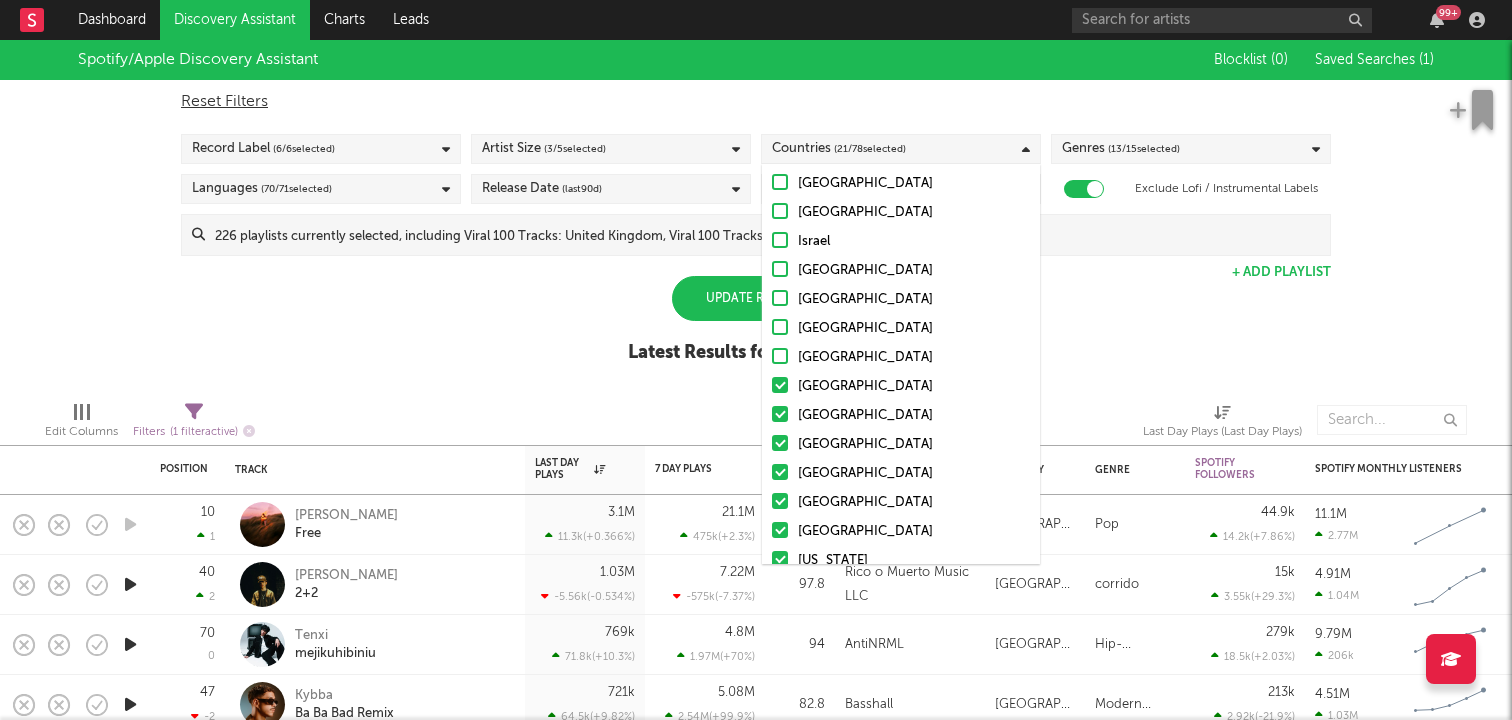 scroll, scrollTop: 1167, scrollLeft: 0, axis: vertical 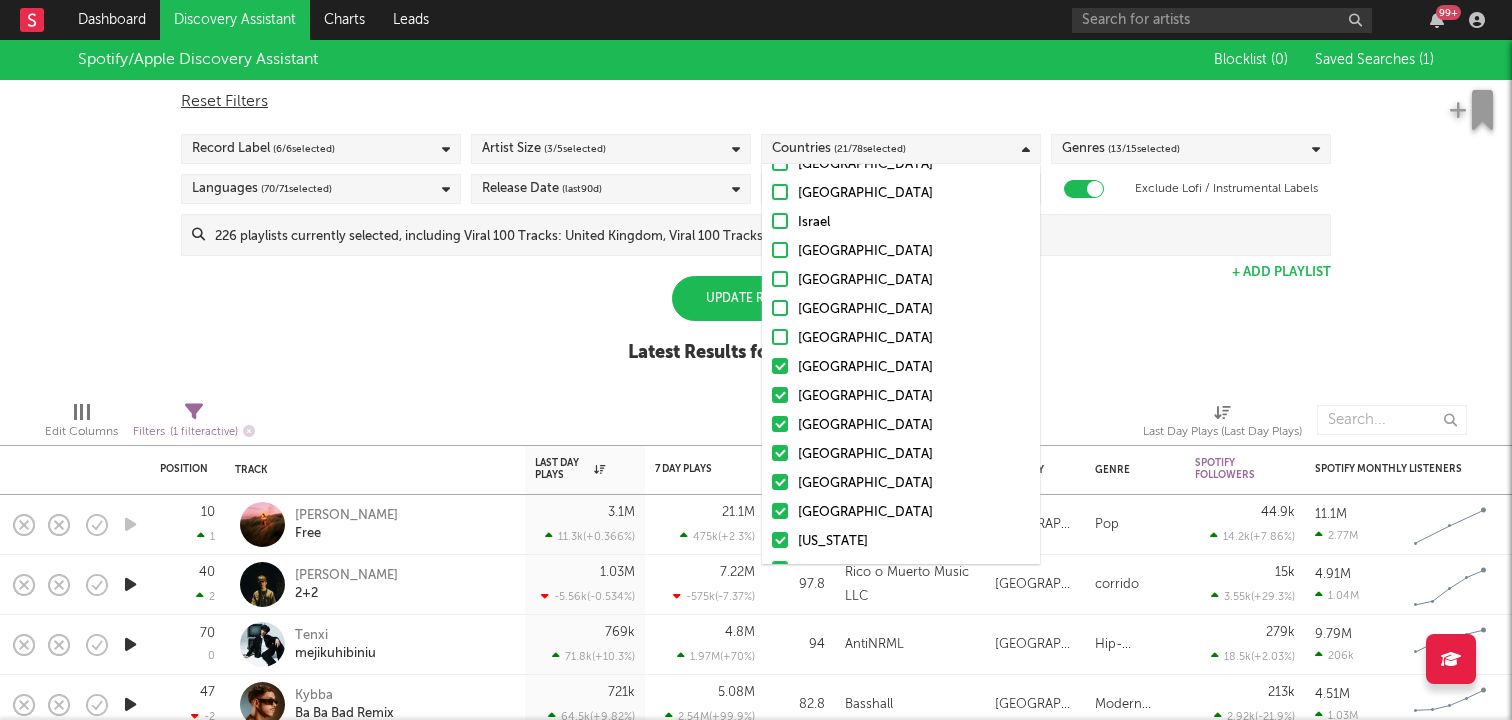 click at bounding box center (780, 366) 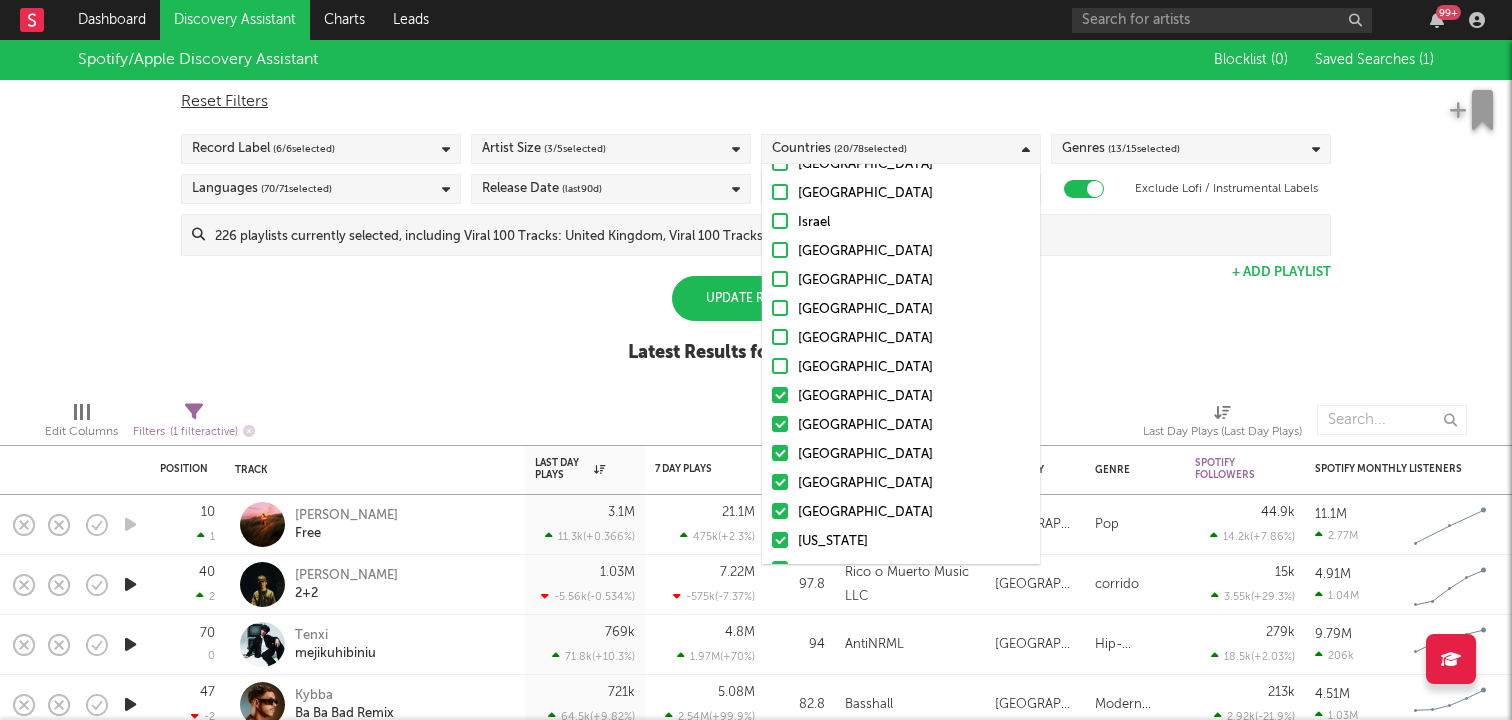 click at bounding box center (780, 395) 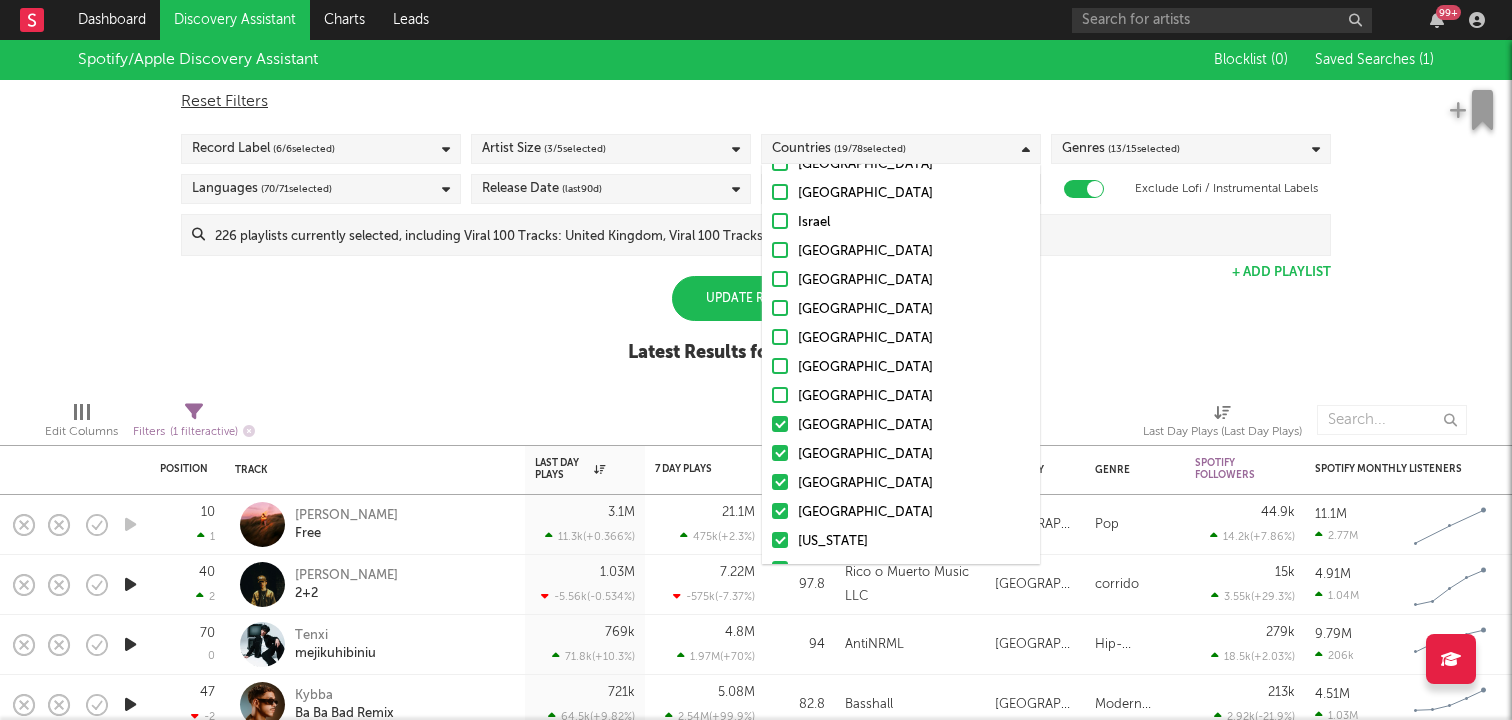 click at bounding box center [780, 424] 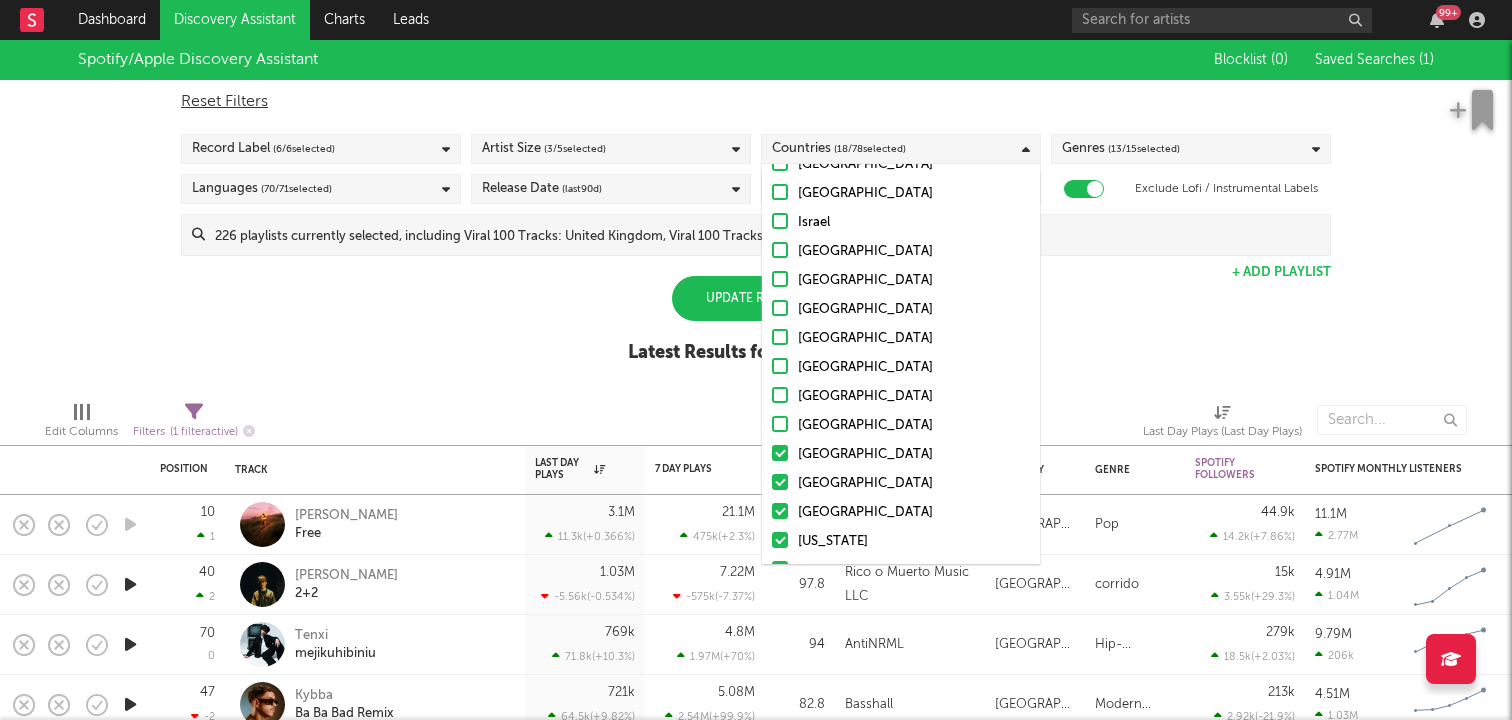 click at bounding box center (780, 453) 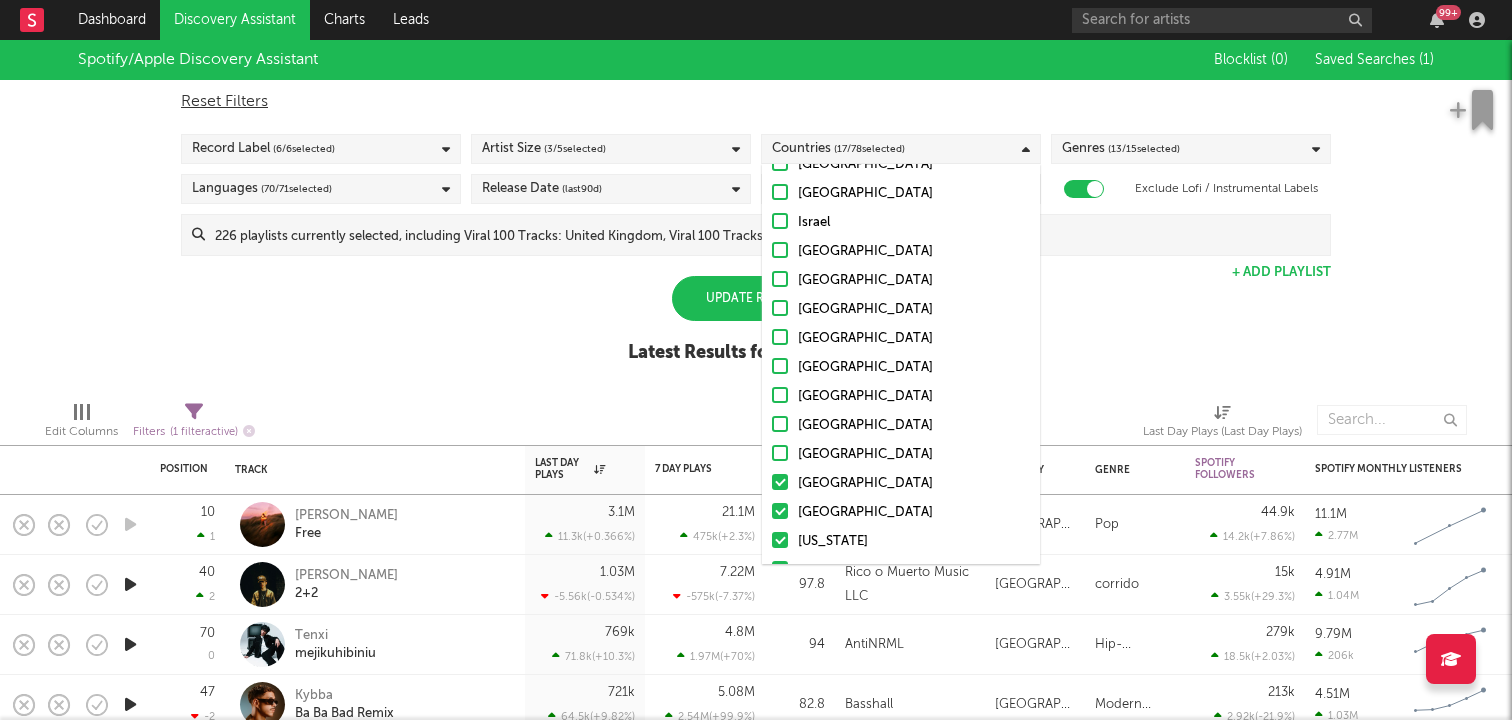 click at bounding box center [780, 482] 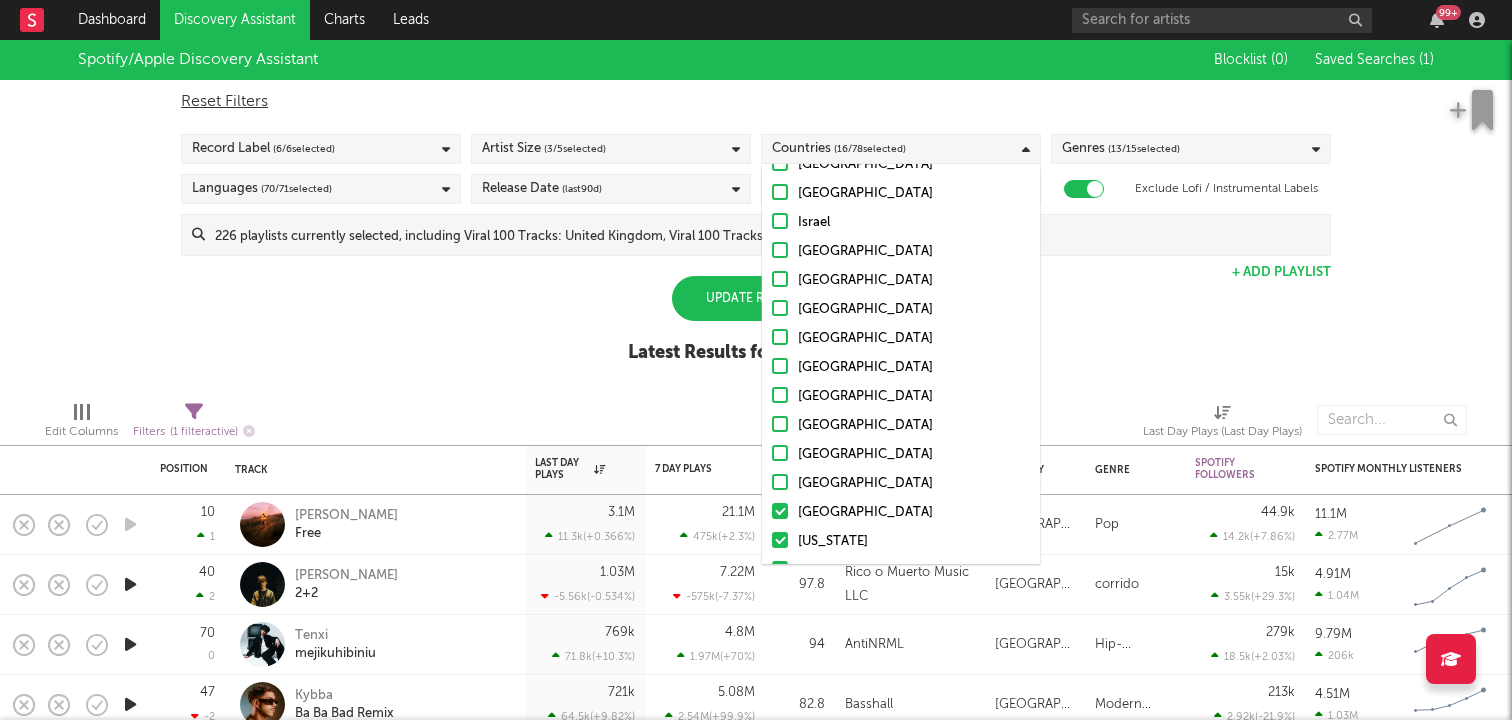 click at bounding box center [780, 511] 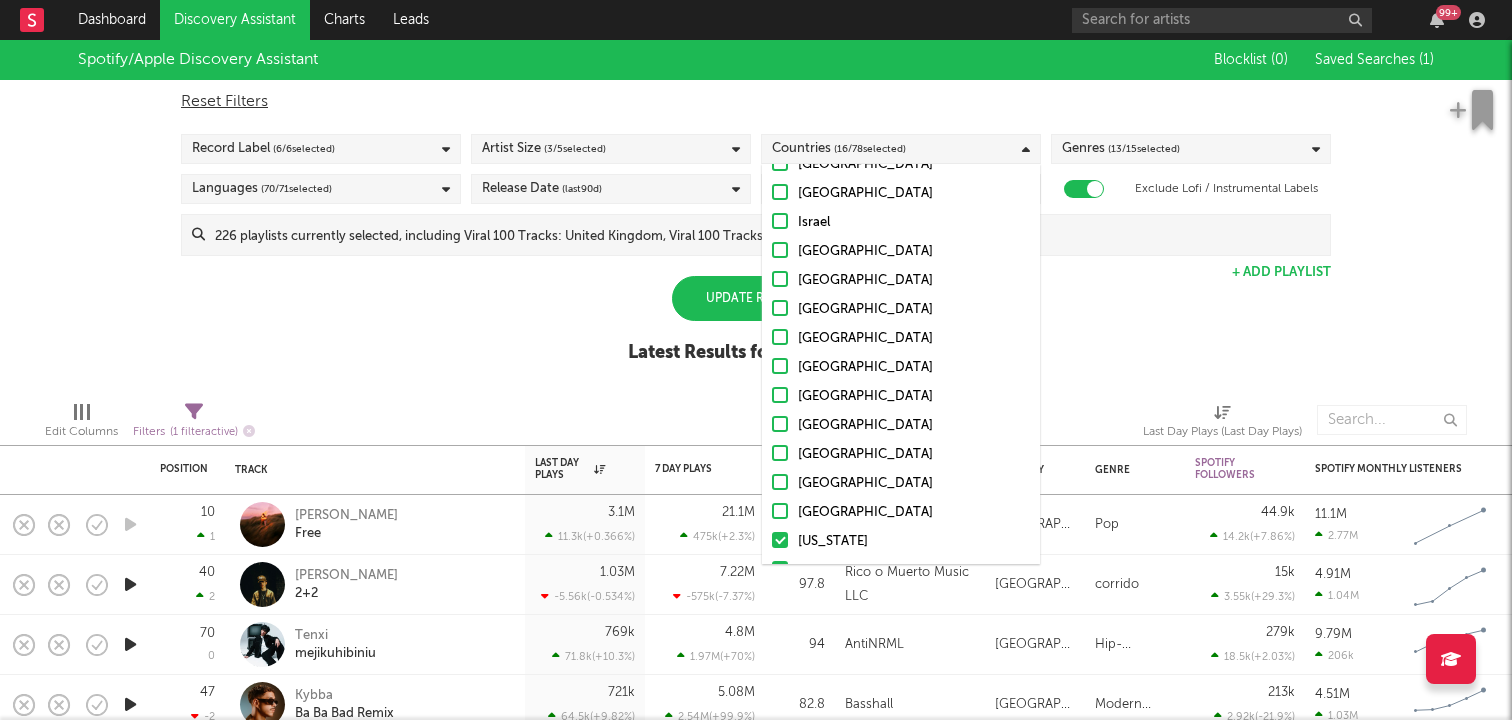 click at bounding box center (780, 511) 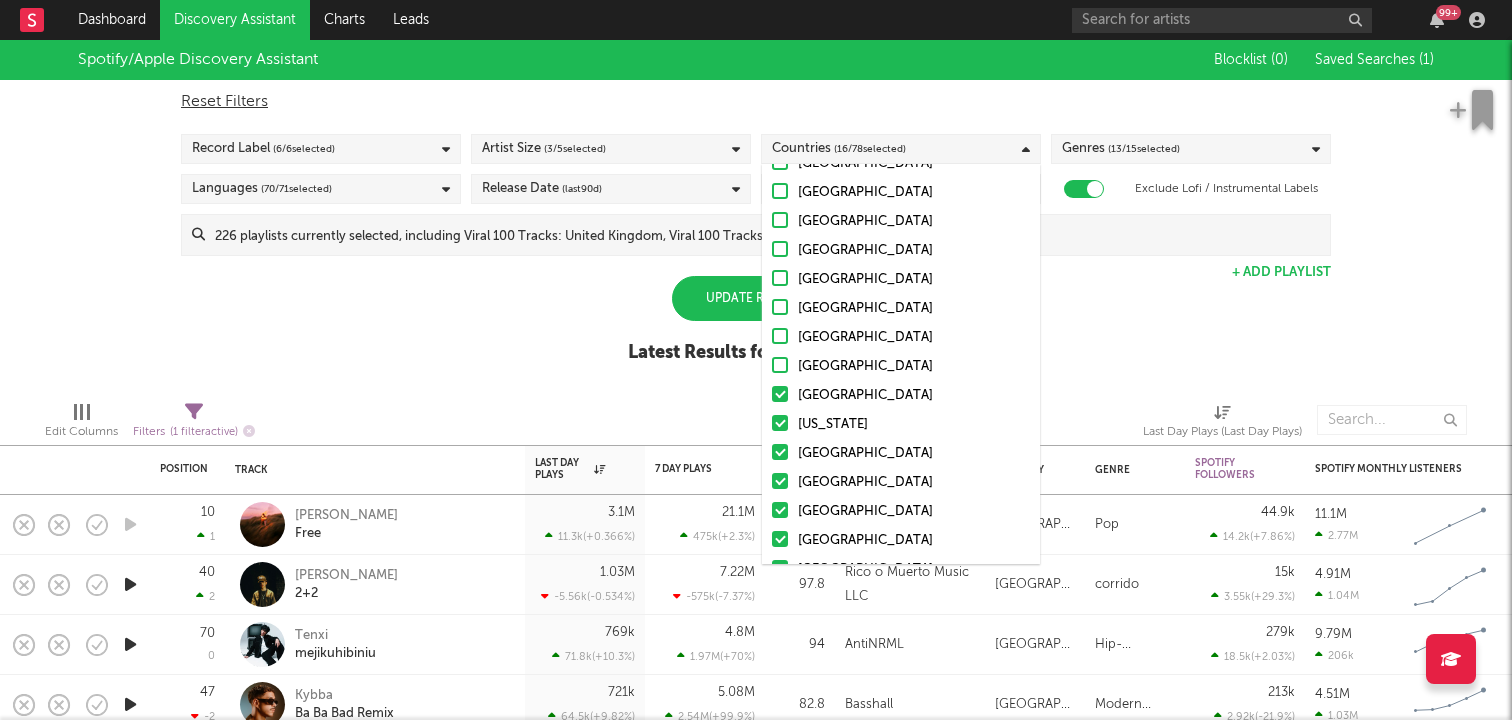 scroll, scrollTop: 1288, scrollLeft: 0, axis: vertical 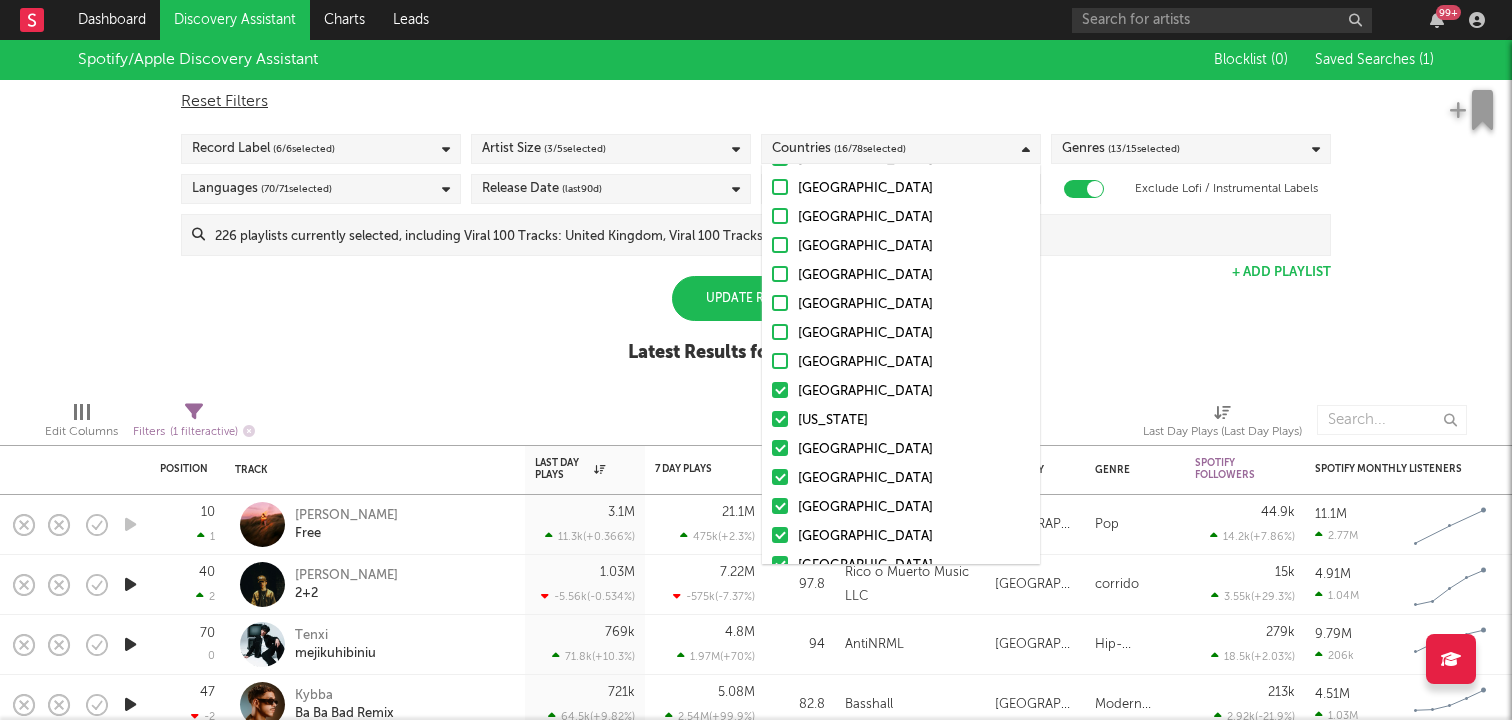 click at bounding box center [780, 390] 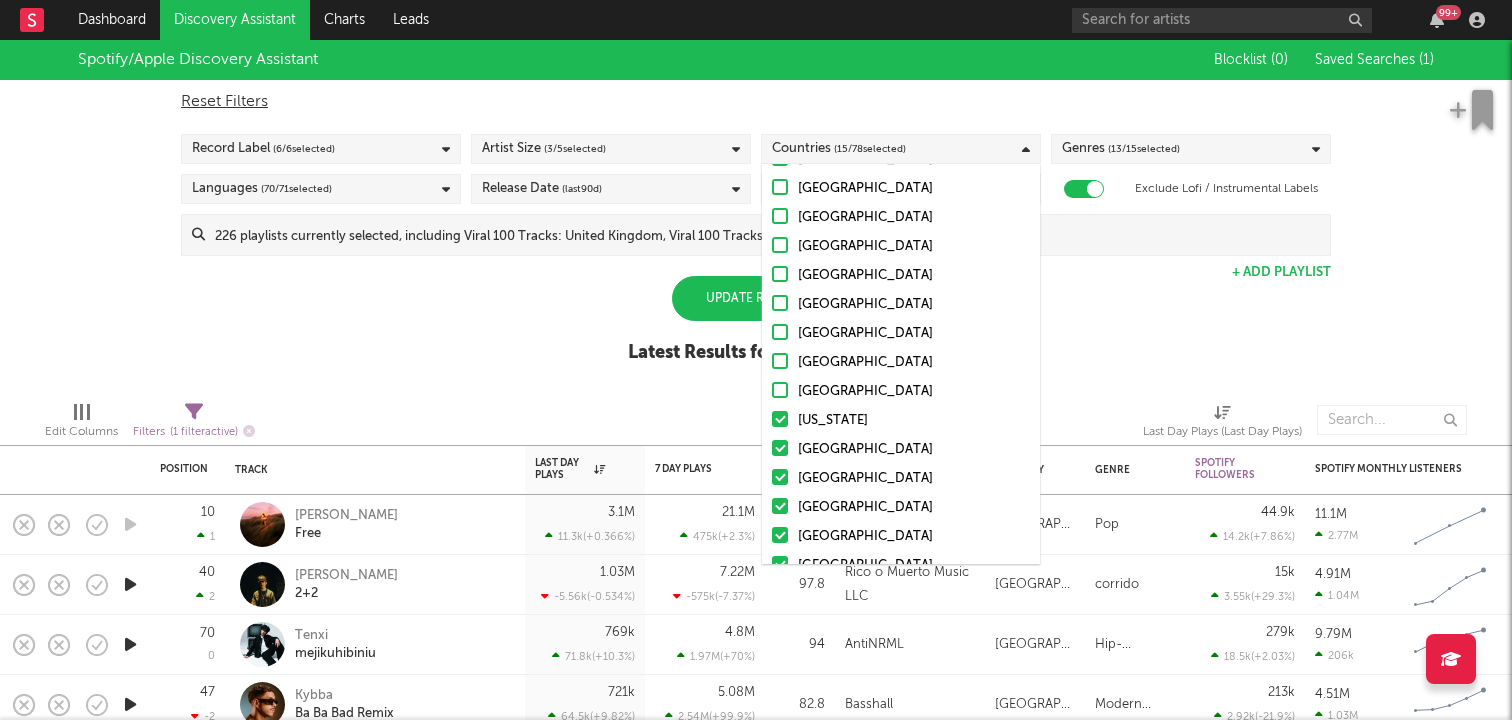 click at bounding box center (780, 419) 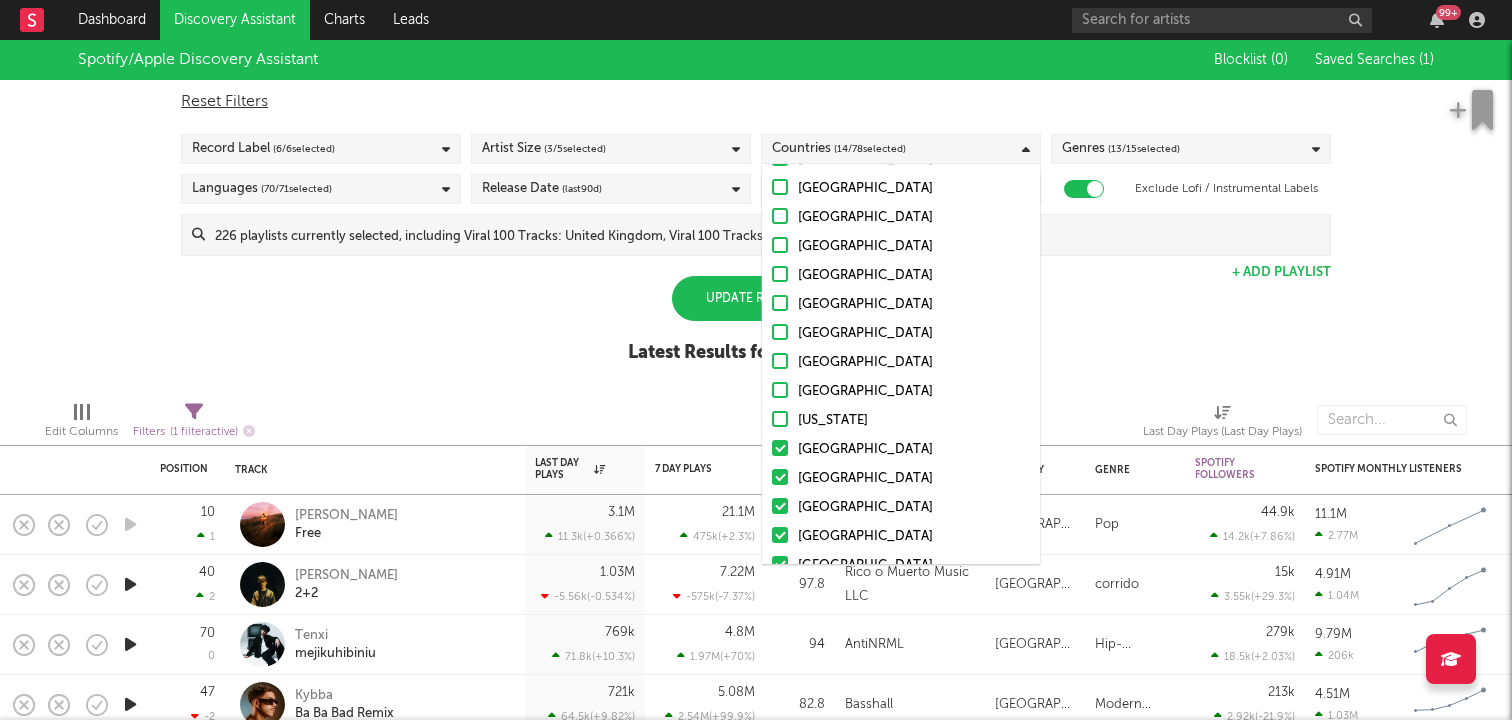 click at bounding box center (780, 448) 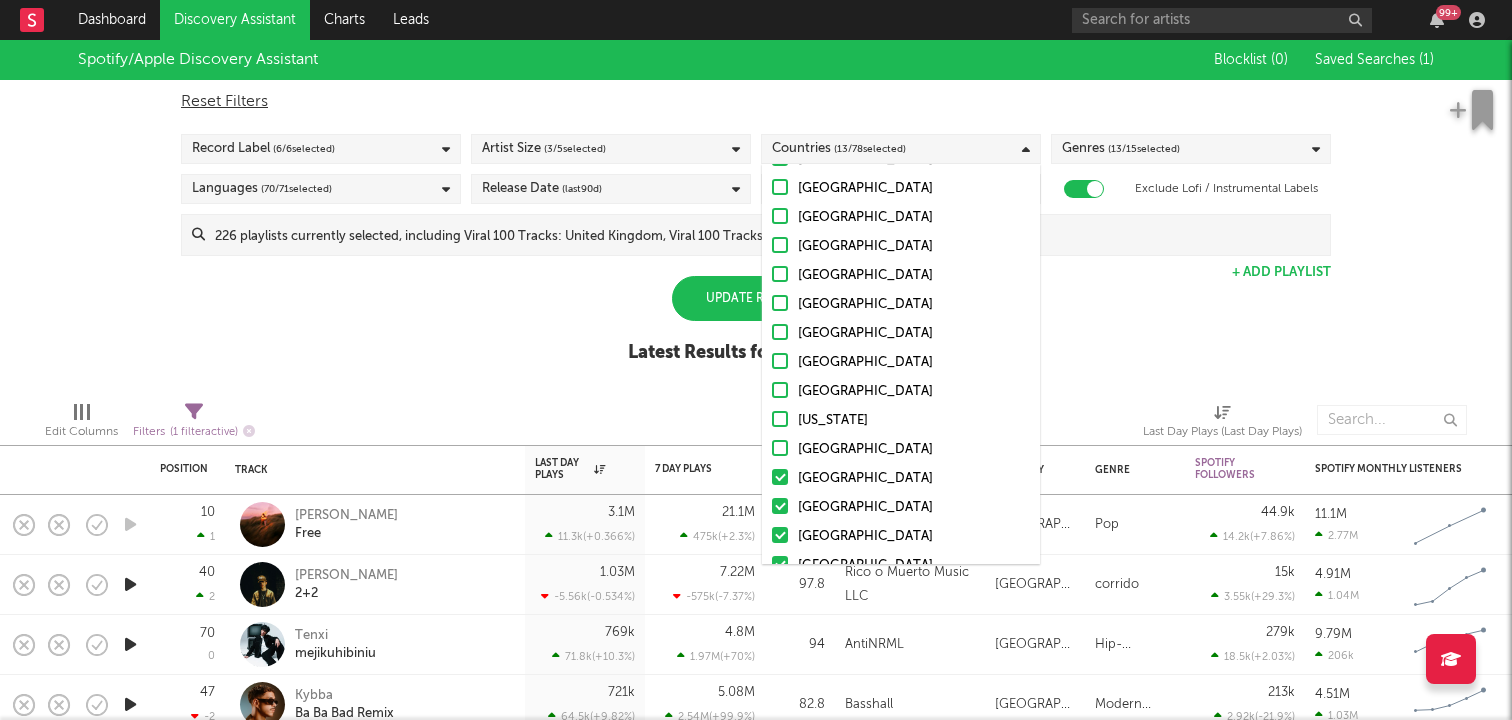 click at bounding box center [780, 477] 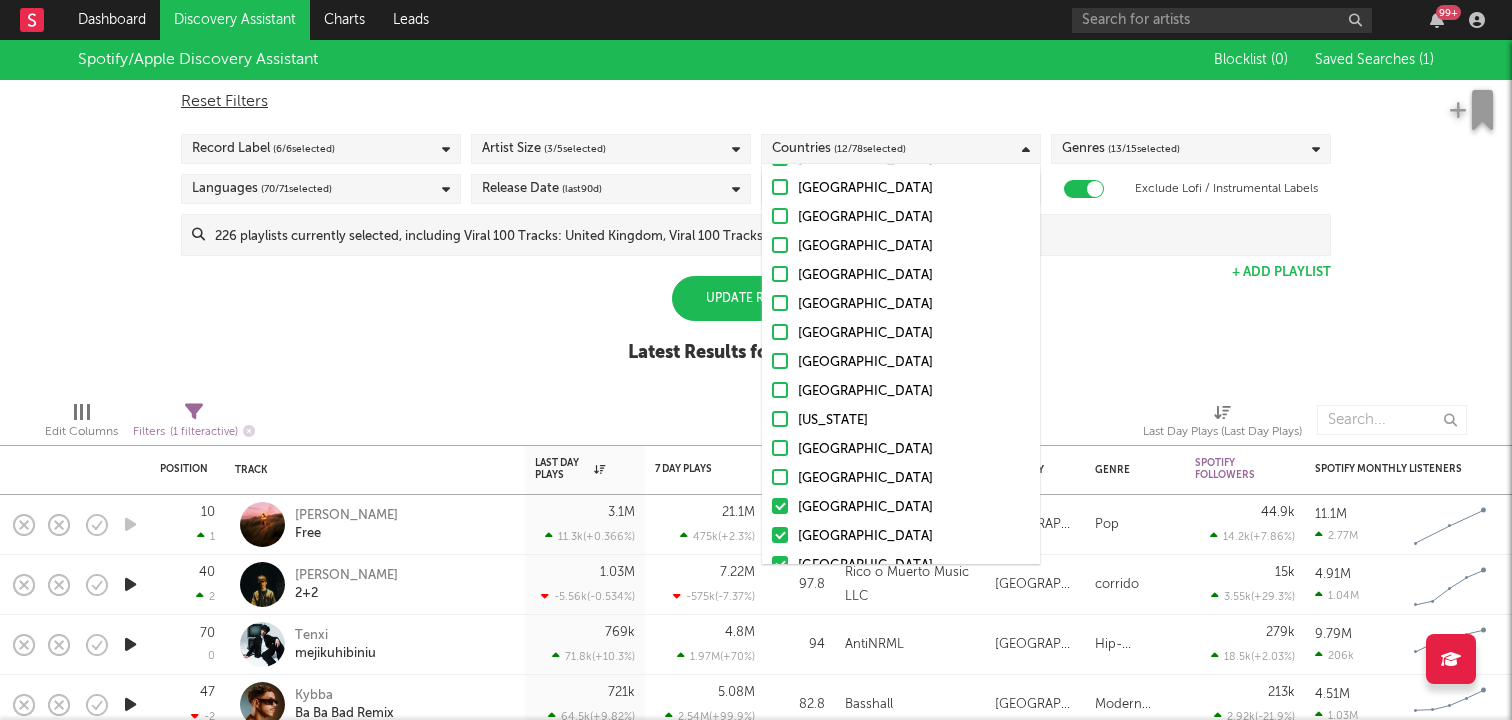 click at bounding box center (780, 506) 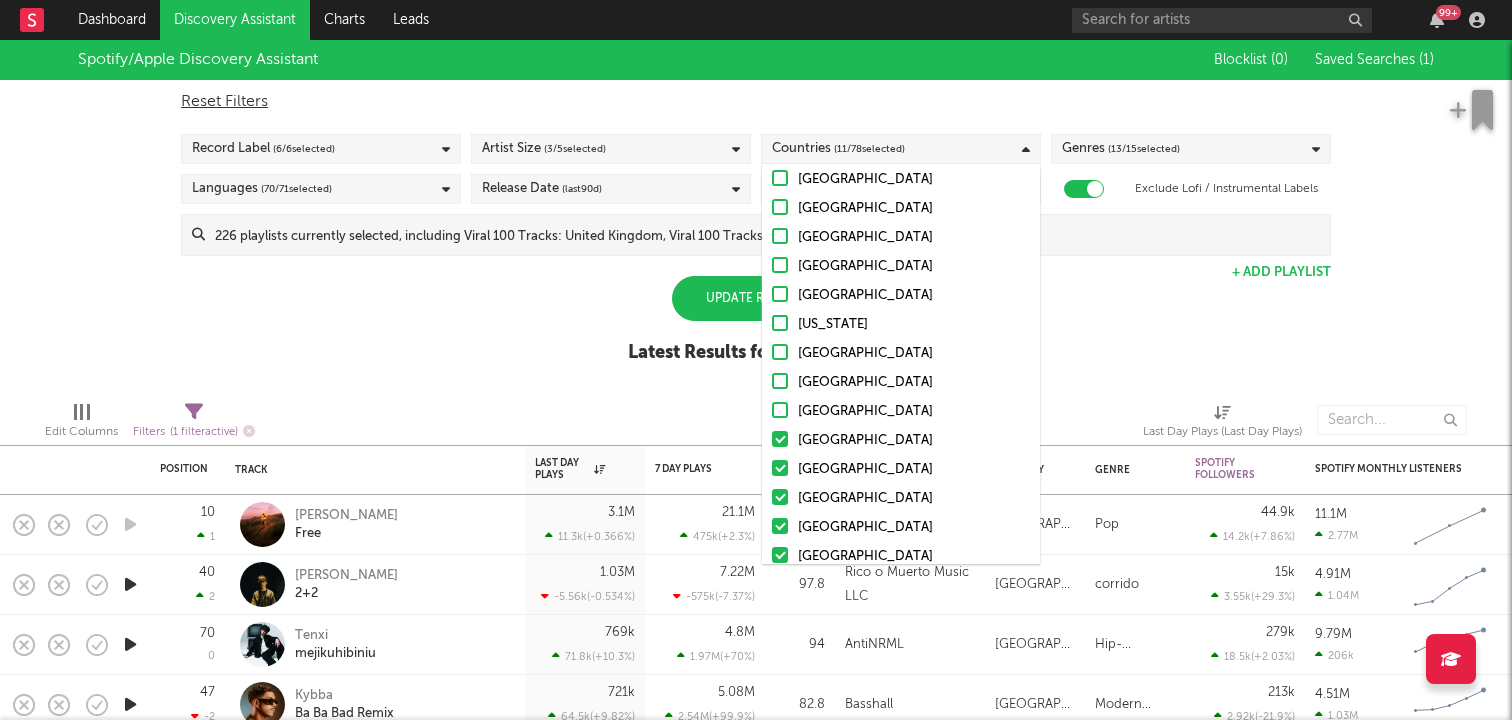 scroll, scrollTop: 1390, scrollLeft: 0, axis: vertical 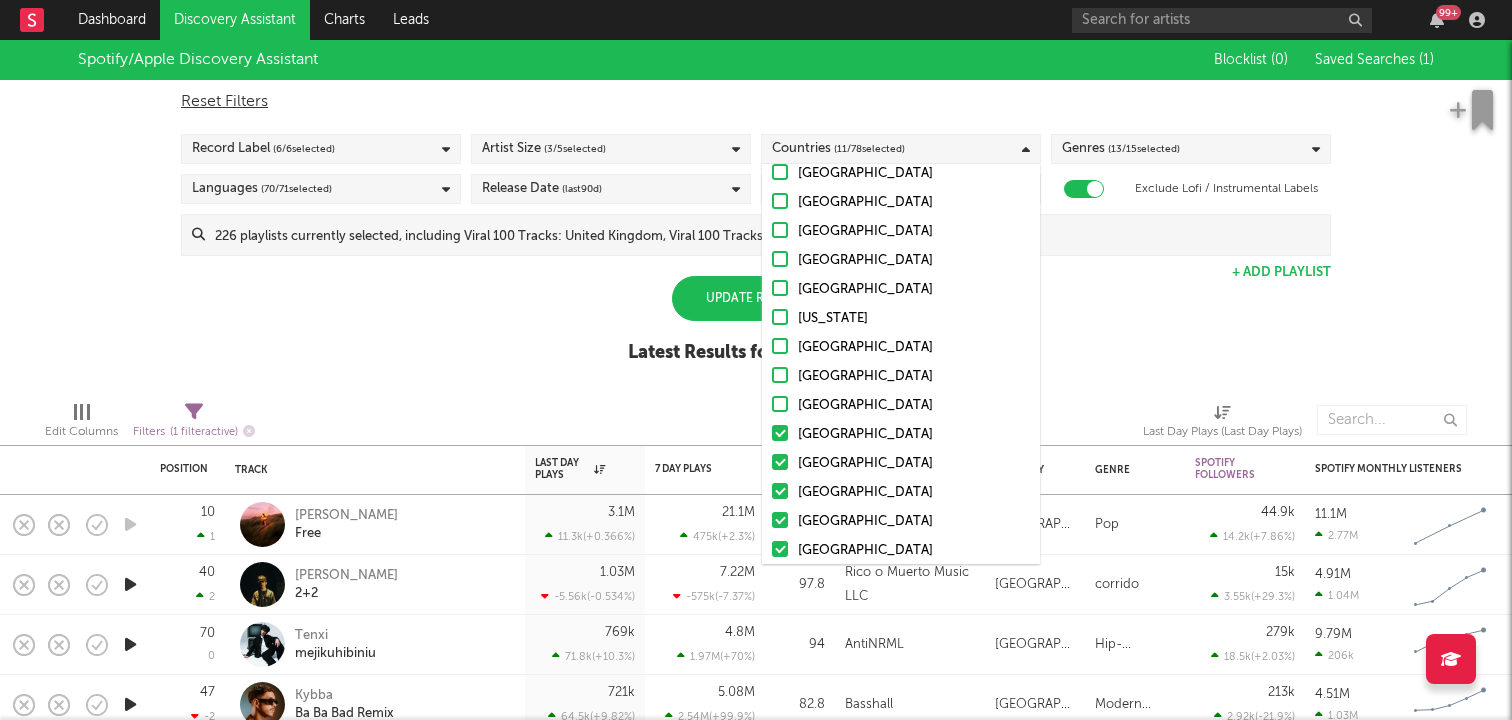 click at bounding box center (780, 433) 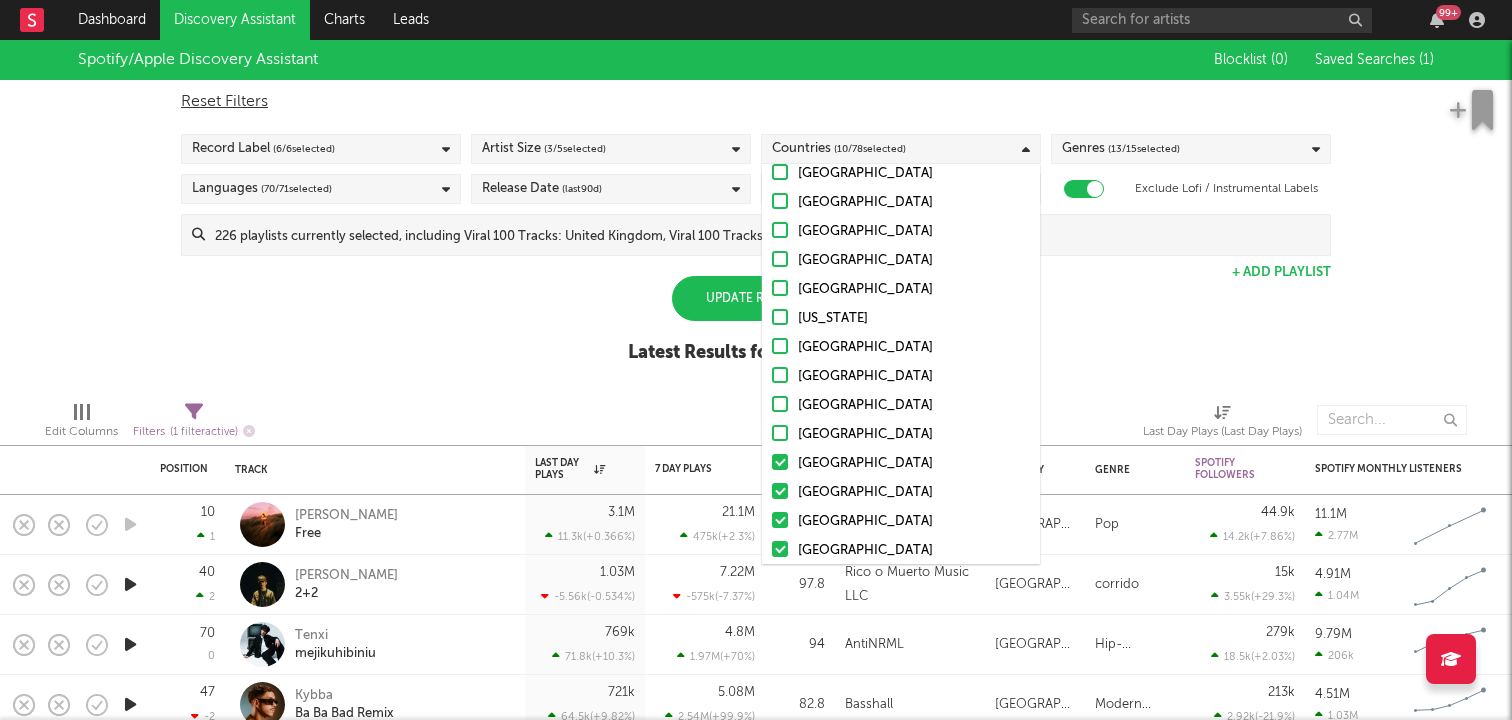 click at bounding box center (780, 462) 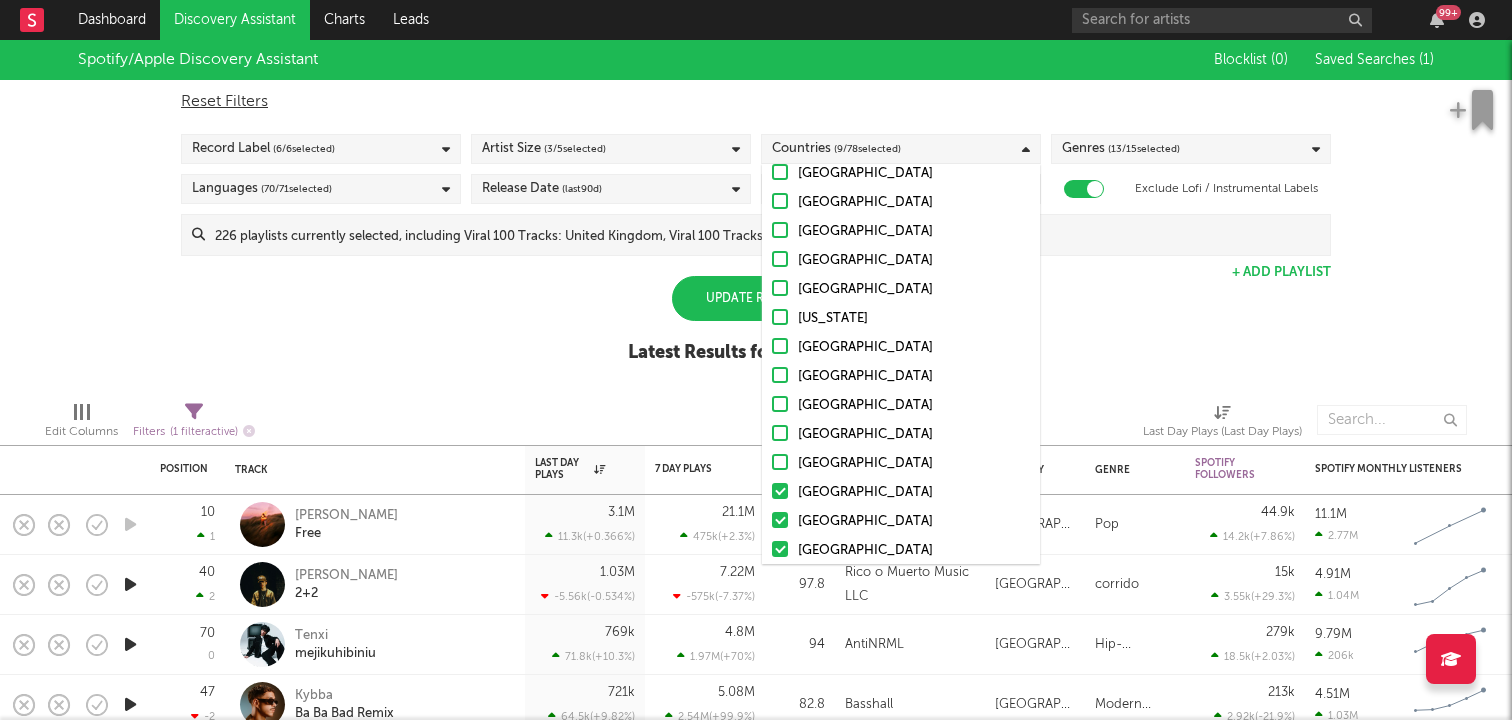 click at bounding box center (780, 491) 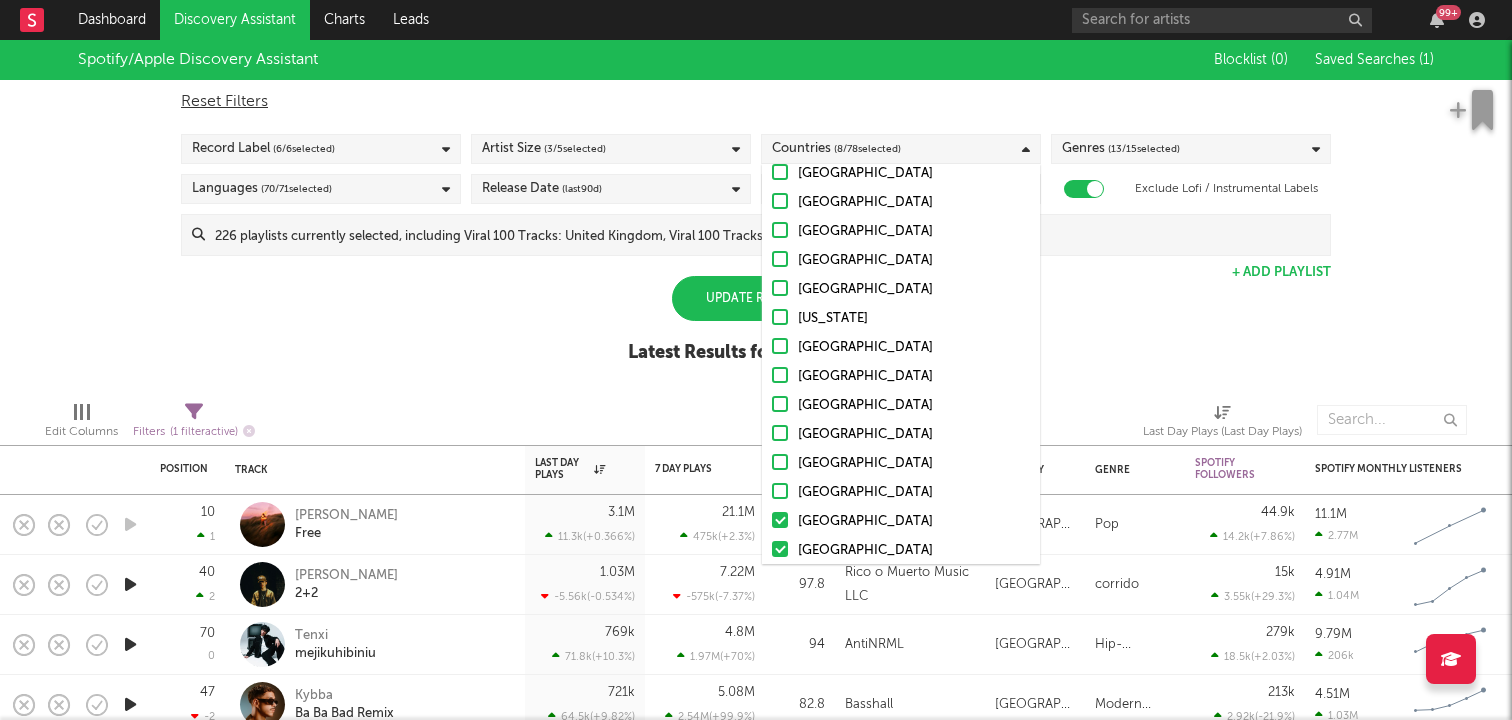 click at bounding box center [780, 520] 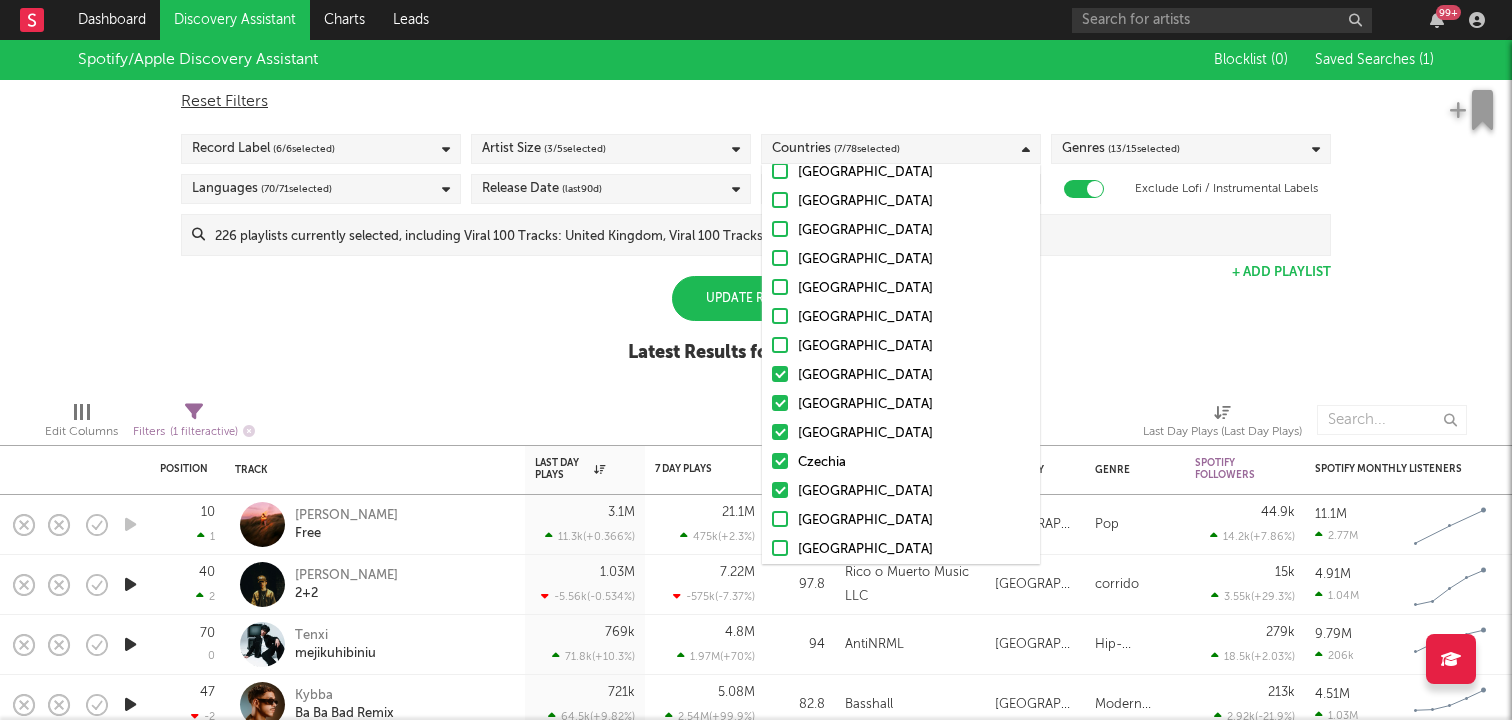 scroll, scrollTop: 1568, scrollLeft: 0, axis: vertical 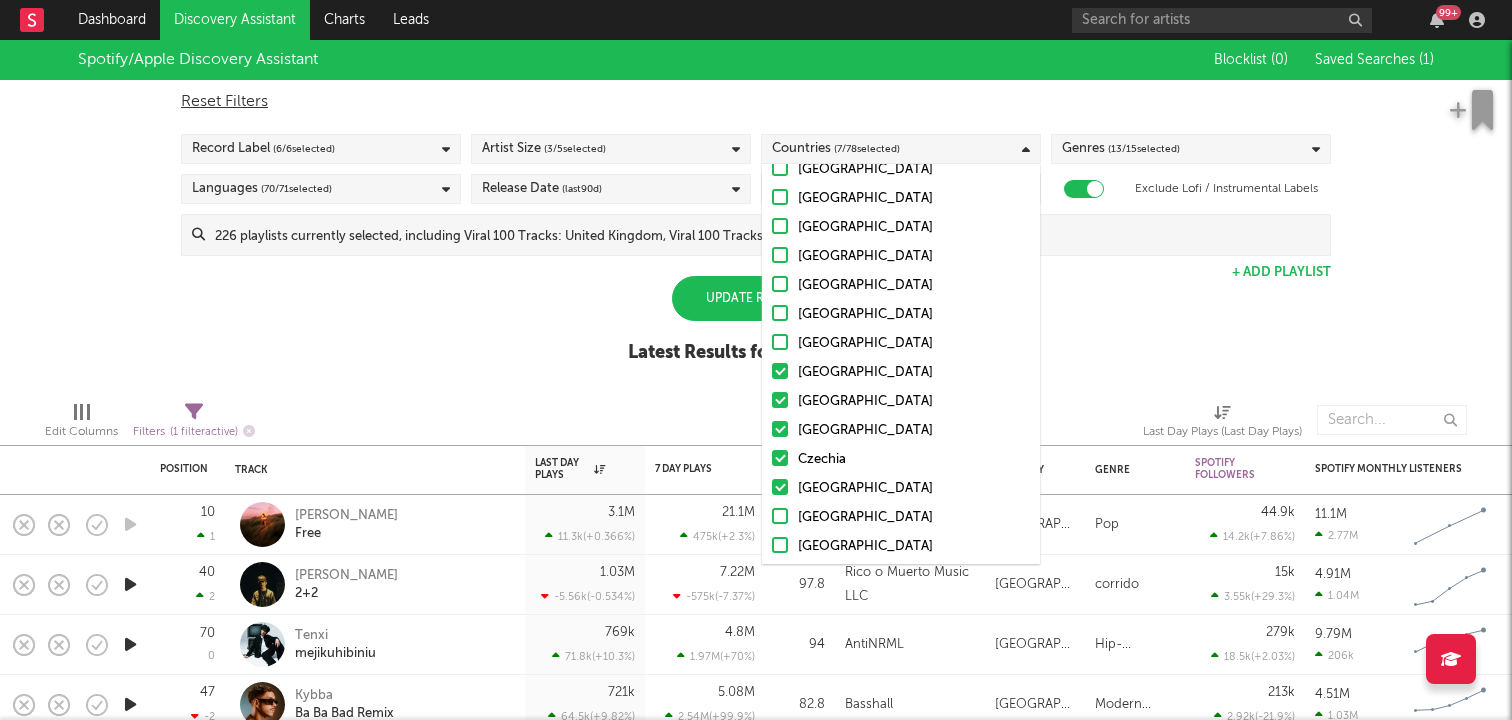 click at bounding box center [780, 371] 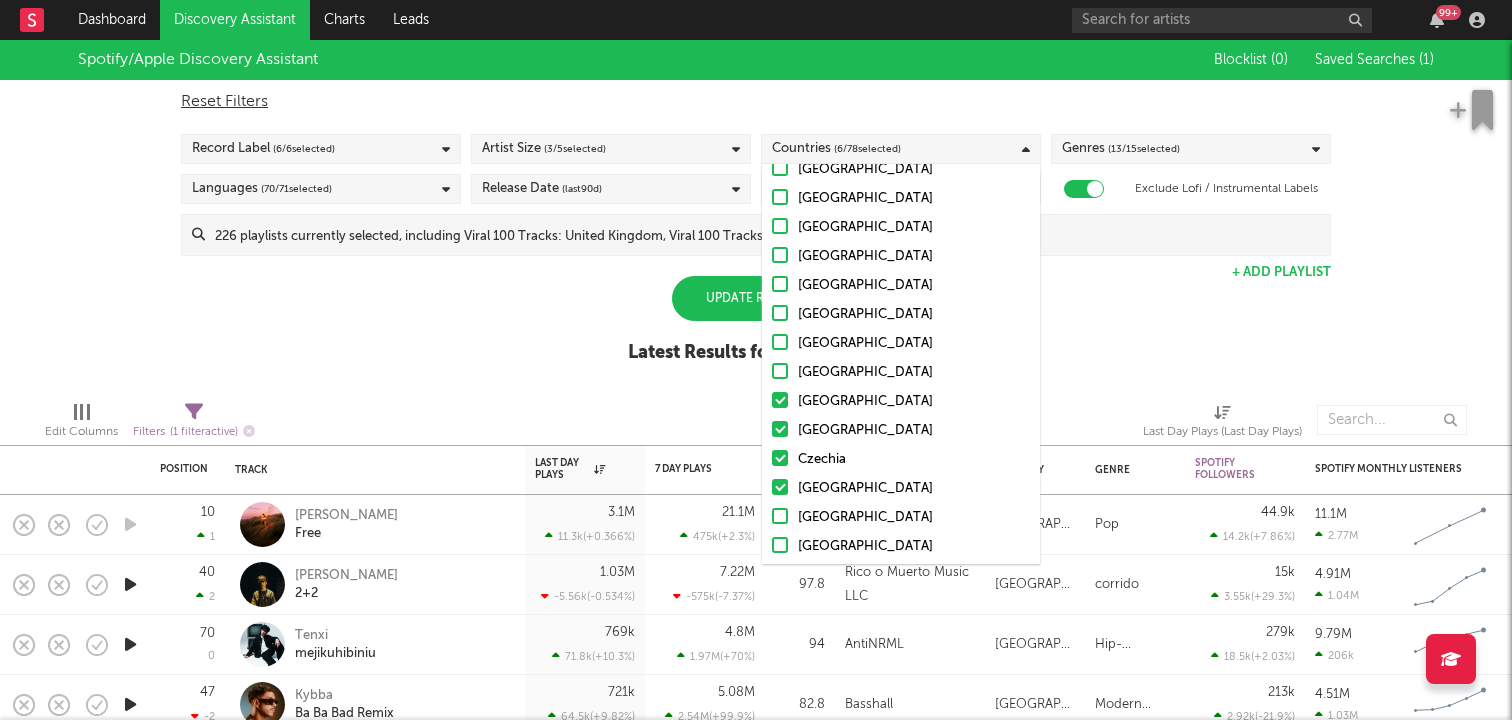 click at bounding box center (780, 400) 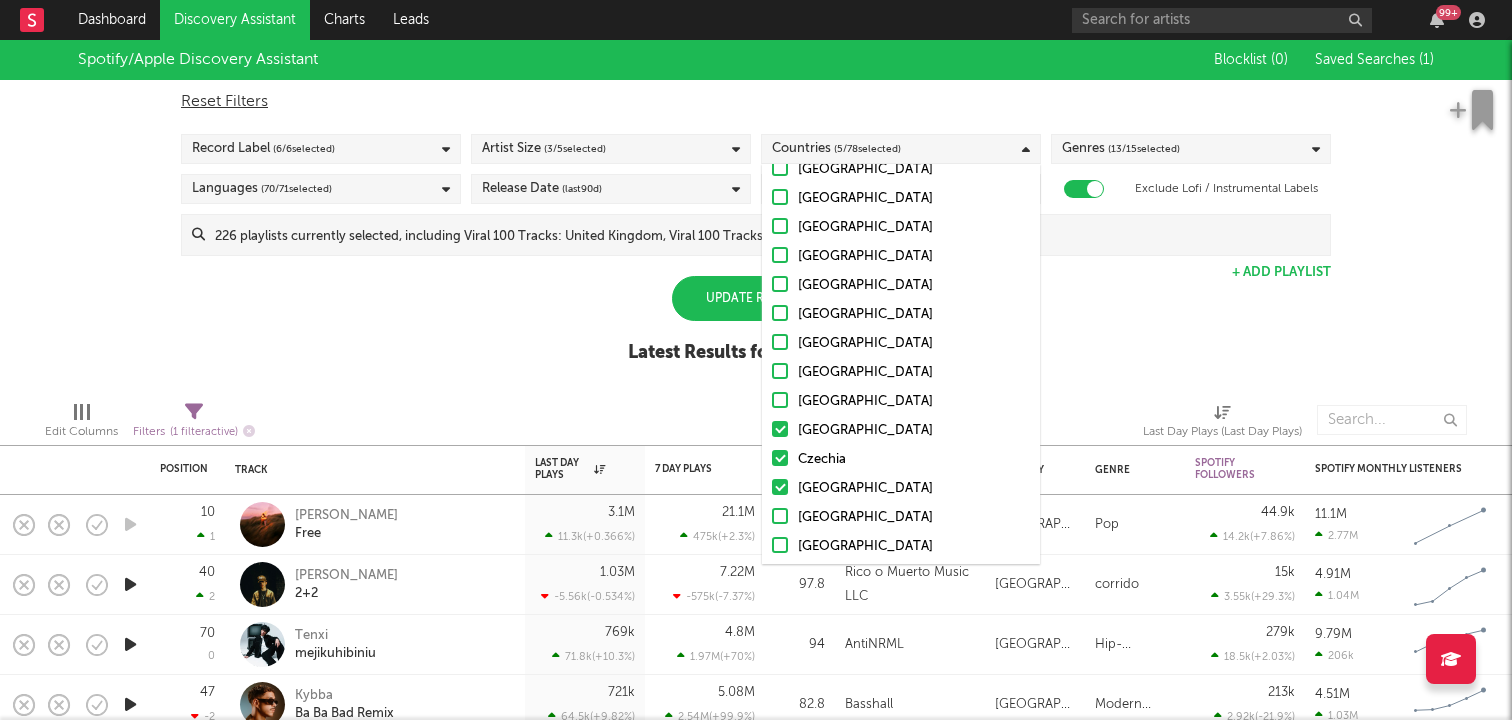 click at bounding box center (780, 429) 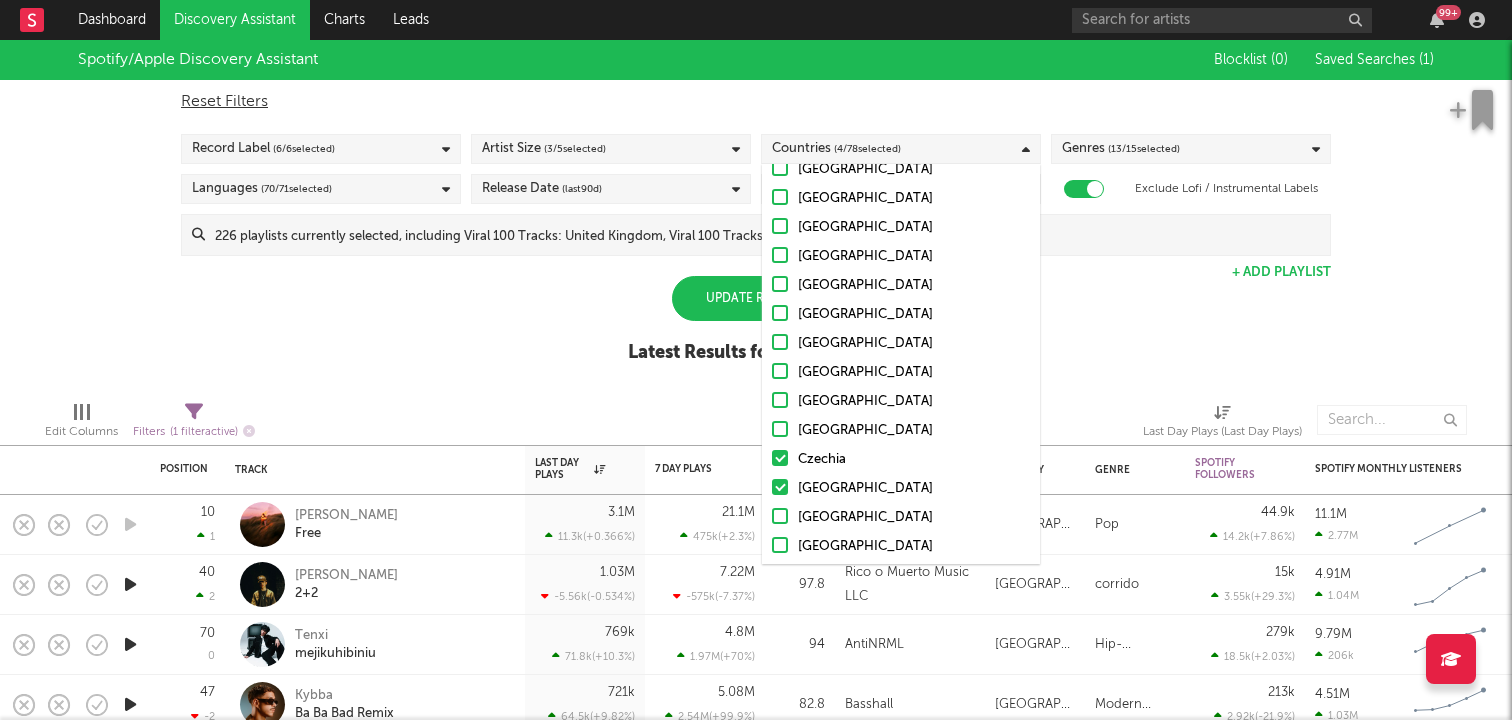 click at bounding box center [780, 429] 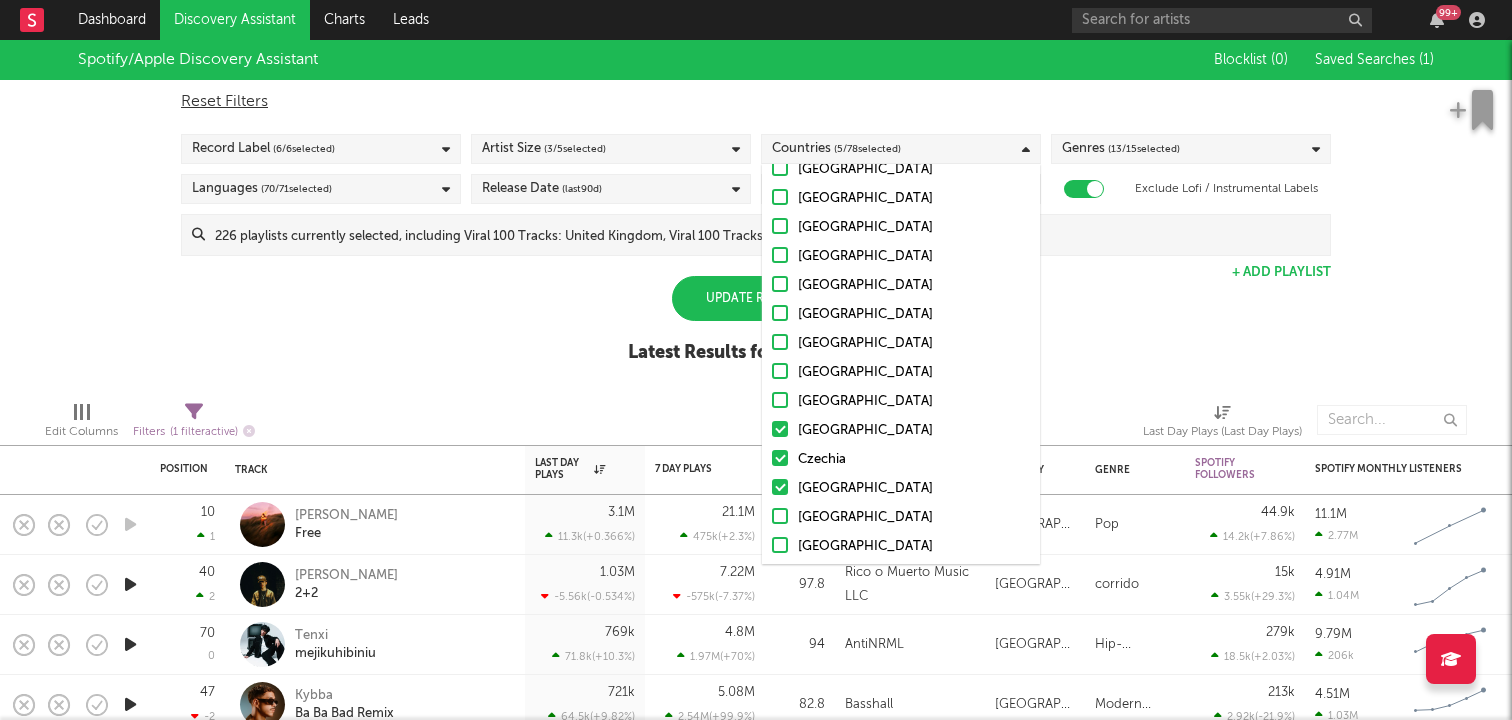 click on "Czechia" at bounding box center (901, 460) 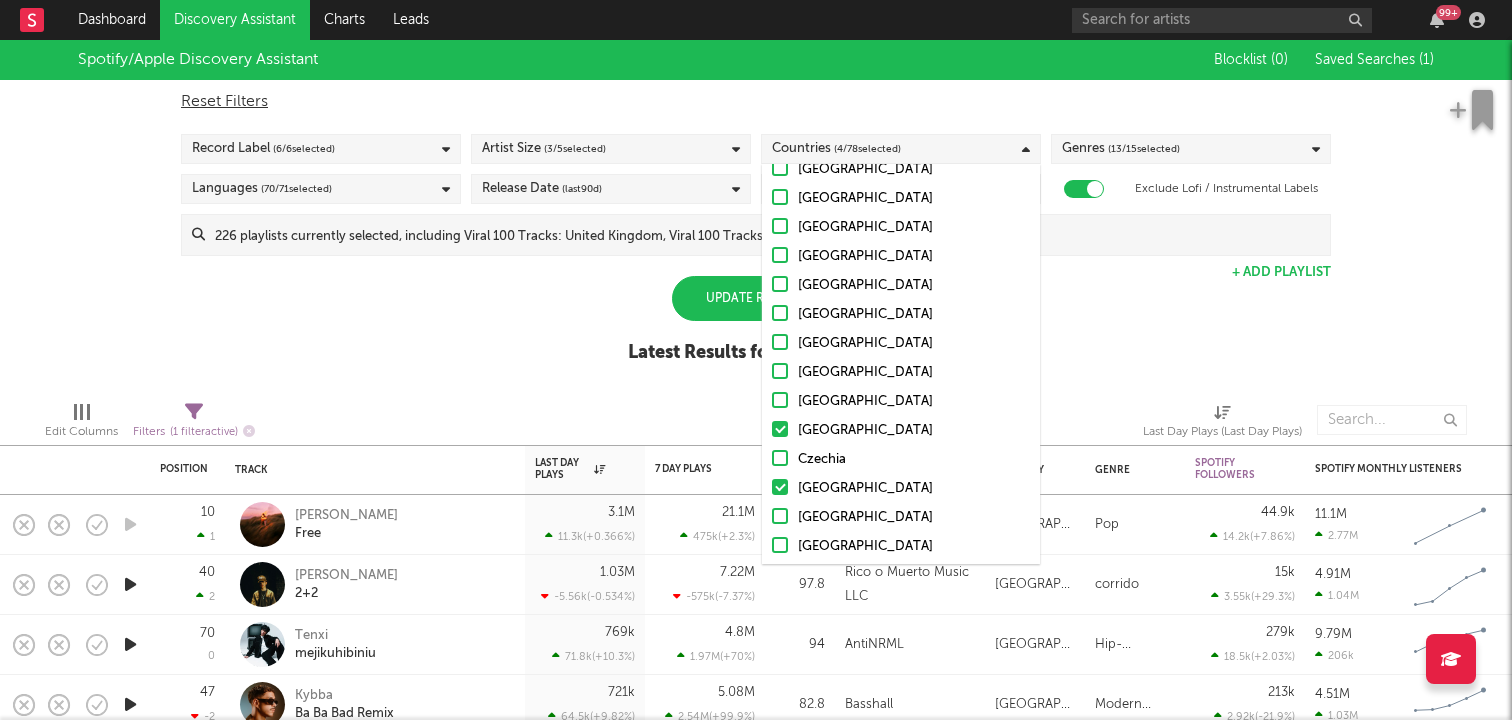click at bounding box center [780, 487] 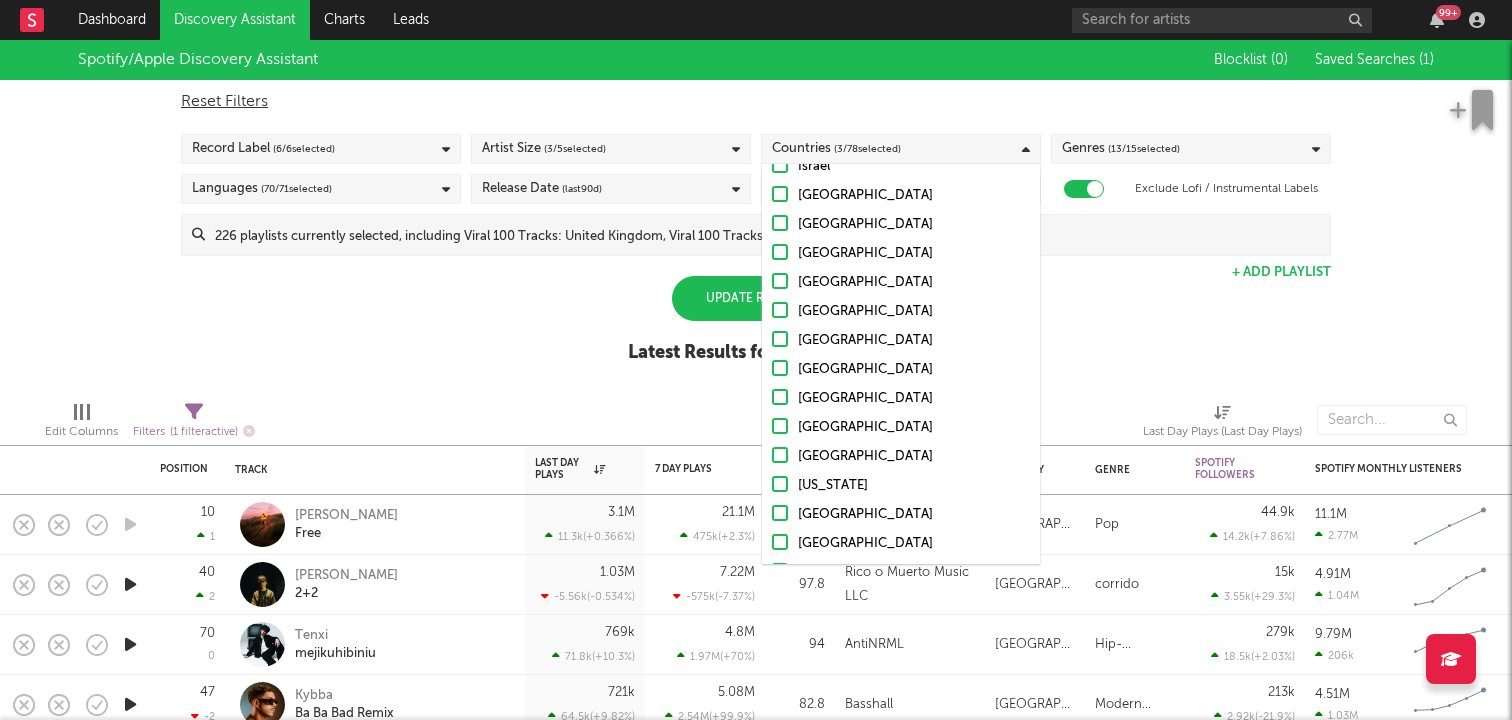 scroll, scrollTop: 1220, scrollLeft: 0, axis: vertical 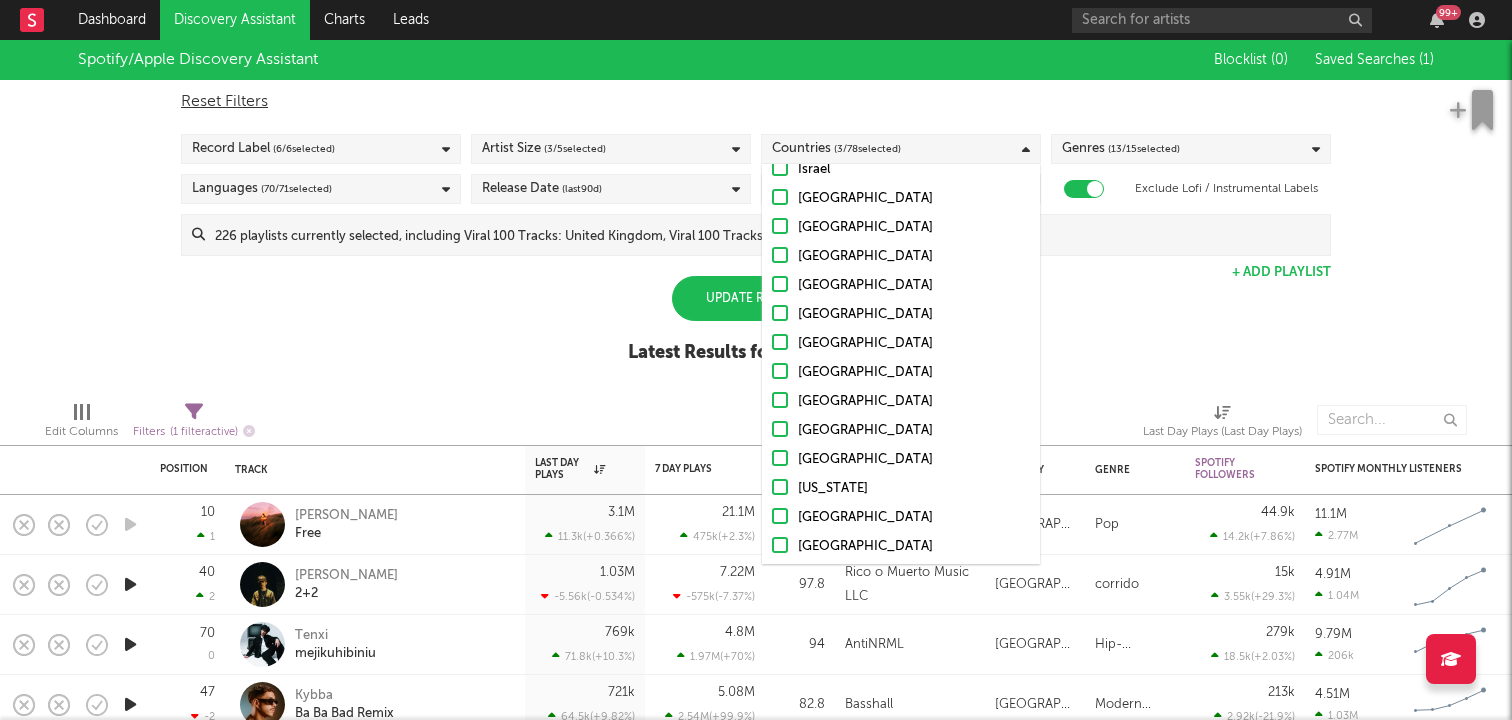 click at bounding box center [780, 284] 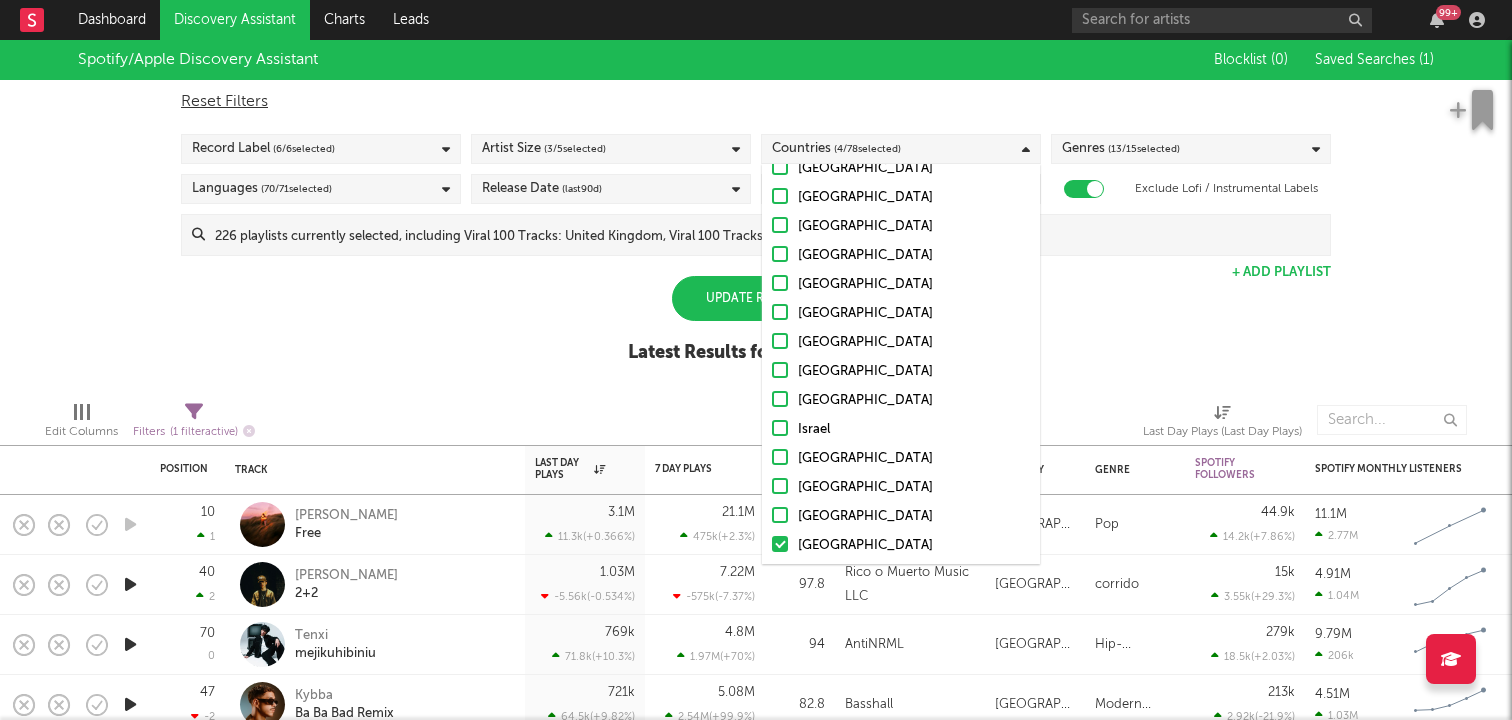 scroll, scrollTop: 954, scrollLeft: 0, axis: vertical 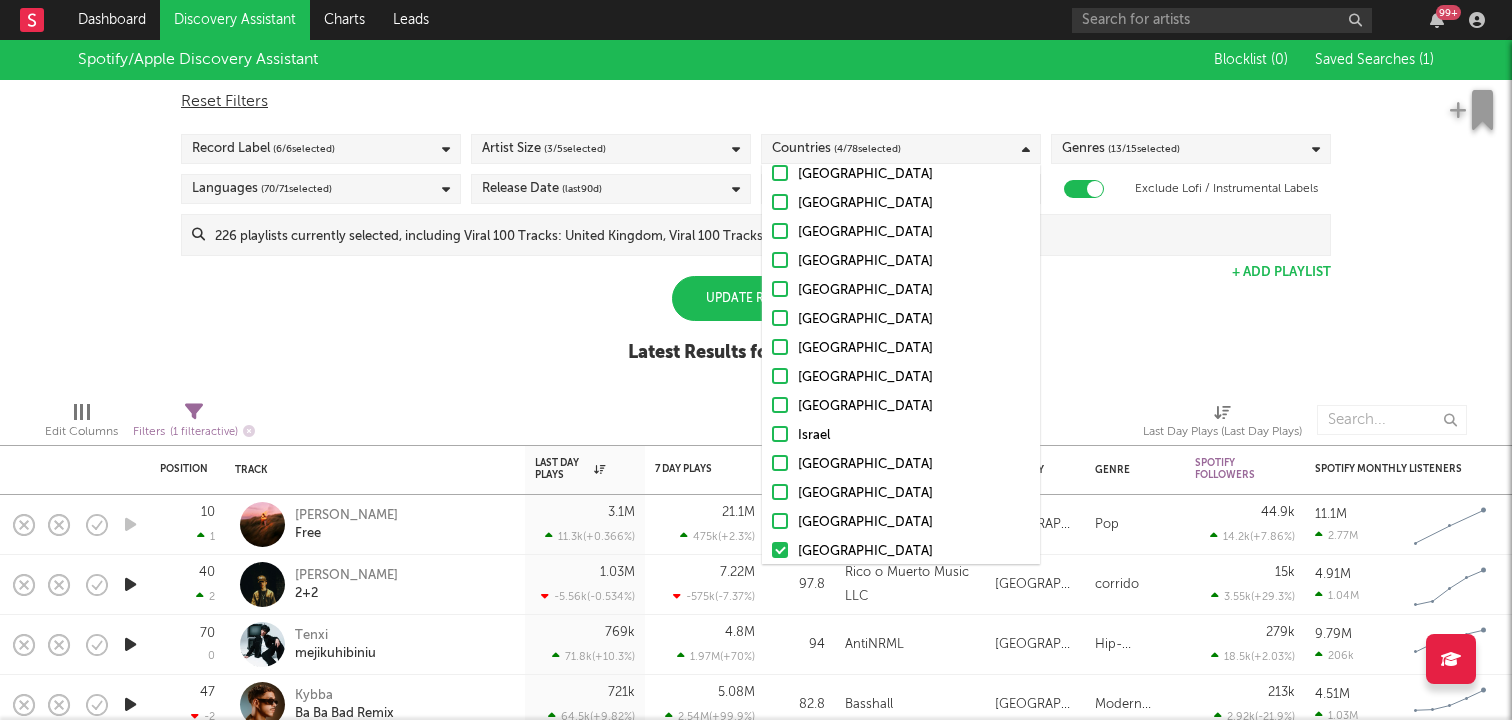 click at bounding box center [780, 231] 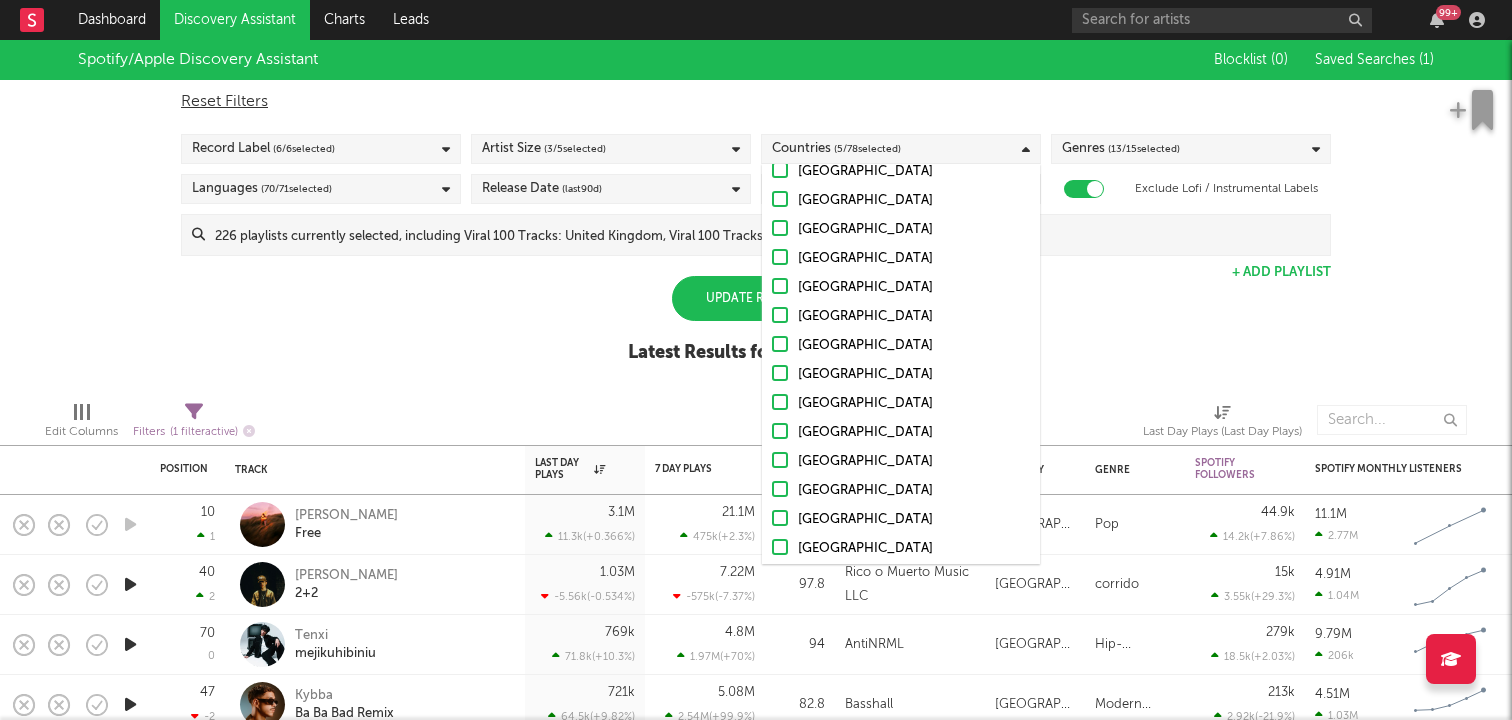 scroll, scrollTop: 158, scrollLeft: 0, axis: vertical 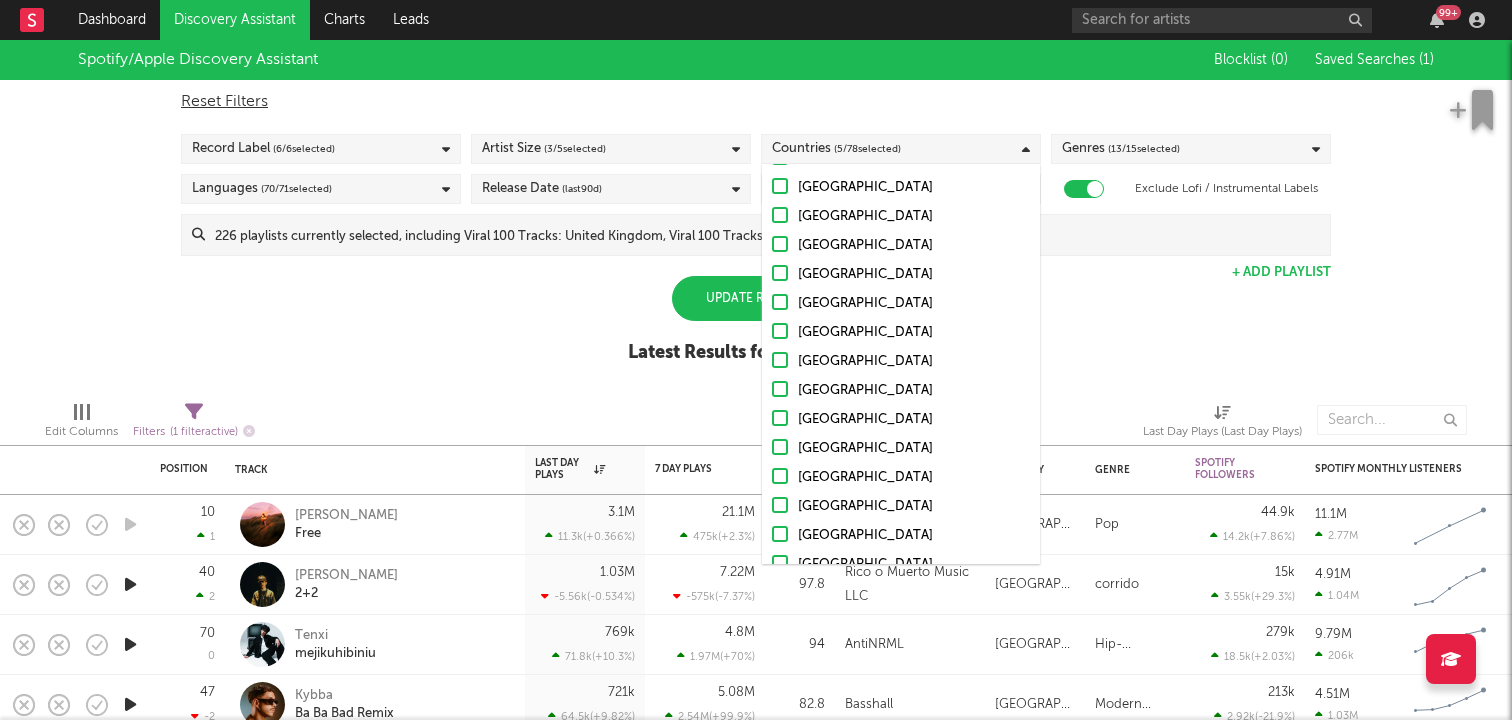 click at bounding box center (780, 302) 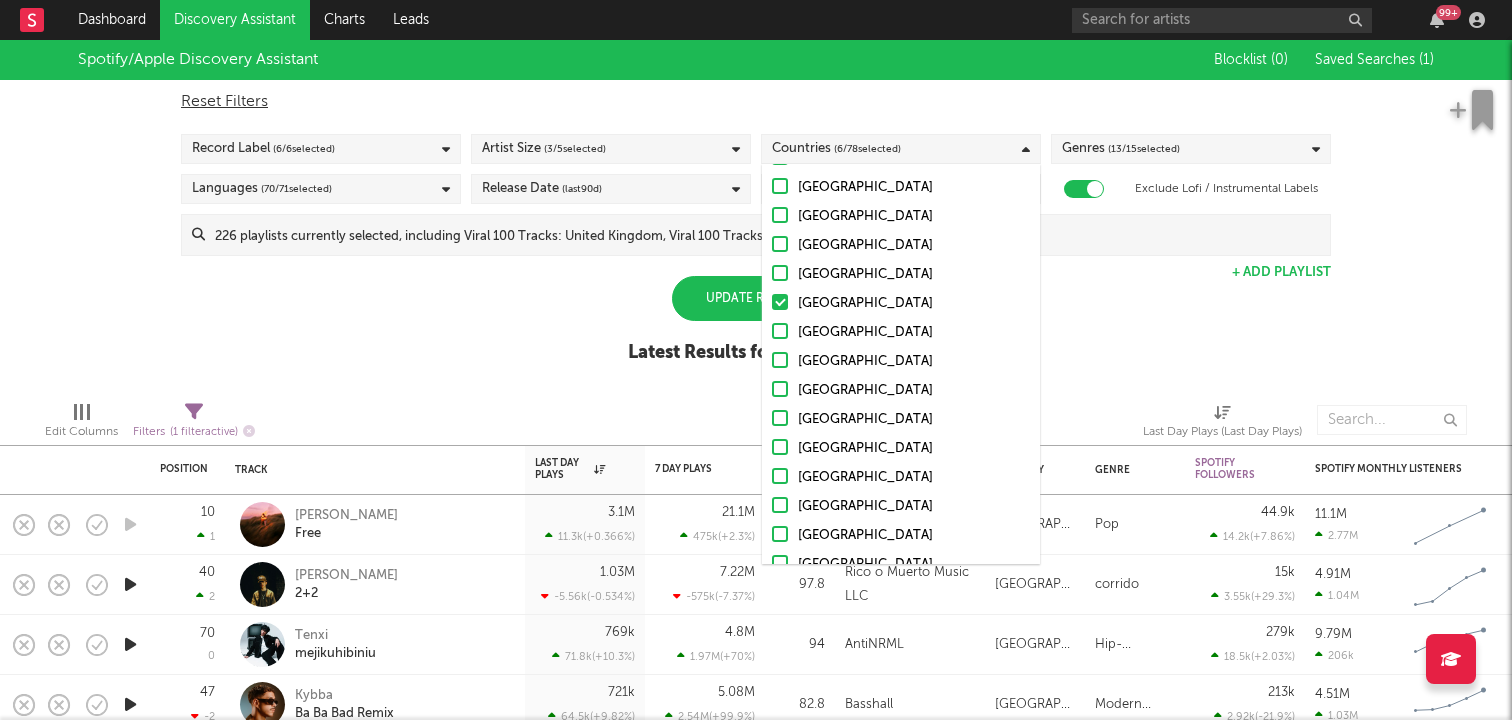 click at bounding box center [780, 273] 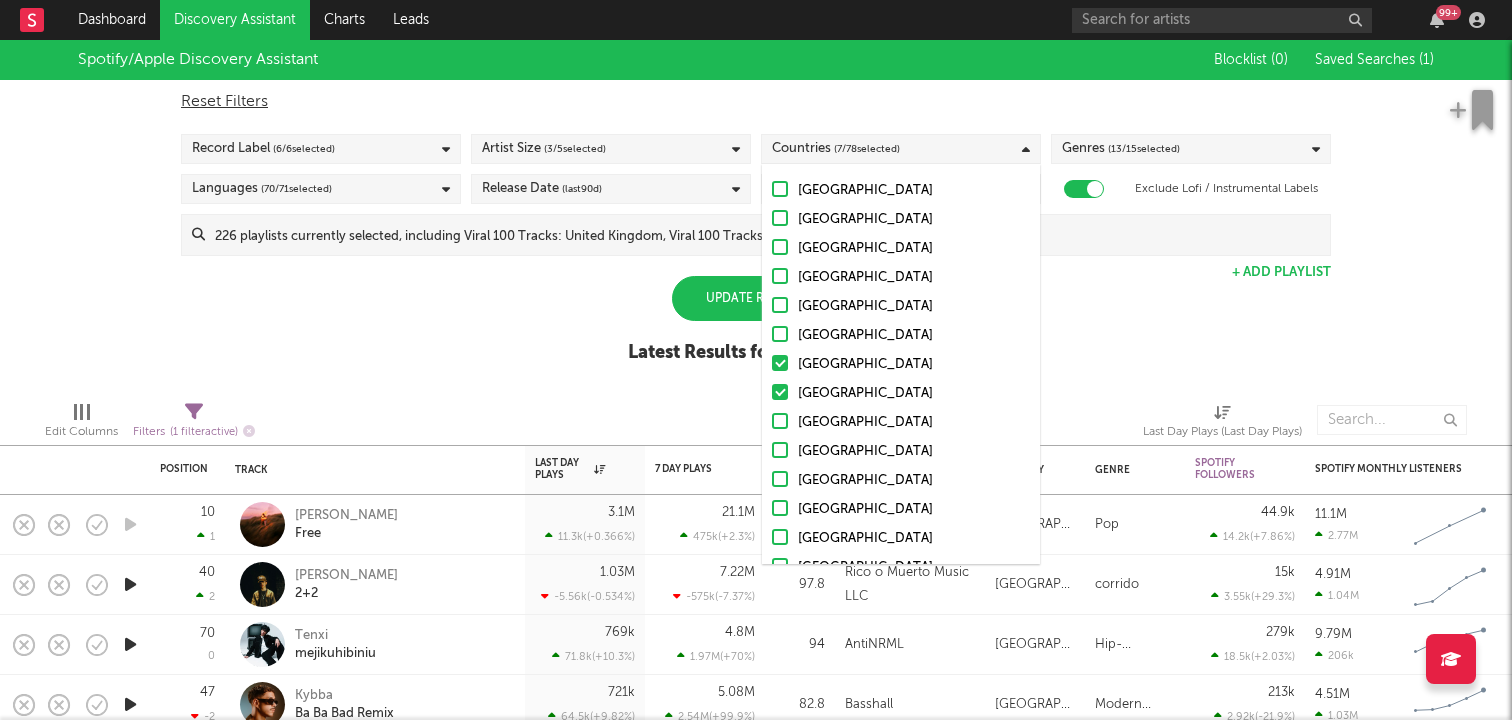 scroll, scrollTop: 64, scrollLeft: 0, axis: vertical 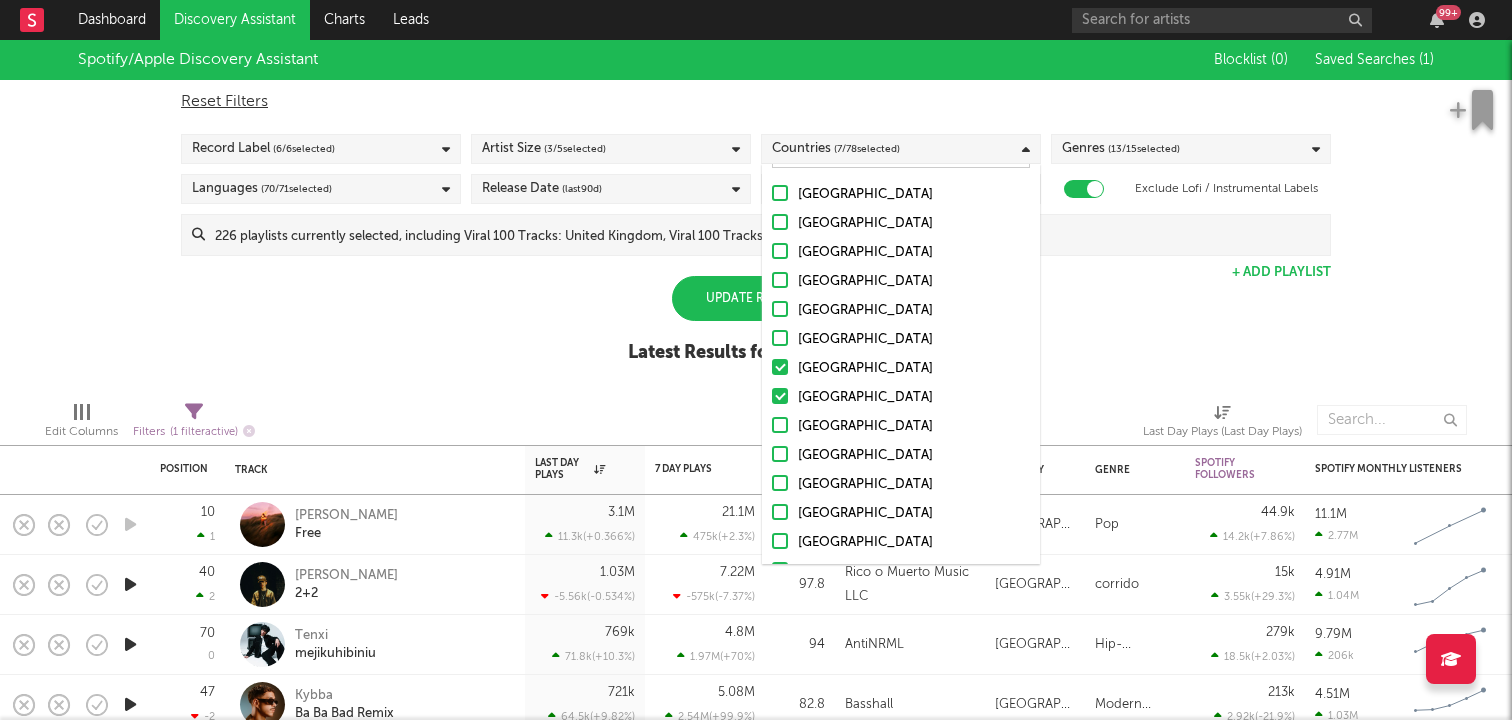 click at bounding box center (780, 280) 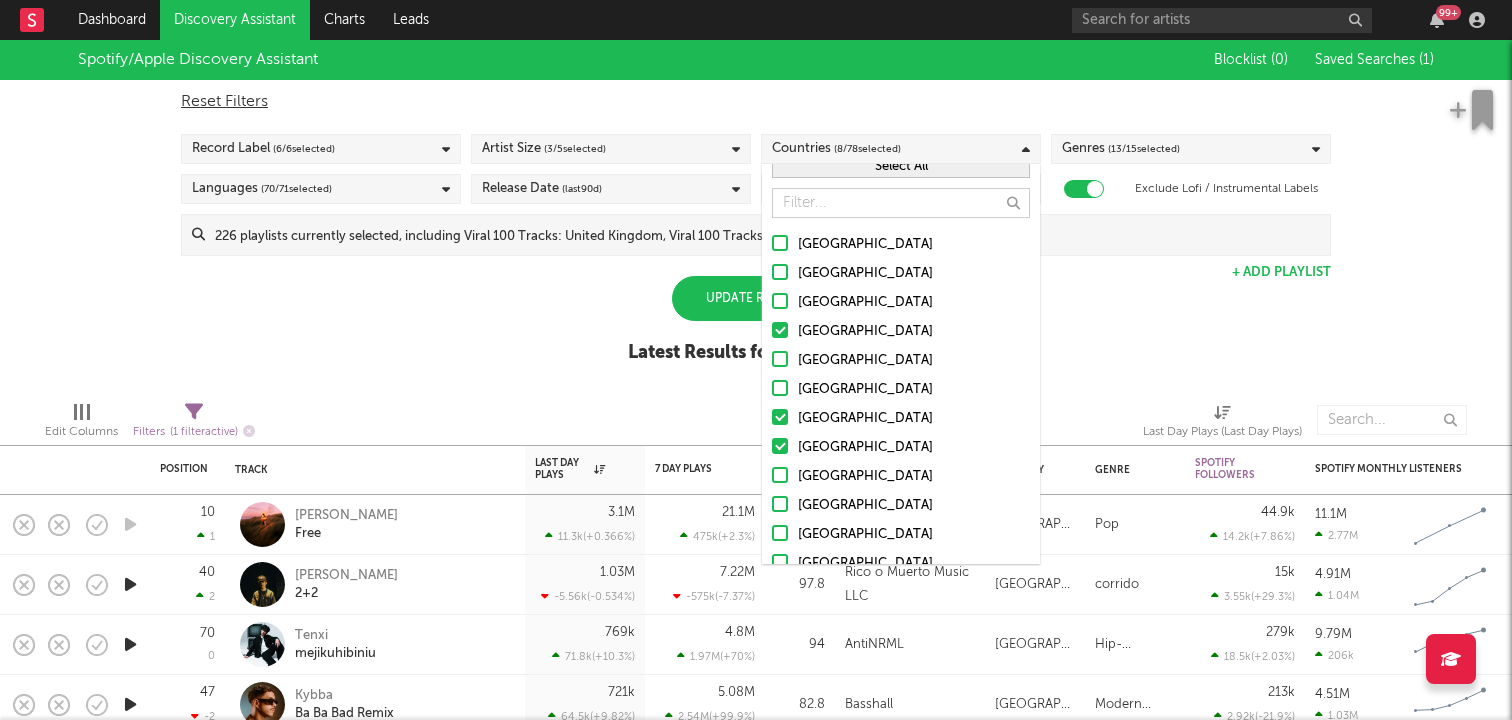 scroll, scrollTop: 0, scrollLeft: 0, axis: both 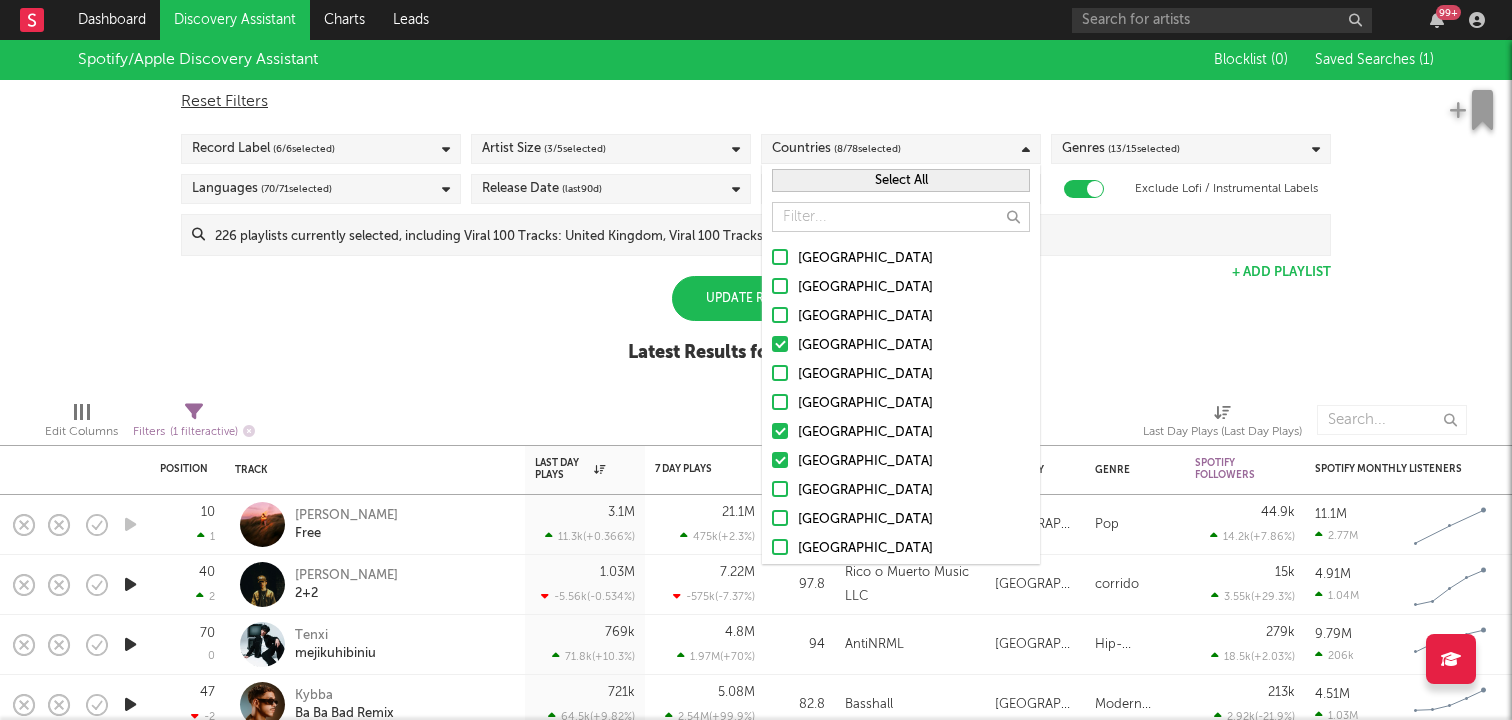 click at bounding box center (780, 257) 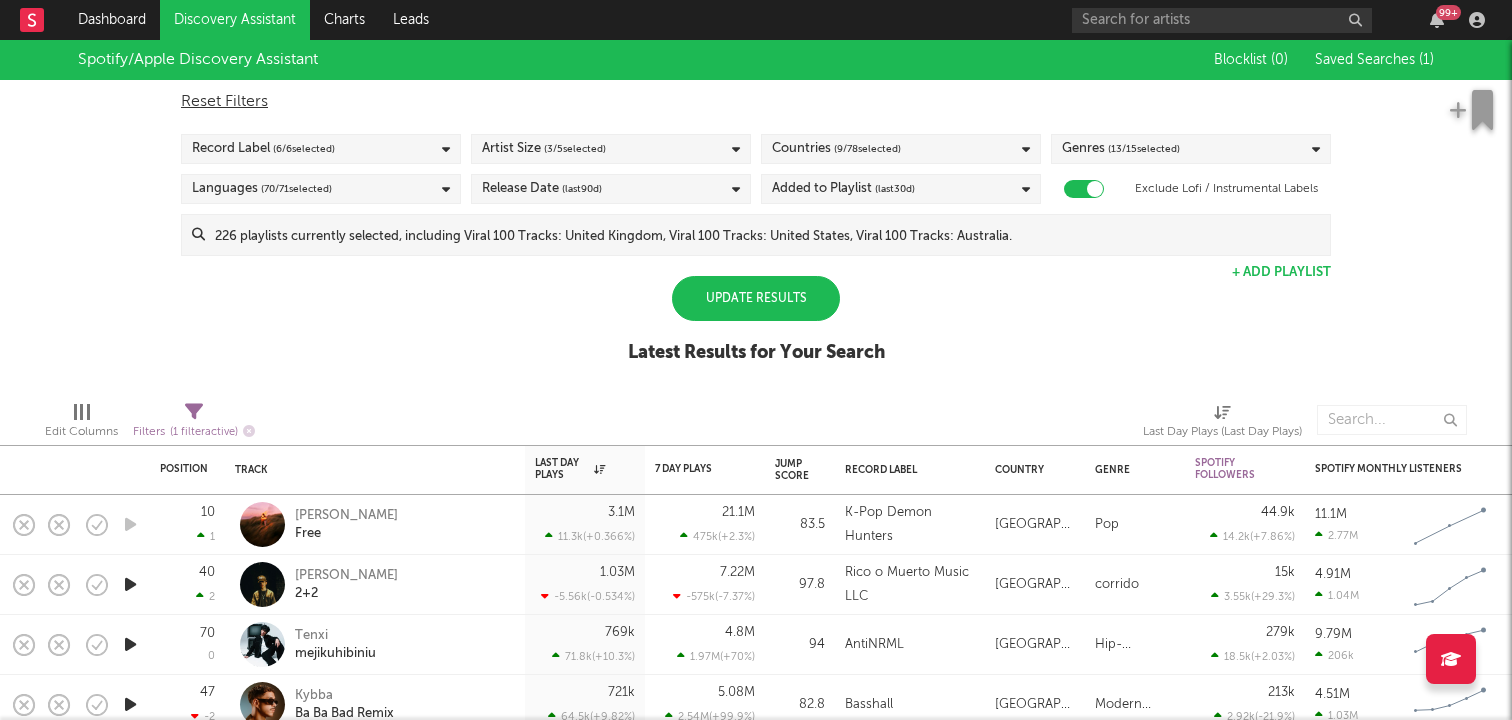 click on "Spotify/Apple Discovery Assistant Blocklist   ( 0 ) Saved Searches   ( 1 ) Reset Filters Record Label ( 6 / 6  selected) Artist Size ( 3 / 5  selected) Countries ( 9 / 78  selected) Genres ( 13 / 15  selected) Languages ( 70 / 71  selected) Release Date (last  90 d) Added to Playlist (last  30 d) Exclude Lofi / Instrumental Labels Update Results + Add Playlist Update Results Latest Results for Your Search" at bounding box center [756, 212] 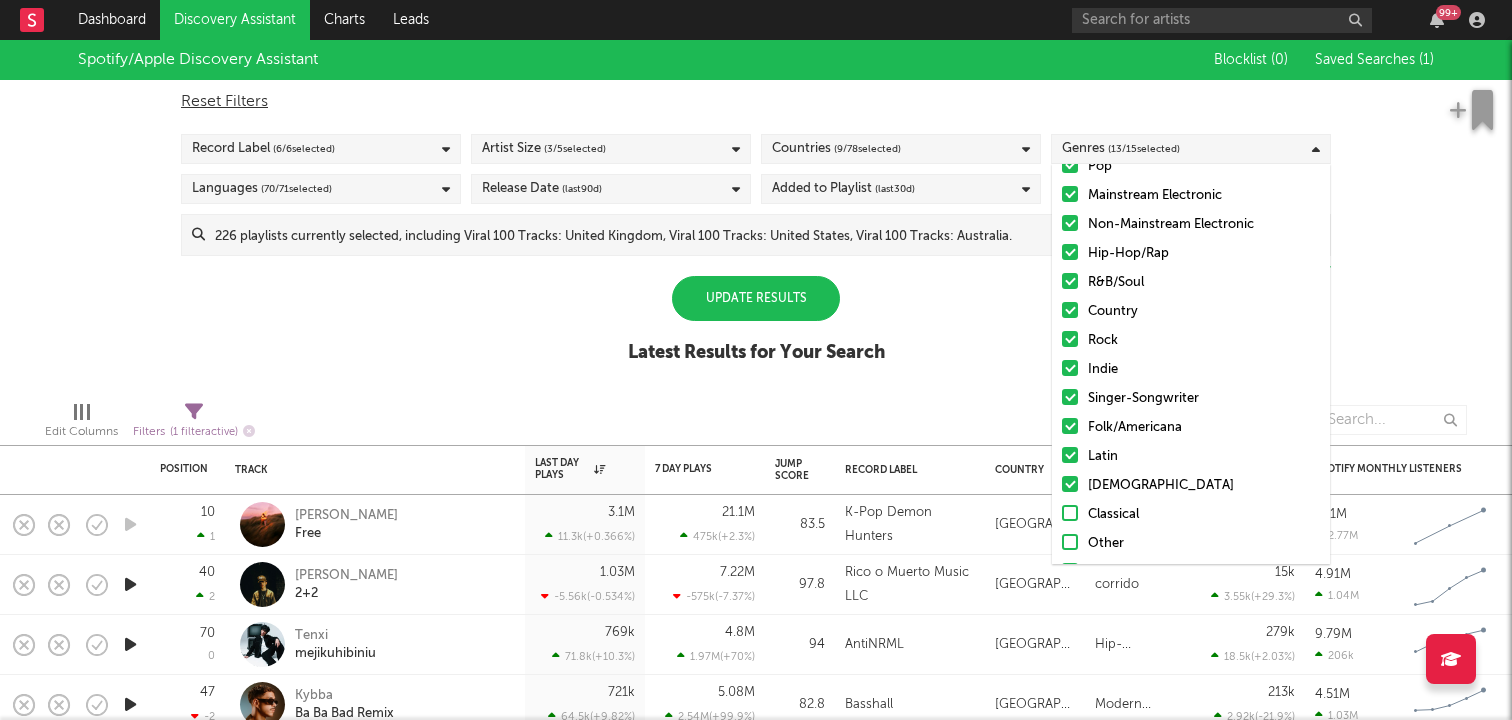 scroll, scrollTop: 82, scrollLeft: 0, axis: vertical 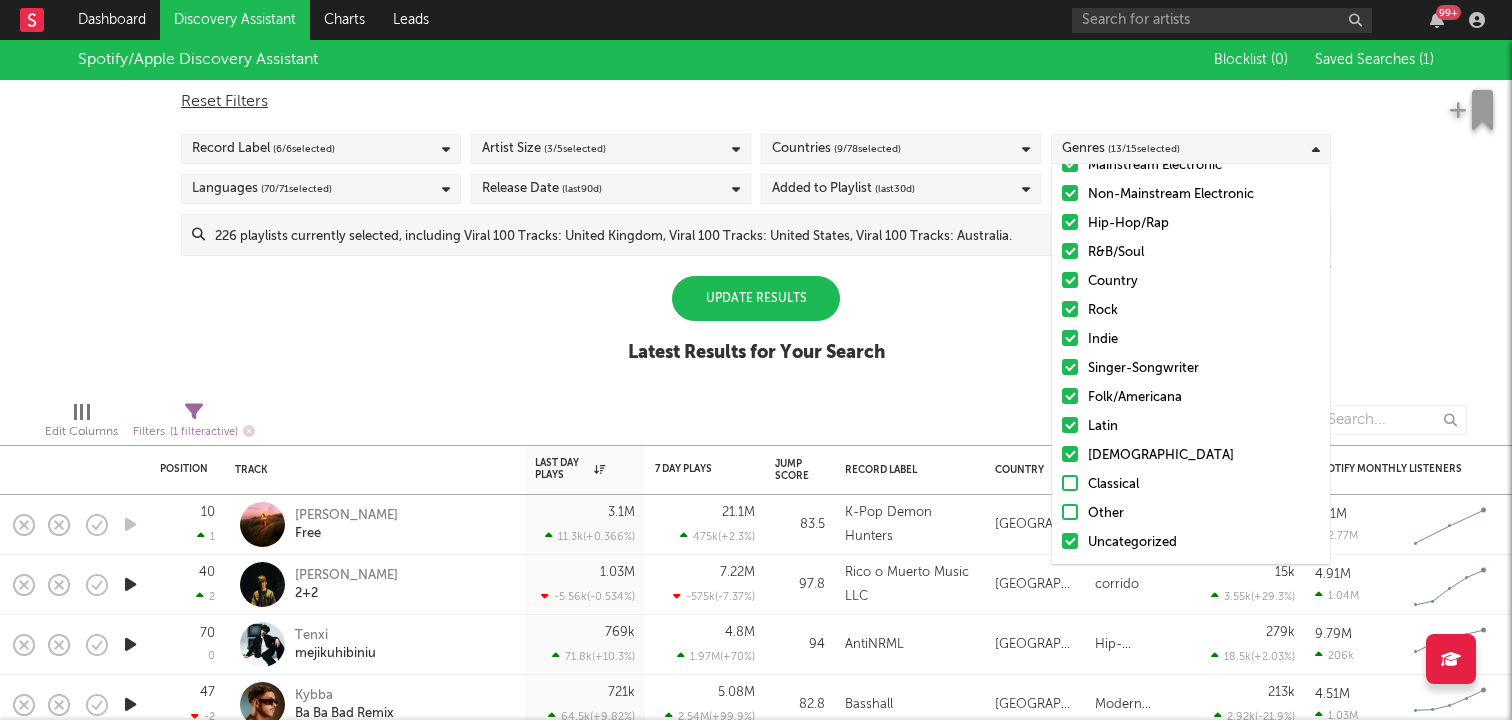 click at bounding box center (1070, 454) 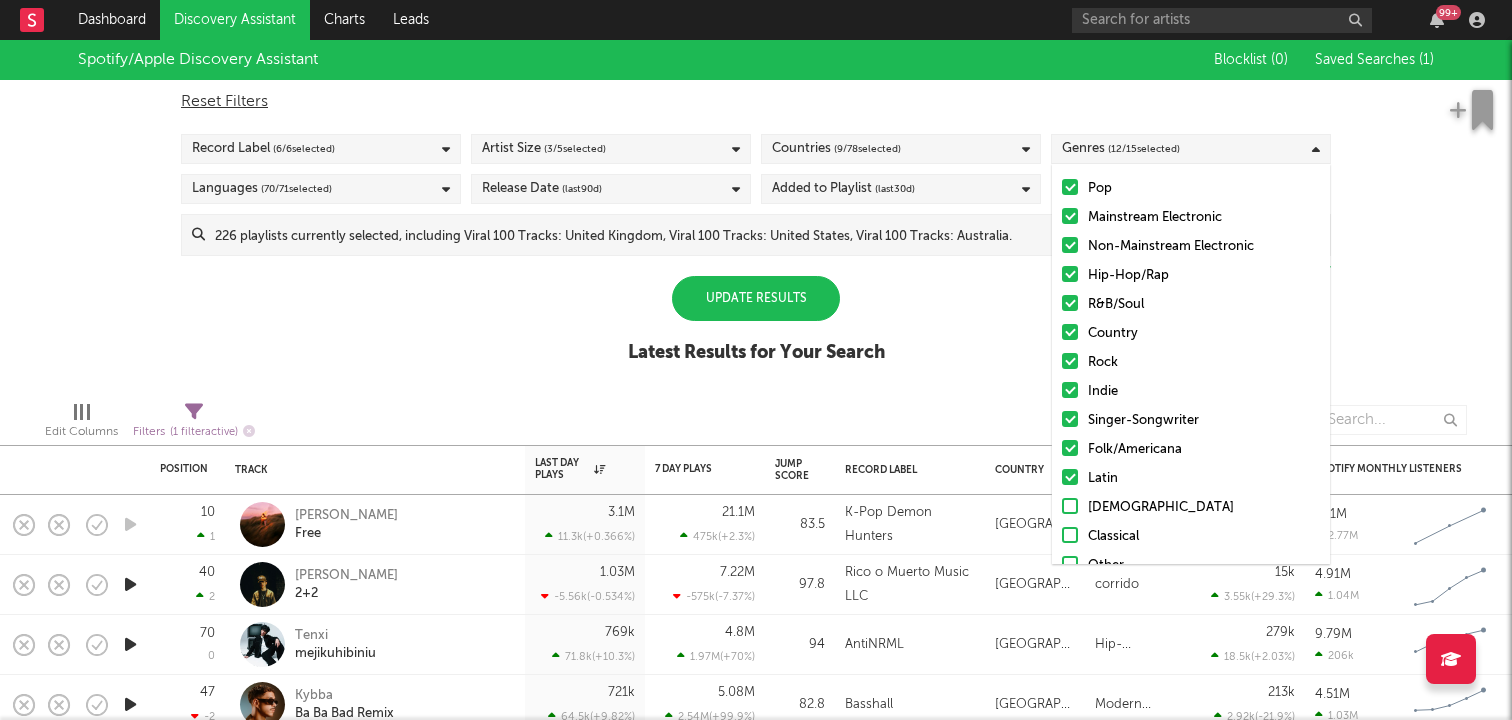 scroll, scrollTop: 29, scrollLeft: 0, axis: vertical 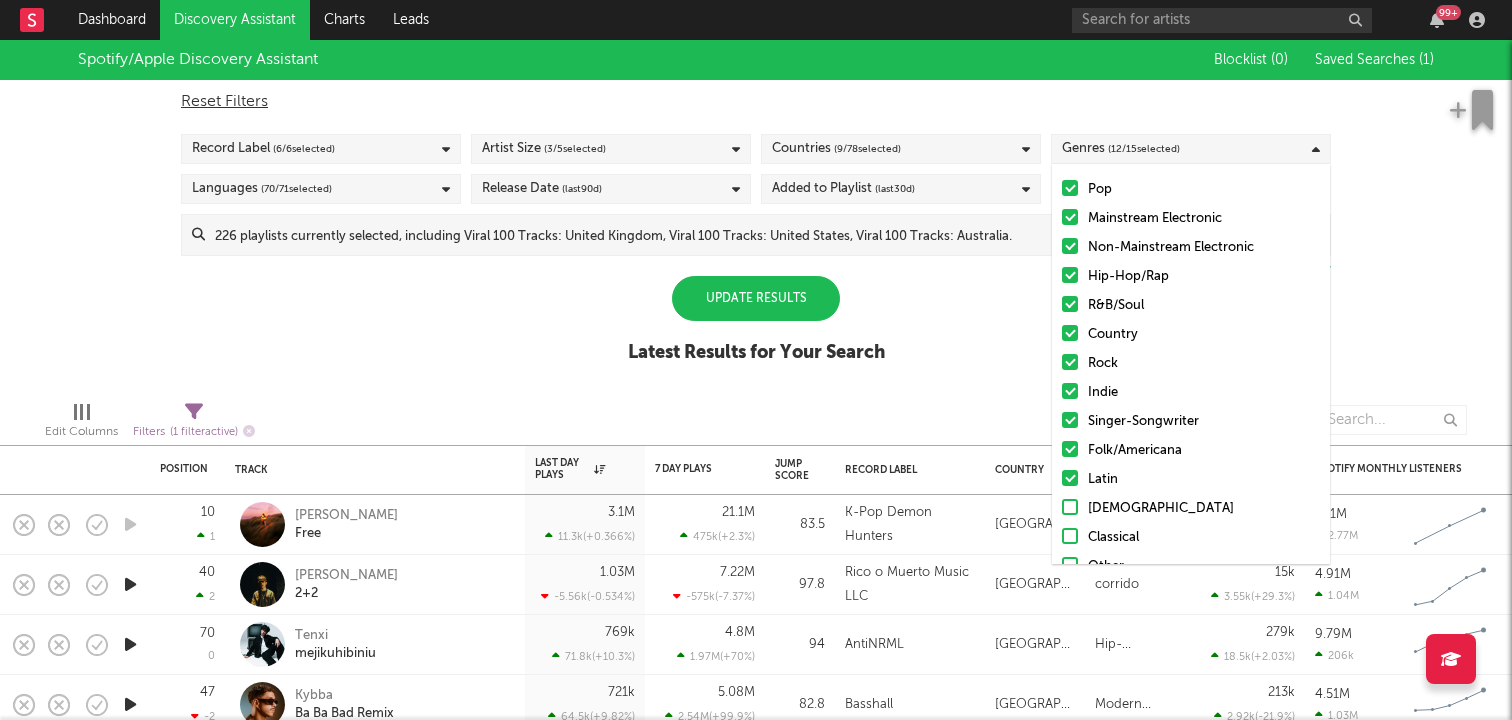 click at bounding box center [1070, 362] 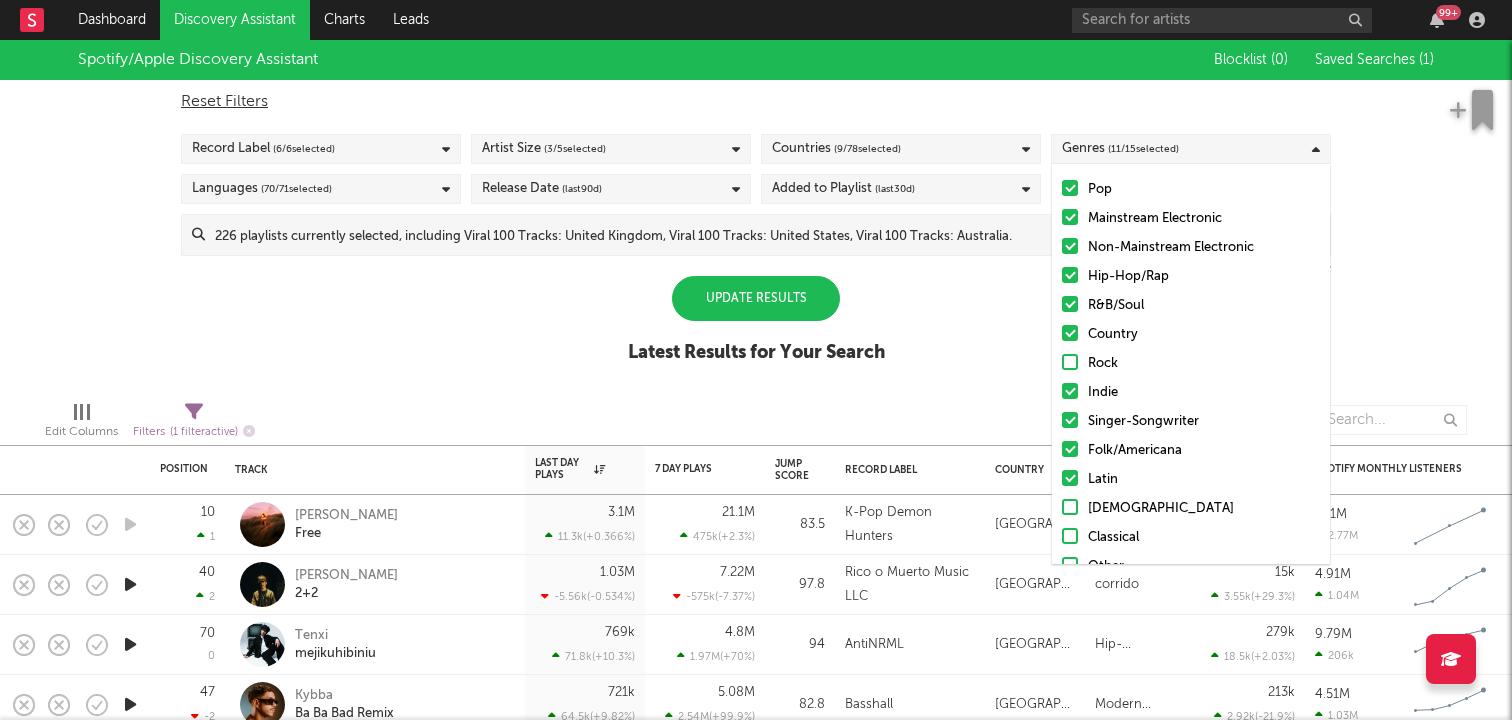 click at bounding box center [1070, 333] 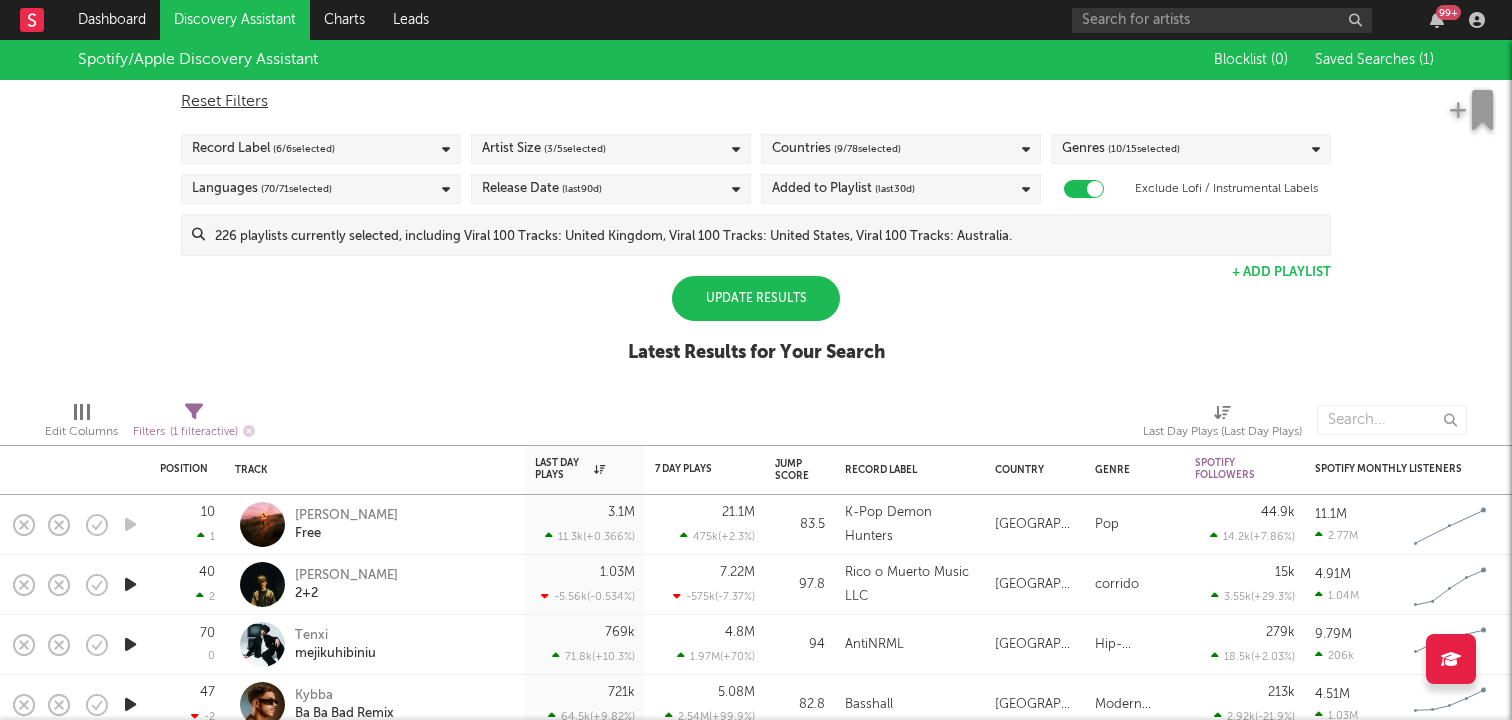 click on "Spotify/Apple Discovery Assistant Blocklist   ( 0 ) Saved Searches   ( 1 ) Reset Filters Record Label ( 6 / 6  selected) Artist Size ( 3 / 5  selected) Countries ( 9 / 78  selected) Genres ( 10 / 15  selected) Languages ( 70 / 71  selected) Release Date (last  90 d) Added to Playlist (last  30 d) Exclude Lofi / Instrumental Labels Update Results + Add Playlist Update Results Latest Results for Your Search" at bounding box center (756, 212) 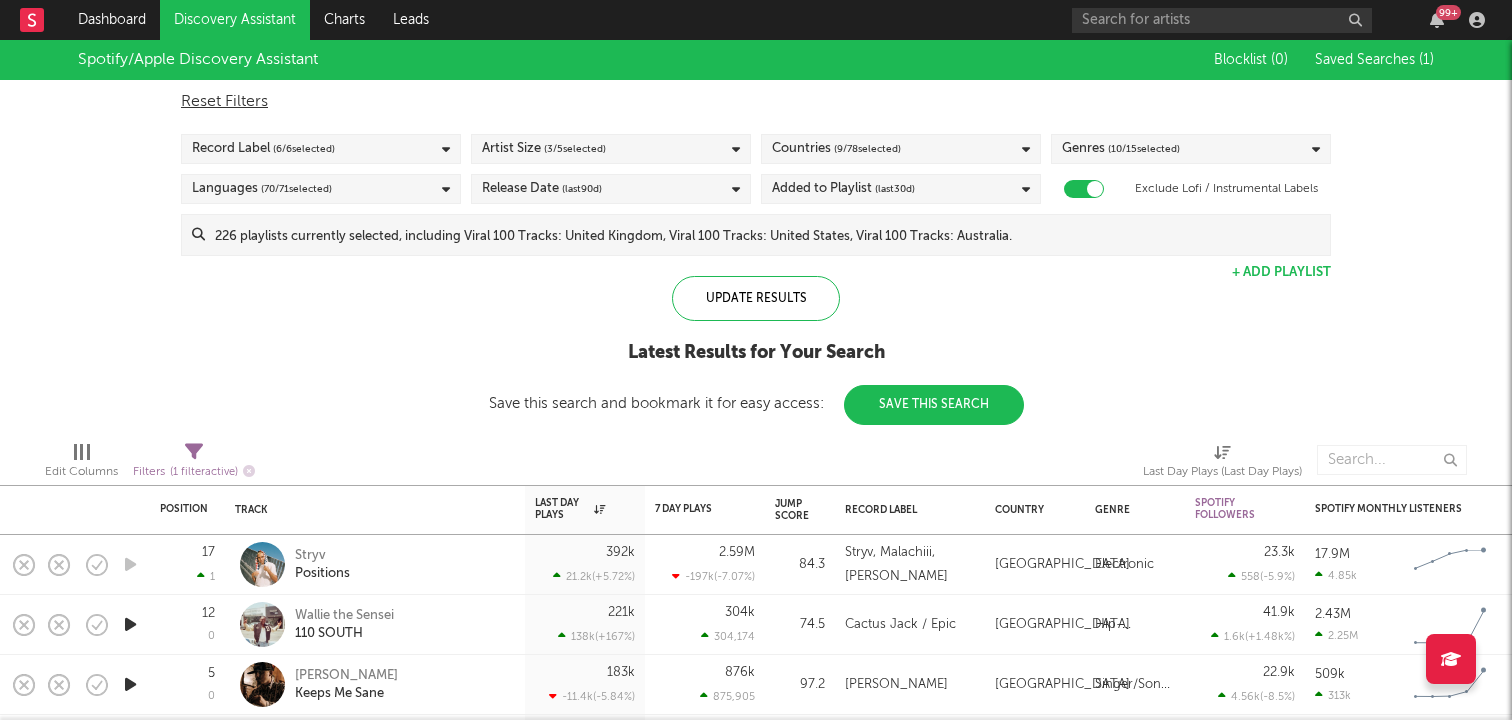 click on "Countries ( 9 / 78  selected)" at bounding box center [901, 149] 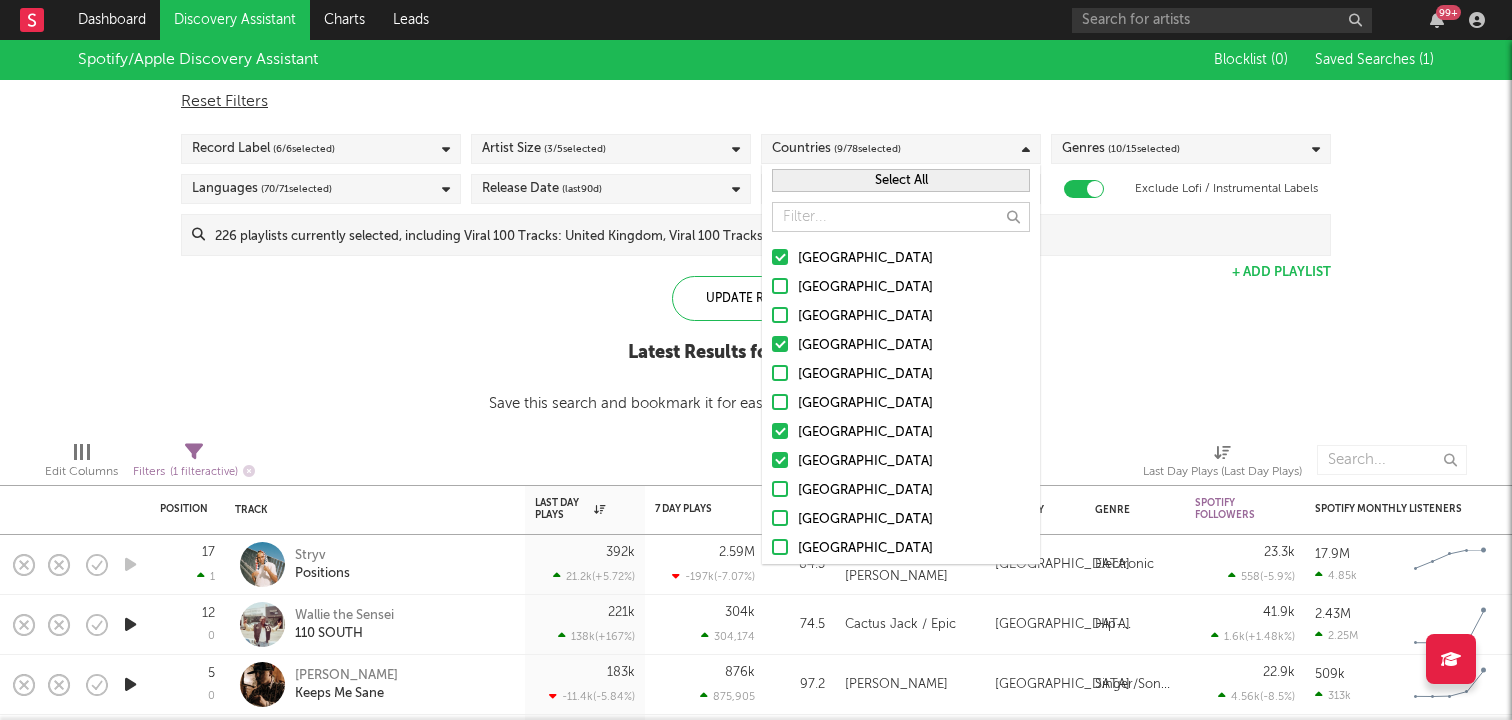 click at bounding box center [780, 257] 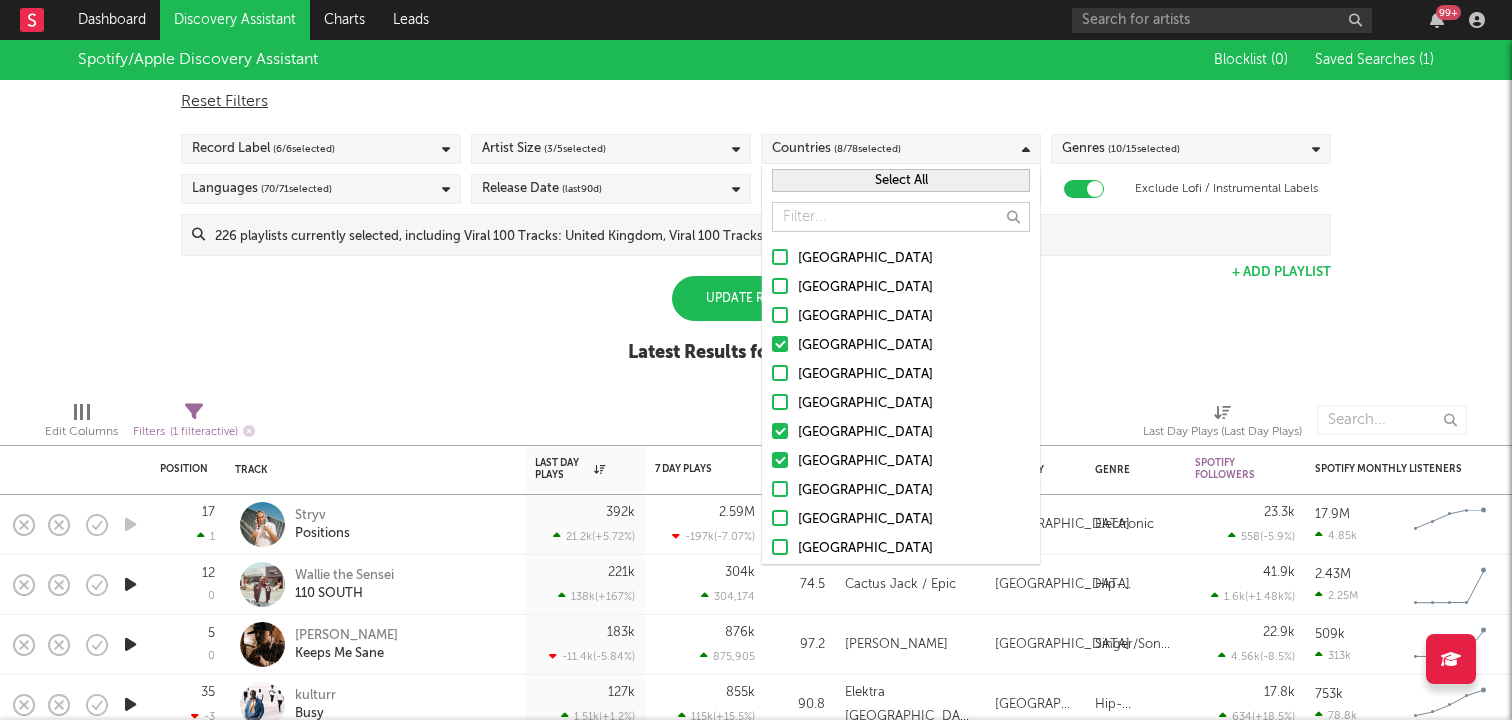 click on "Spotify/Apple Discovery Assistant Blocklist   ( 0 ) Saved Searches   ( 1 ) Reset Filters Record Label ( 6 / 6  selected) Artist Size ( 3 / 5  selected) Countries ( 8 / 78  selected) Genres ( 10 / 15  selected) Languages ( 70 / 71  selected) Release Date (last  90 d) Added to Playlist (last  30 d) Exclude Lofi / Instrumental Labels Update Results + Add Playlist Update Results Latest Results for Your Search" at bounding box center (756, 212) 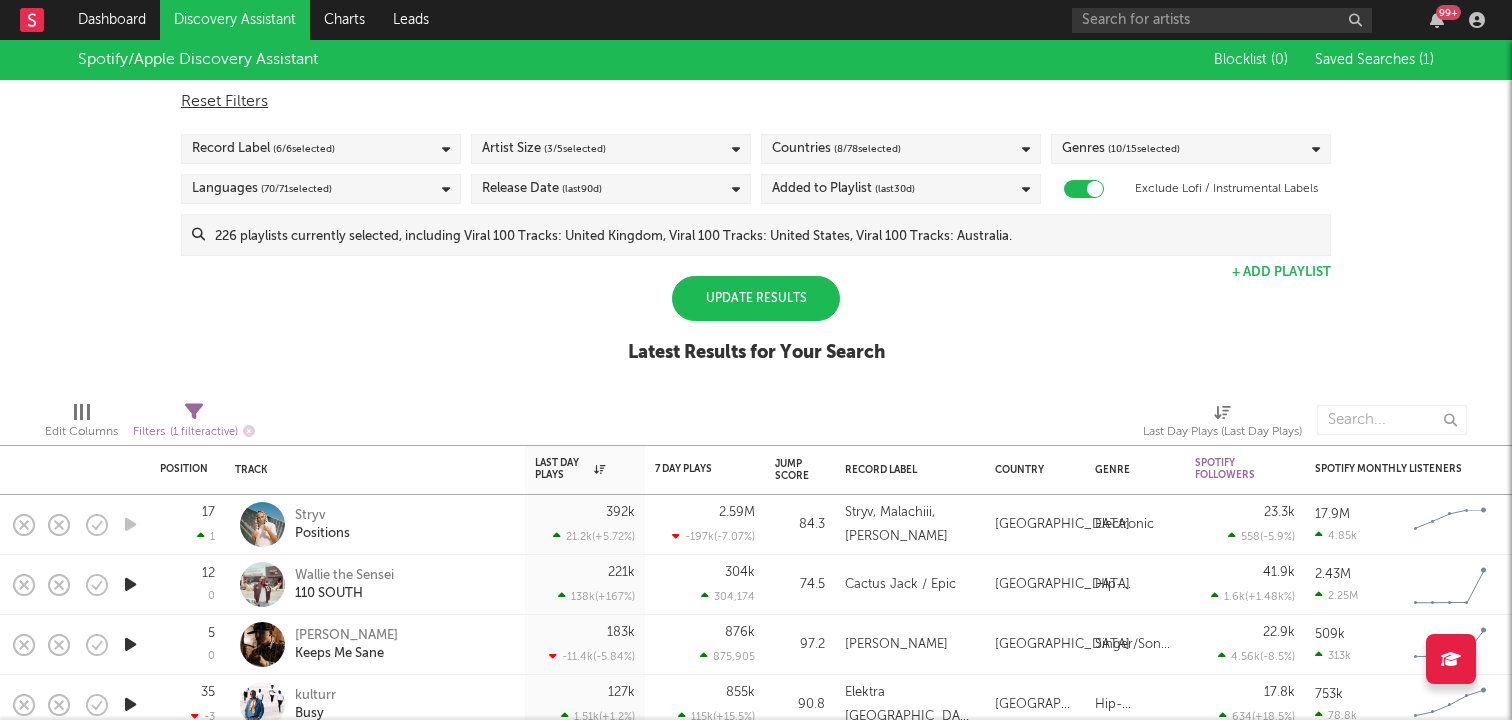 click on "Update Results" at bounding box center (756, 298) 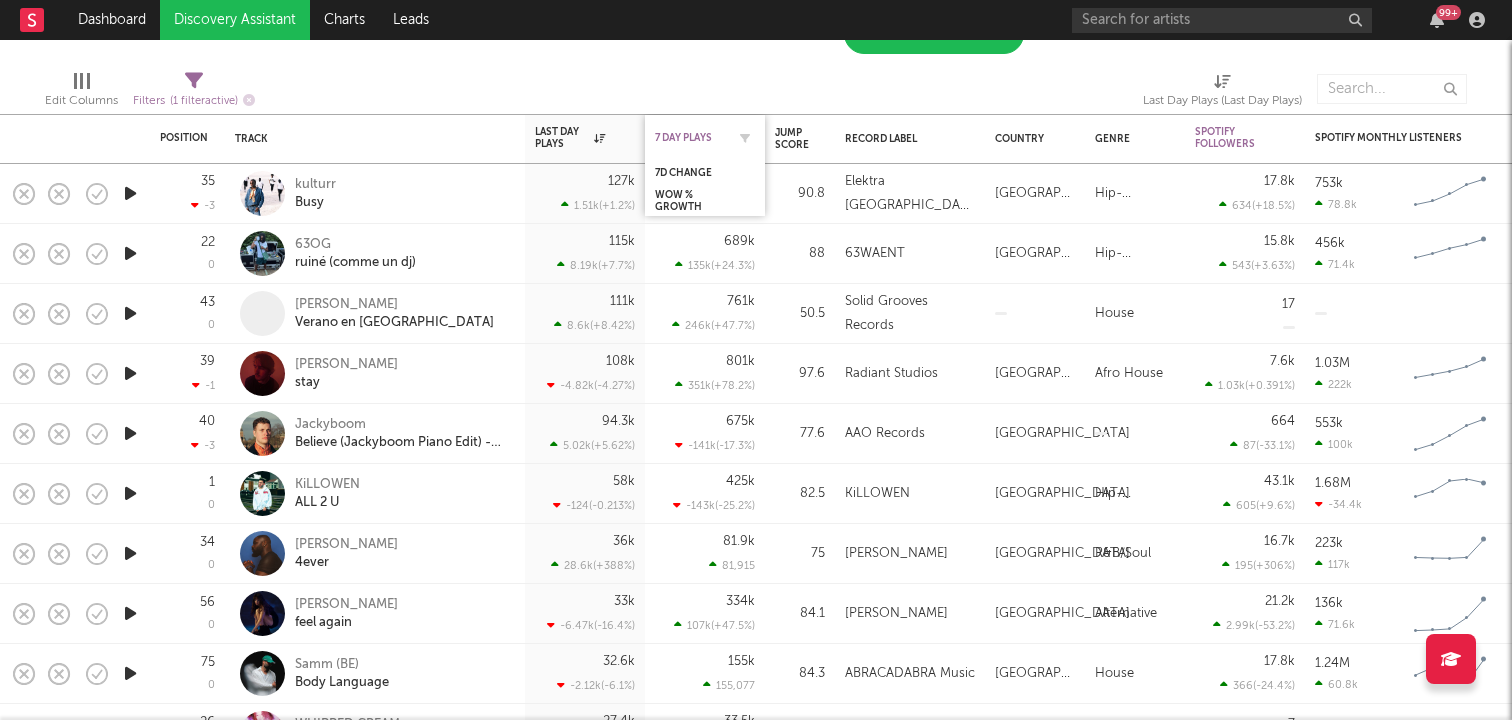 click on "7 Day Plays" at bounding box center (690, 138) 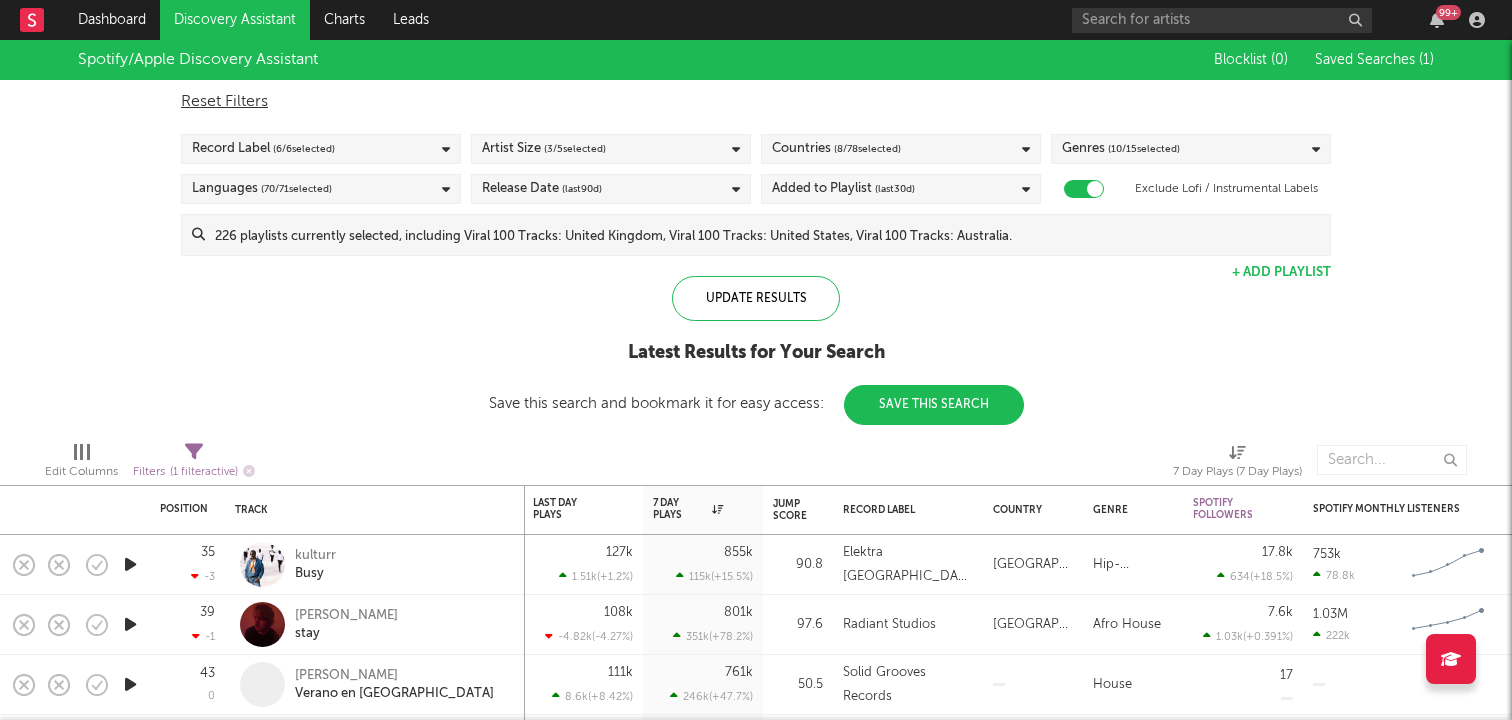 click on "Discovery Assistant" at bounding box center (235, 20) 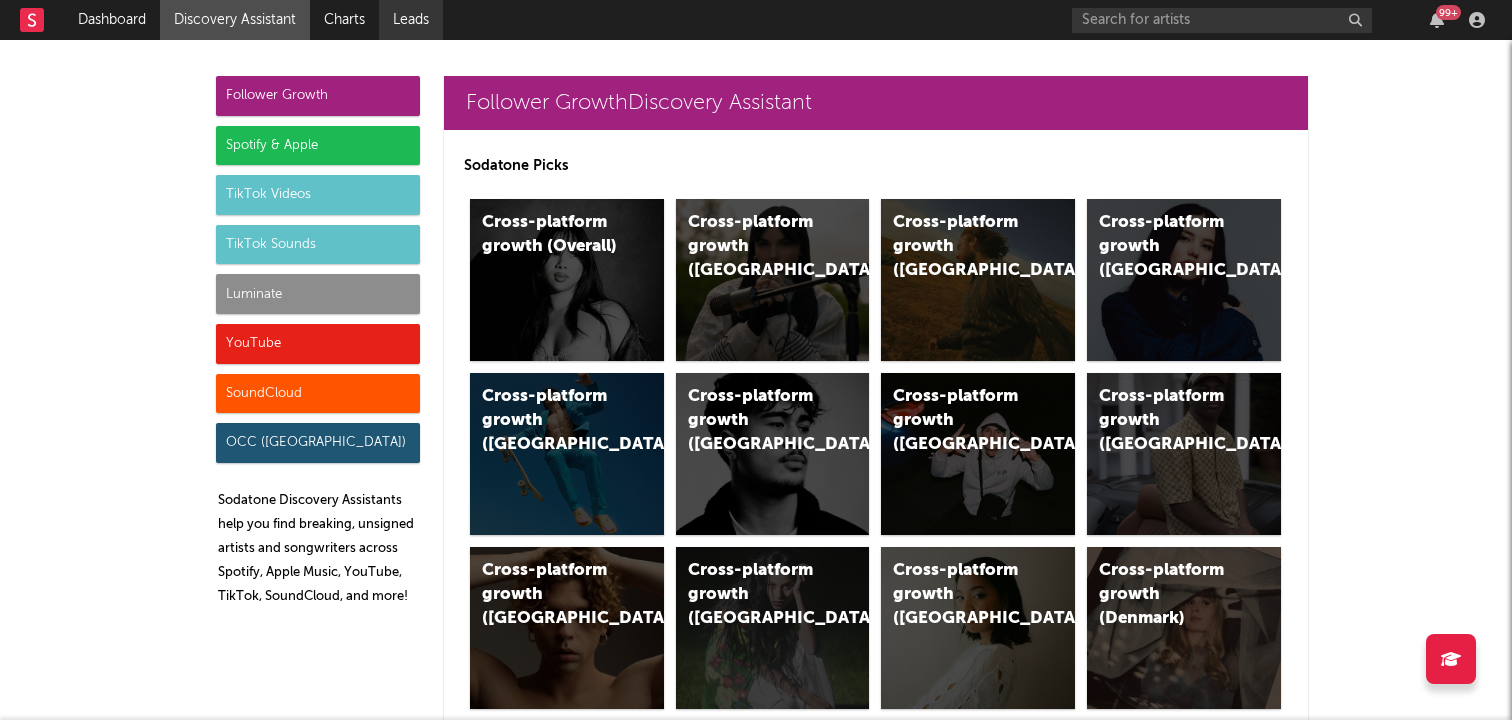 click on "Leads" at bounding box center [411, 20] 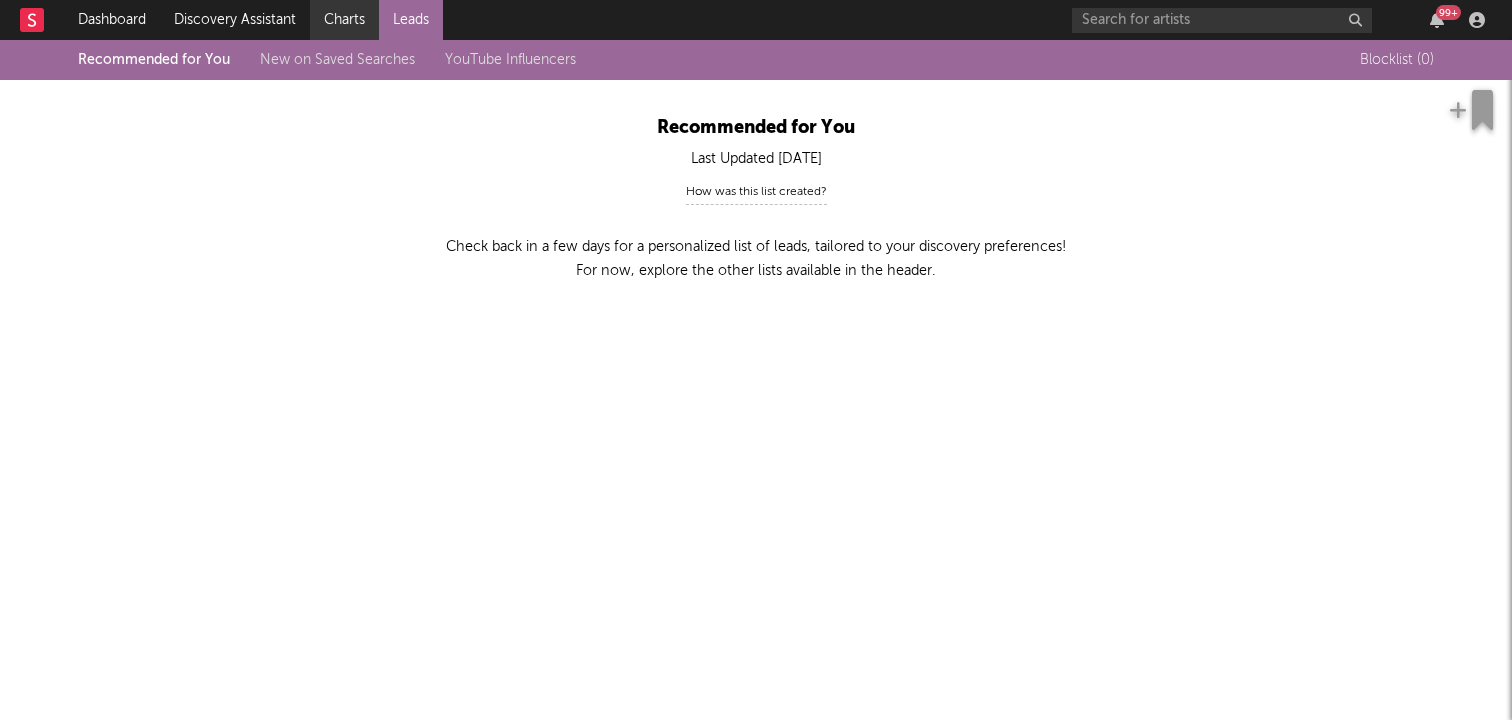 click on "Charts" at bounding box center [344, 20] 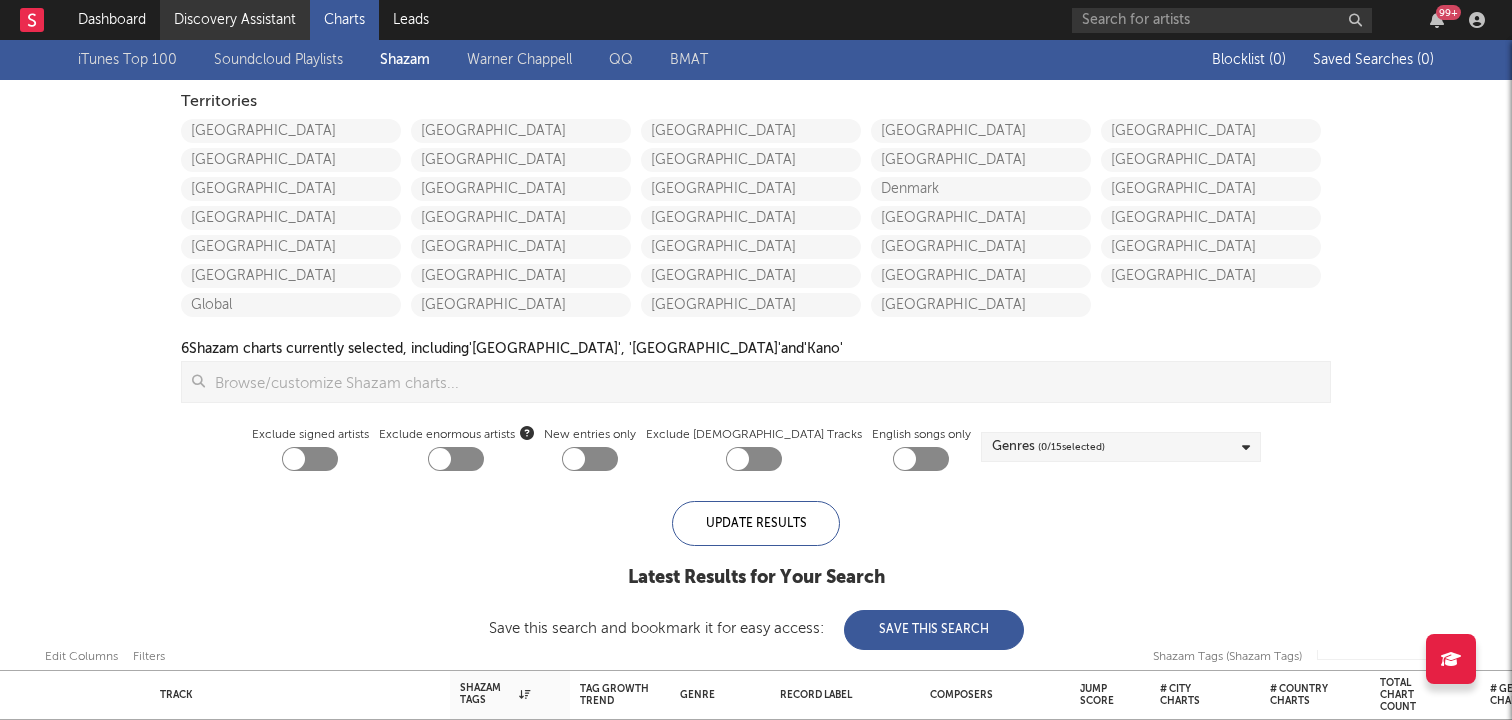 click on "Discovery Assistant" at bounding box center (235, 20) 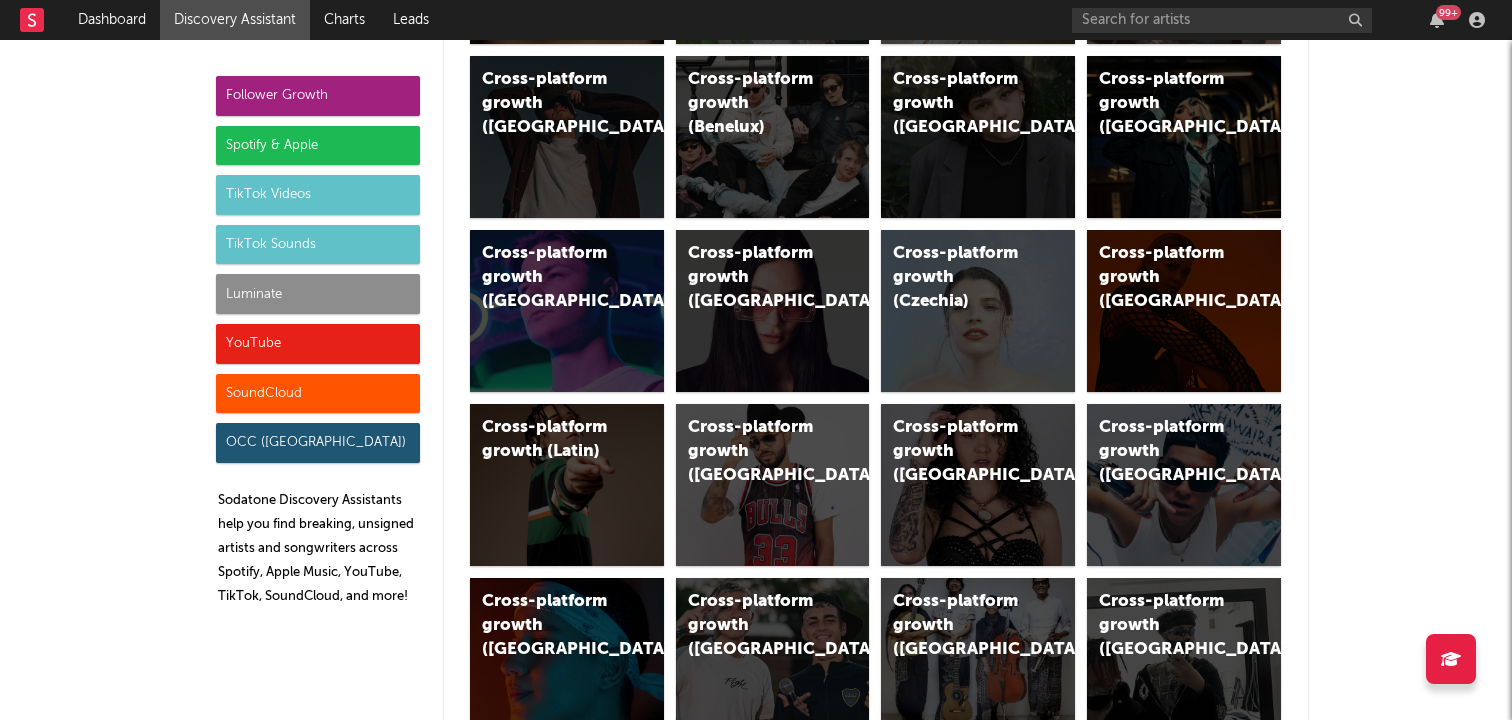 scroll, scrollTop: 0, scrollLeft: 0, axis: both 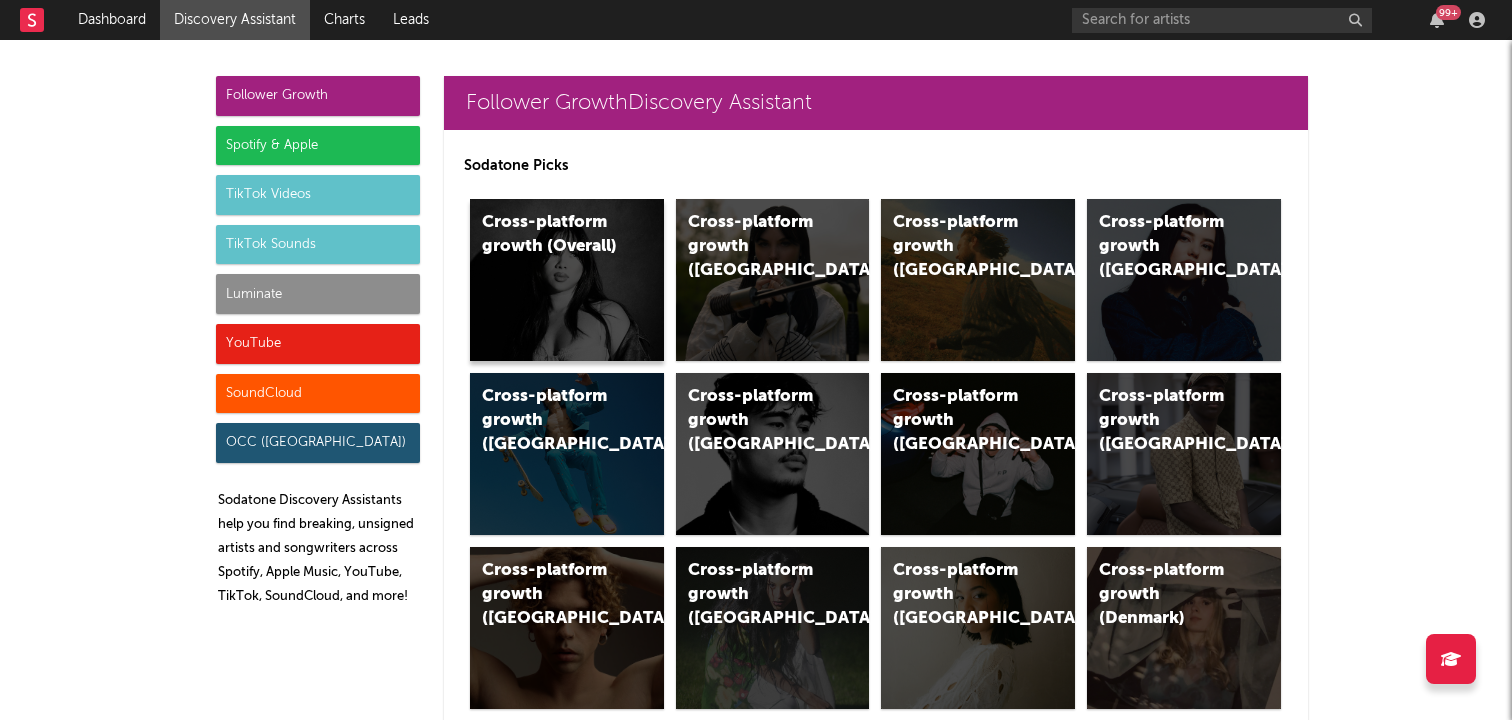 click on "Cross-platform growth (Overall)" at bounding box center [567, 280] 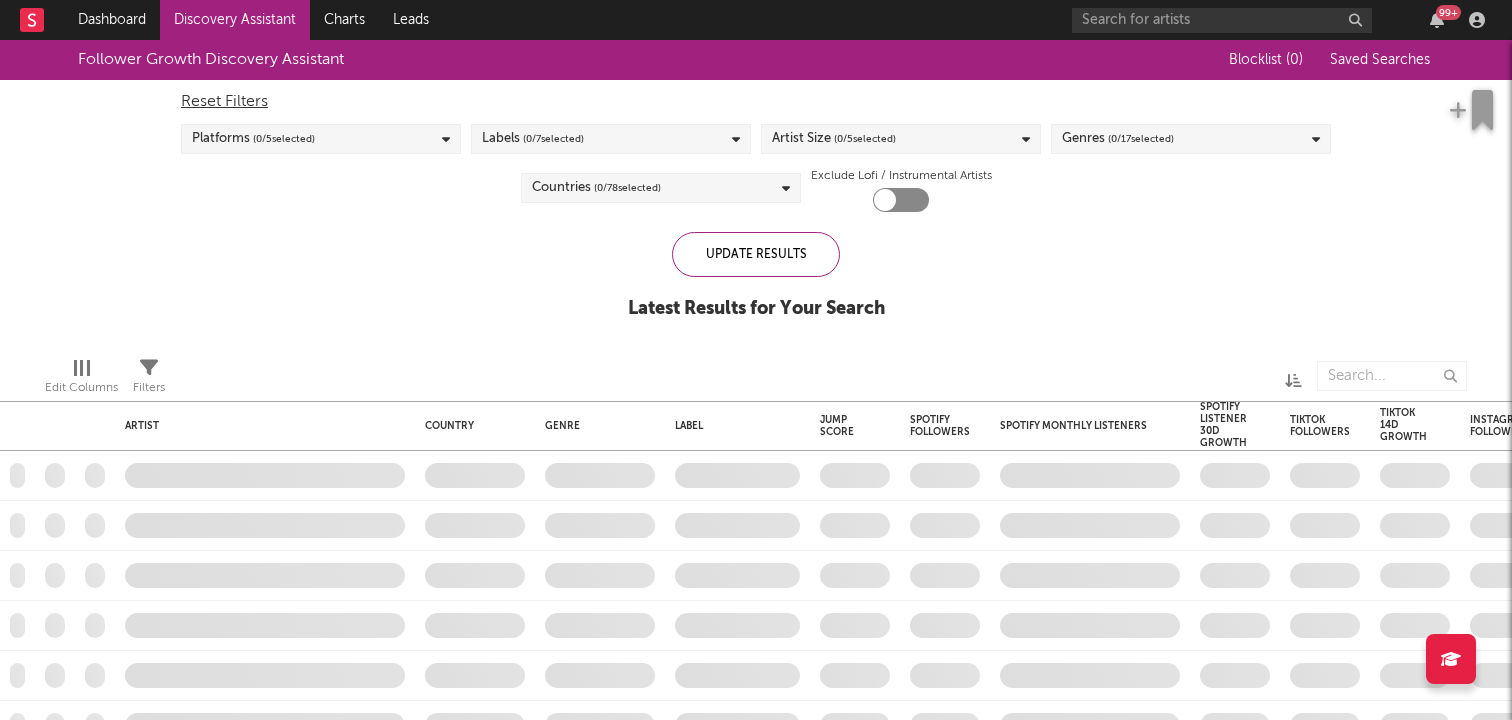 checkbox on "true" 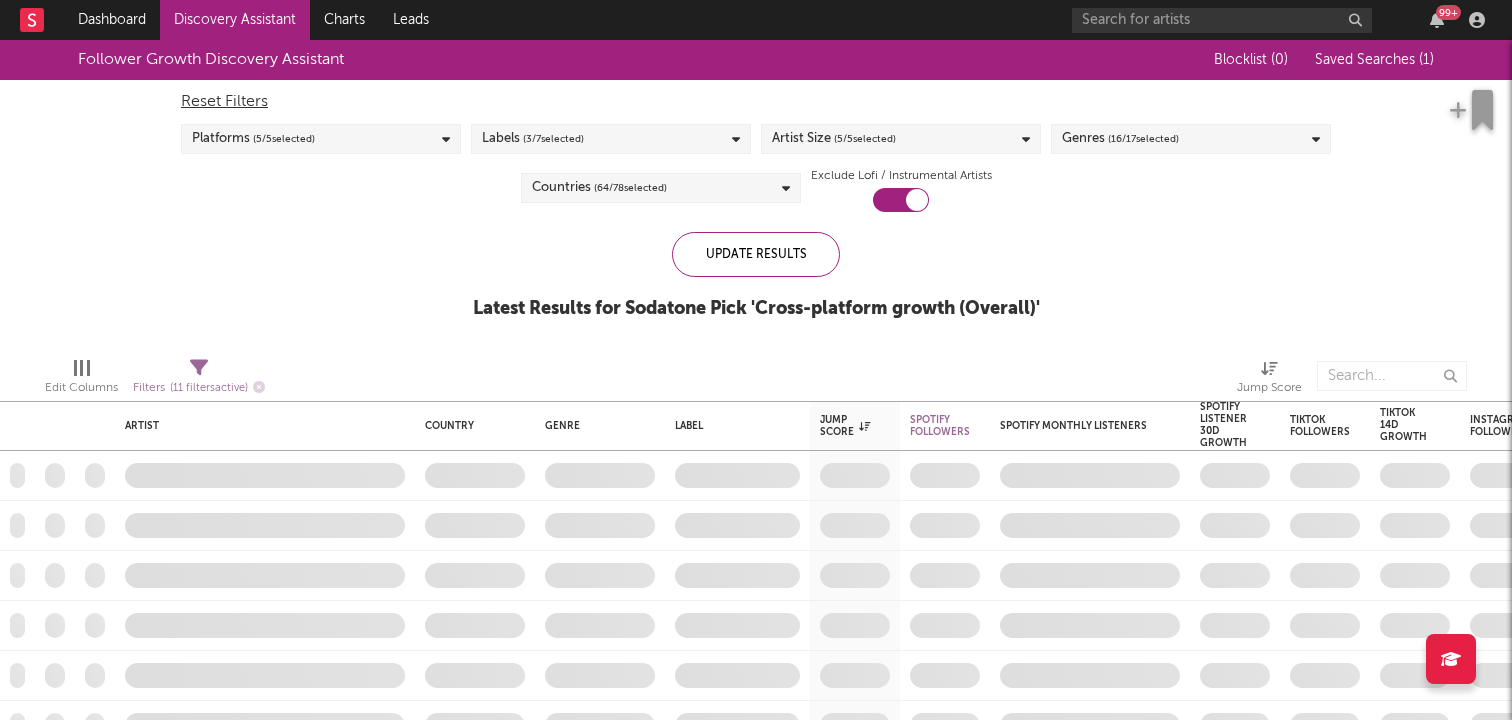 click at bounding box center (446, 139) 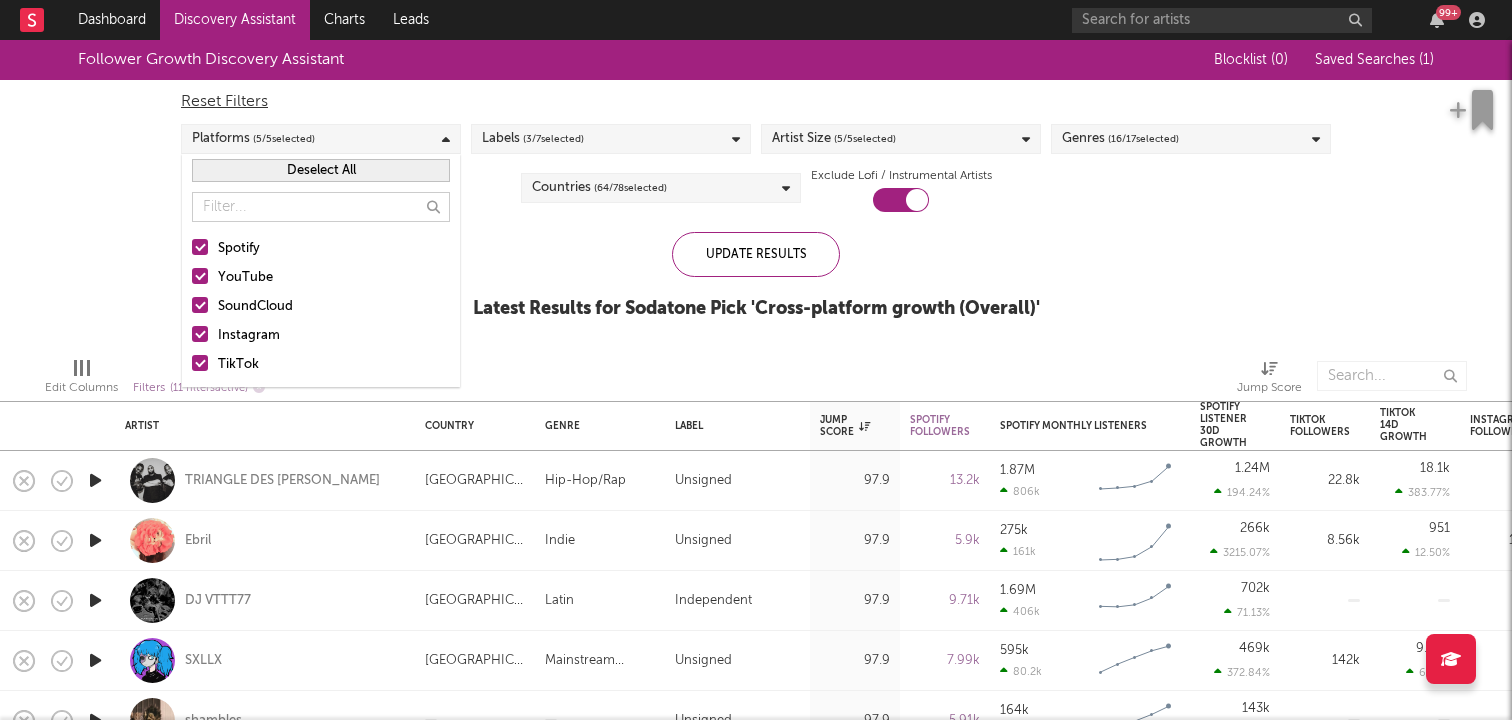click on "Follower Growth Discovery Assistant Blocklist   ( 0 ) Saved Searches   ( 1 ) Reset Filters Platforms ( 5 / 5  selected) Labels ( 3 / 7  selected) Artist Size ( 5 / 5  selected) Genres ( 16 / 17  selected) Countries ( 64 / 78  selected) Exclude Lofi / Instrumental Artists Update Results Latest Results for Sodatone Pick ' Cross-platform growth (Overall) '" at bounding box center [756, 190] 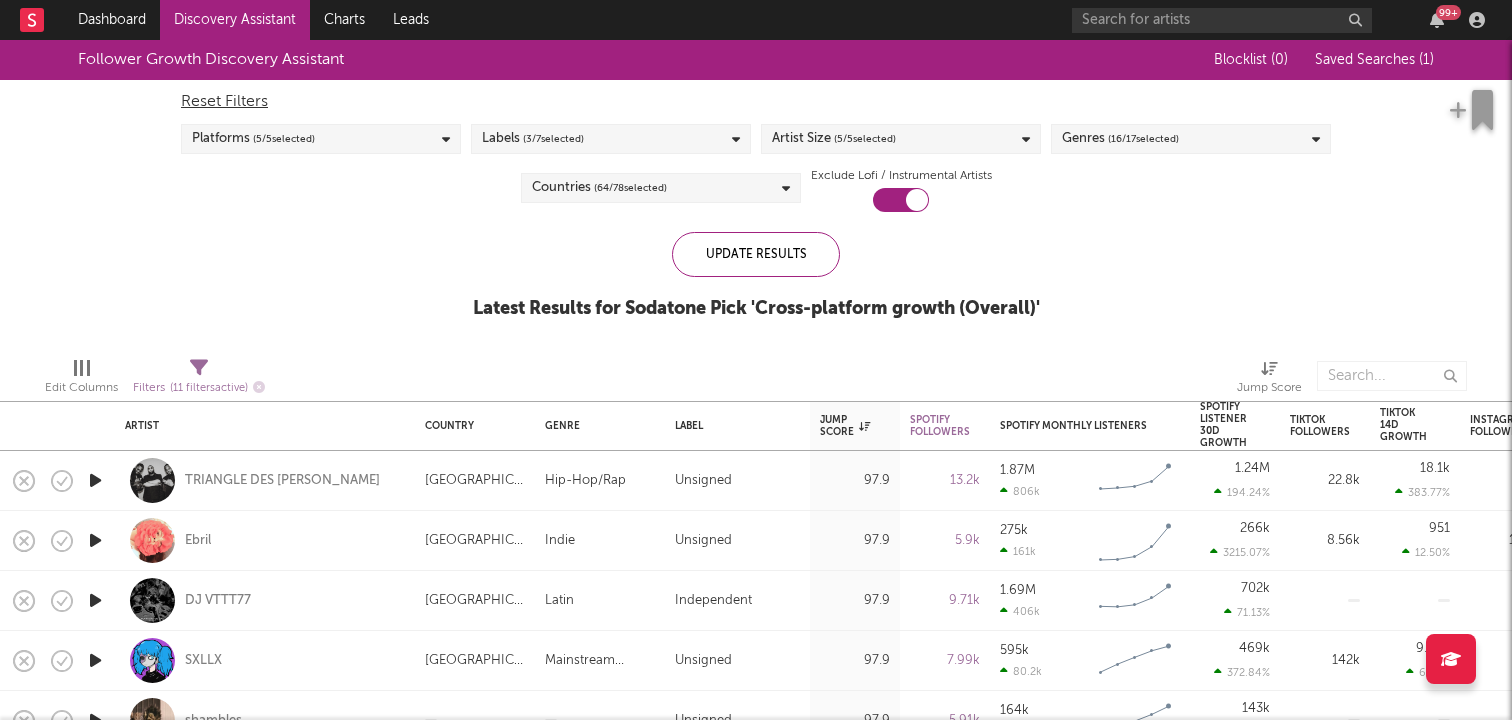 click at bounding box center [736, 139] 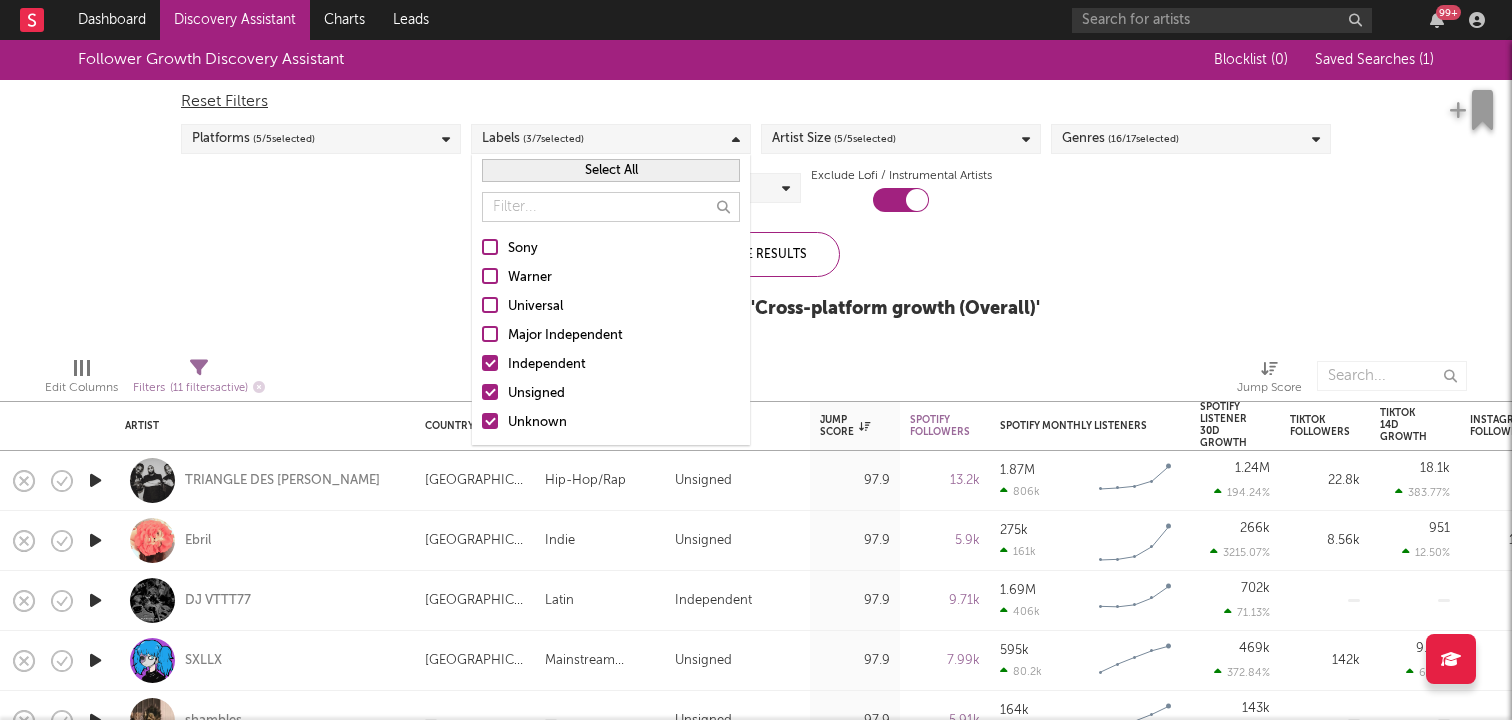 click at bounding box center (490, 334) 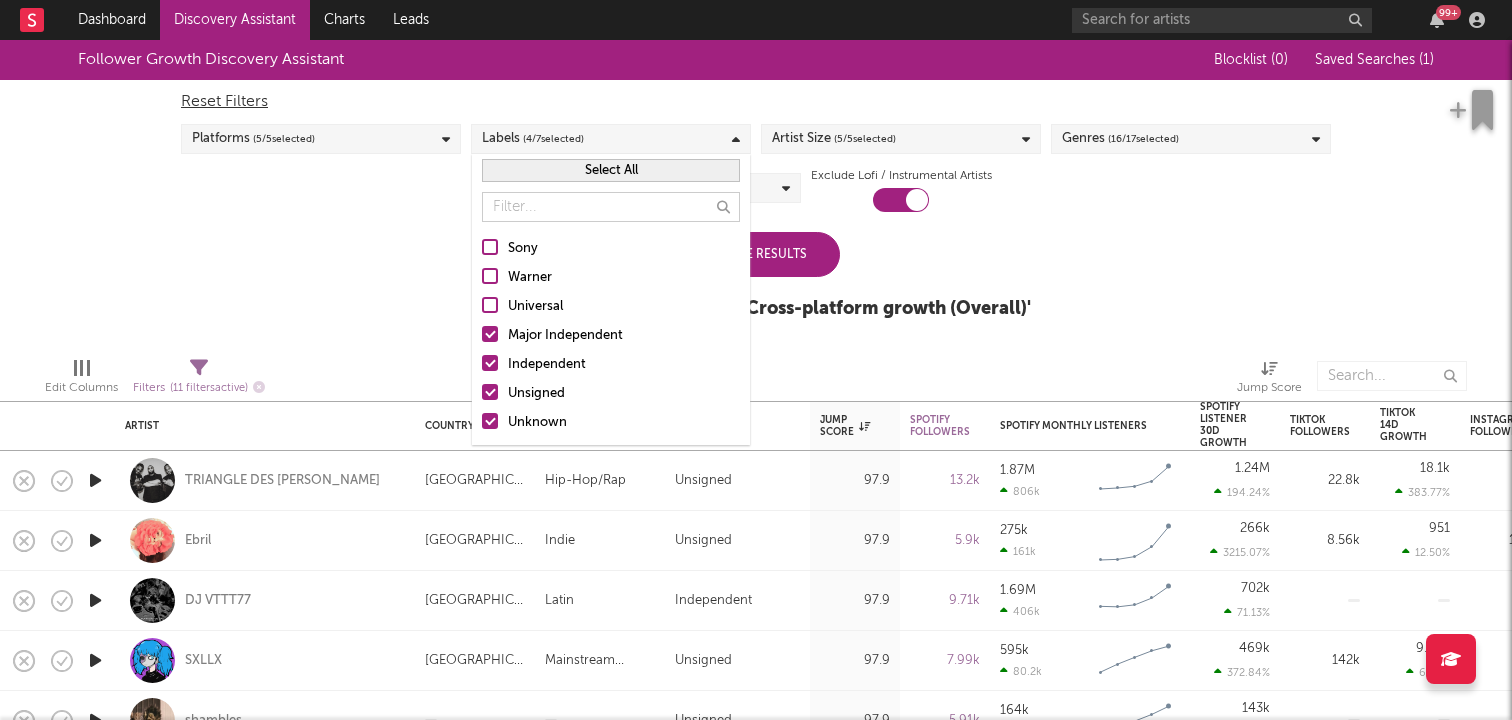 click at bounding box center [490, 305] 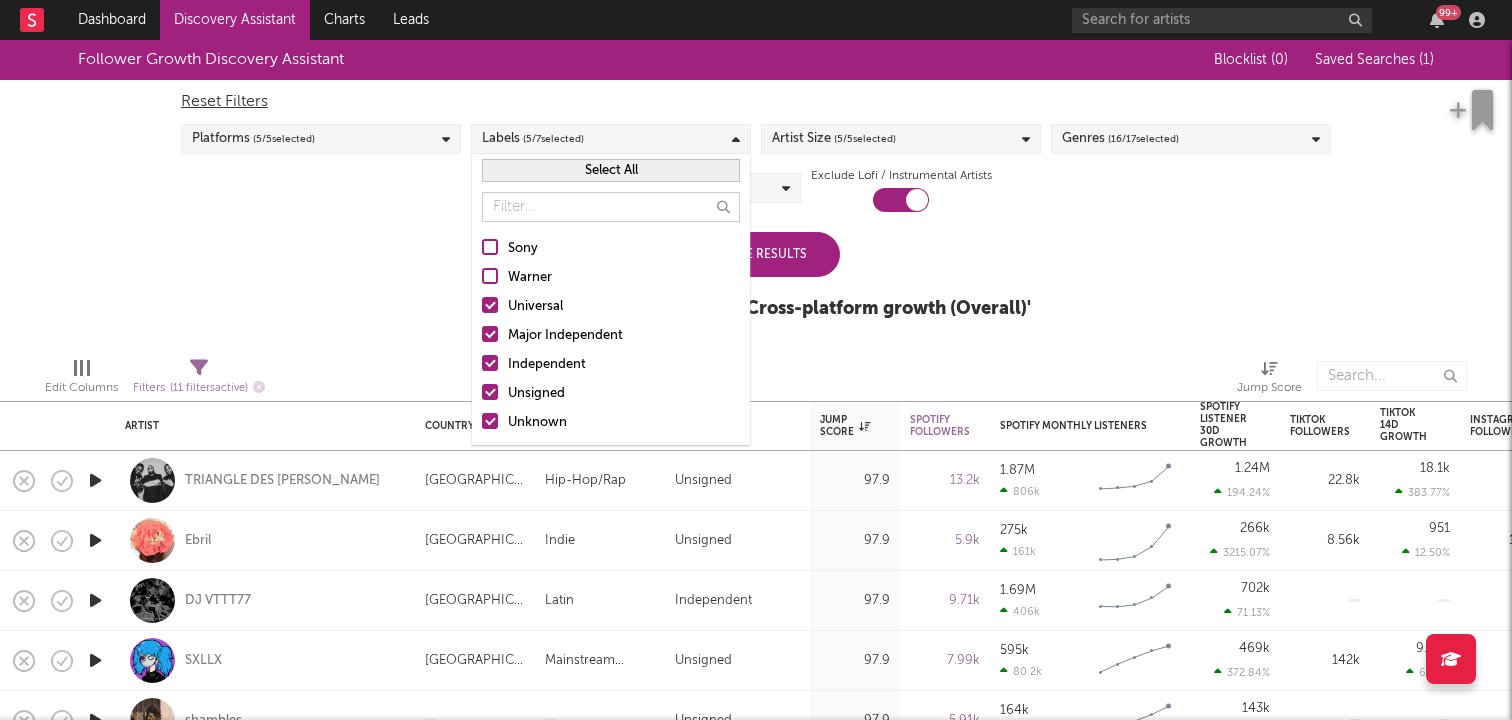 click at bounding box center [490, 276] 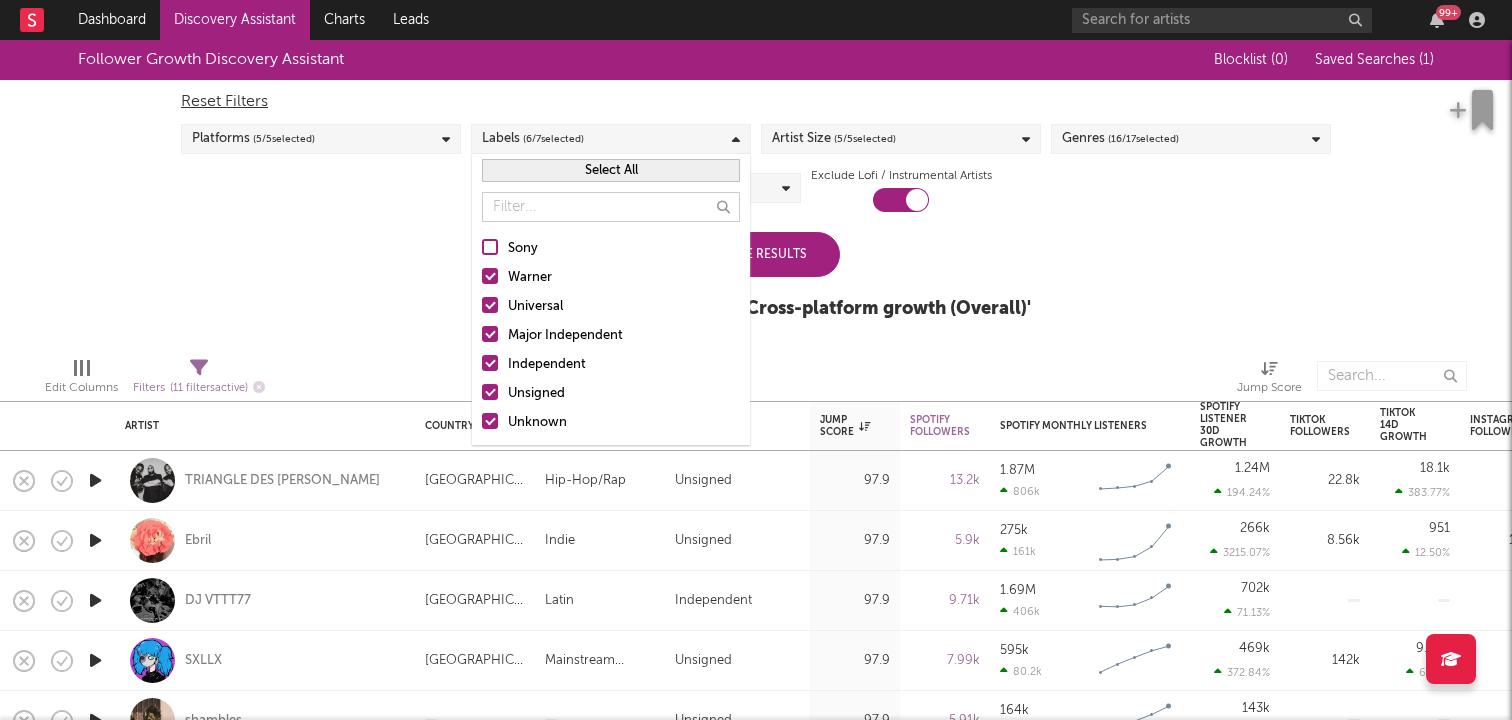 click on "Select All" at bounding box center [611, 170] 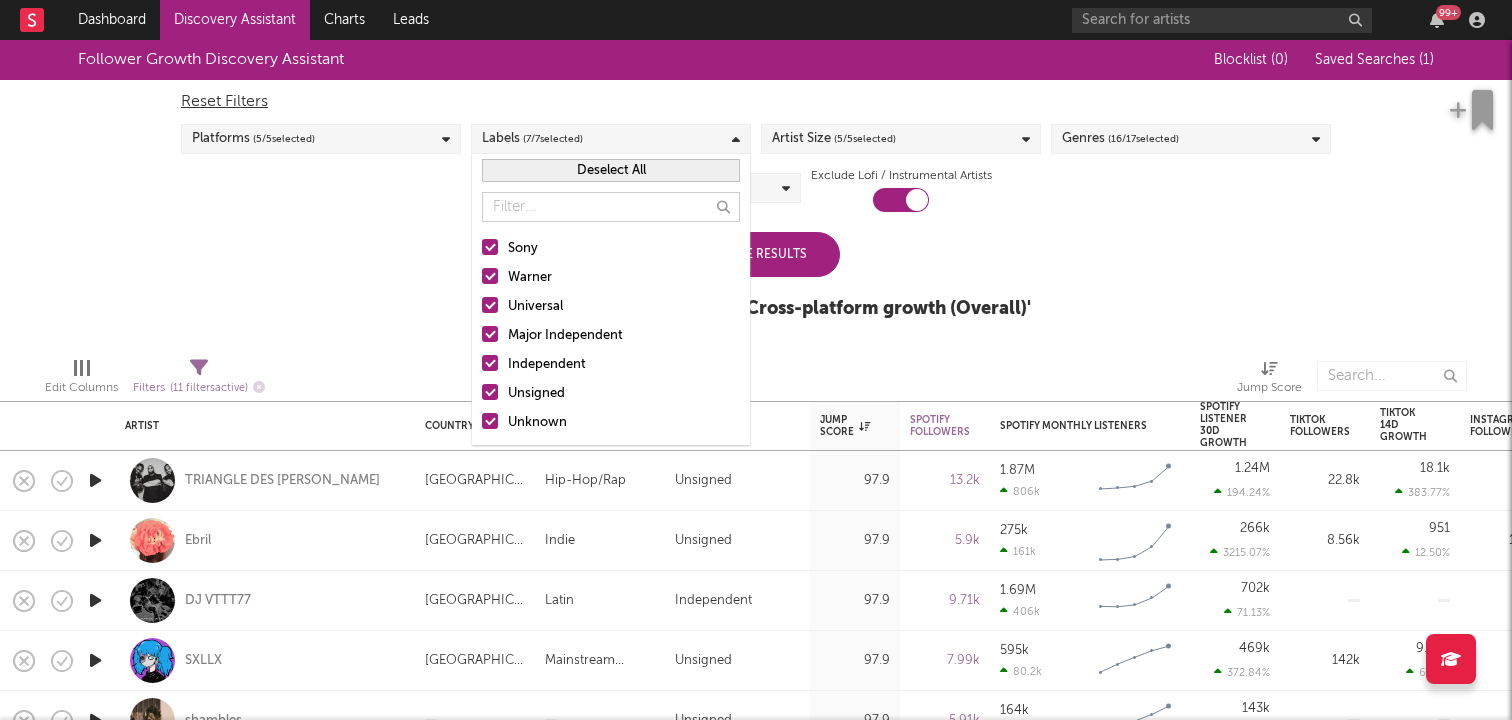 click on "Artist Size ( 5 / 5  selected)" at bounding box center (834, 139) 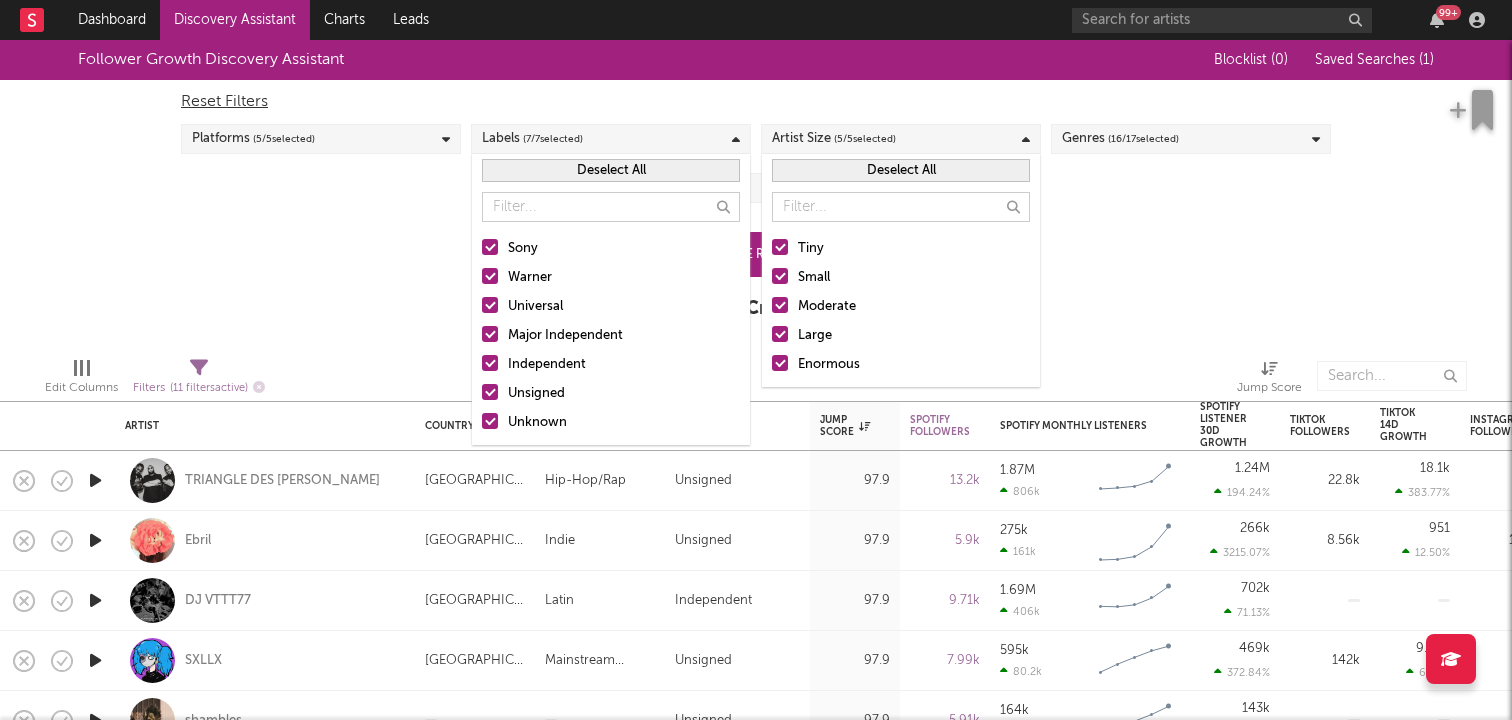 click on "Reset Filters Platforms ( 5 / 5  selected) Labels ( 7 / 7  selected) Artist Size ( 5 / 5  selected) Genres ( 16 / 17  selected) Countries ( 64 / 78  selected) Exclude Lofi / Instrumental Artists" at bounding box center (756, 146) 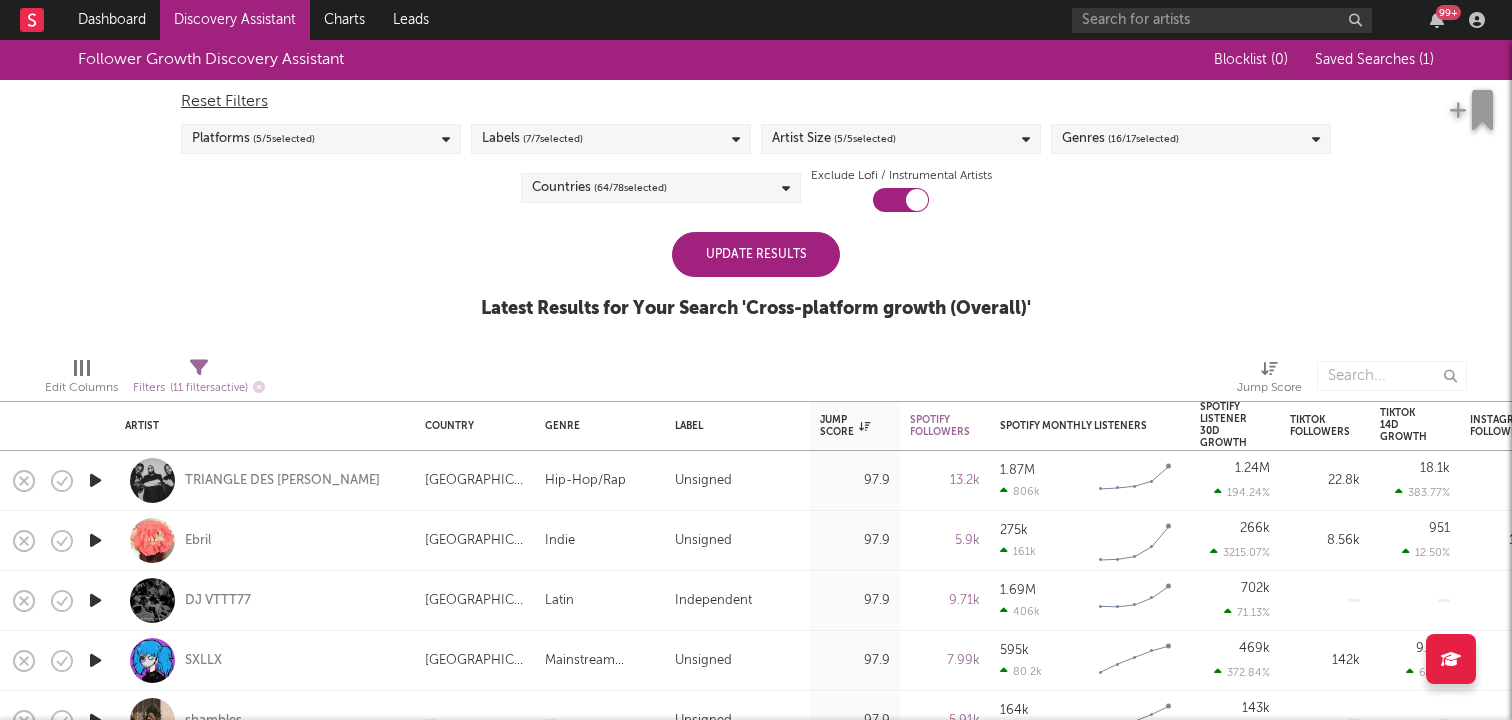 click on "Artist Size ( 5 / 5  selected)" at bounding box center (834, 139) 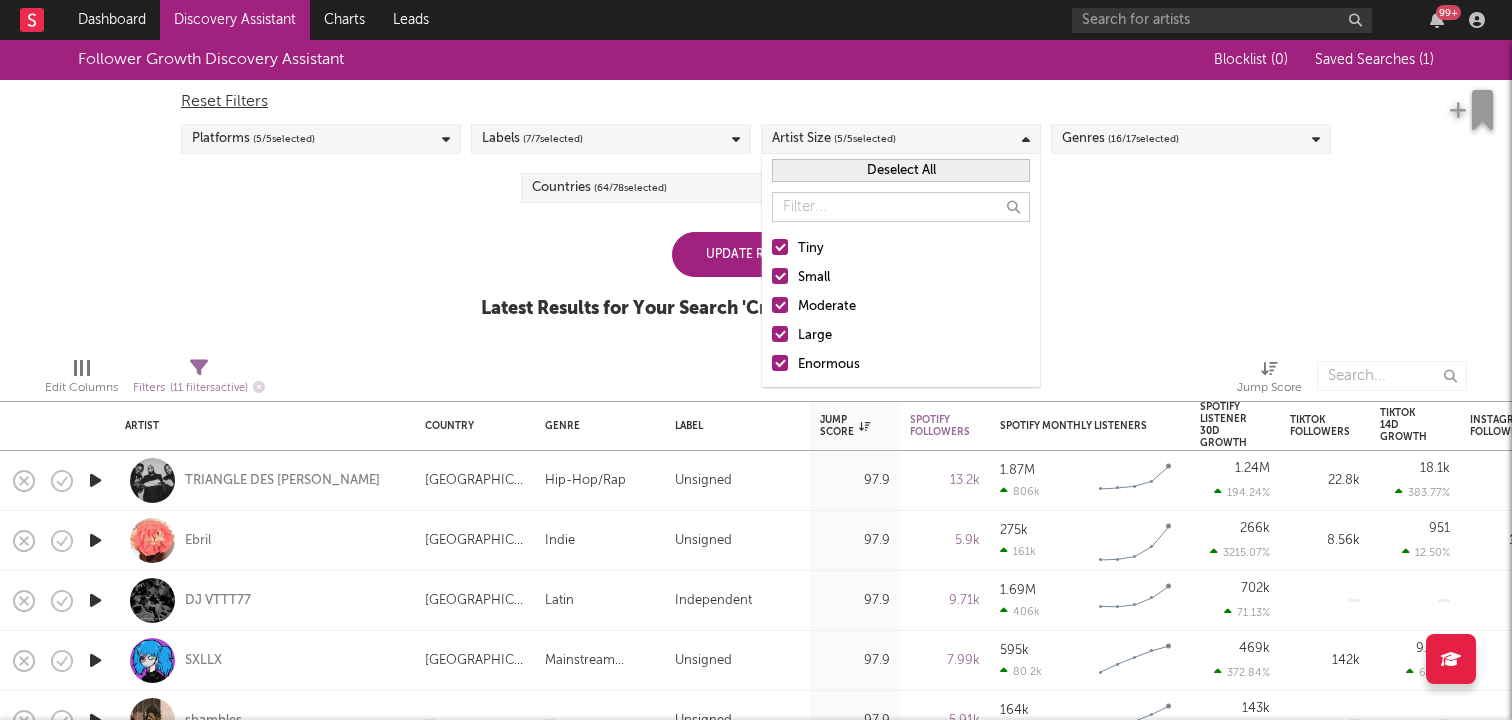 click at bounding box center [780, 363] 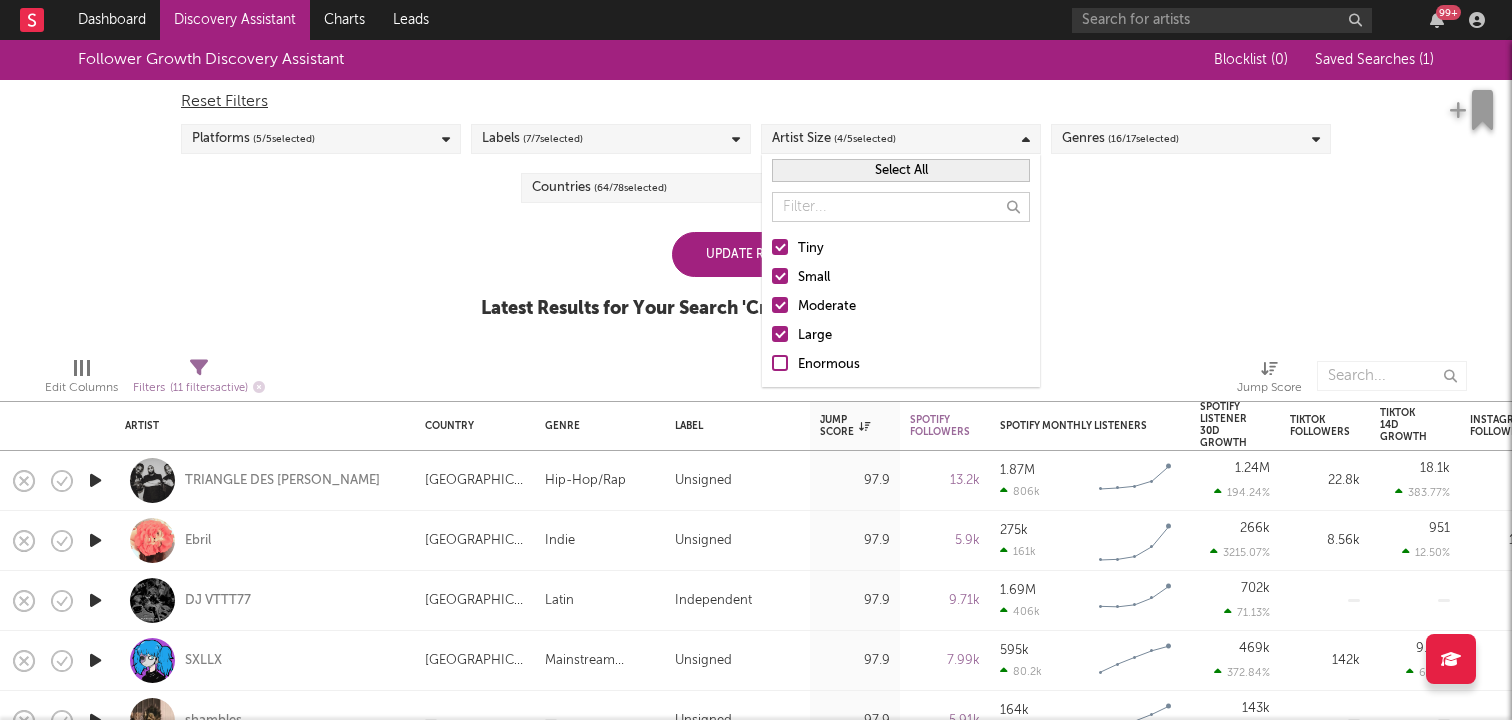 click at bounding box center [780, 334] 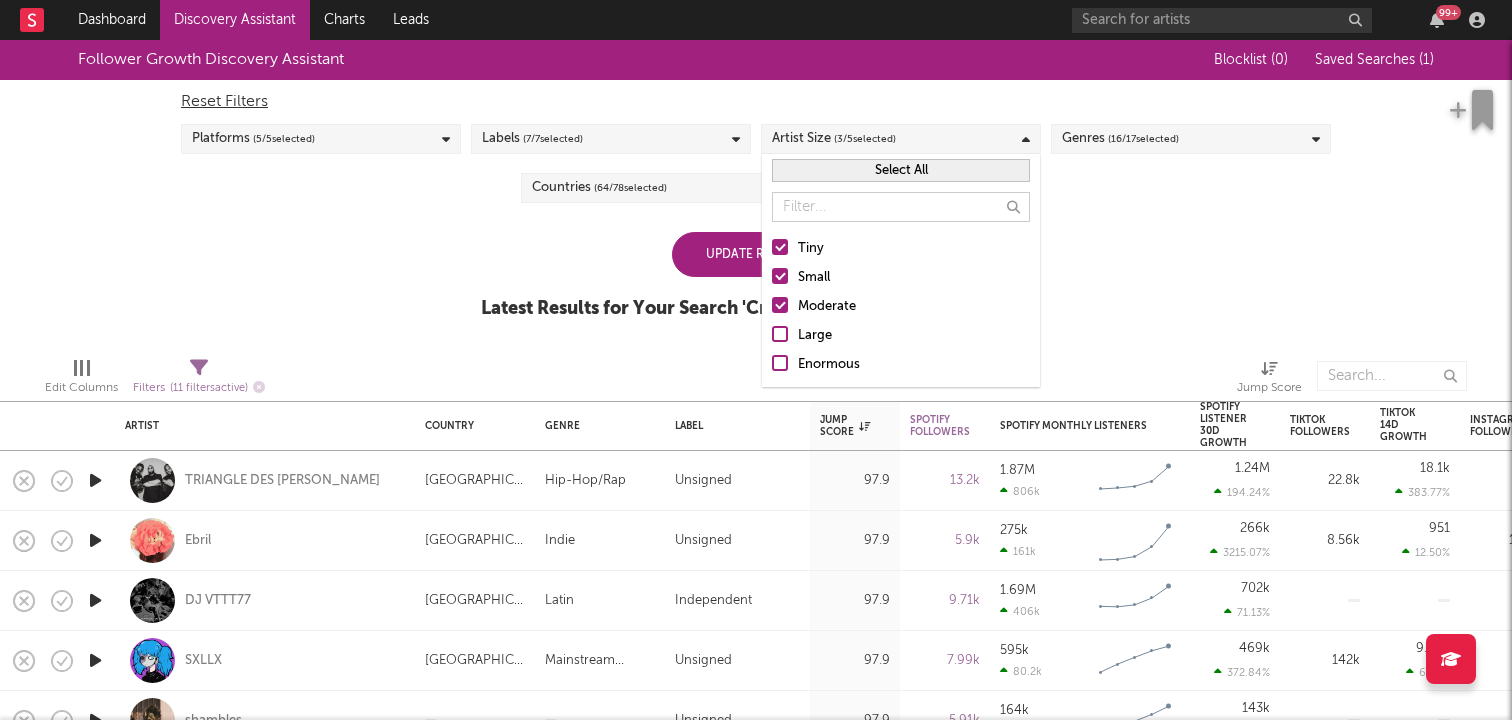click on "Follower Growth Discovery Assistant Blocklist   ( 0 ) Saved Searches   ( 1 ) Reset Filters Platforms ( 5 / 5  selected) Labels ( 7 / 7  selected) Artist Size ( 3 / 5  selected) Genres ( 16 / 17  selected) Countries ( 64 / 78  selected) Exclude Lofi / Instrumental Artists Update Results Latest Results for Your Search ' Cross-platform growth (Overall) '" at bounding box center (756, 190) 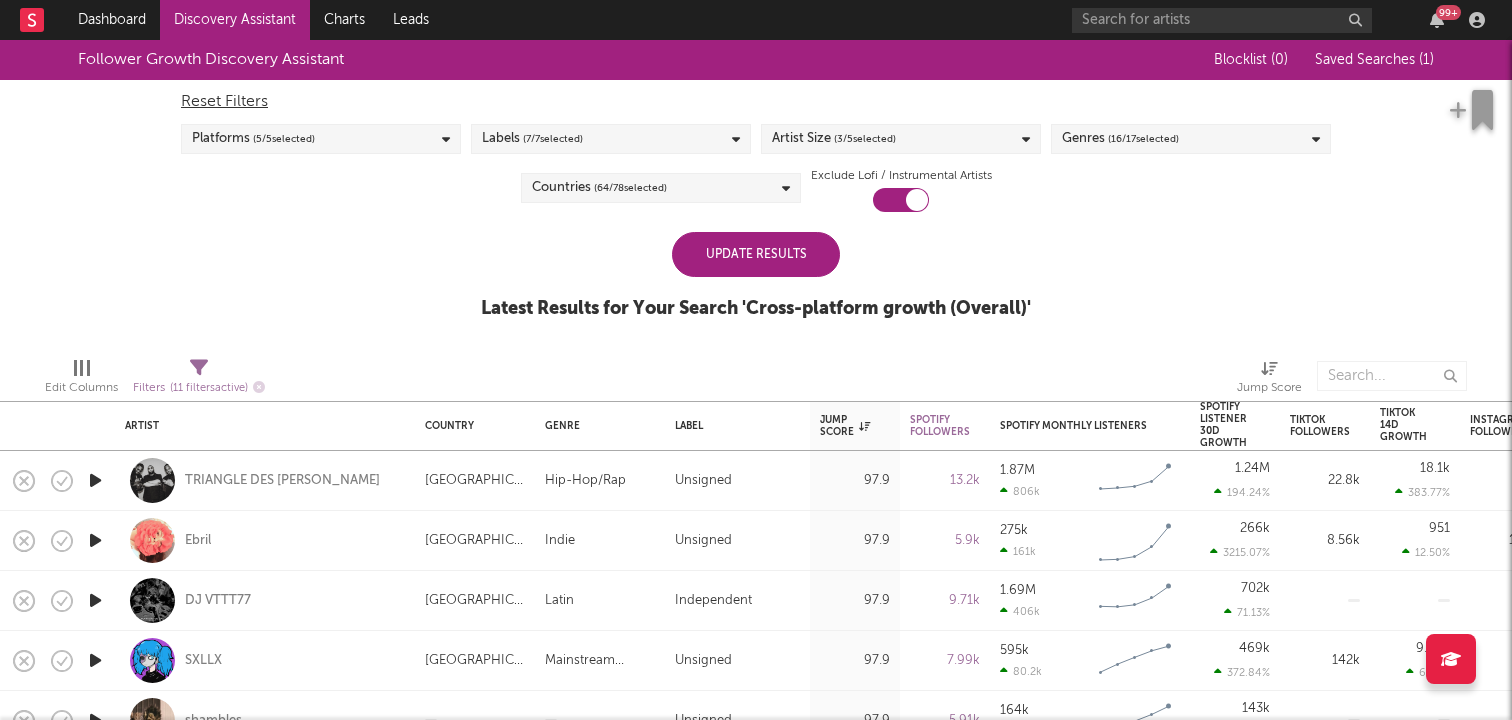 click on "( 16 / 17  selected)" at bounding box center (1143, 139) 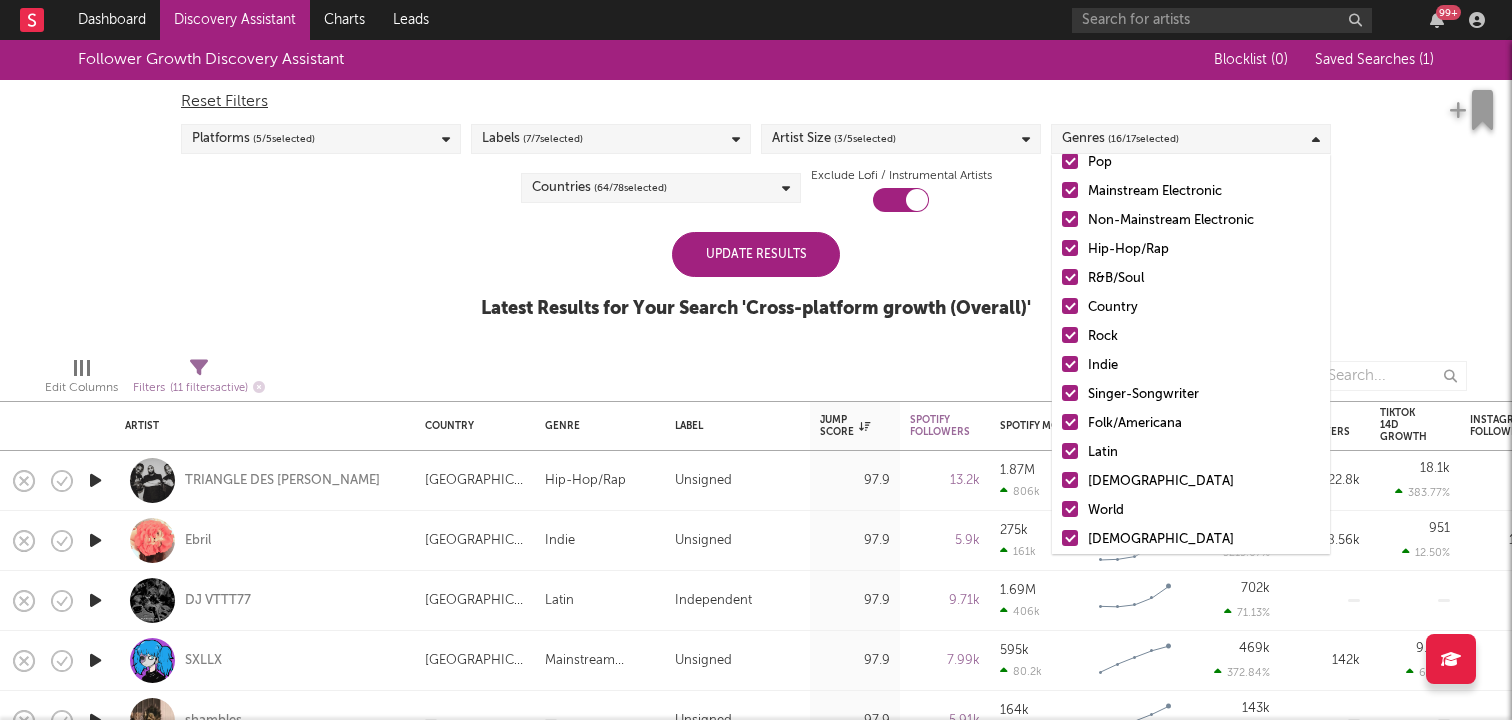 scroll, scrollTop: 42, scrollLeft: 0, axis: vertical 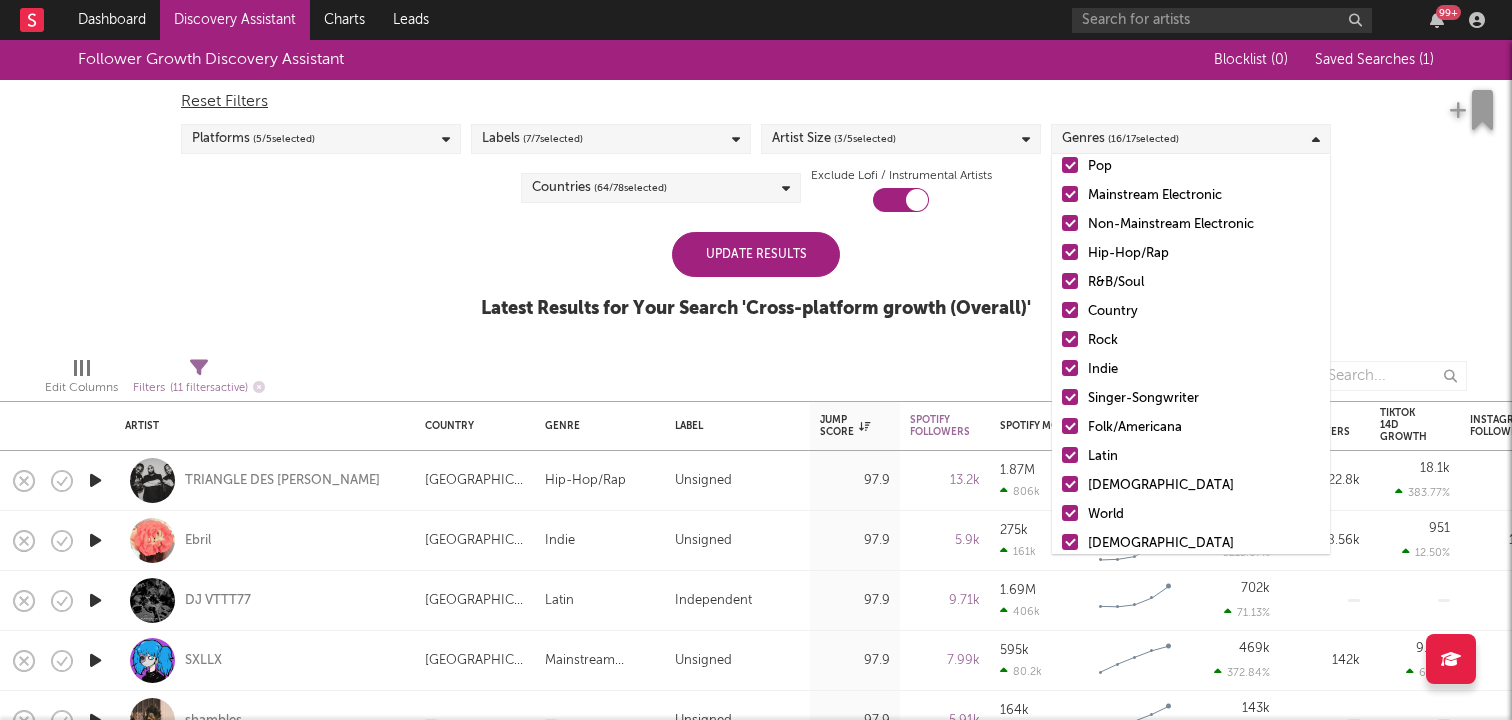 click at bounding box center (1070, 310) 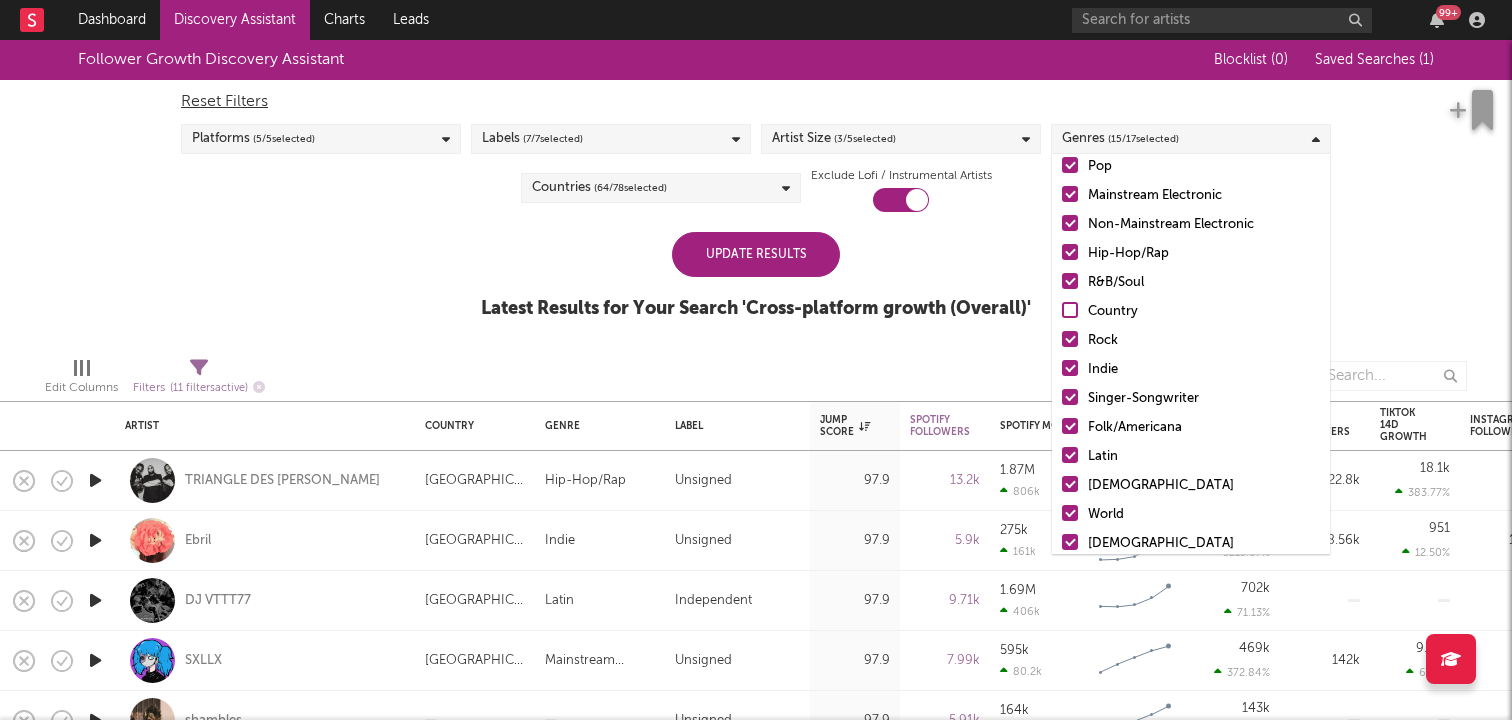 click at bounding box center (1070, 339) 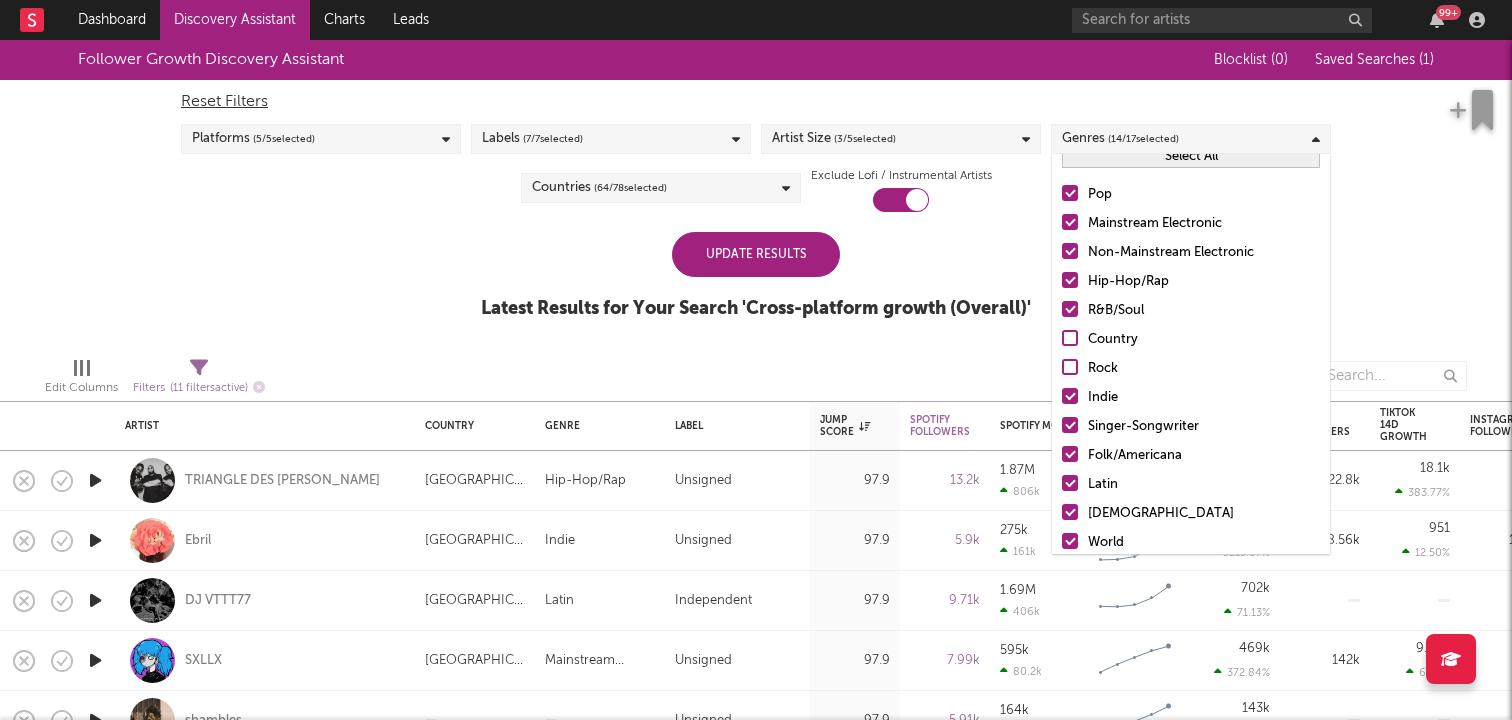scroll, scrollTop: 0, scrollLeft: 0, axis: both 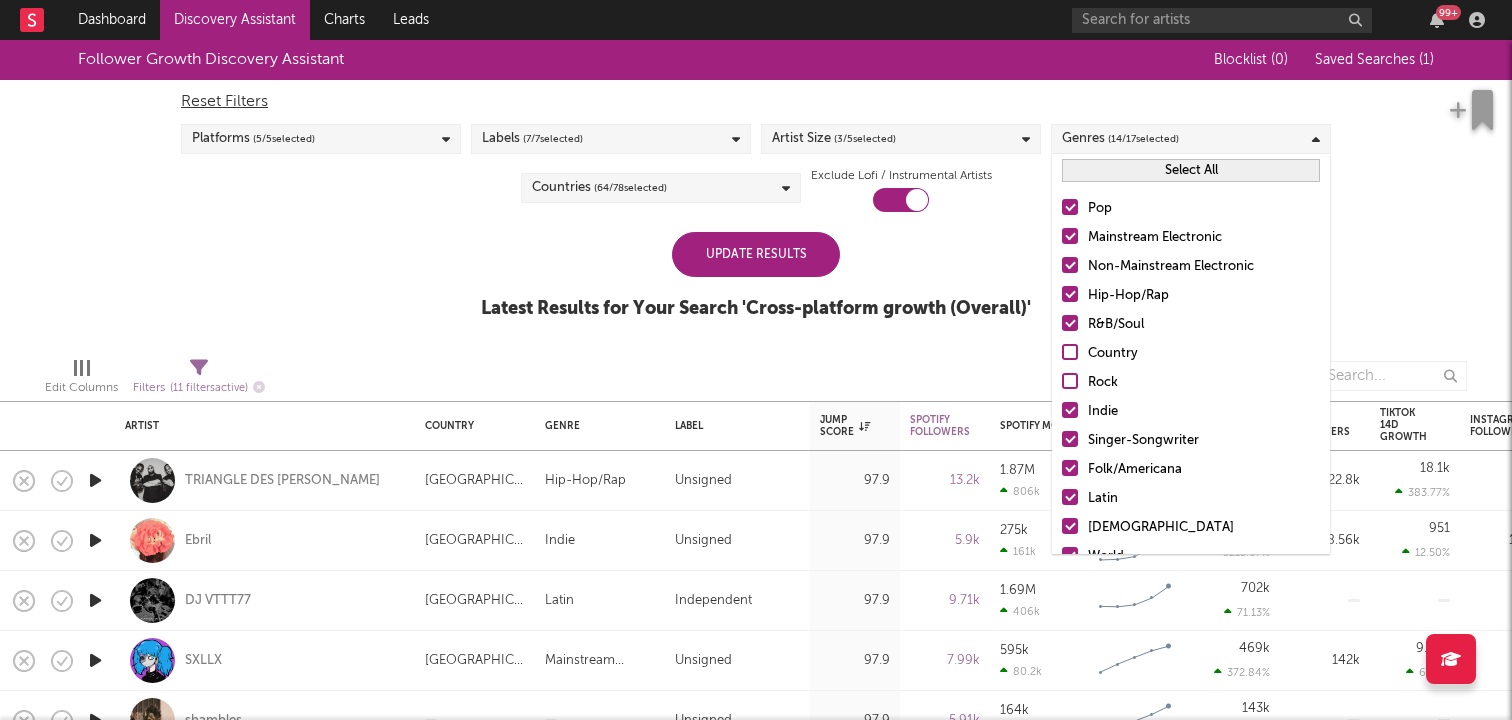 click at bounding box center (1070, 265) 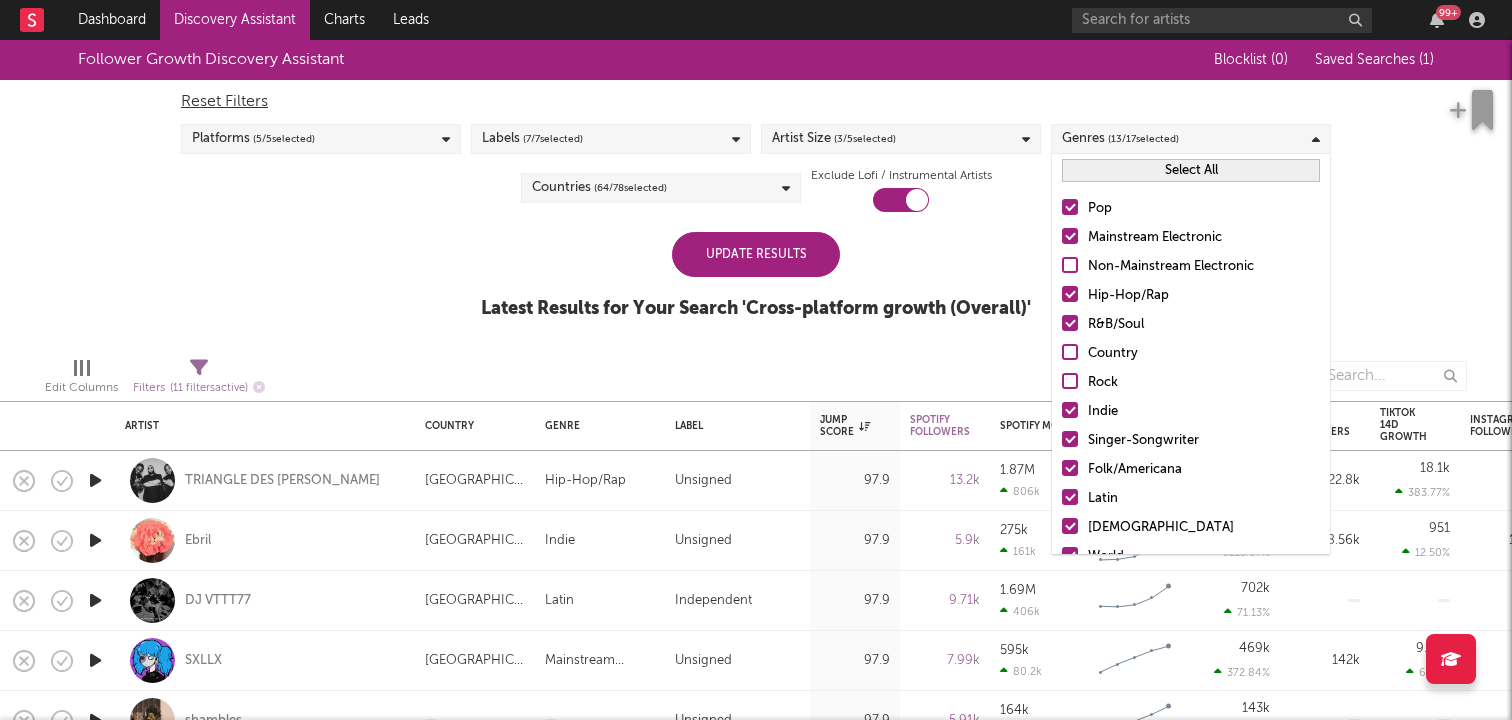 click at bounding box center [1070, 236] 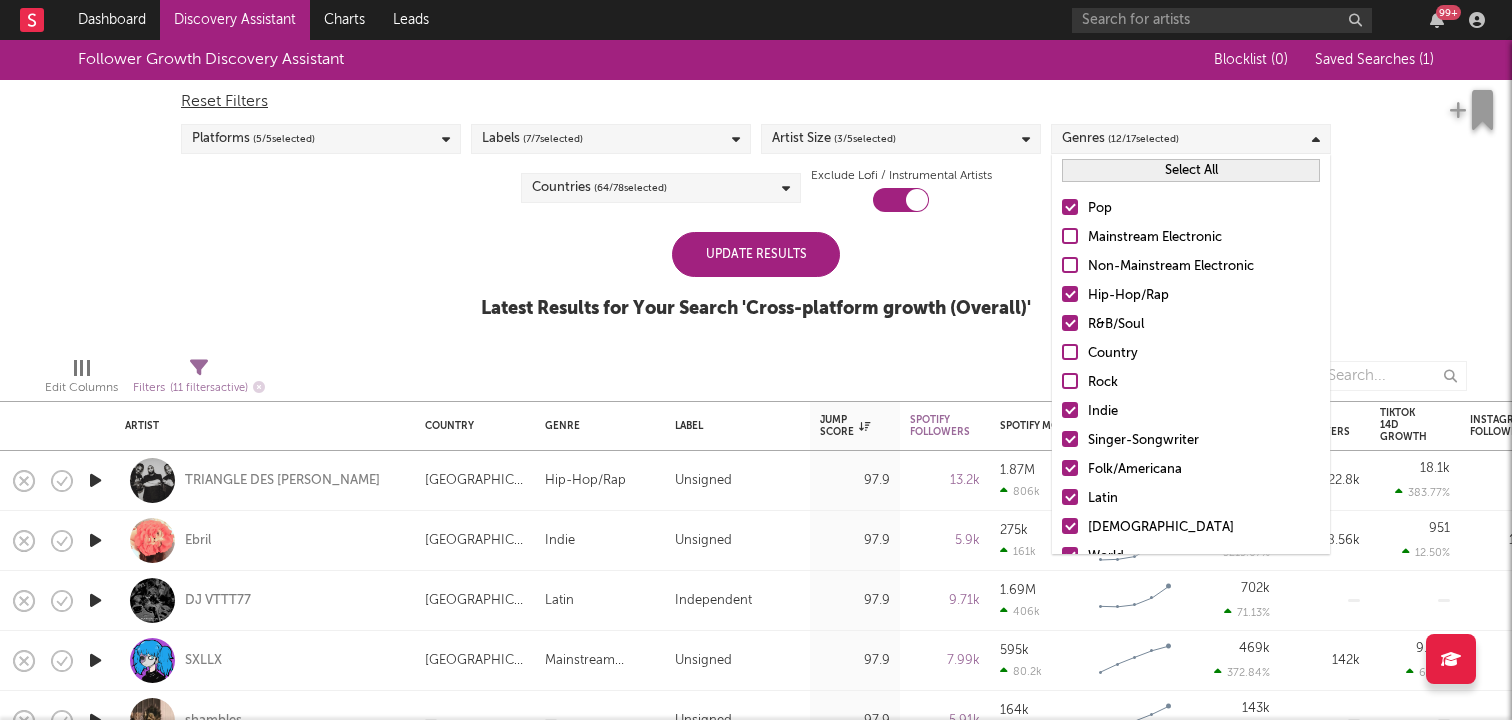 click on "Follower Growth Discovery Assistant Blocklist   ( 0 ) Saved Searches   ( 1 ) Reset Filters Platforms ( 5 / 5  selected) Labels ( 7 / 7  selected) Artist Size ( 3 / 5  selected) Genres ( 12 / 17  selected) Countries ( 64 / 78  selected) Exclude Lofi / Instrumental Artists Update Results Latest Results for Your Search ' Cross-platform growth (Overall) '" at bounding box center [756, 190] 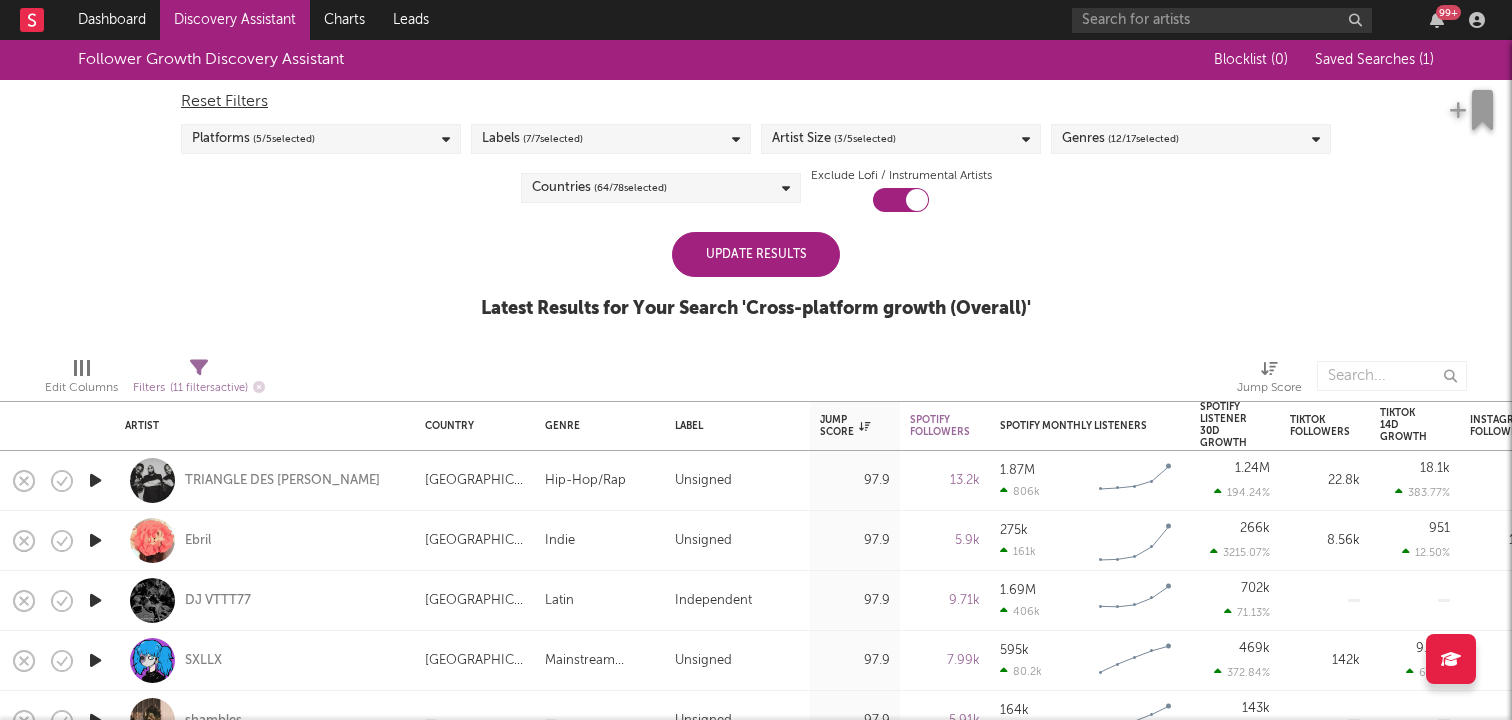 click on "Countries ( 64 / 78  selected)" at bounding box center (661, 188) 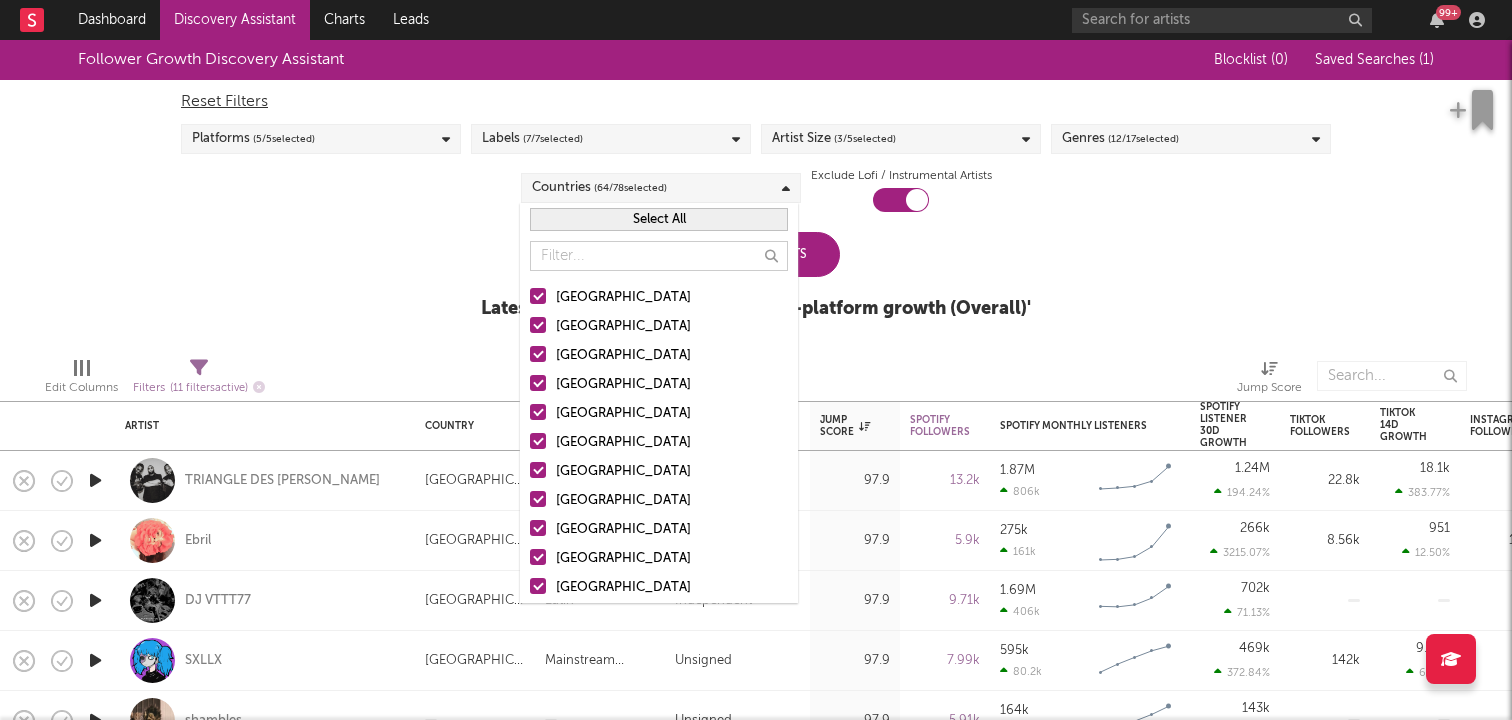 click at bounding box center [538, 325] 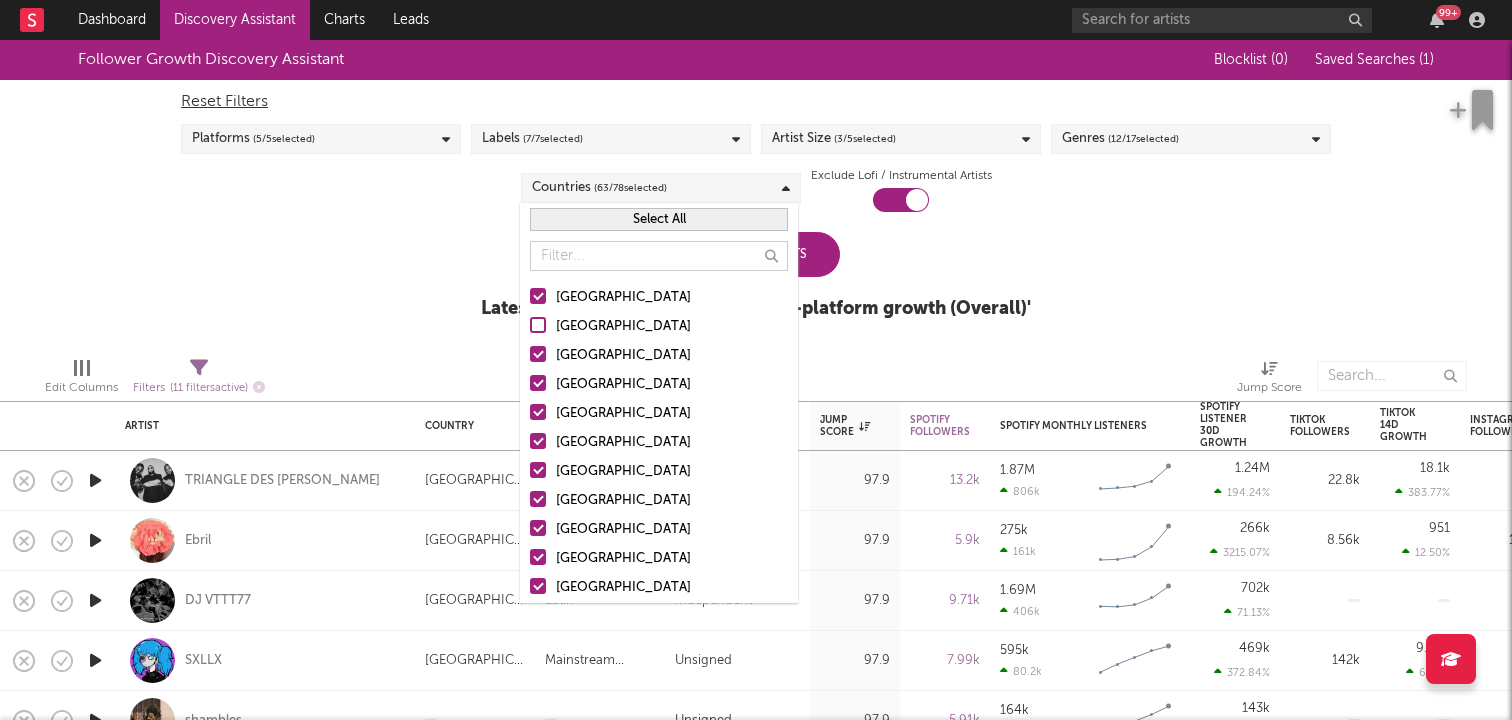 click at bounding box center (538, 412) 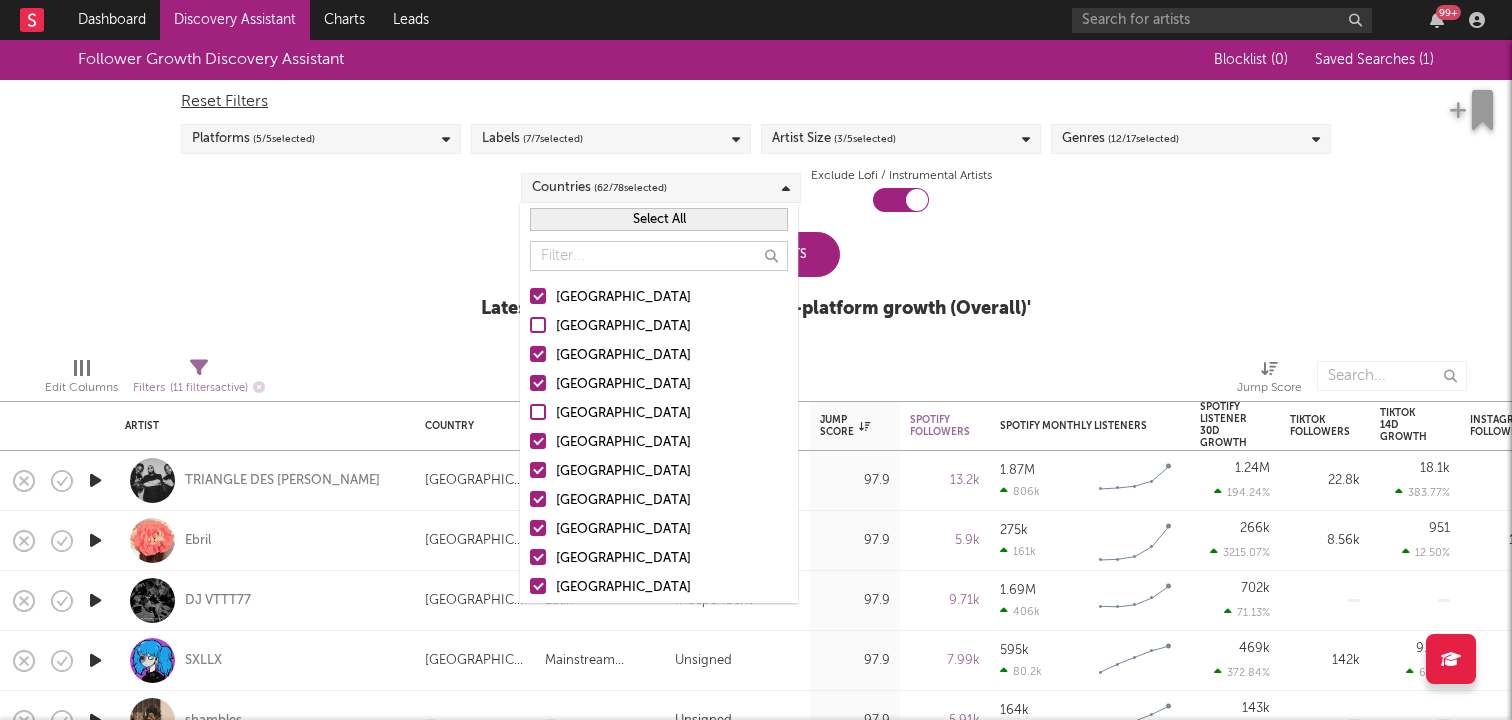 click at bounding box center (538, 354) 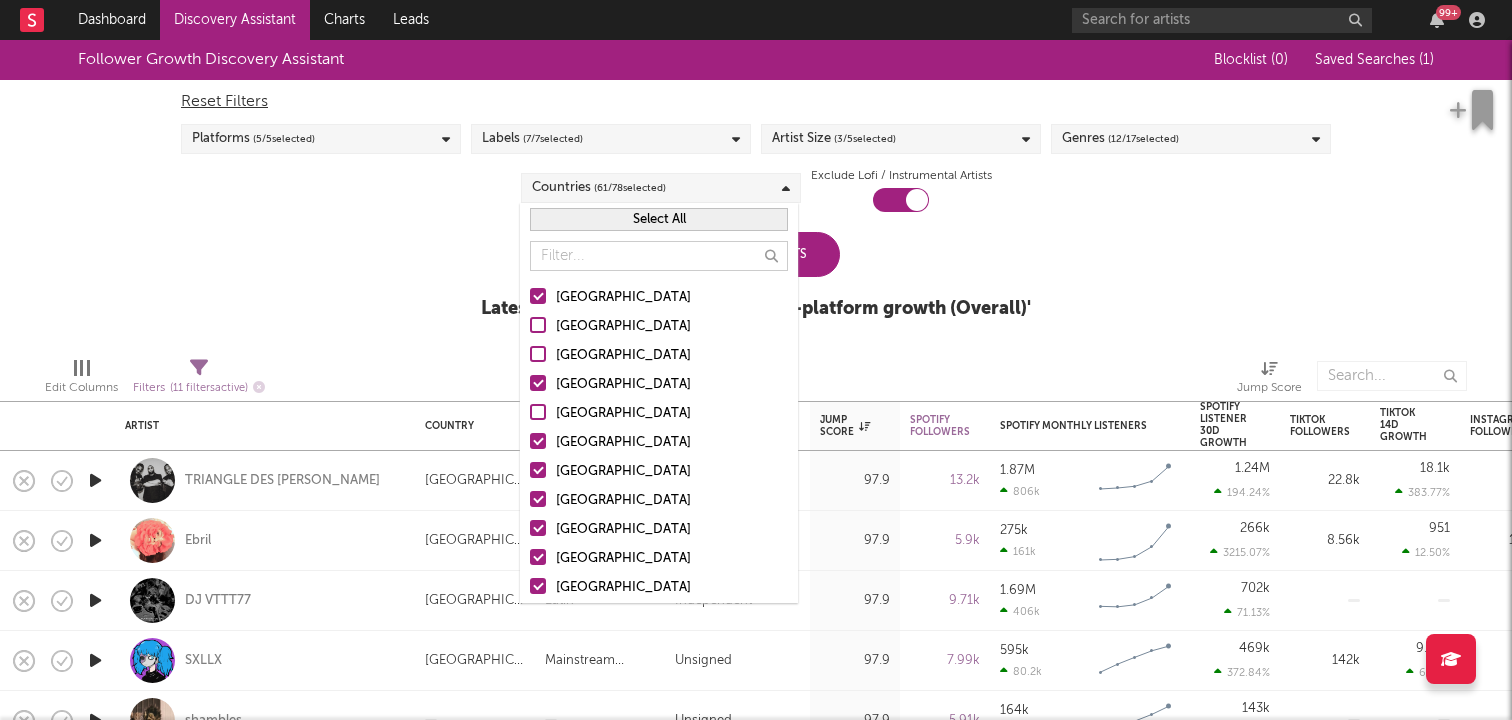click at bounding box center (538, 383) 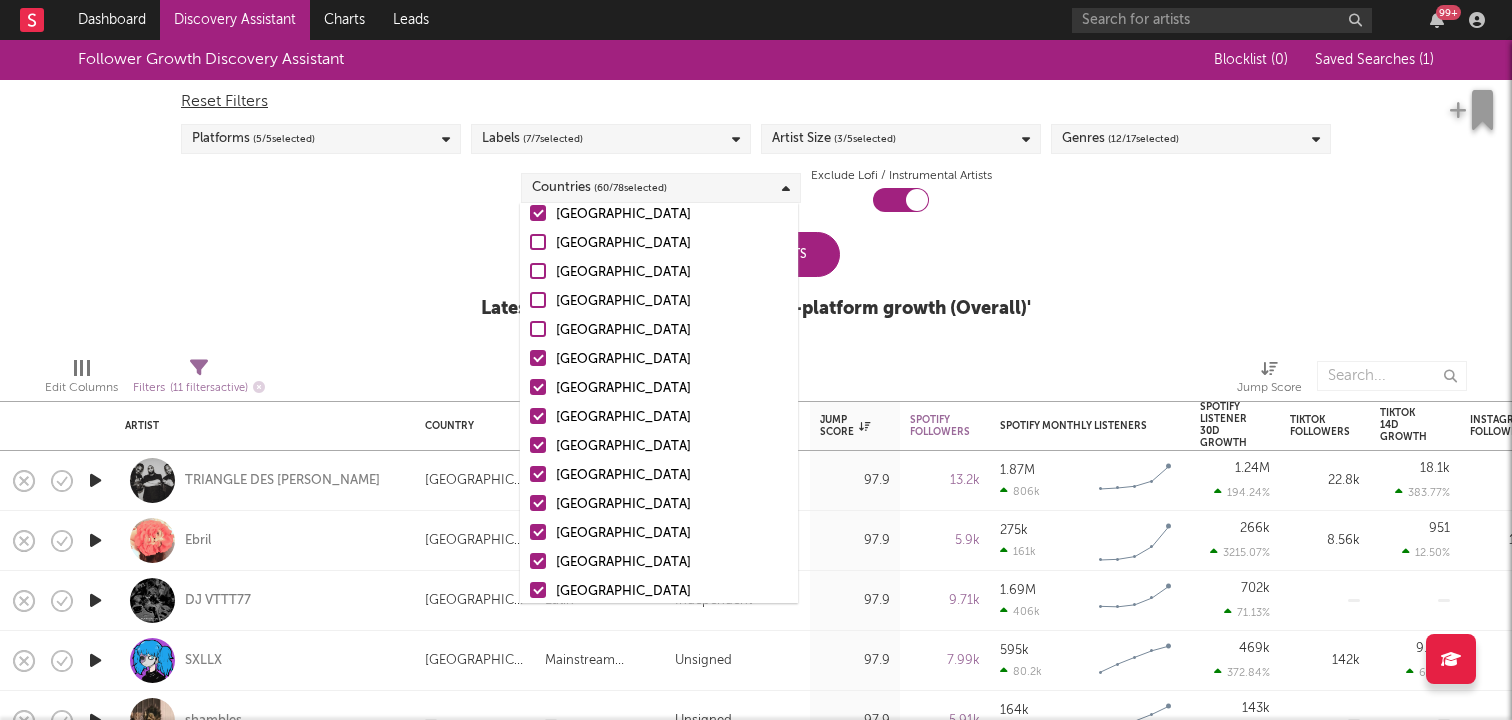 scroll, scrollTop: 85, scrollLeft: 0, axis: vertical 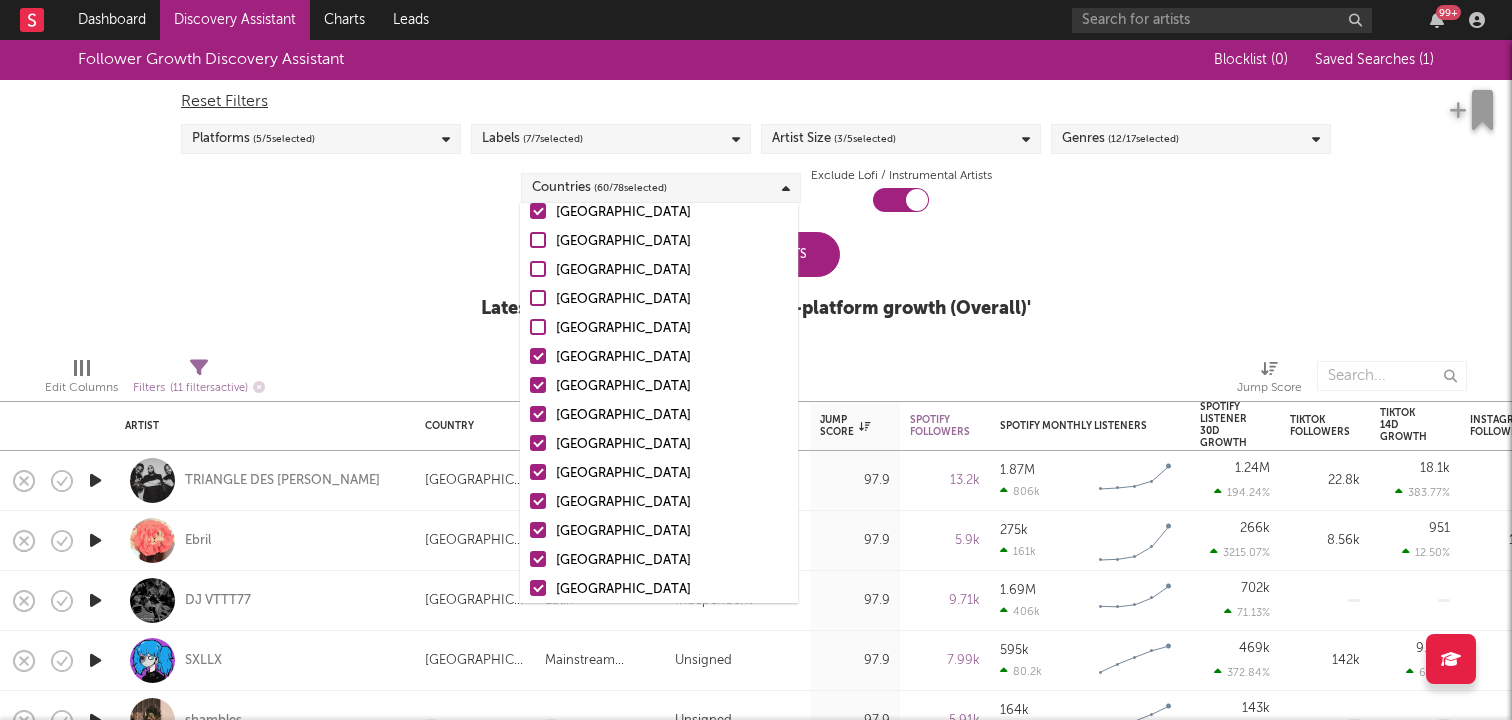 click at bounding box center [538, 414] 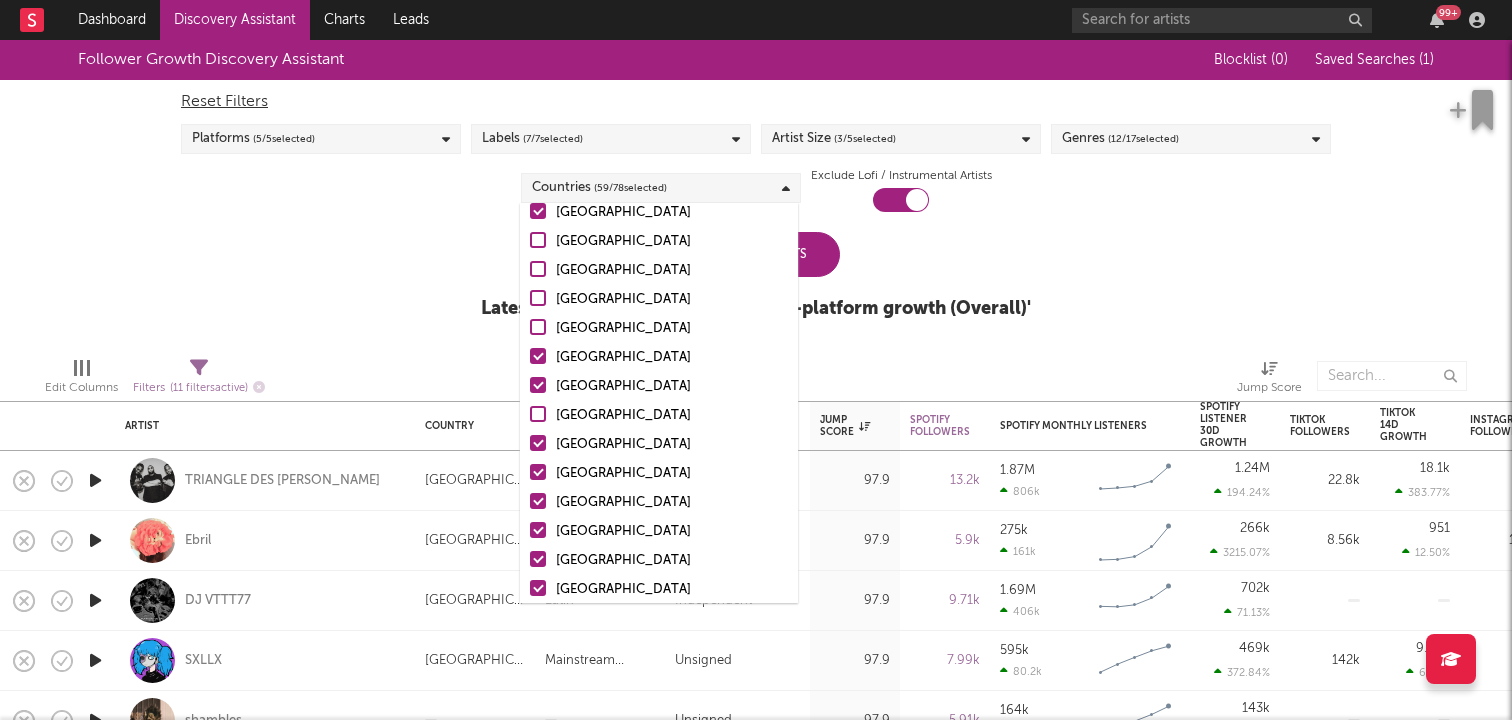 click at bounding box center (538, 443) 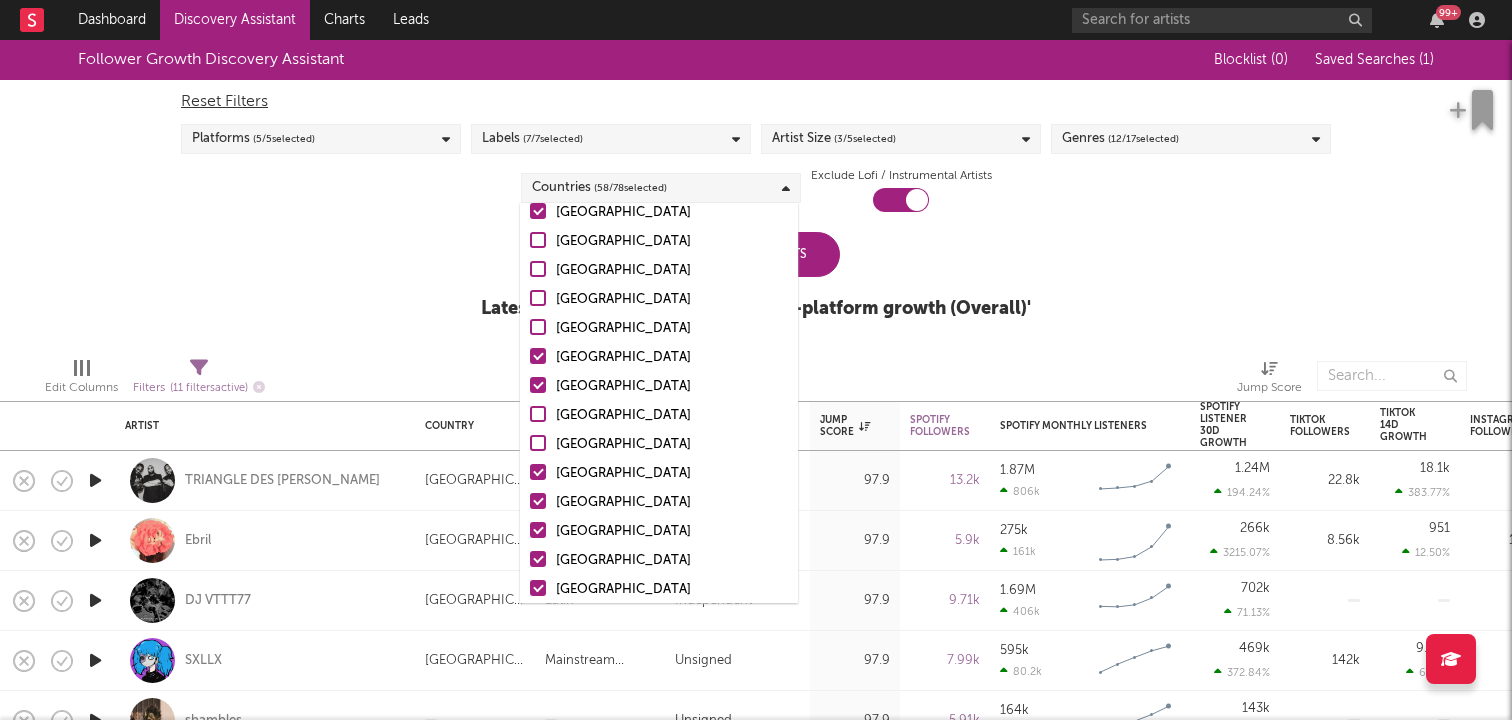 click at bounding box center [538, 472] 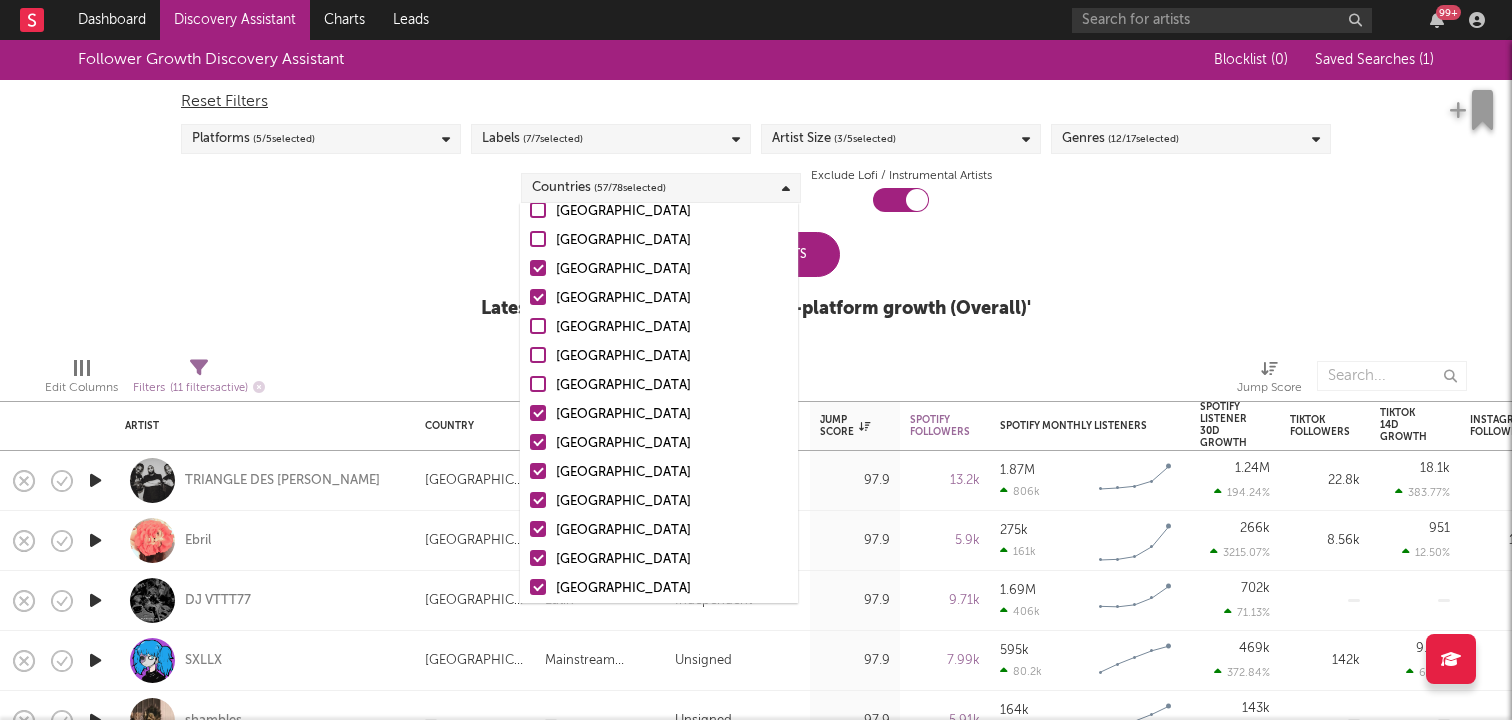 scroll, scrollTop: 181, scrollLeft: 0, axis: vertical 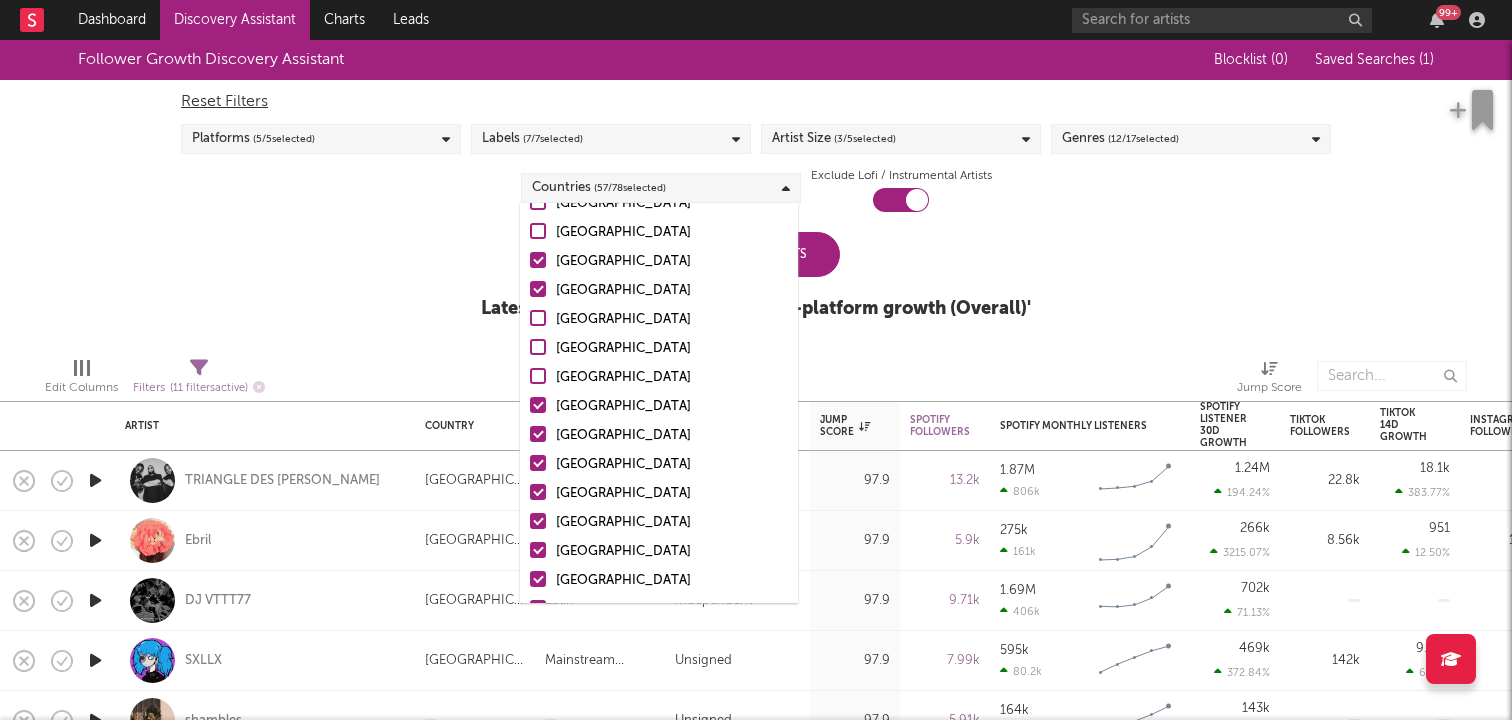click at bounding box center (538, 434) 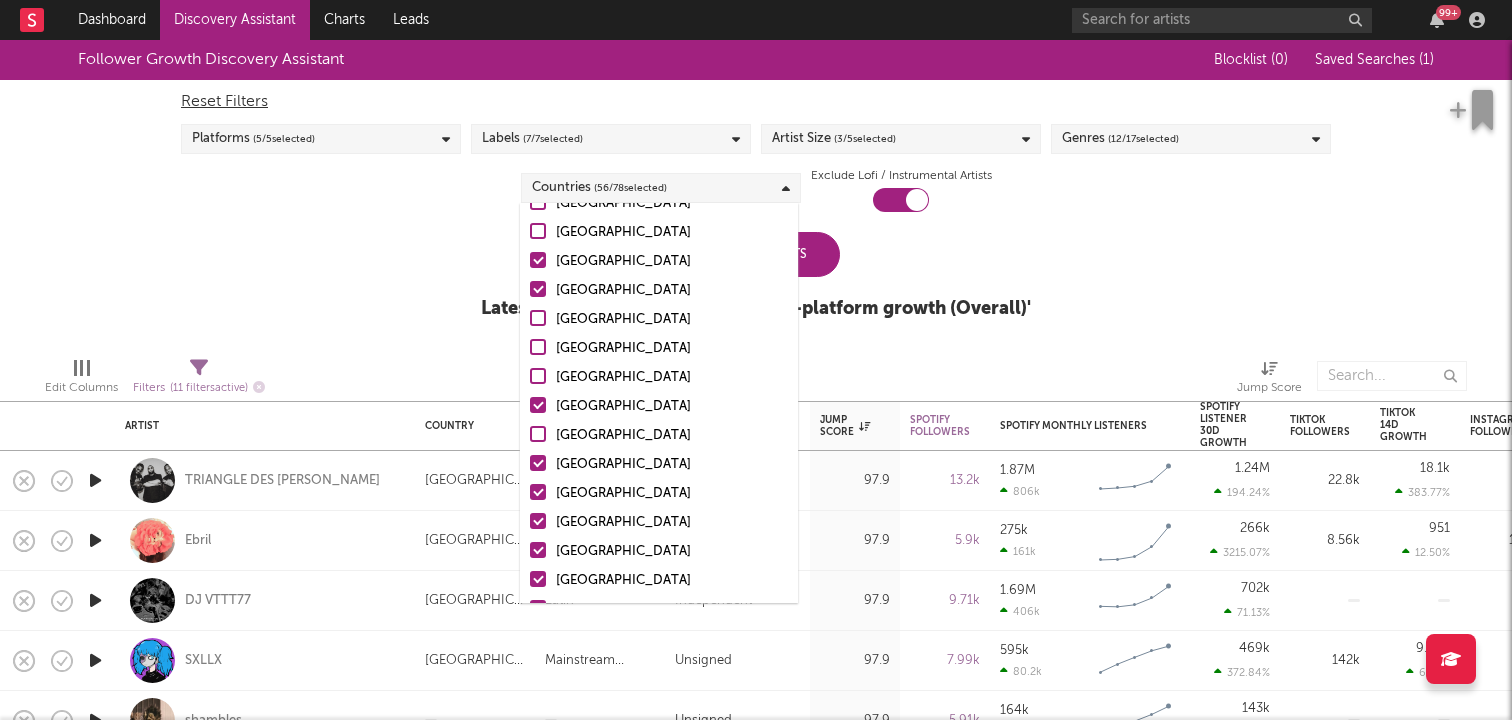 click at bounding box center [538, 463] 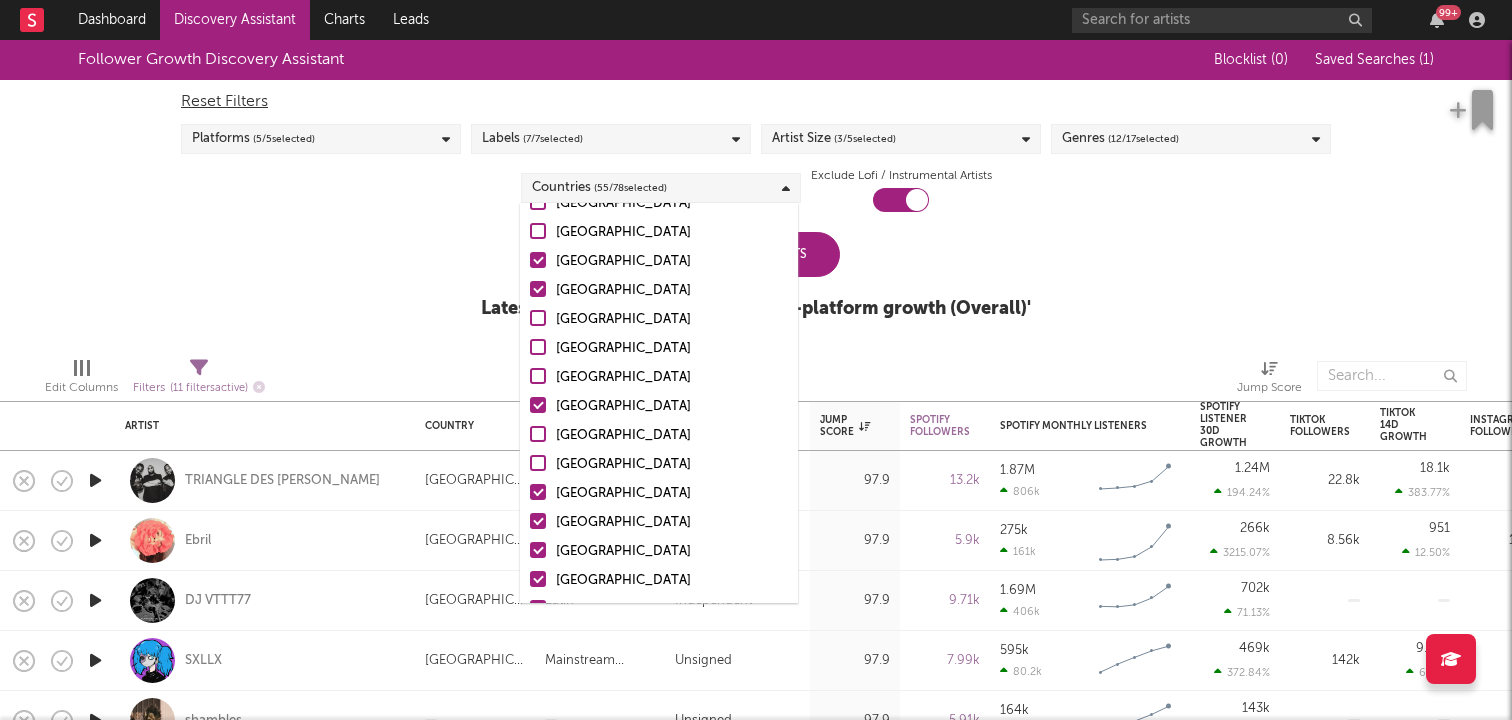 click at bounding box center [538, 492] 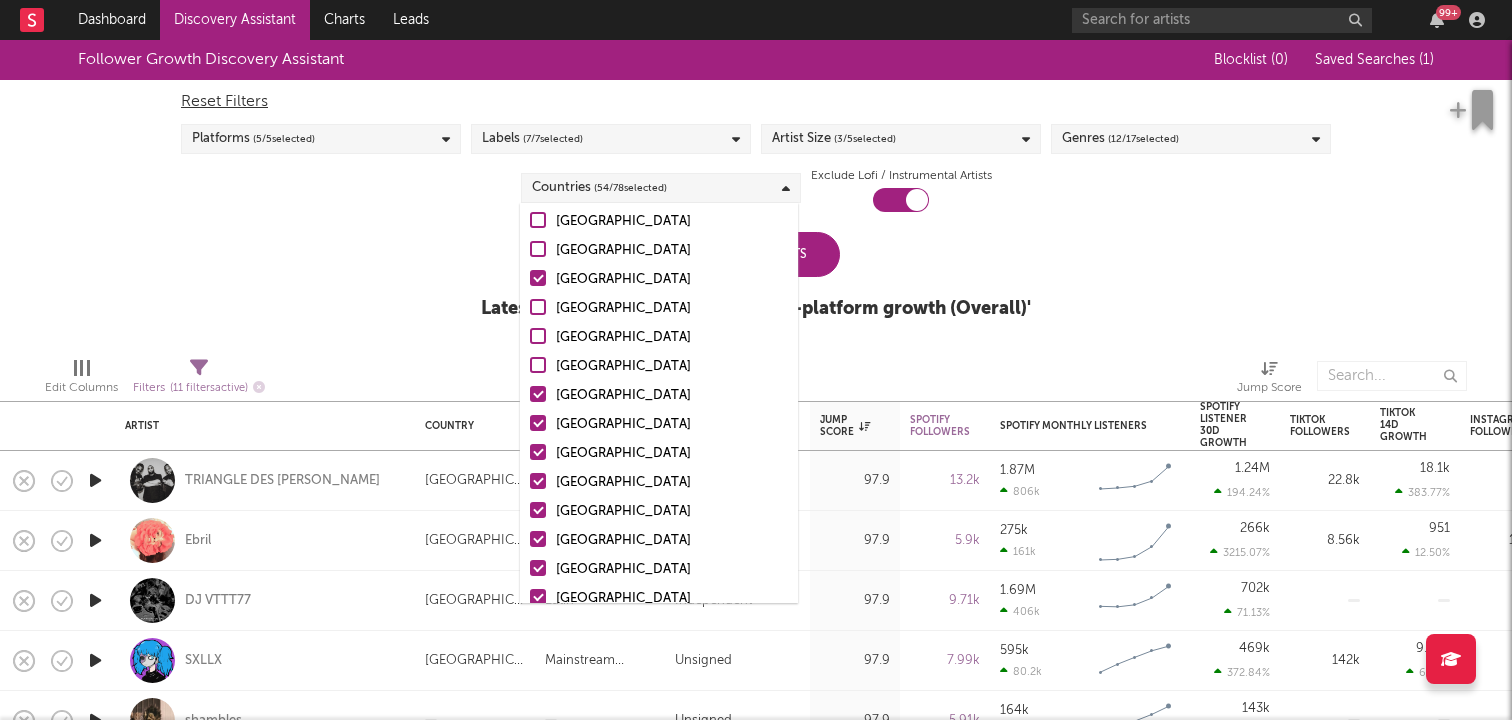scroll, scrollTop: 323, scrollLeft: 0, axis: vertical 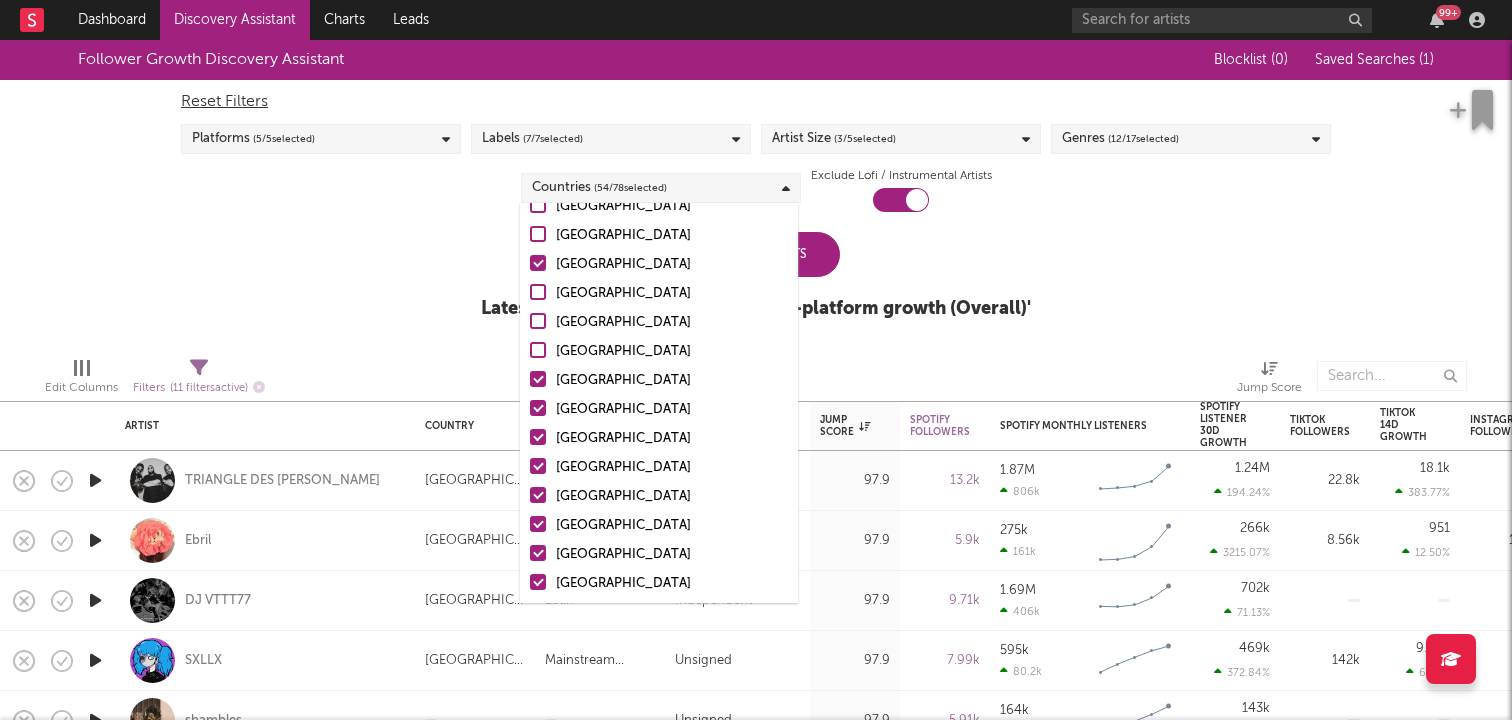 click on "[GEOGRAPHIC_DATA]" at bounding box center [659, 381] 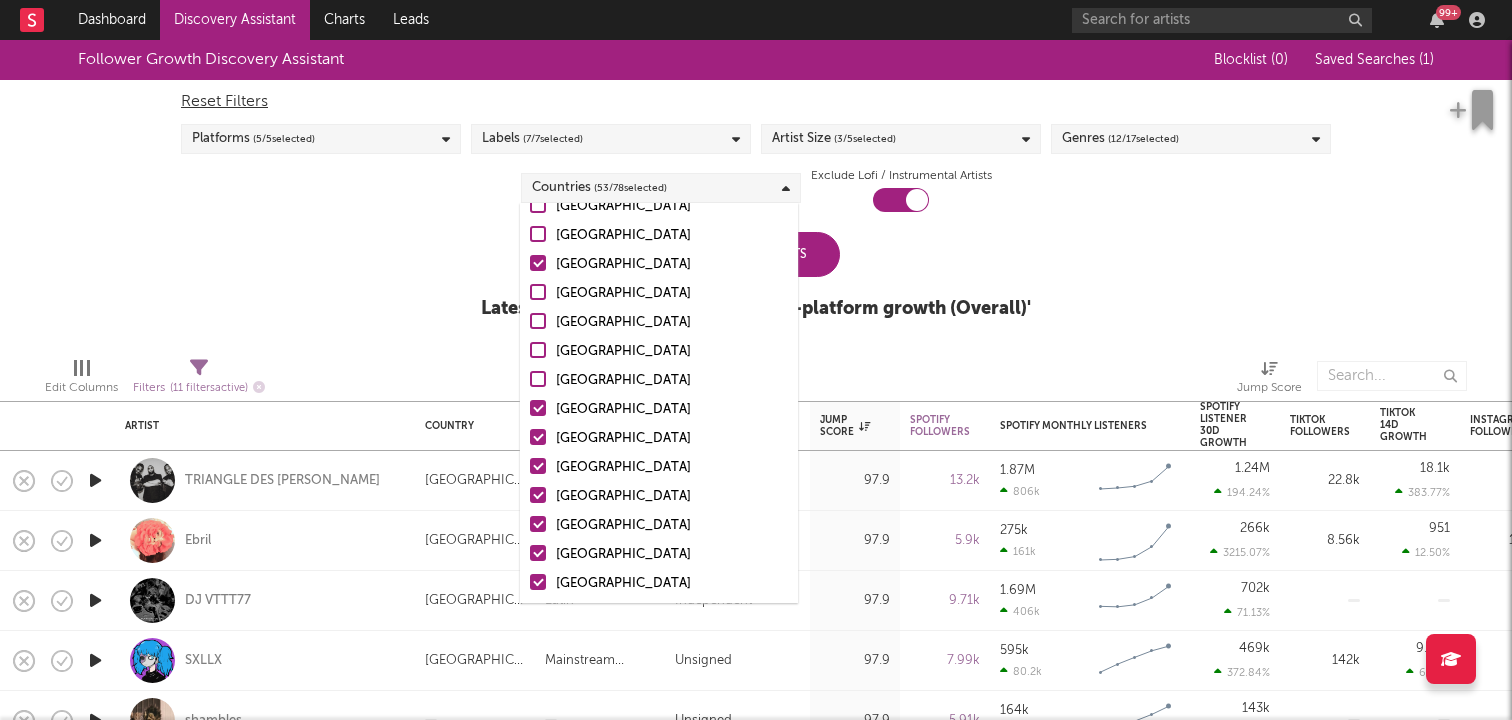 click at bounding box center [538, 408] 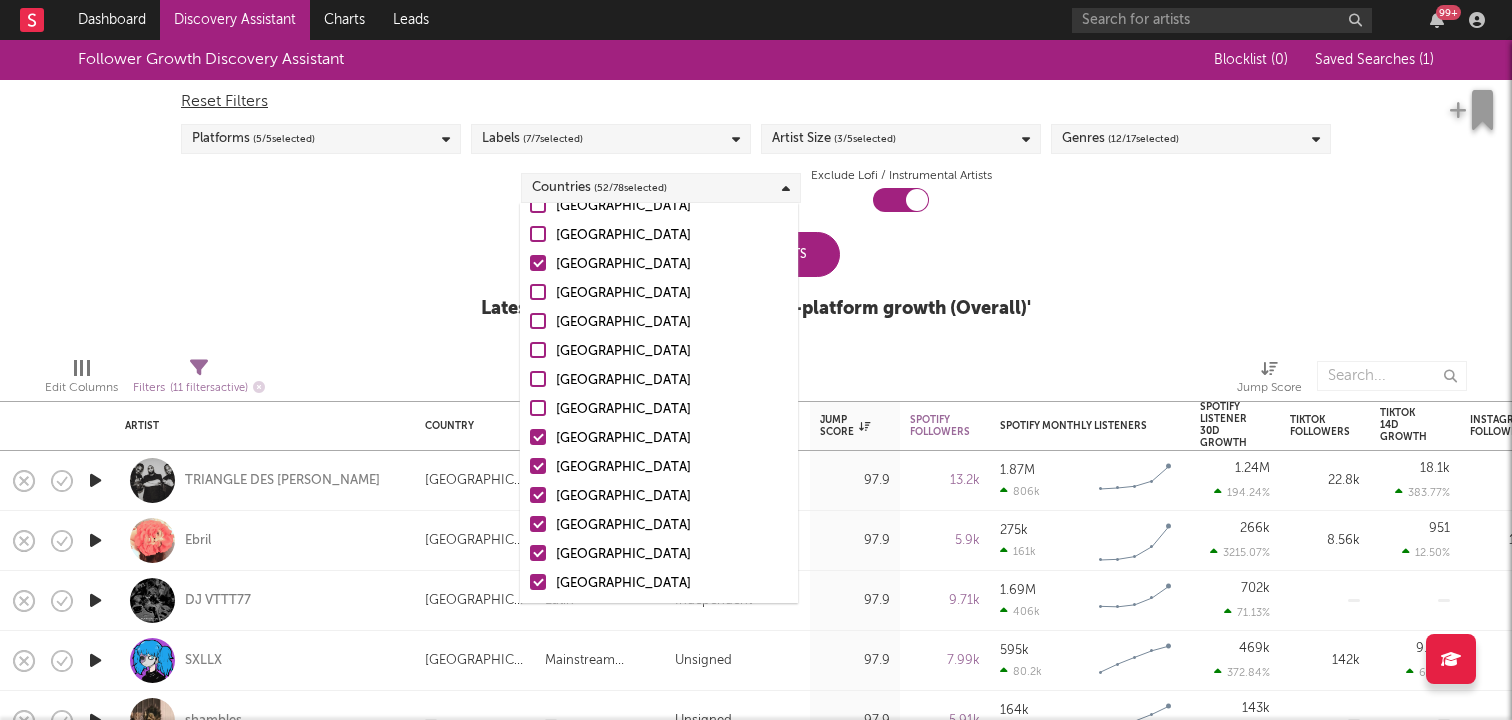 click at bounding box center (538, 437) 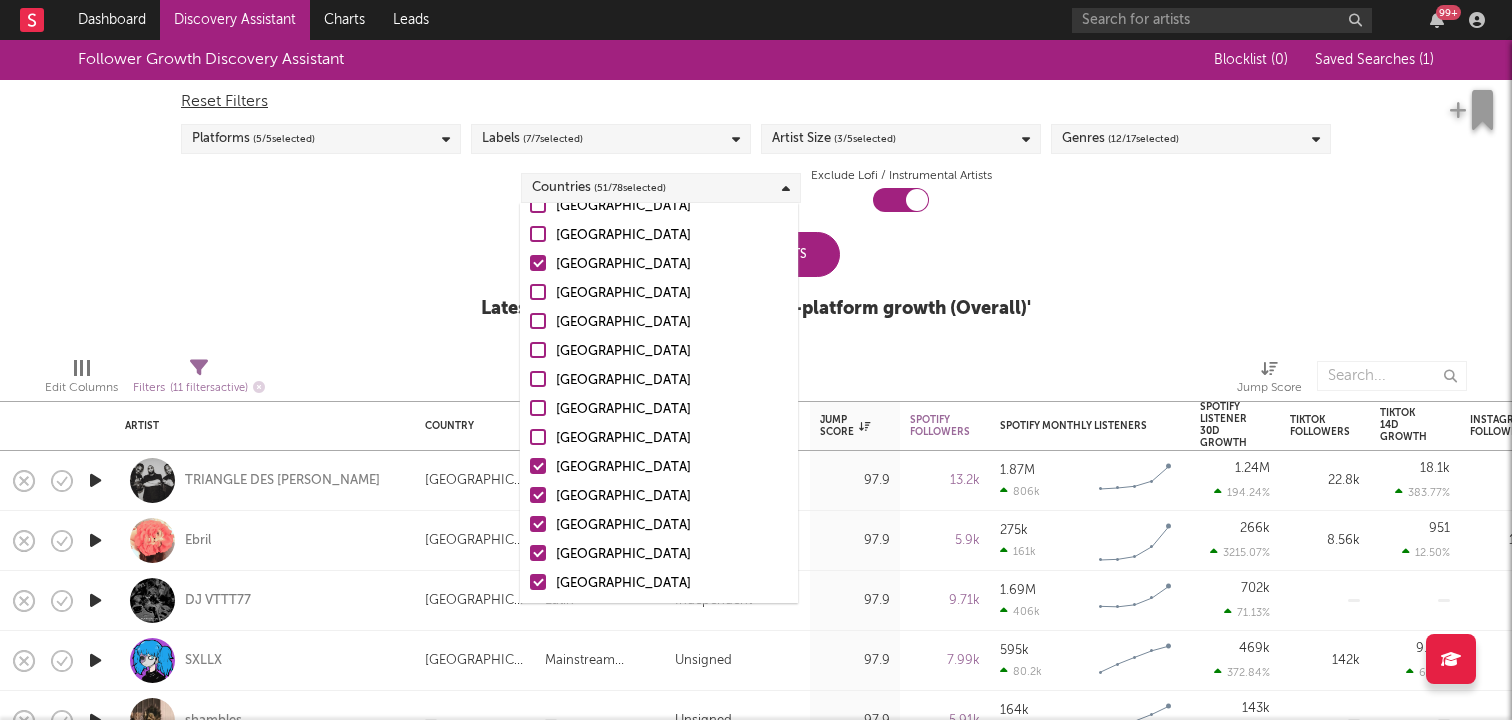 click at bounding box center (538, 466) 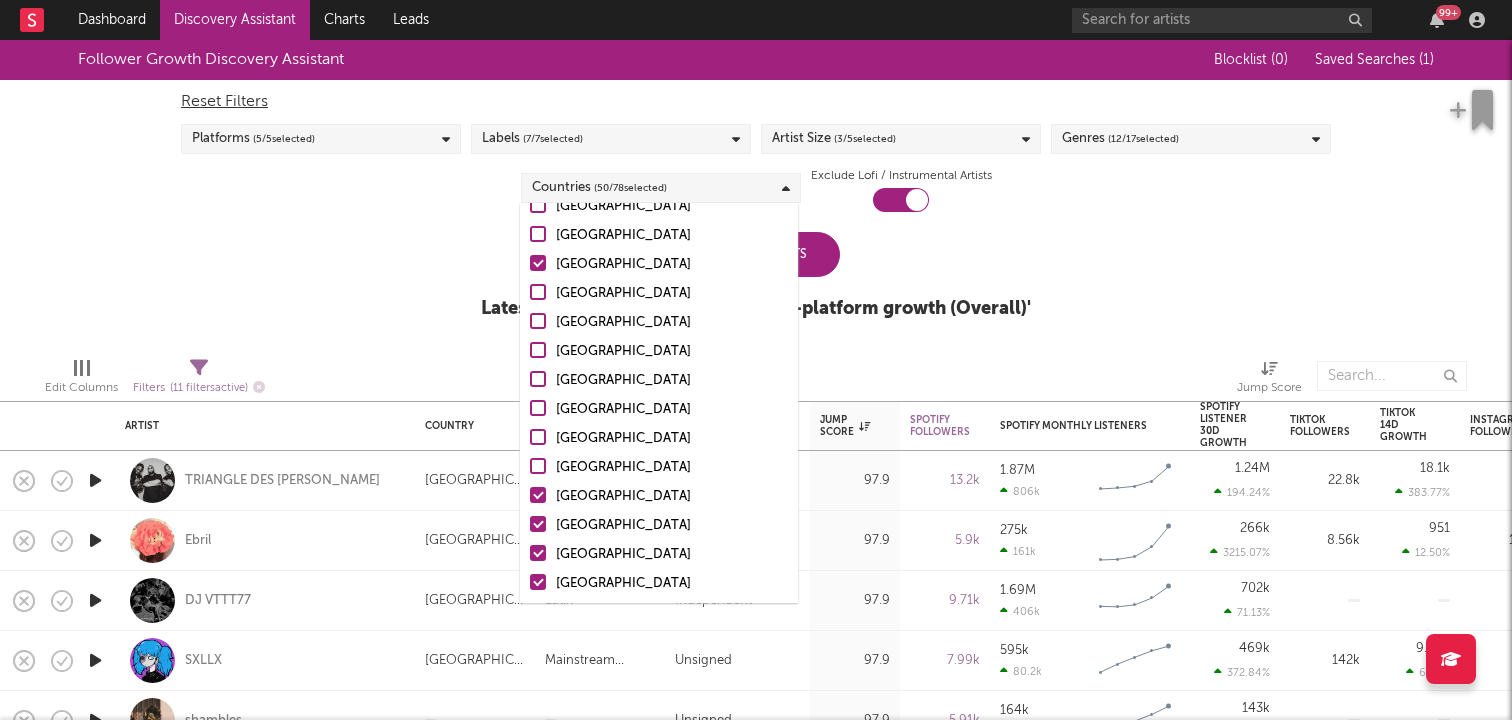 click at bounding box center [538, 495] 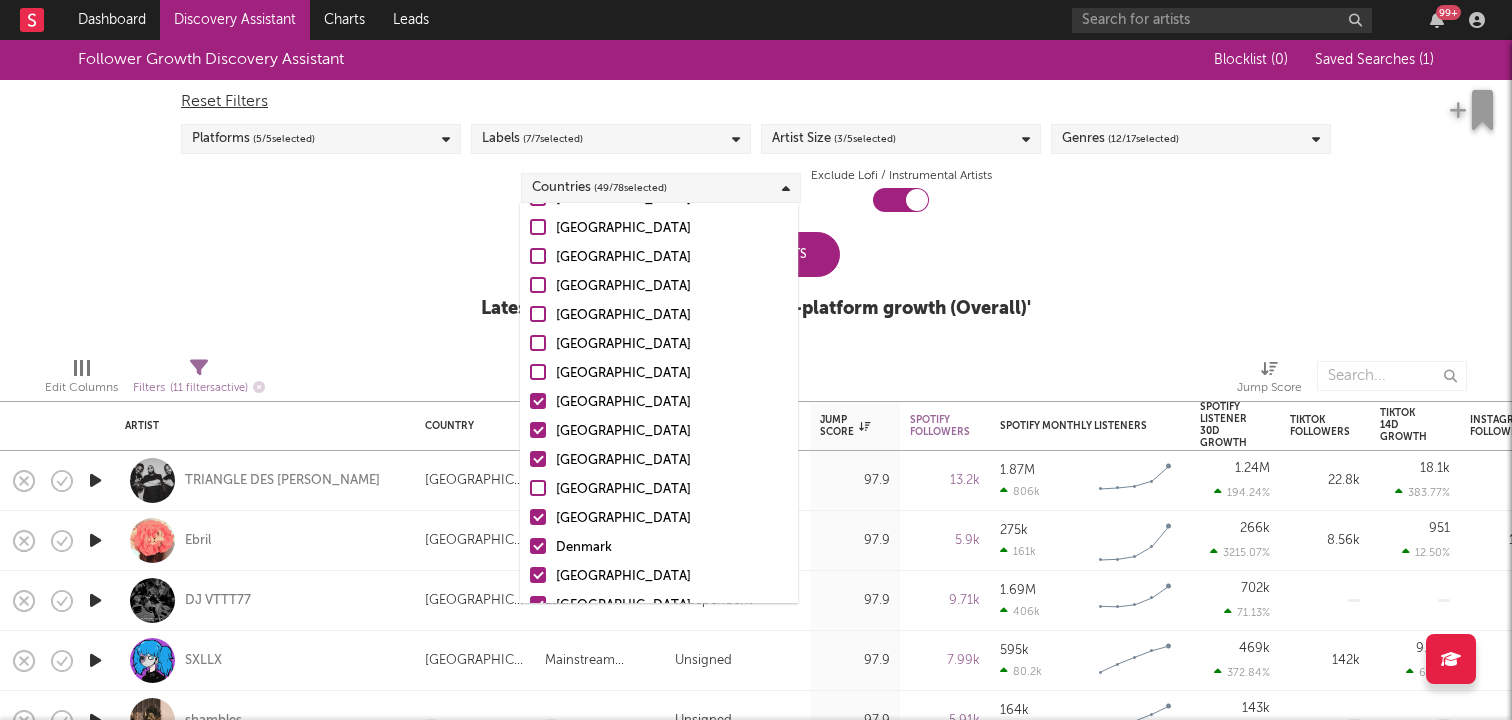 scroll, scrollTop: 447, scrollLeft: 0, axis: vertical 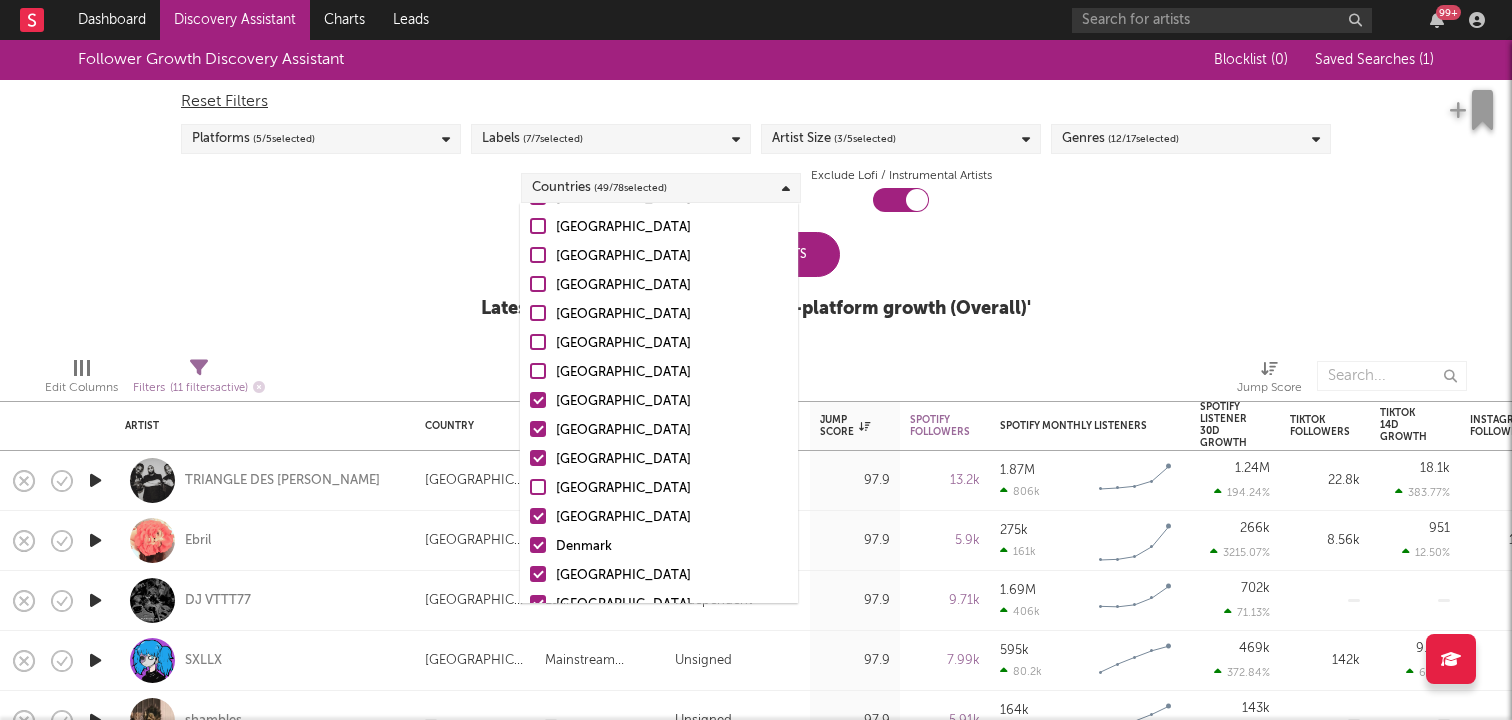 click at bounding box center (538, 400) 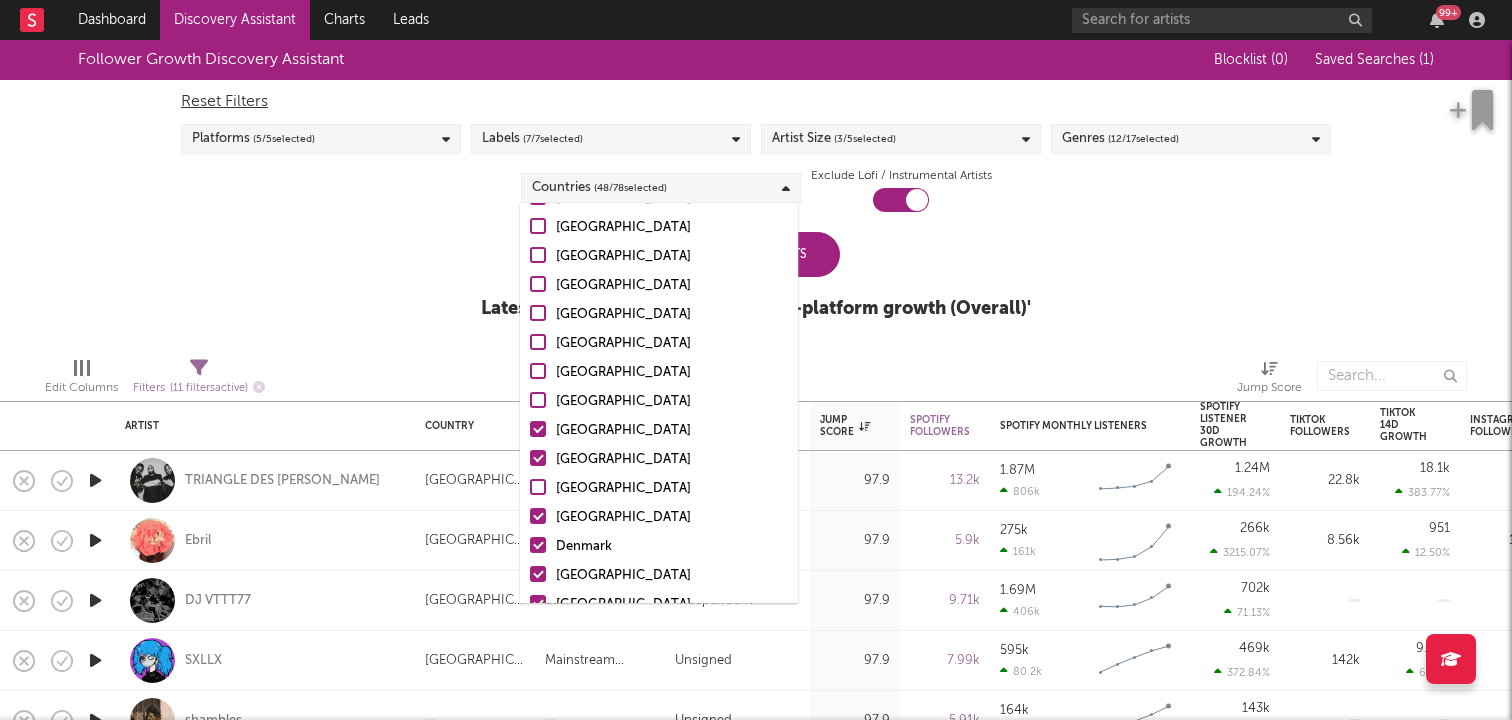 click at bounding box center (538, 429) 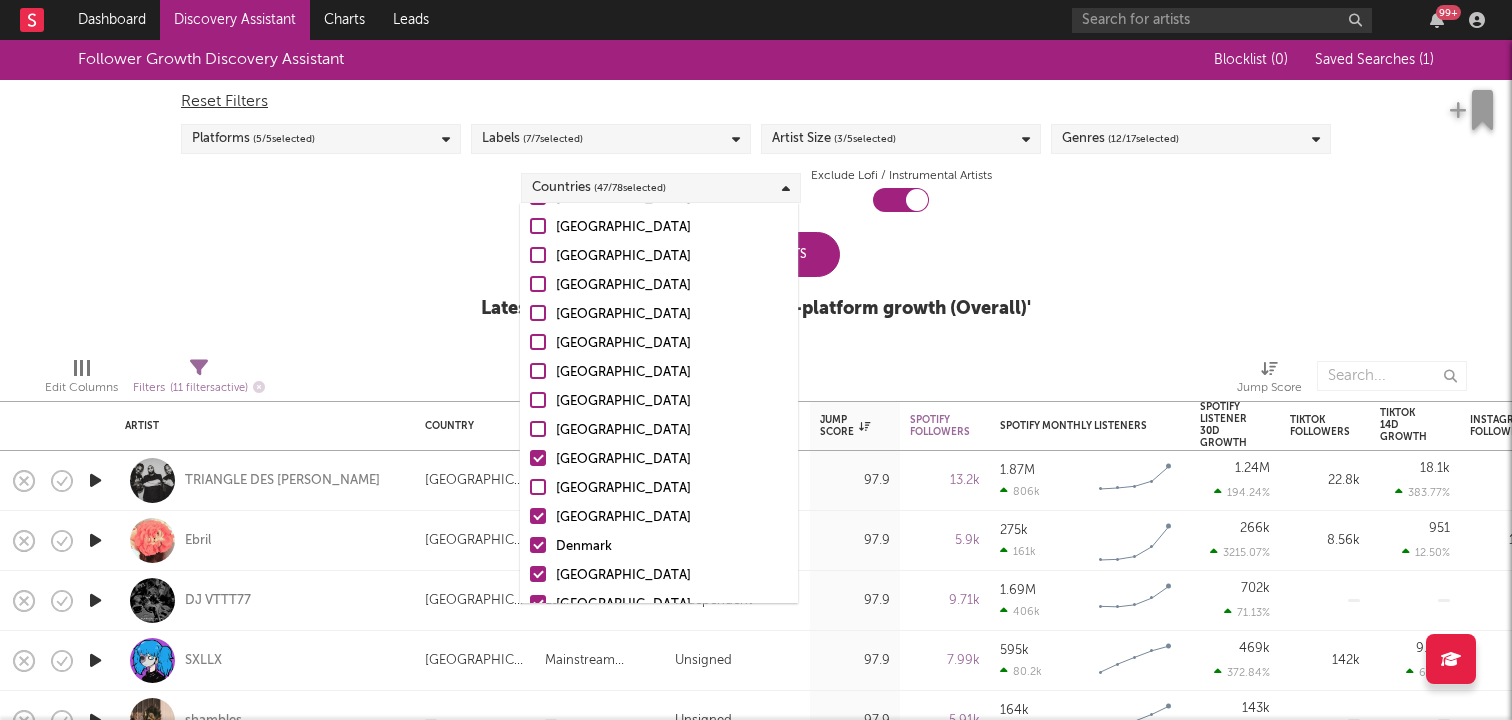 click at bounding box center (538, 458) 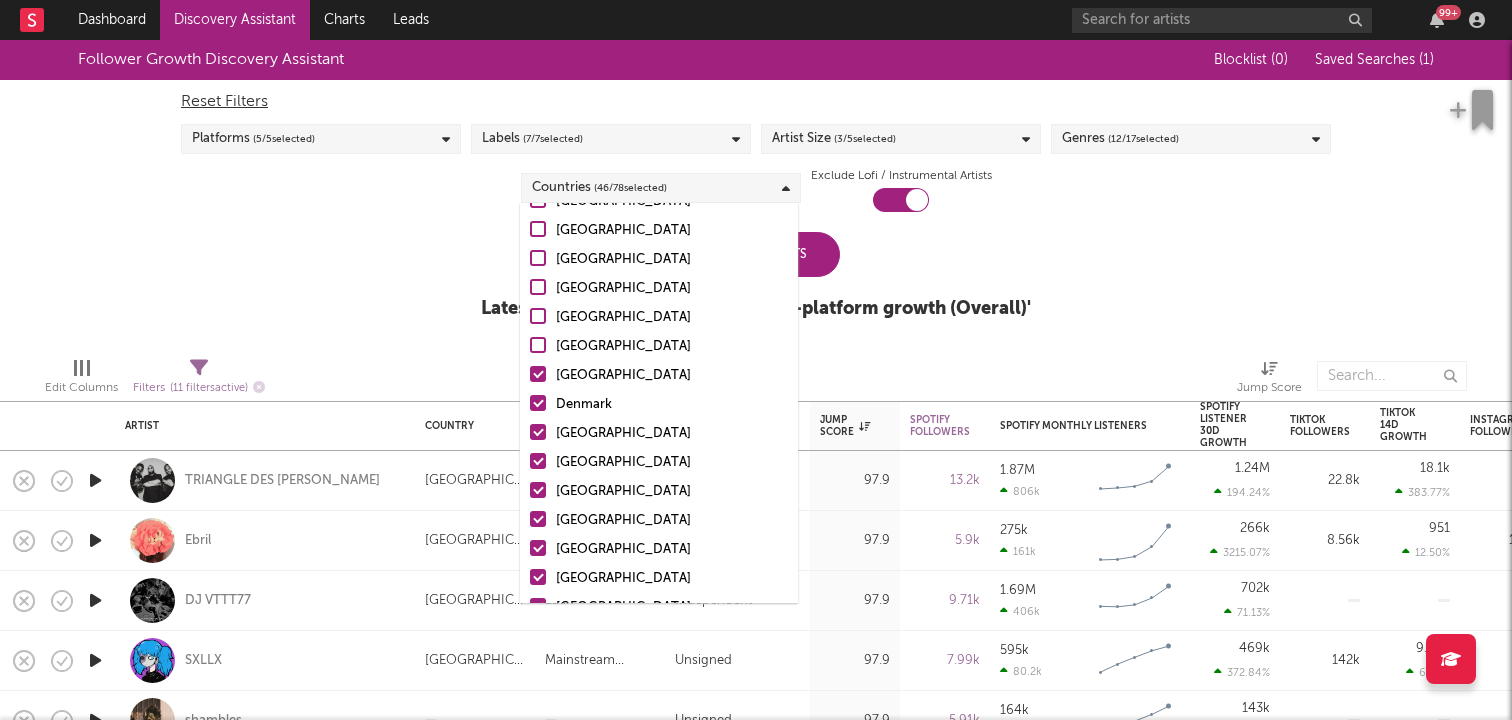 scroll, scrollTop: 592, scrollLeft: 0, axis: vertical 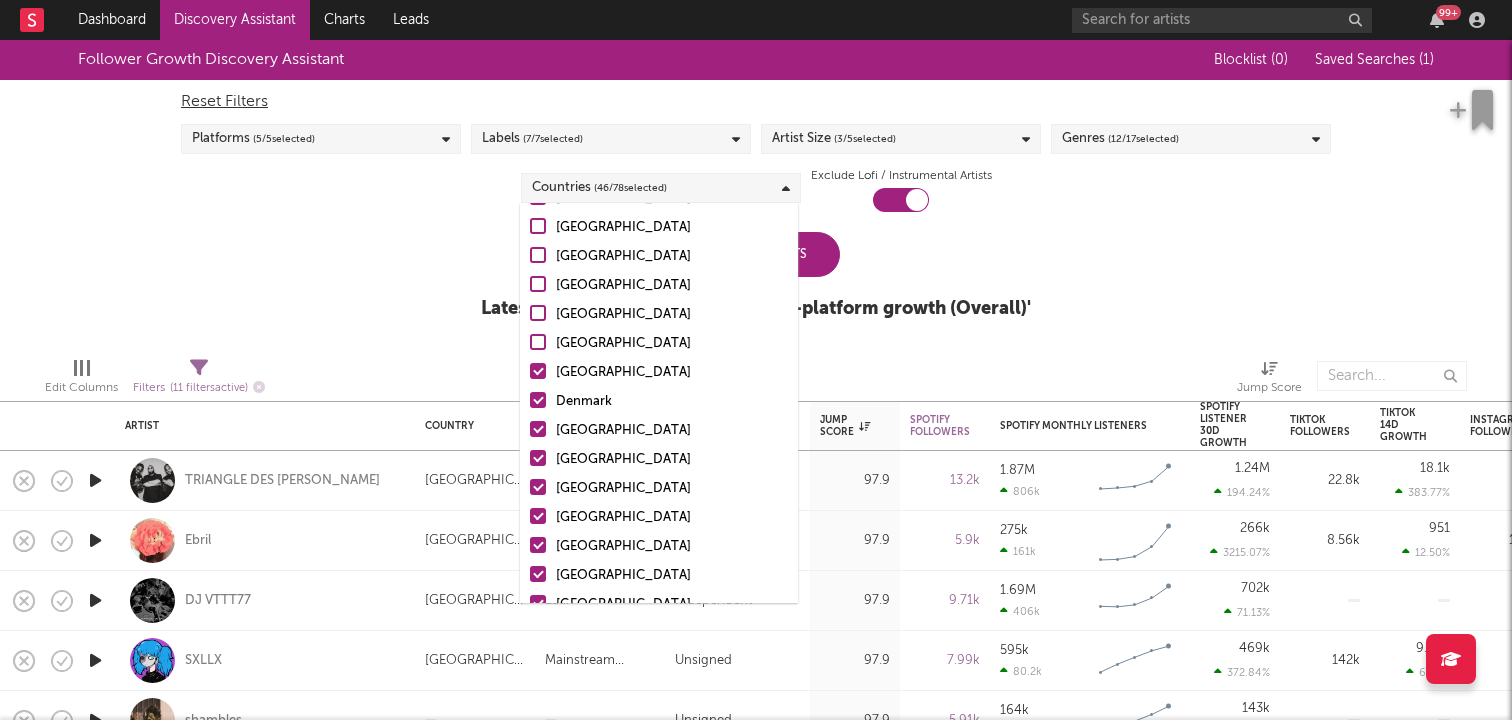 click at bounding box center (538, 371) 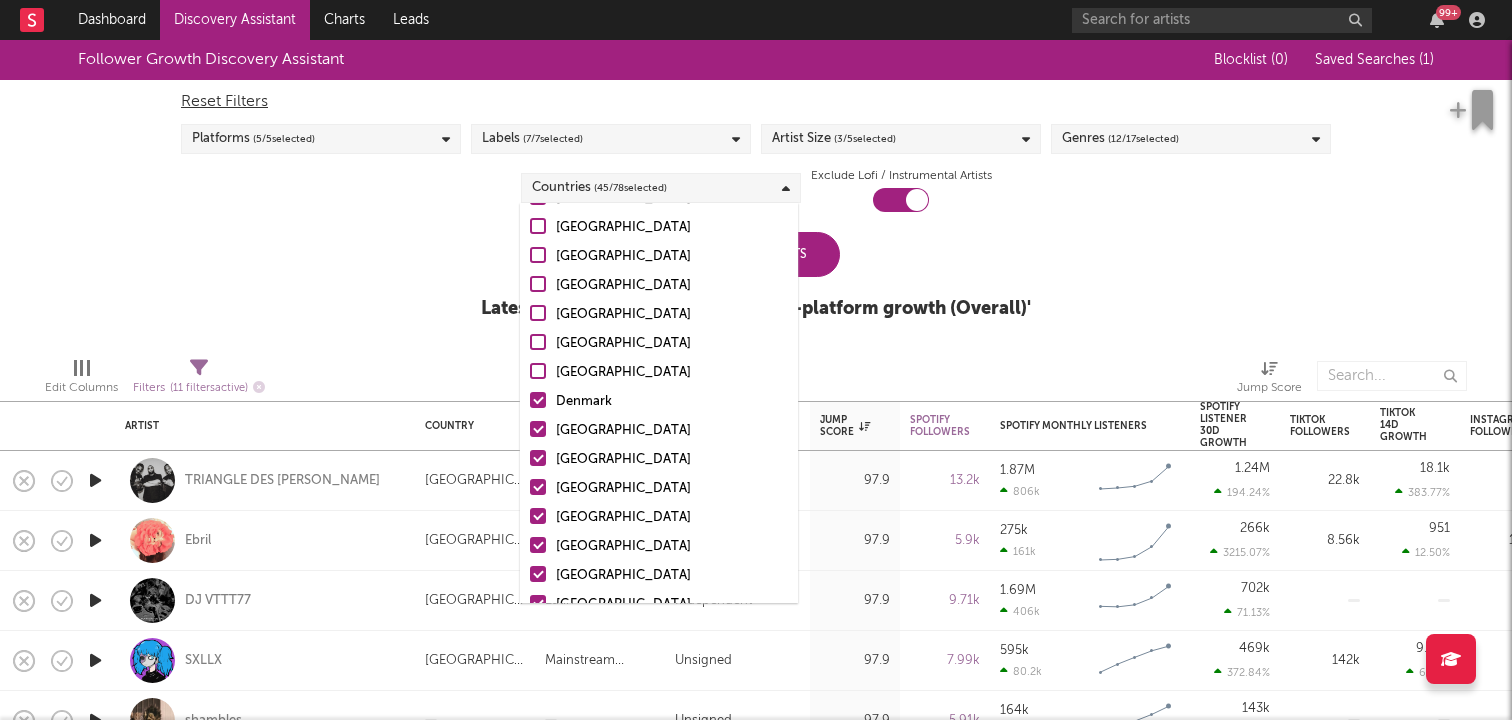 click at bounding box center [538, 400] 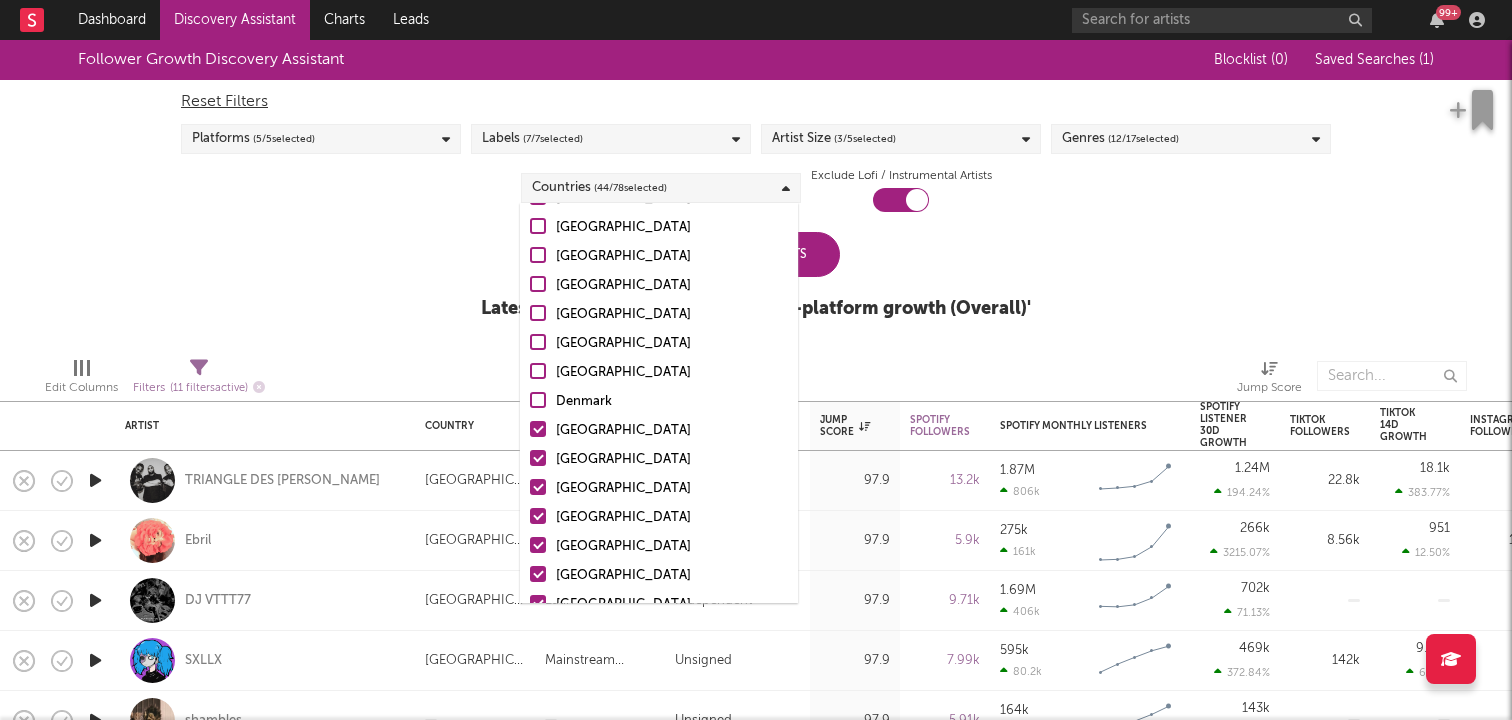 click at bounding box center [538, 429] 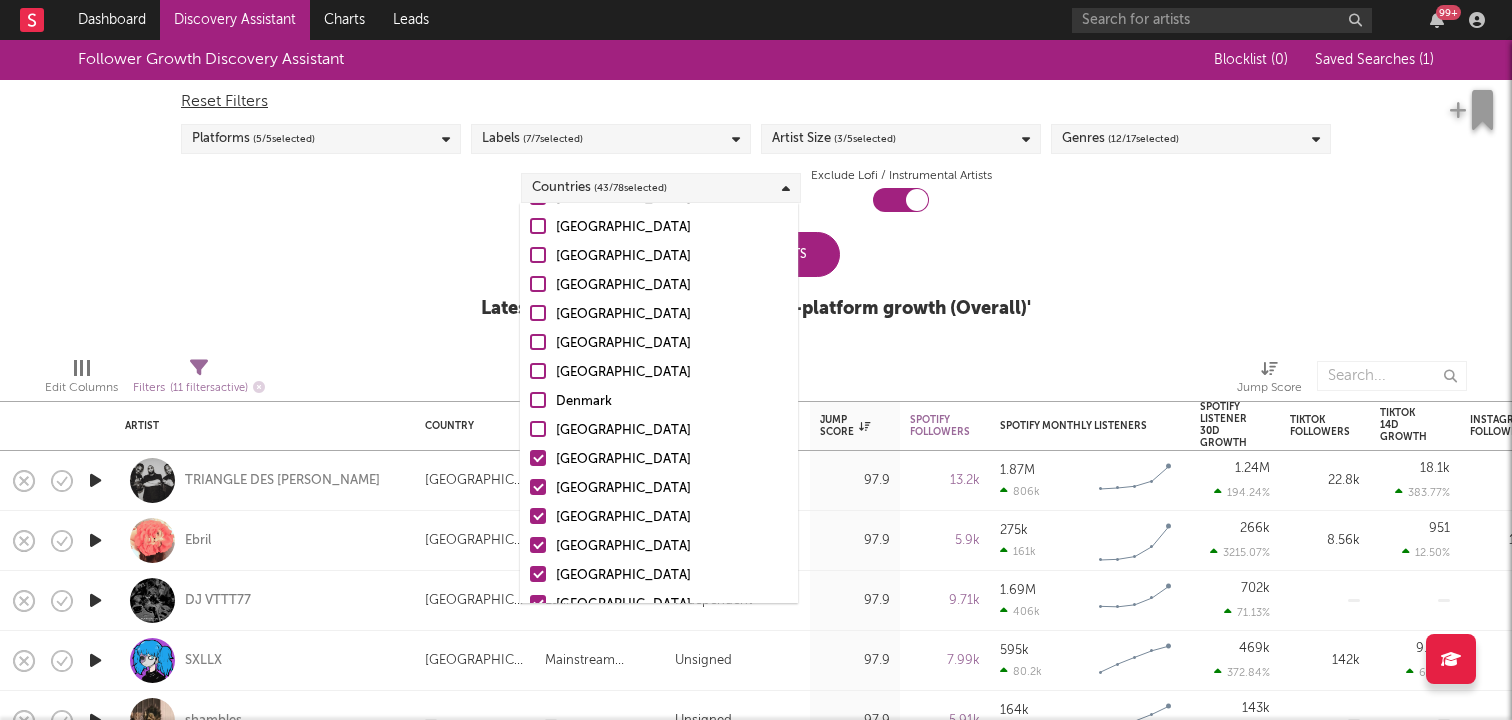 click at bounding box center (538, 458) 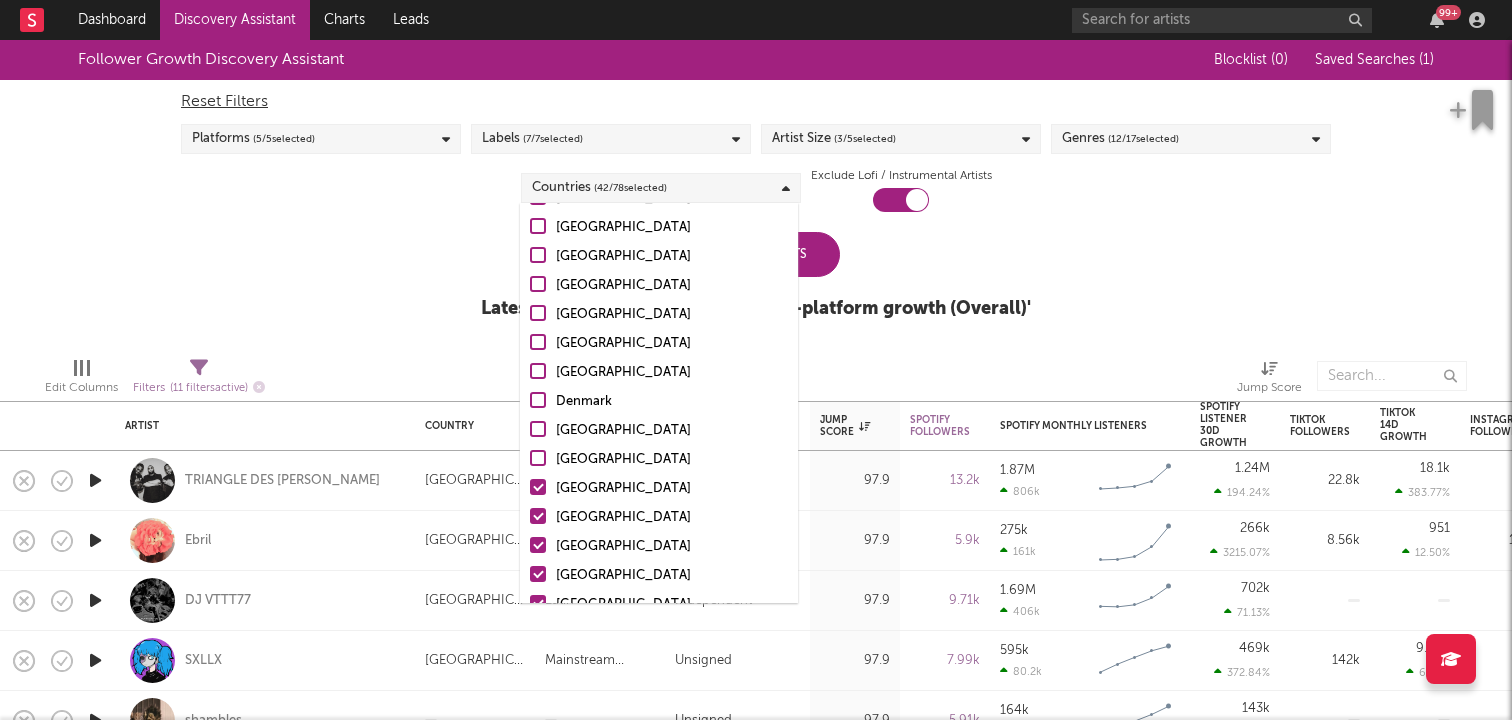 click at bounding box center (538, 487) 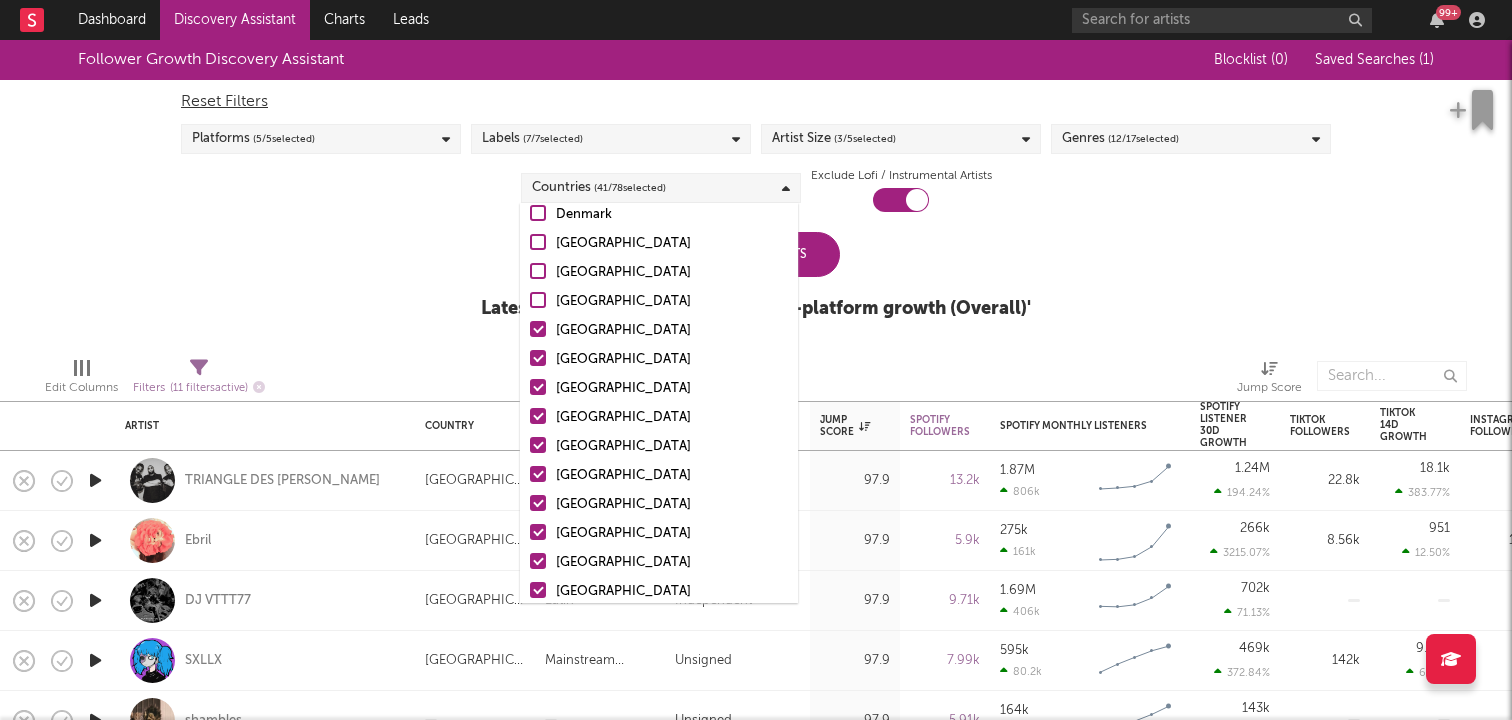 scroll, scrollTop: 809, scrollLeft: 0, axis: vertical 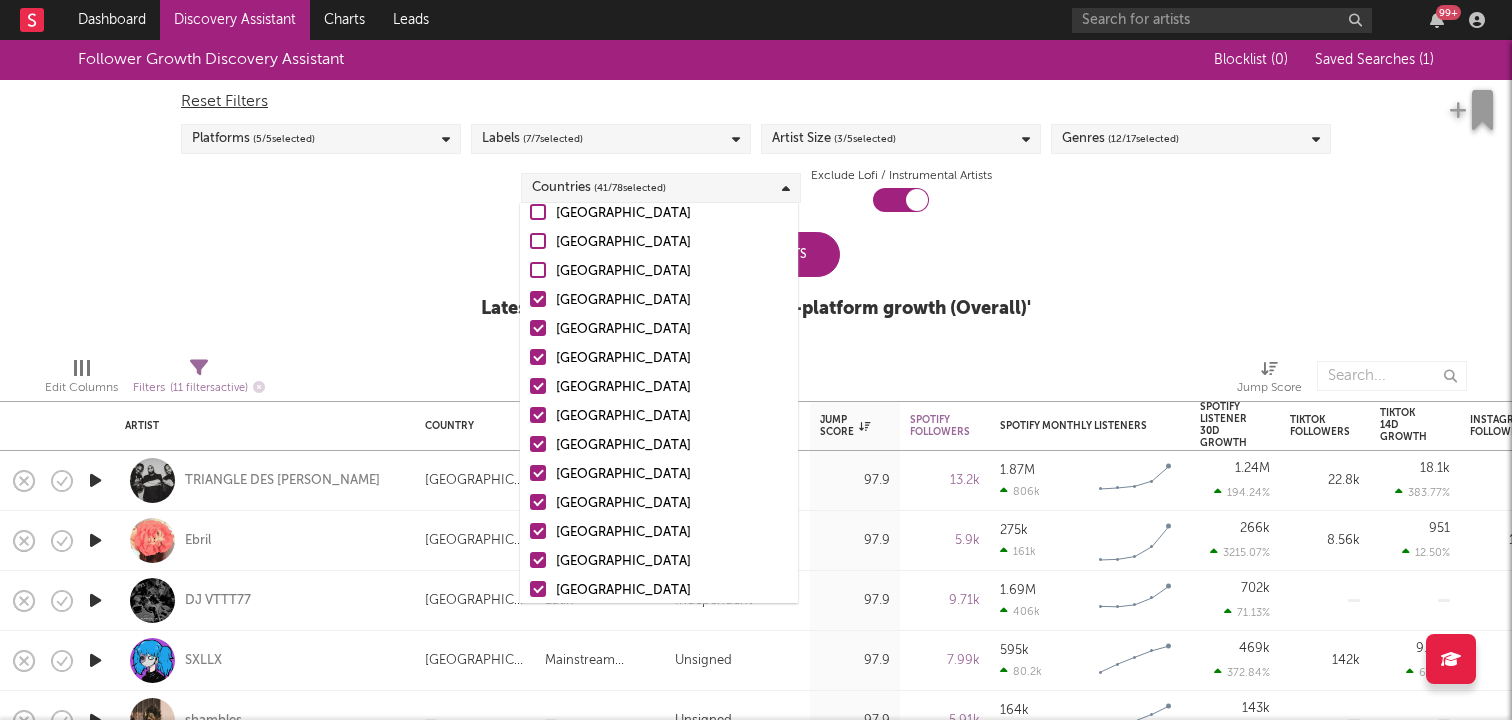 click at bounding box center [538, 299] 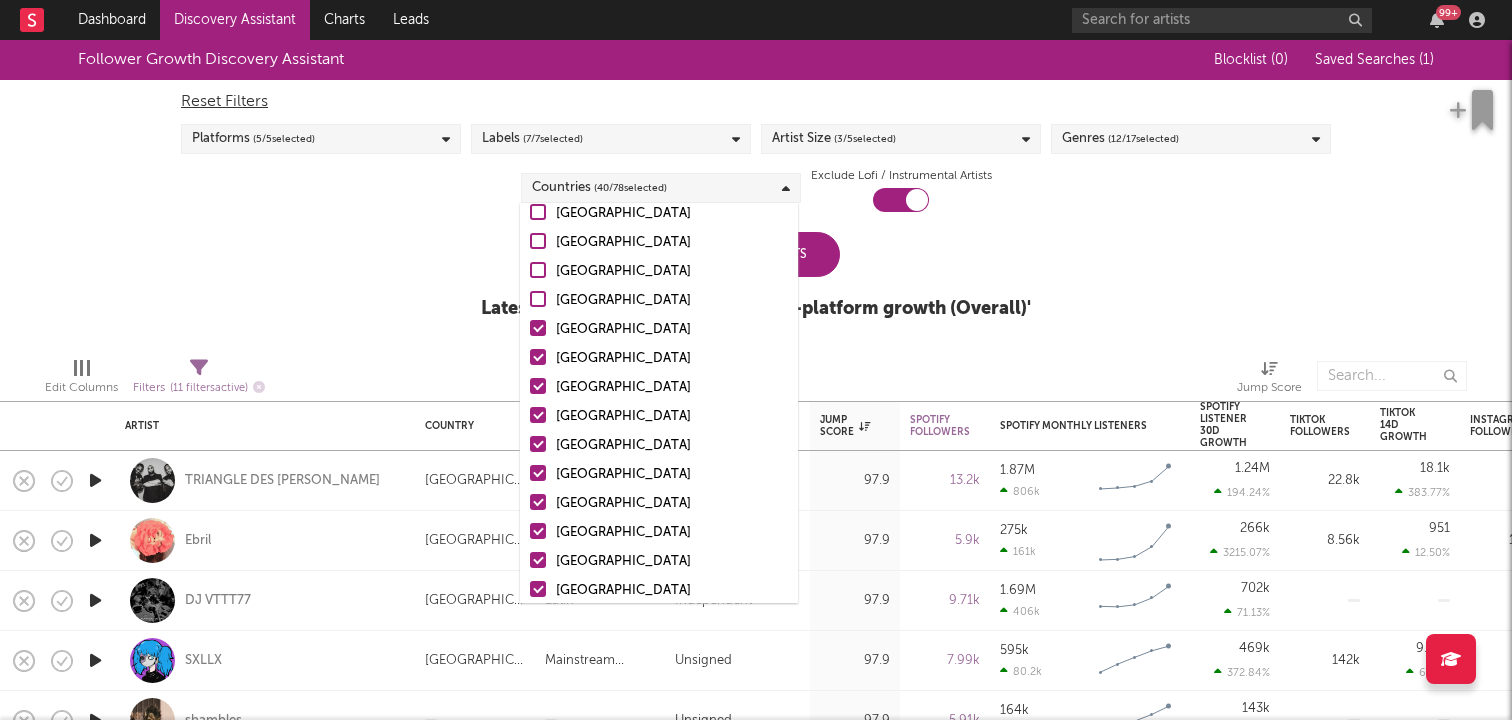 click at bounding box center [538, 328] 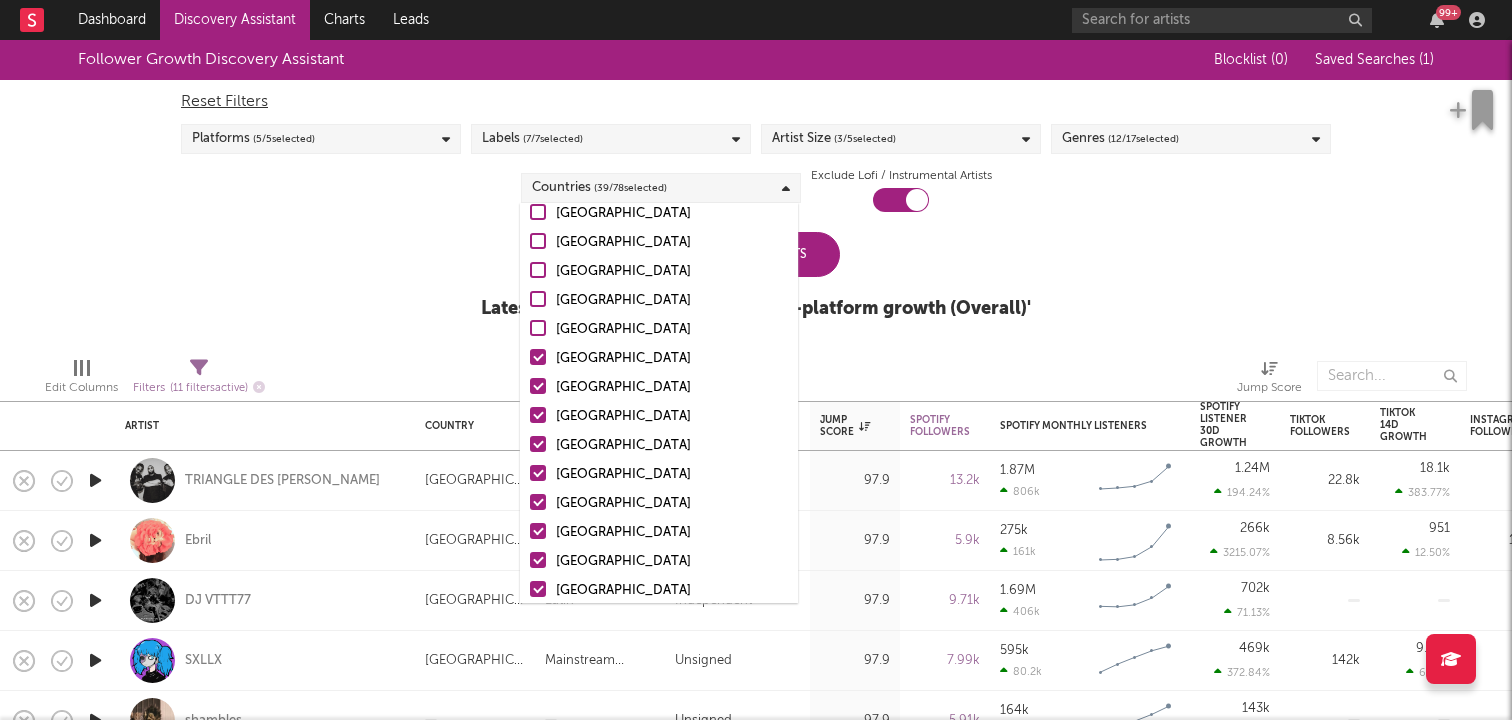 click at bounding box center [538, 357] 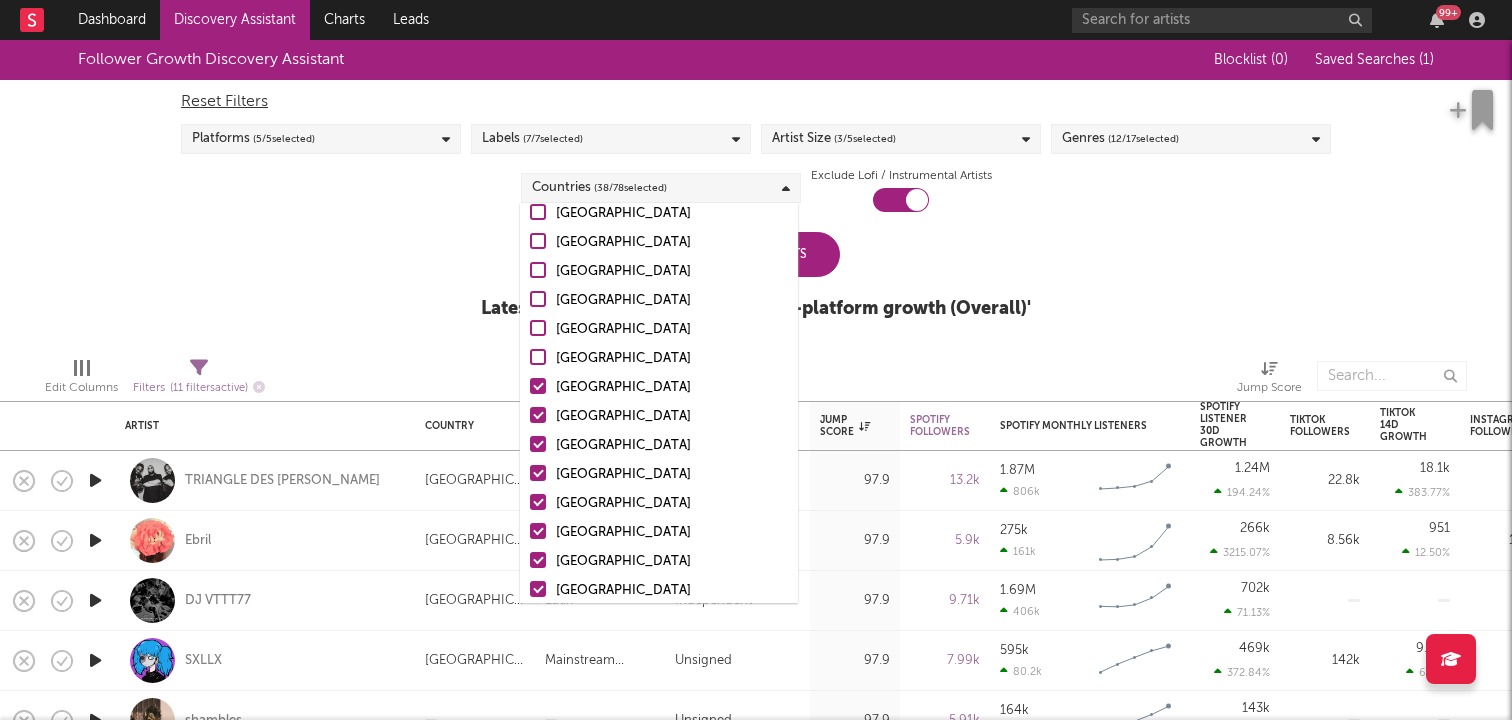 click at bounding box center (538, 386) 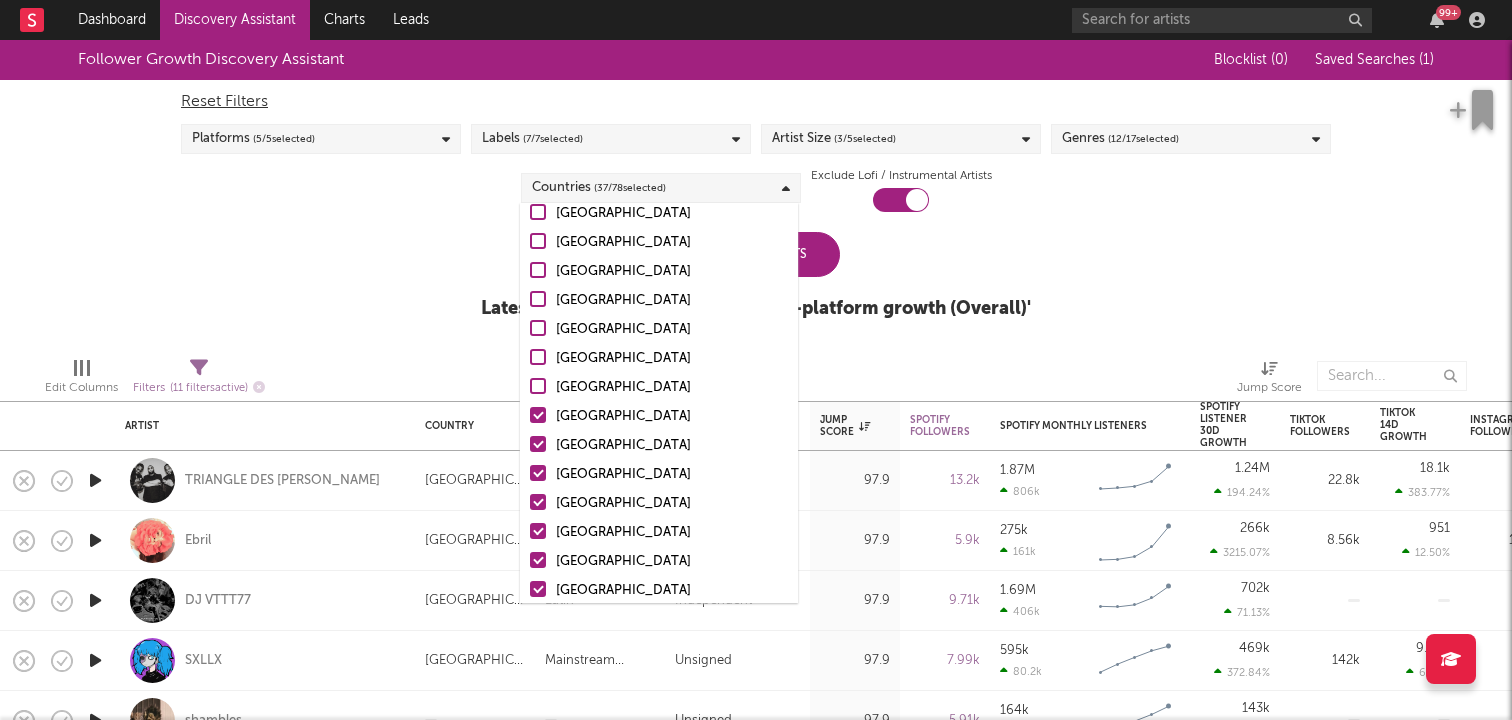 click at bounding box center (538, 444) 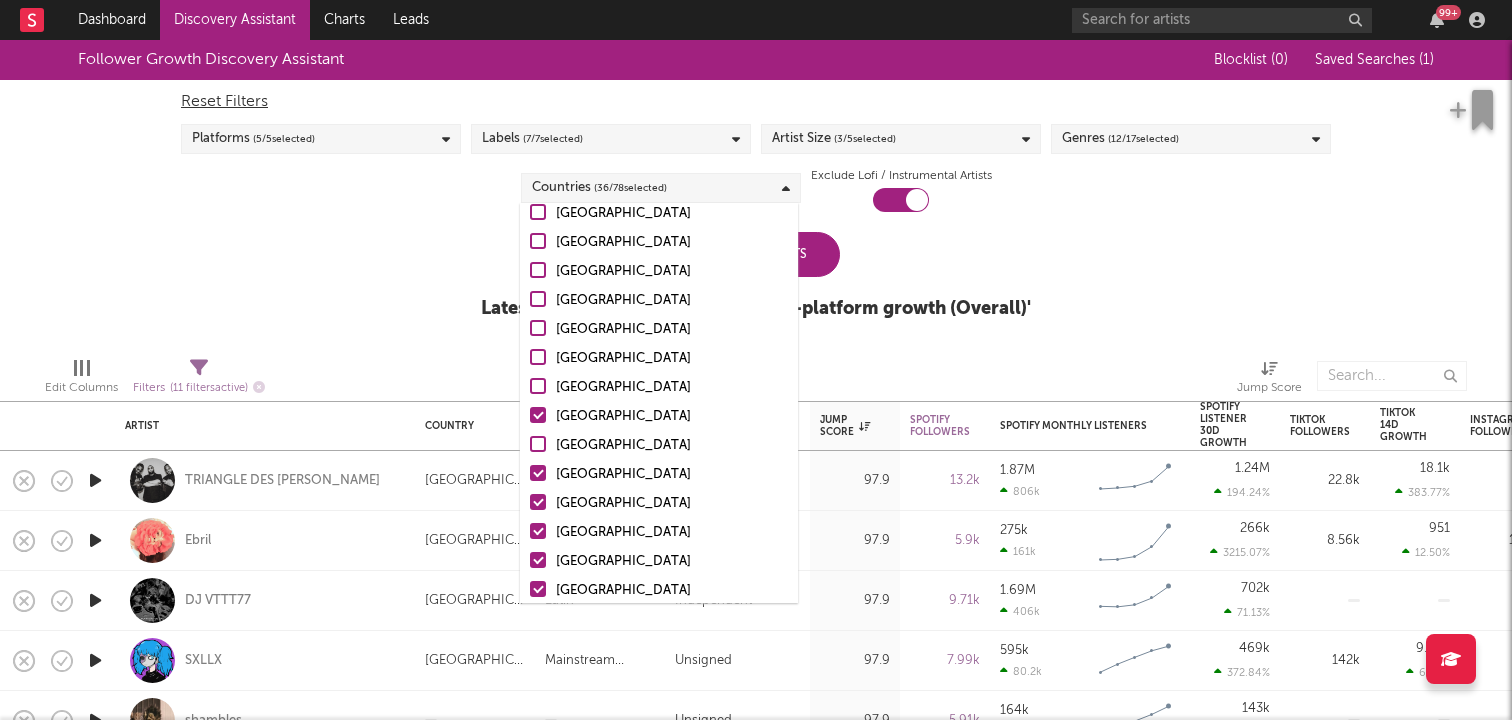 click at bounding box center [538, 473] 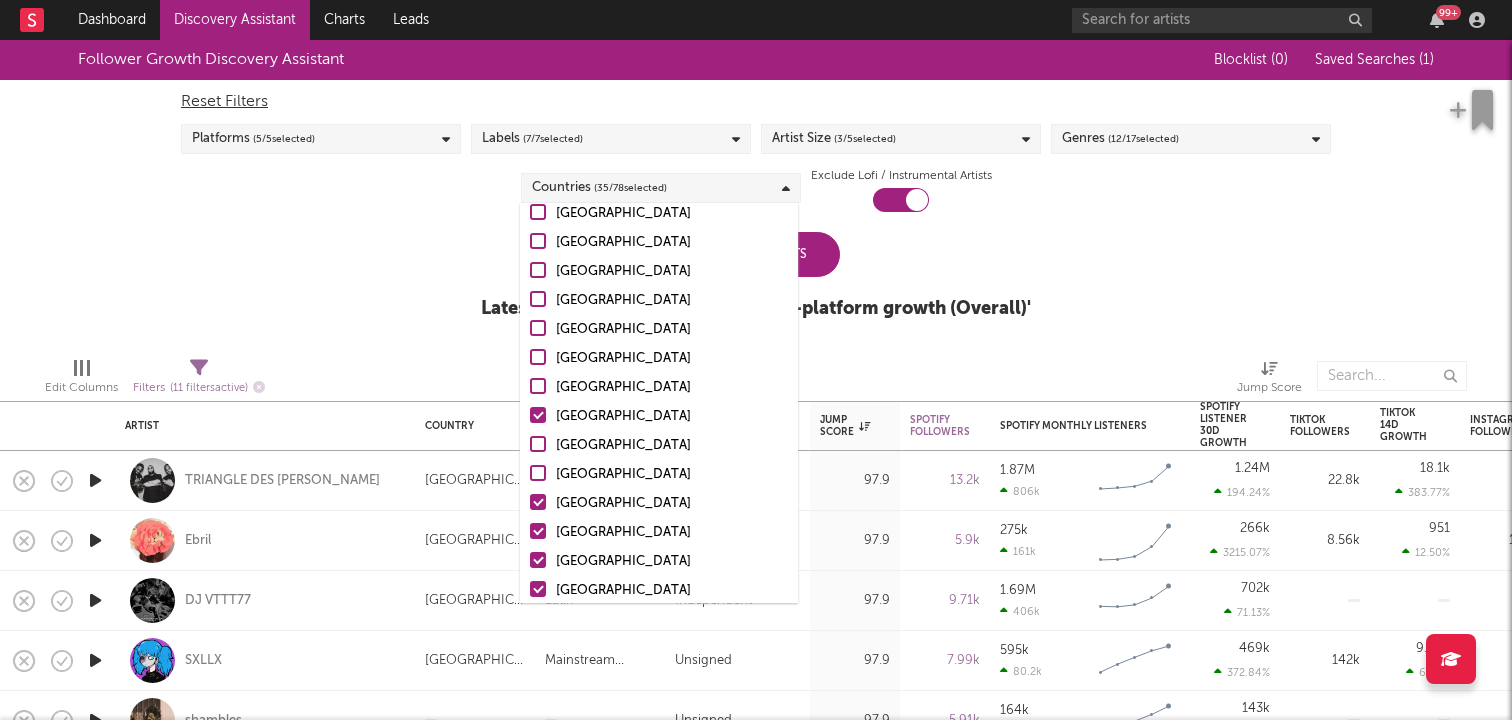 click at bounding box center (538, 502) 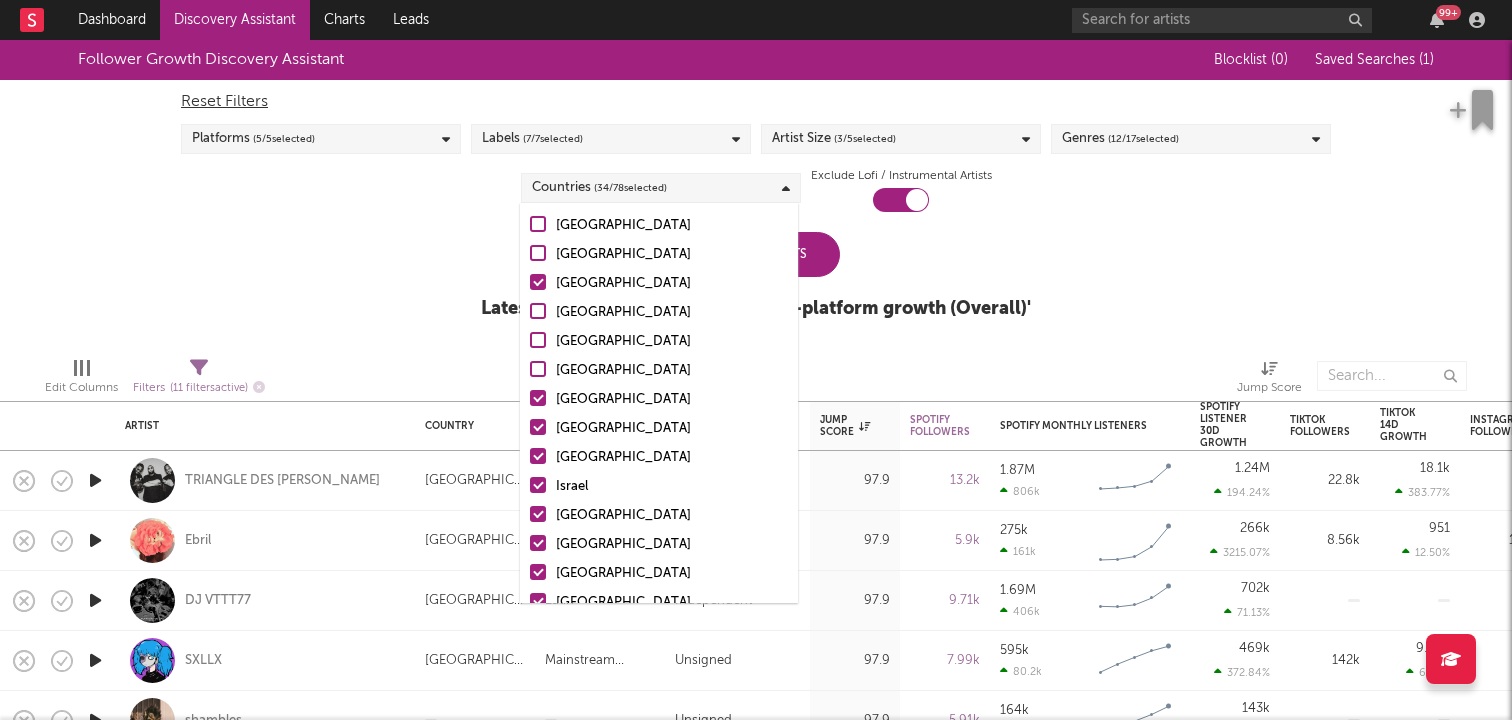 scroll, scrollTop: 947, scrollLeft: 0, axis: vertical 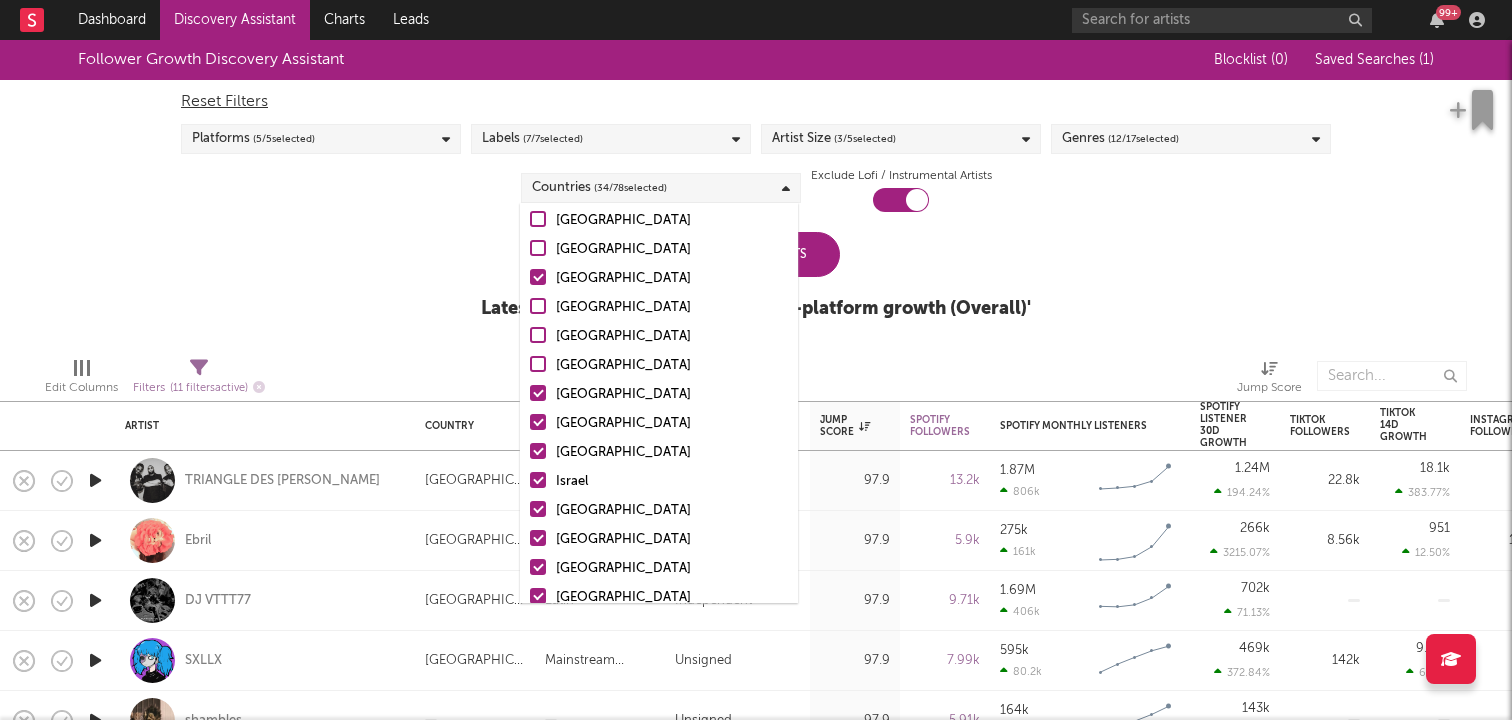 click at bounding box center [538, 393] 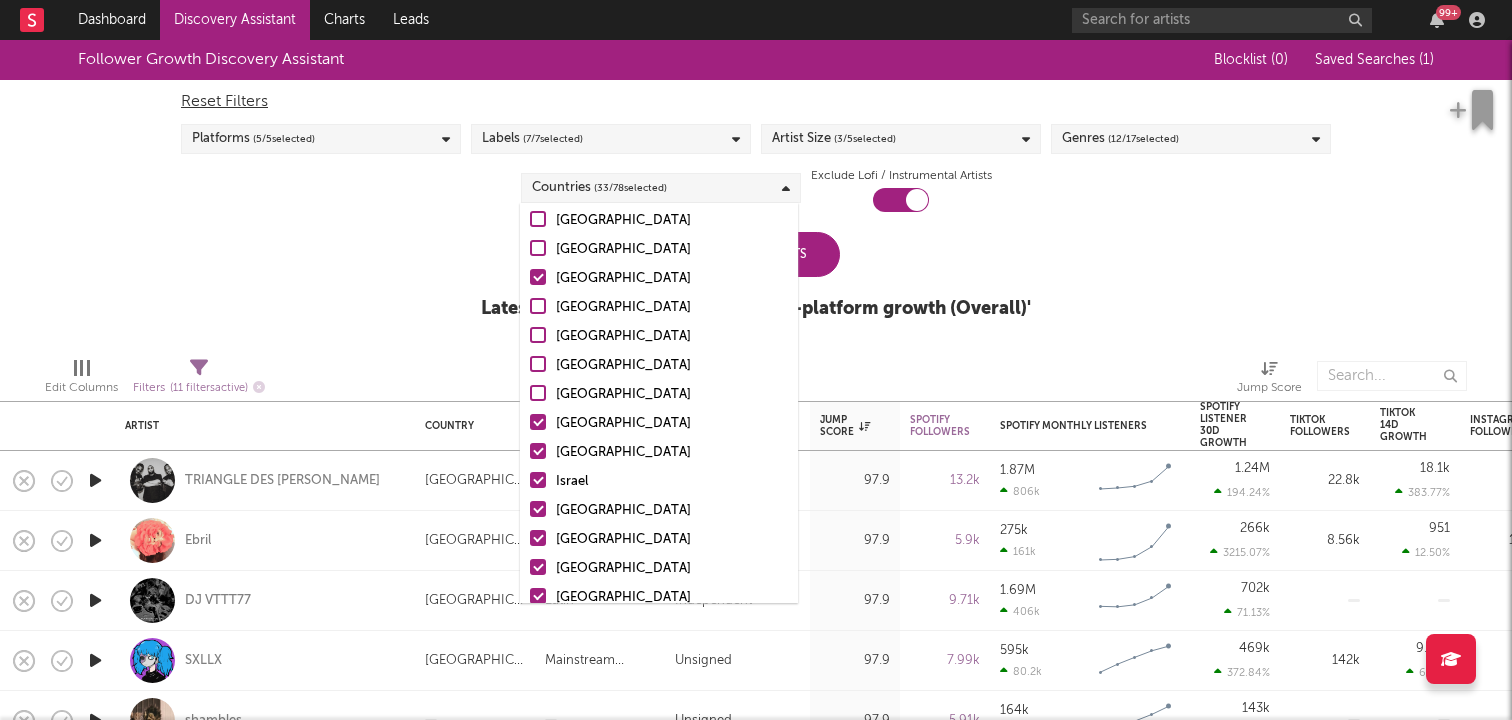 click at bounding box center (538, 422) 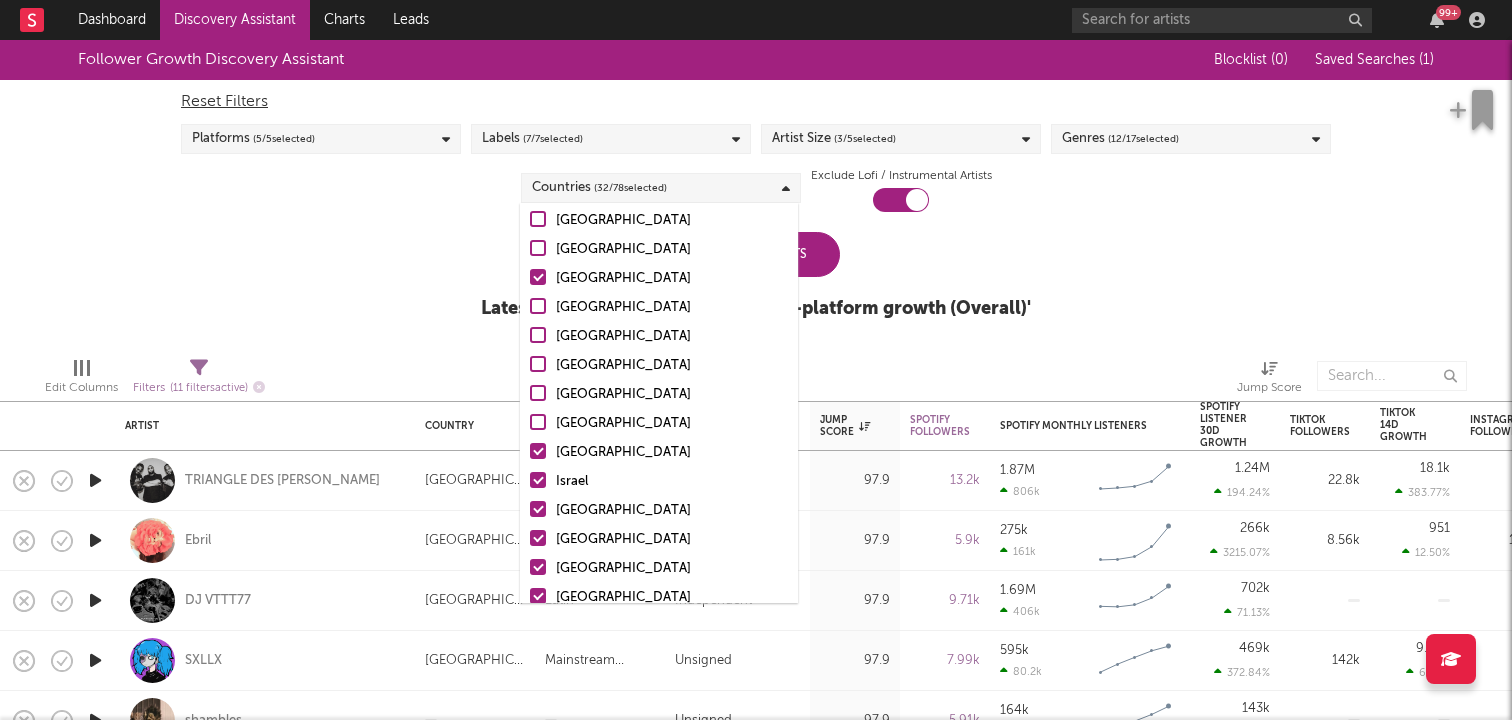 click at bounding box center [538, 451] 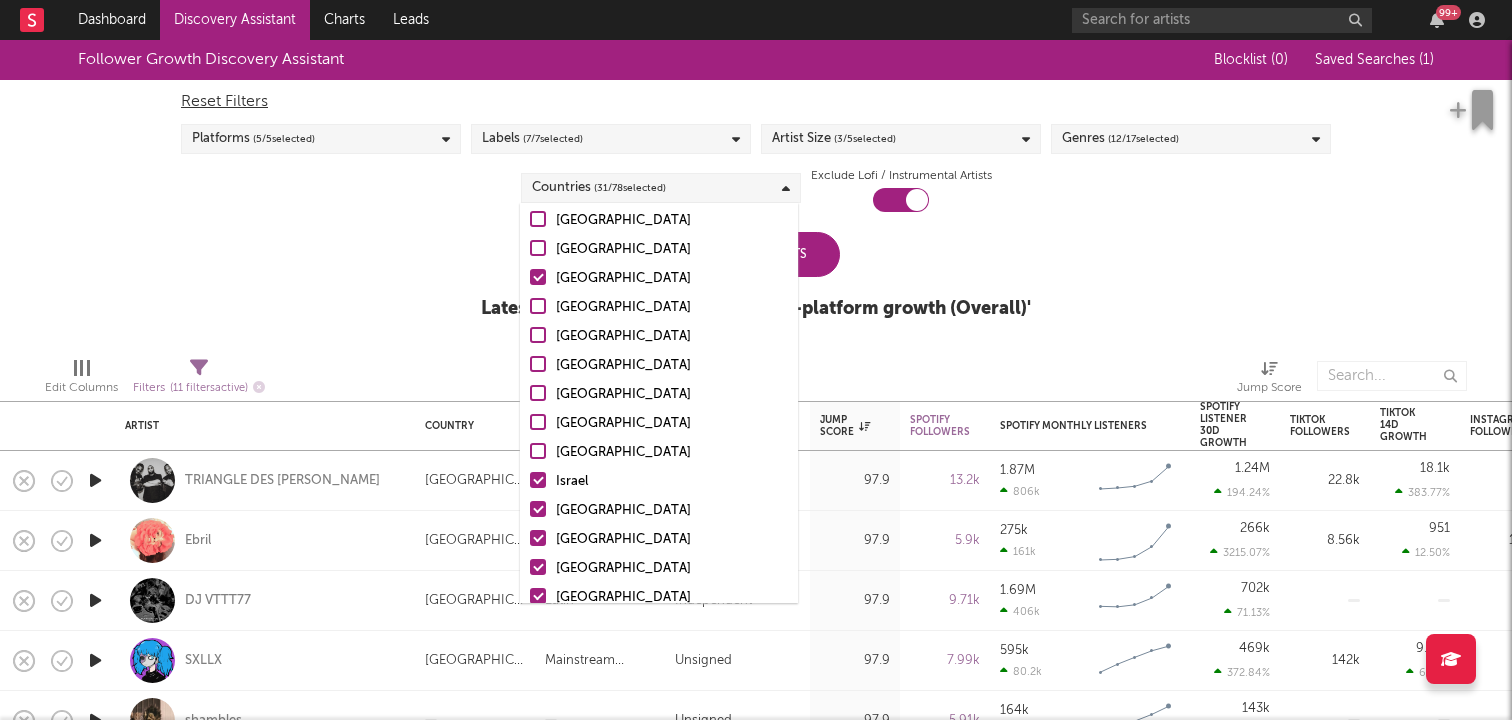 click at bounding box center [538, 480] 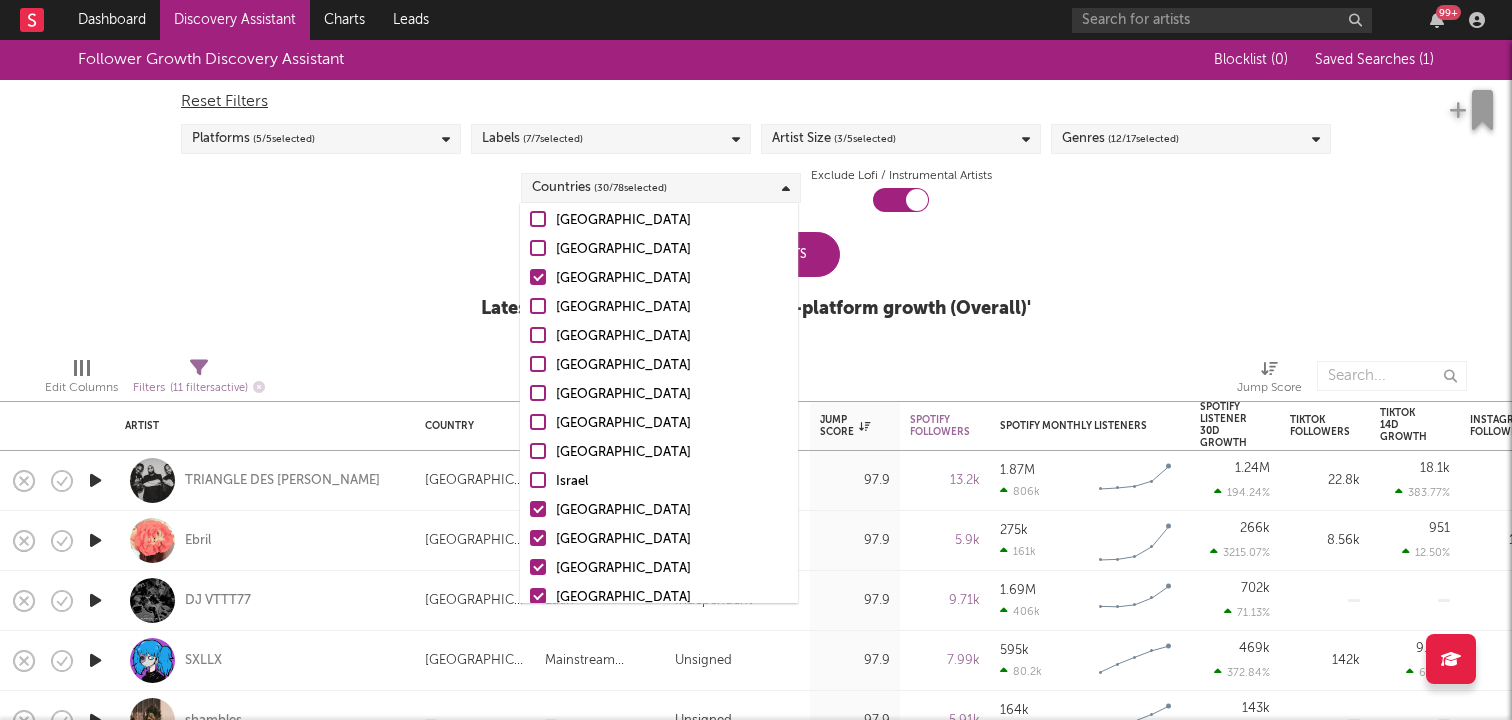 click at bounding box center (538, 509) 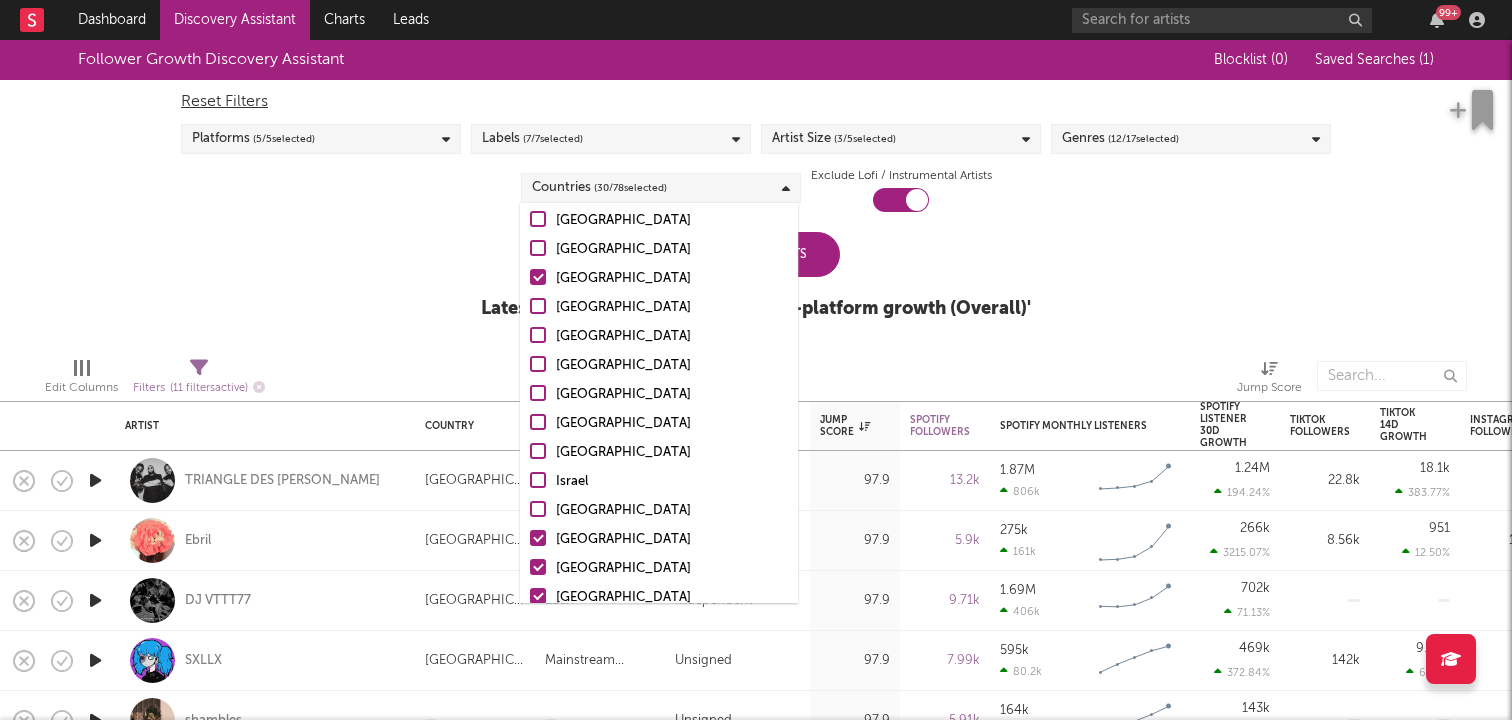 click at bounding box center [538, 509] 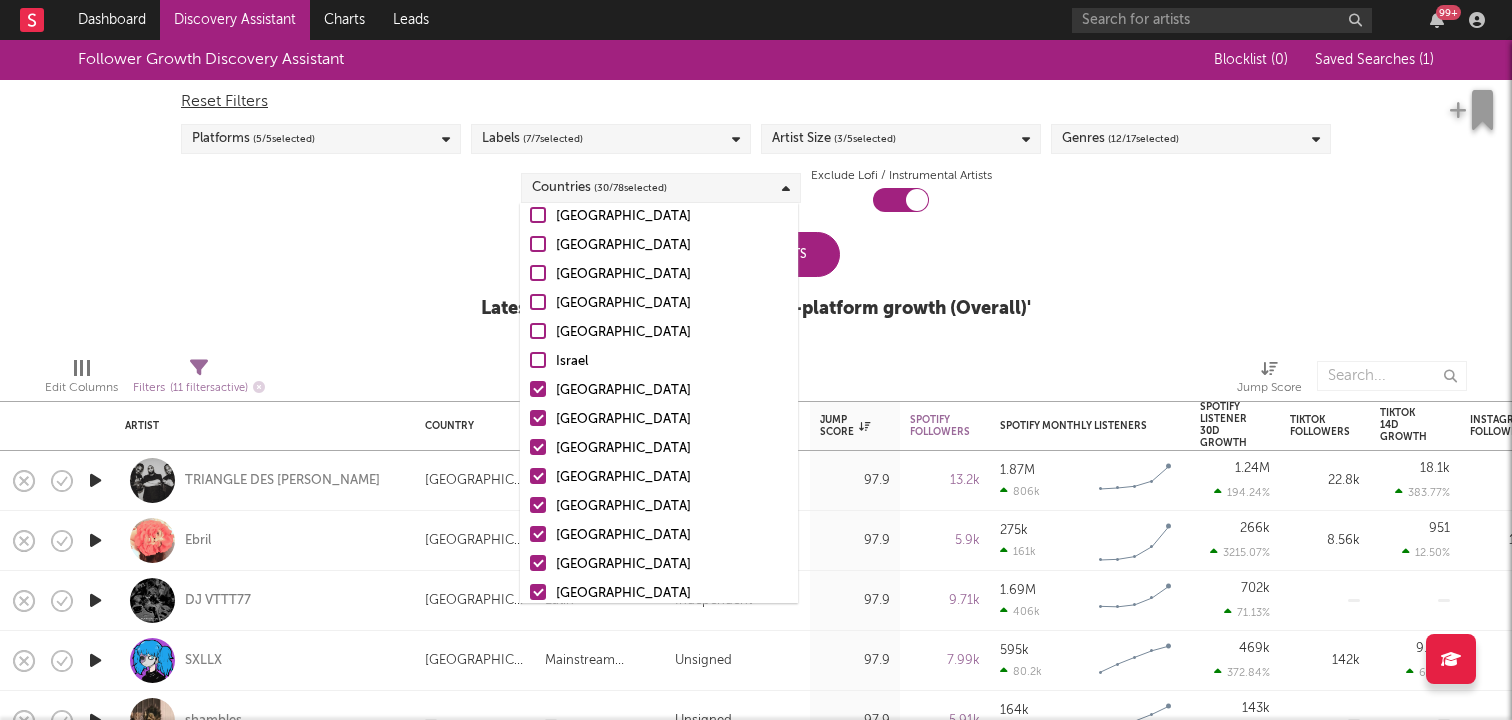 scroll, scrollTop: 1072, scrollLeft: 0, axis: vertical 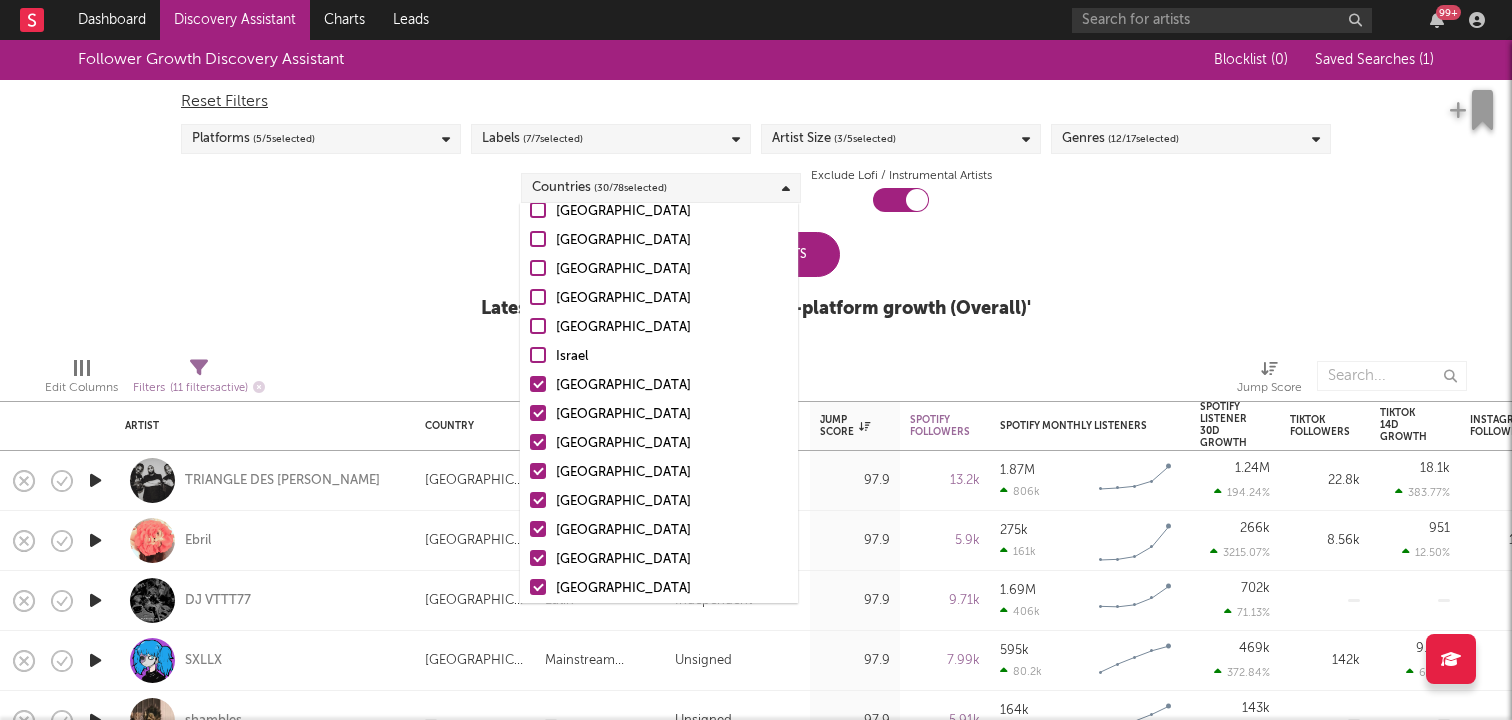click at bounding box center [538, 384] 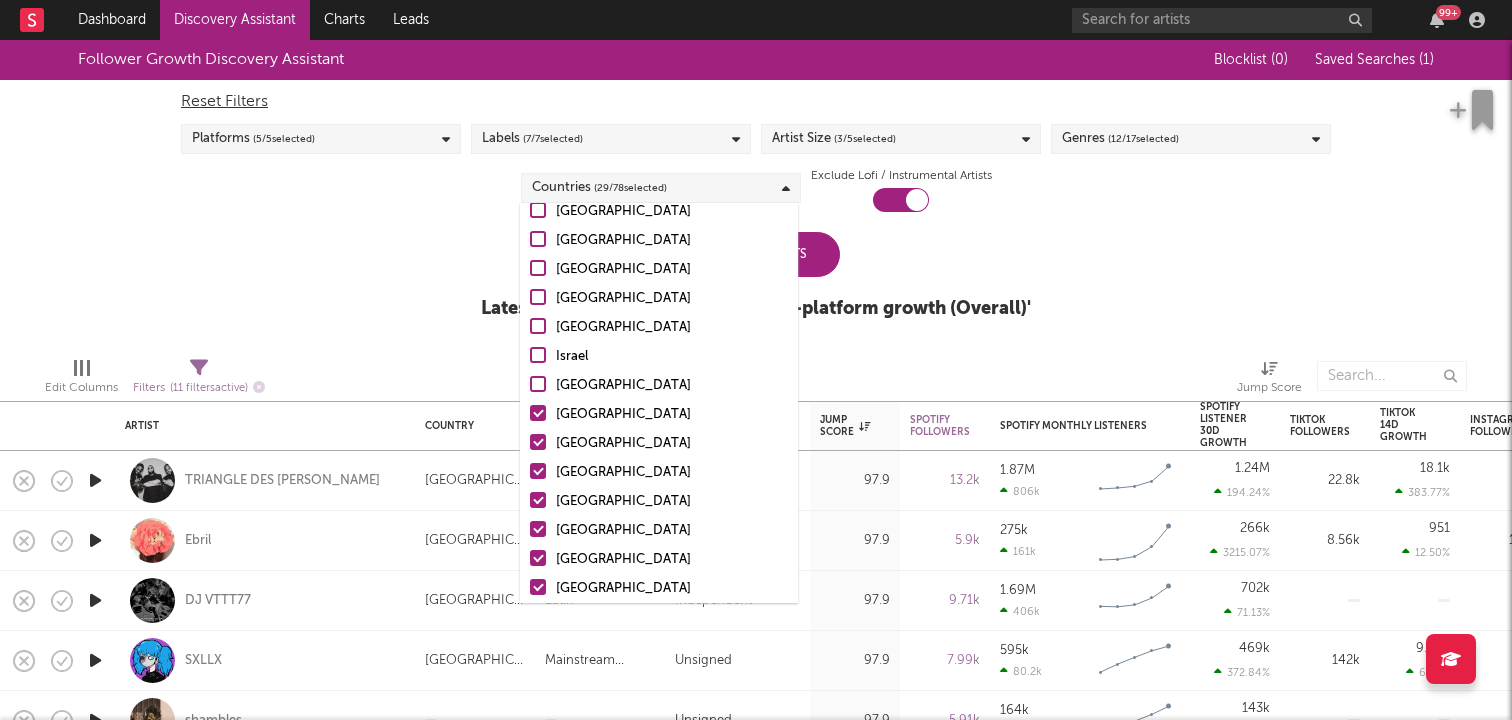 click at bounding box center [538, 413] 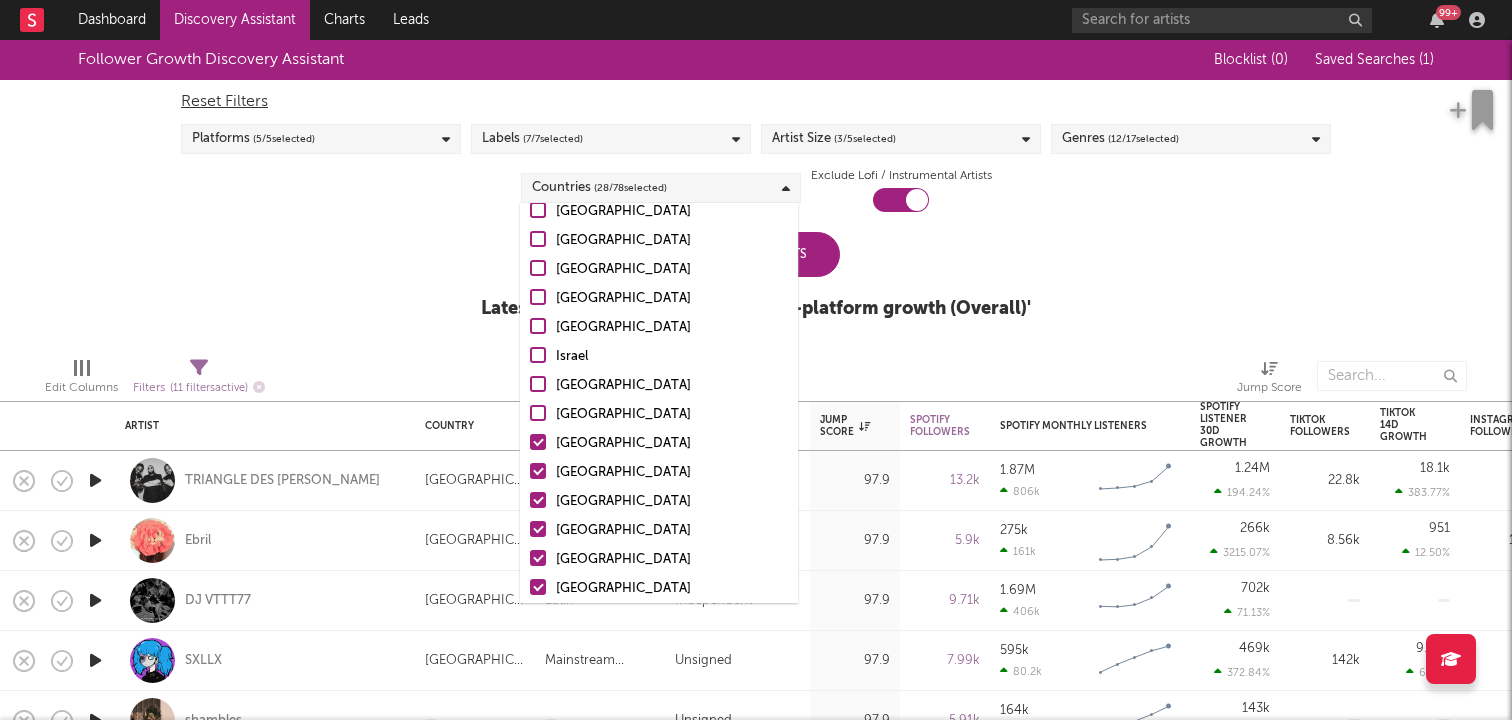 click at bounding box center [538, 442] 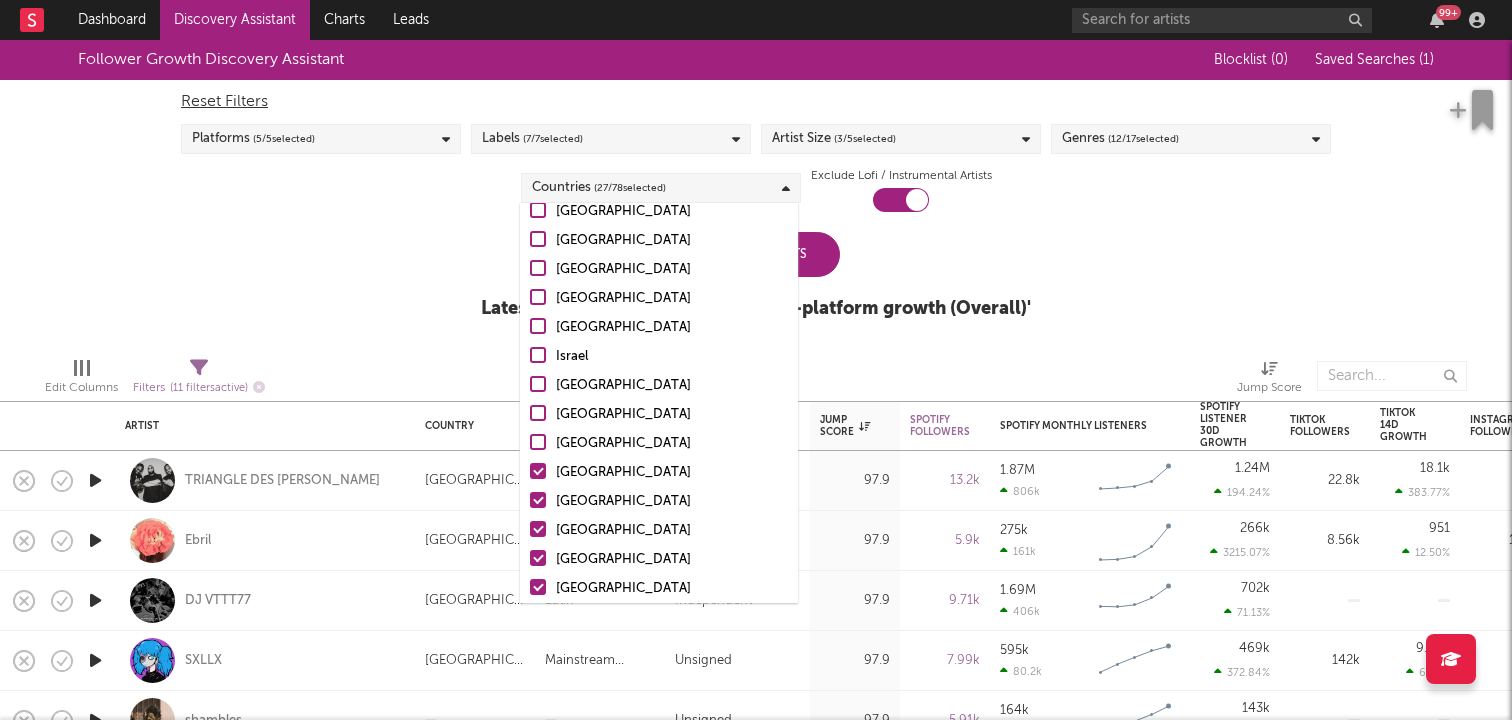 click at bounding box center [538, 500] 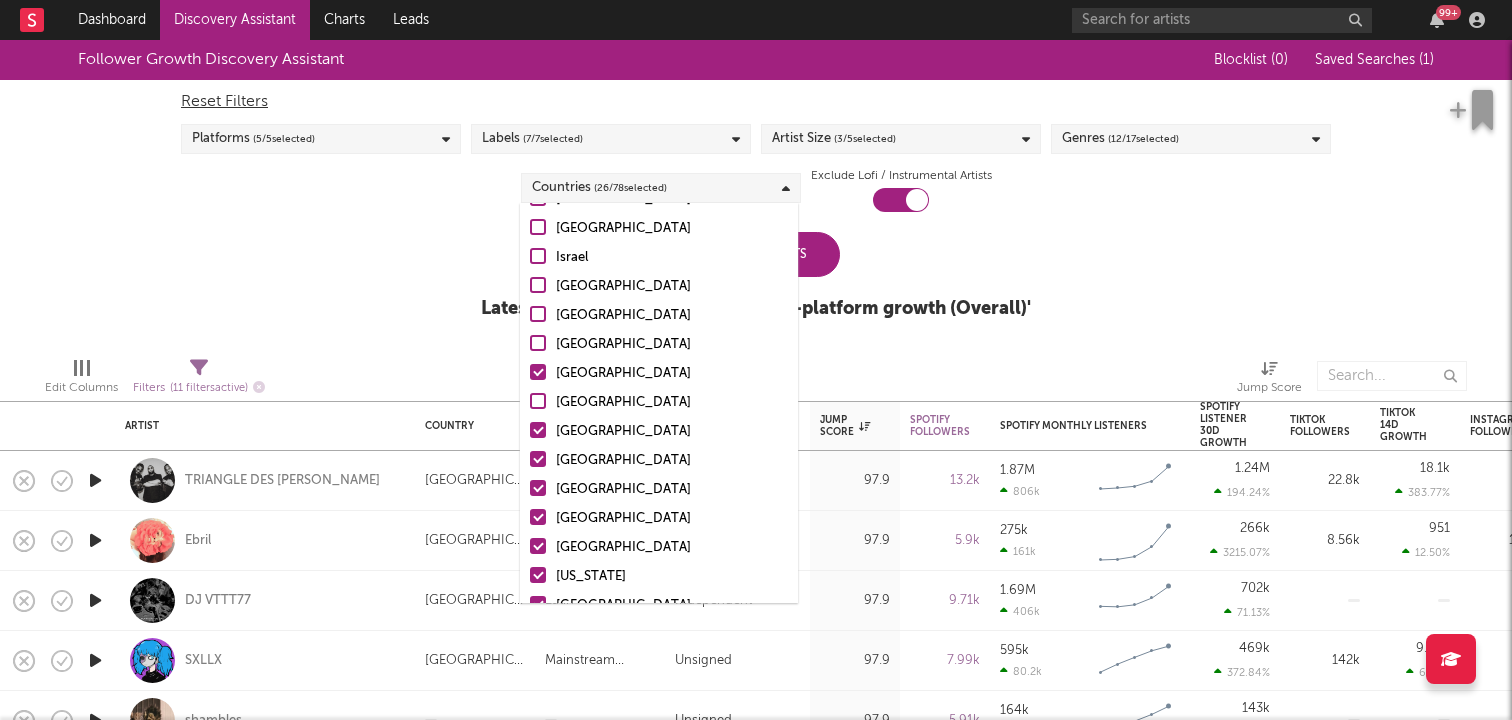 scroll, scrollTop: 1185, scrollLeft: 0, axis: vertical 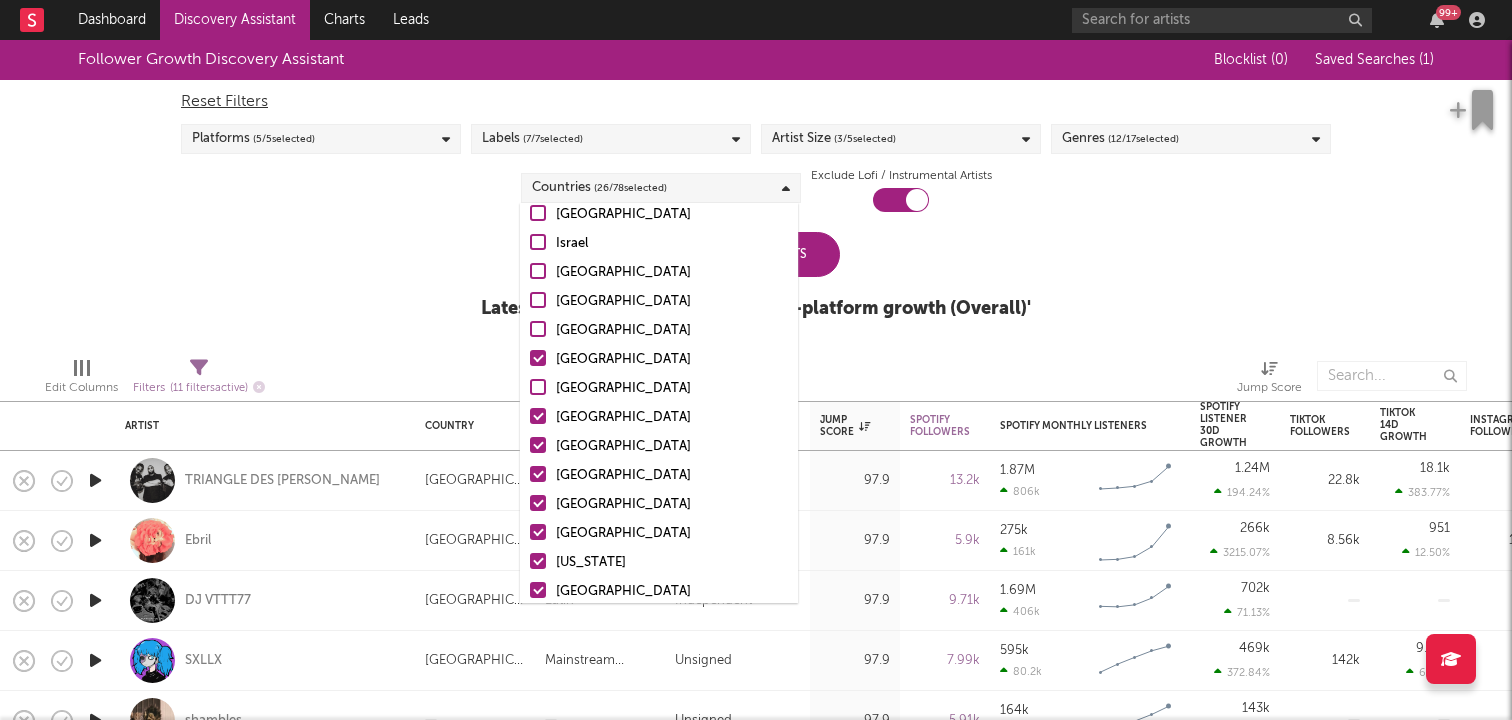 click at bounding box center (538, 416) 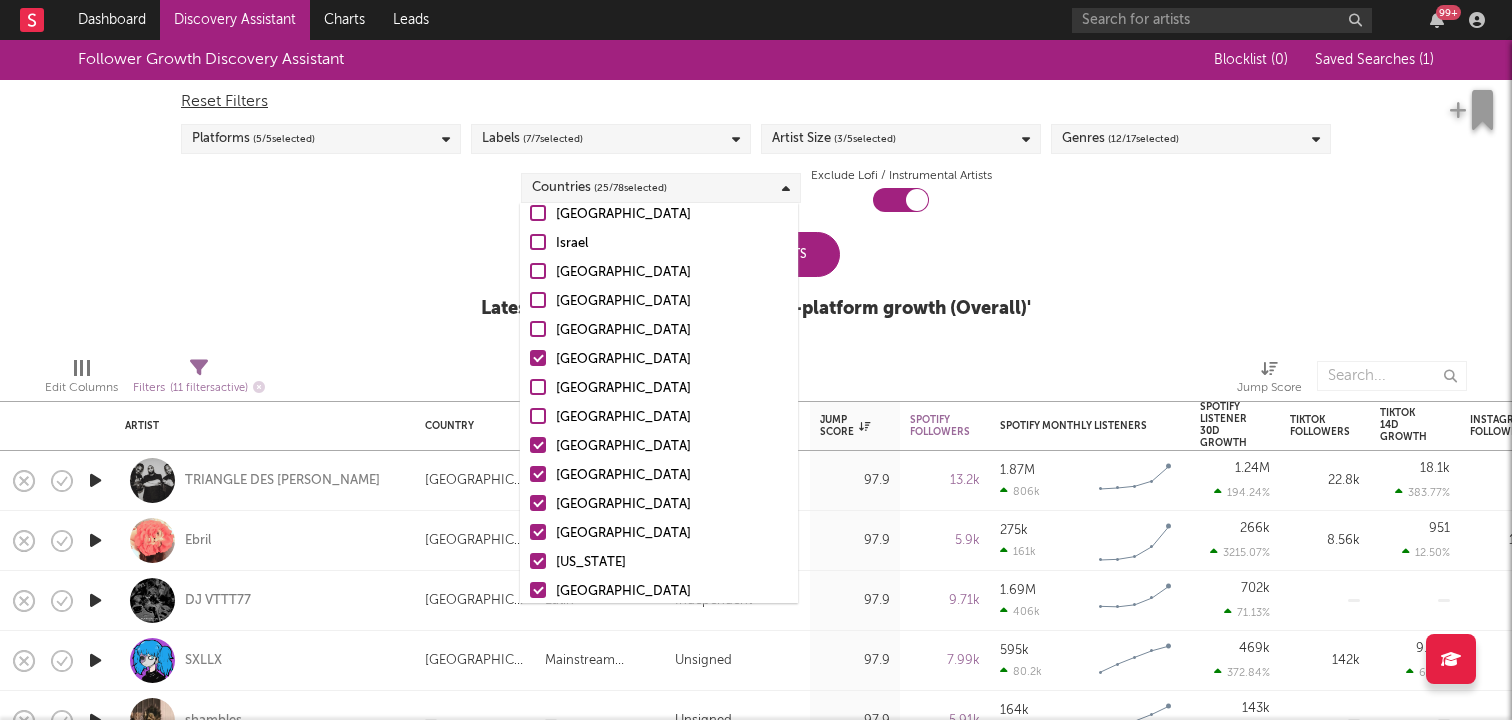 click at bounding box center [538, 445] 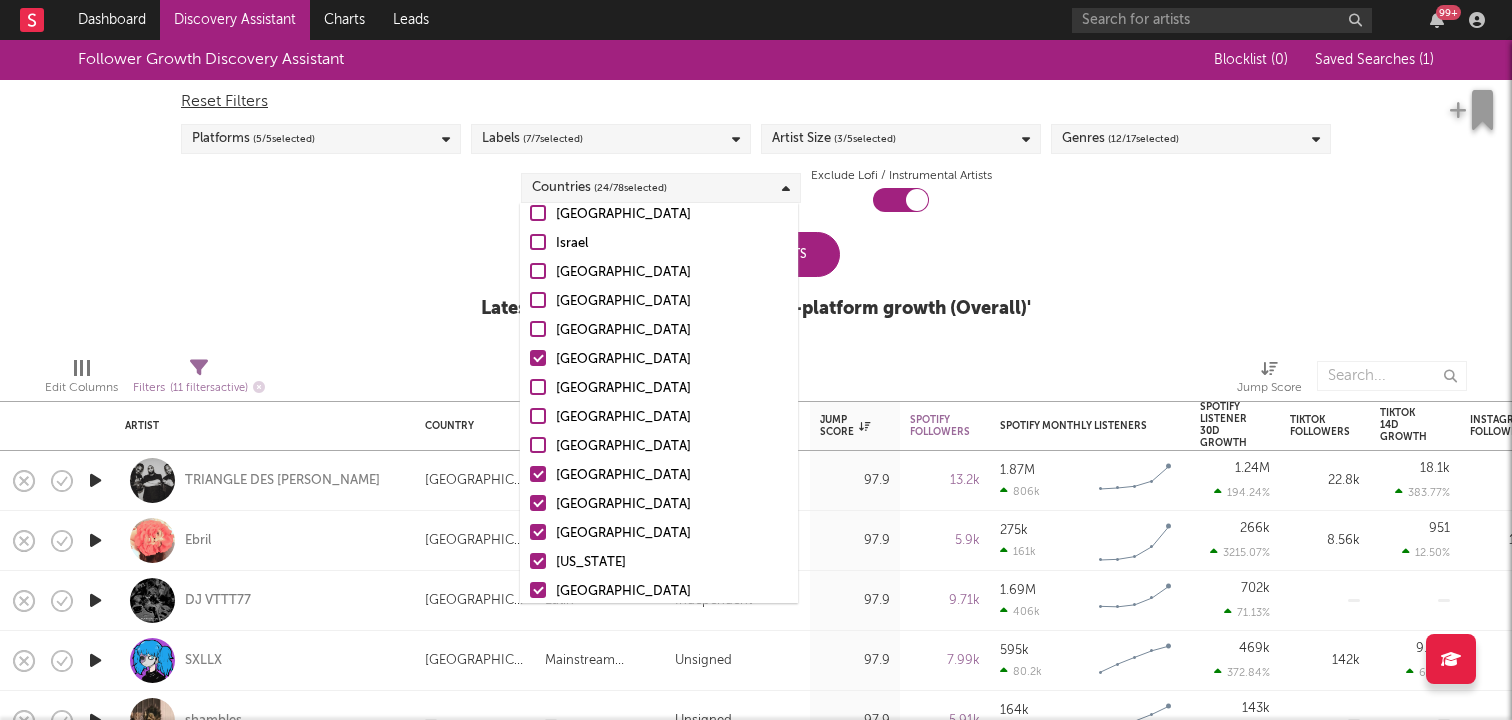 click at bounding box center (538, 474) 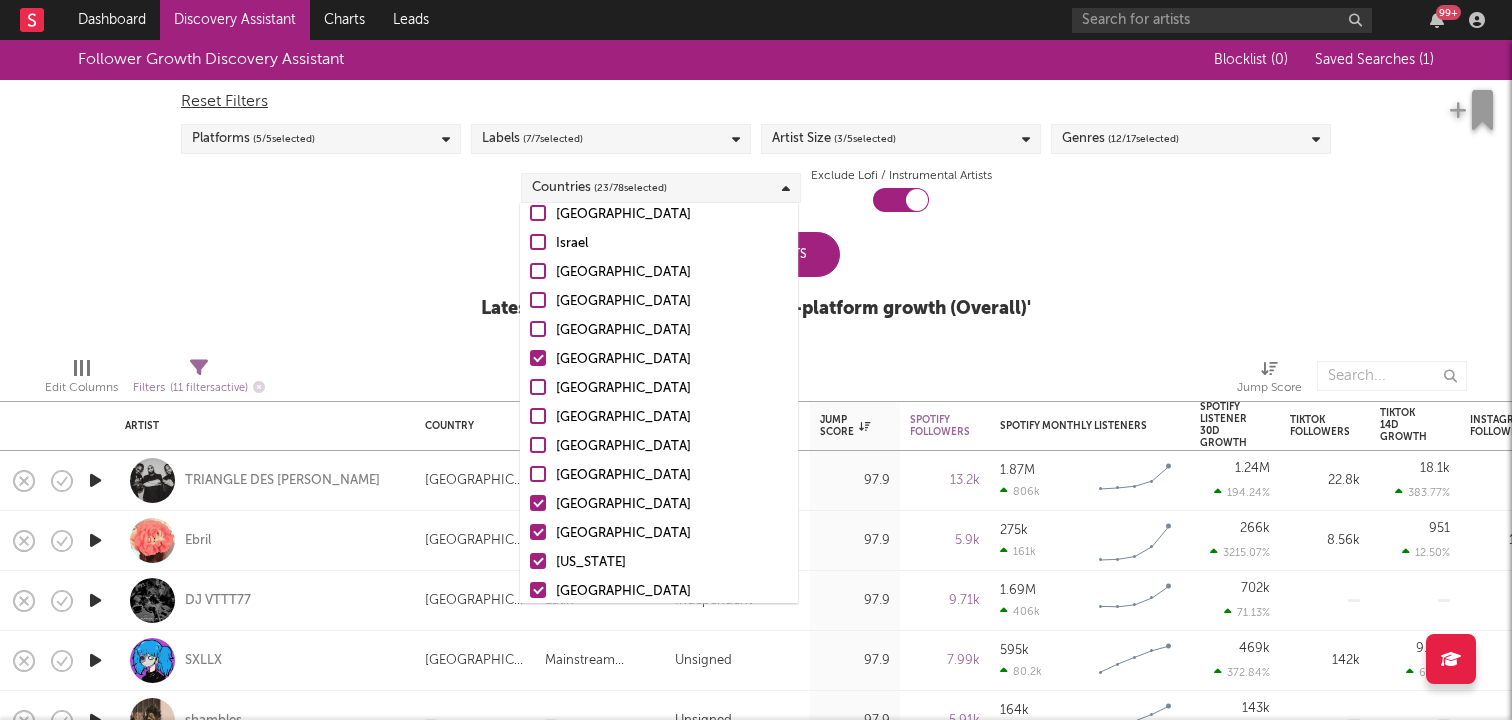 click at bounding box center [538, 503] 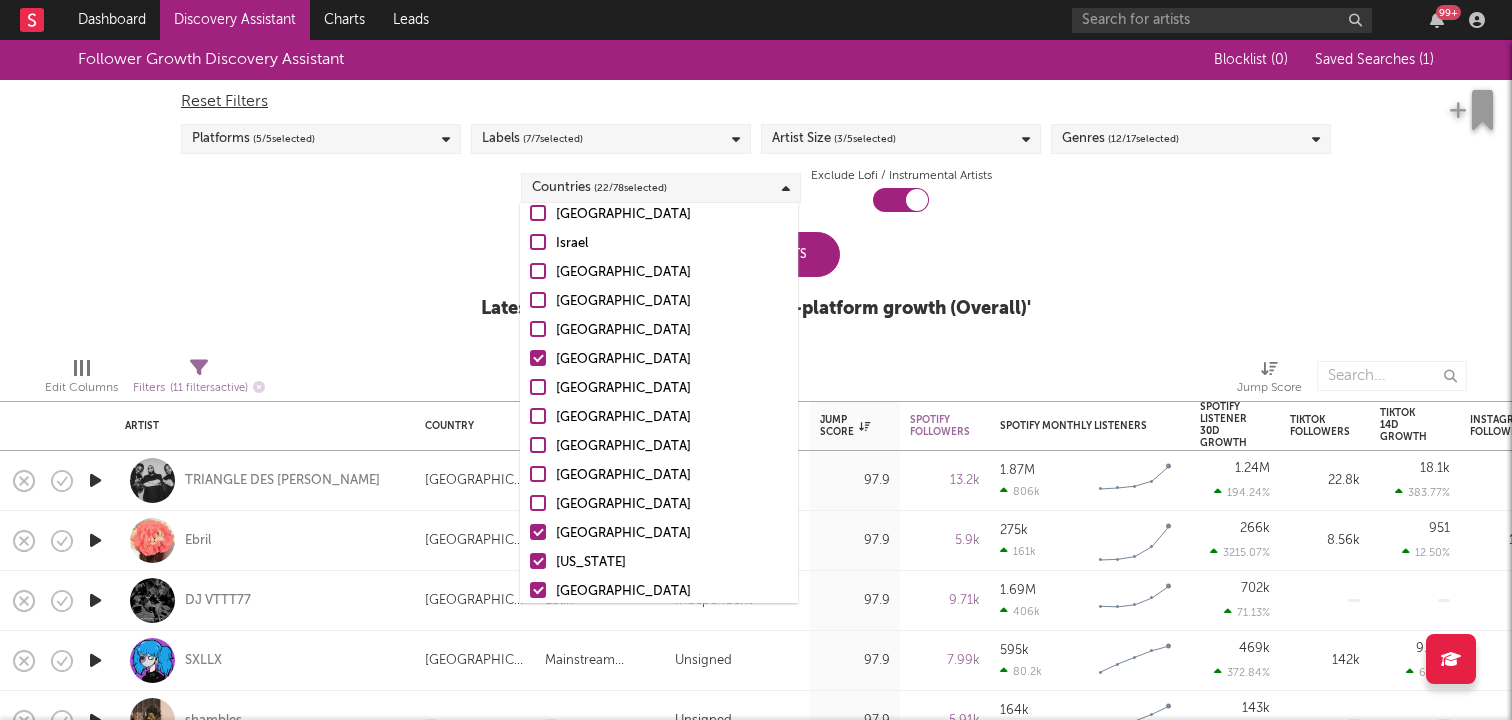 click at bounding box center [538, 474] 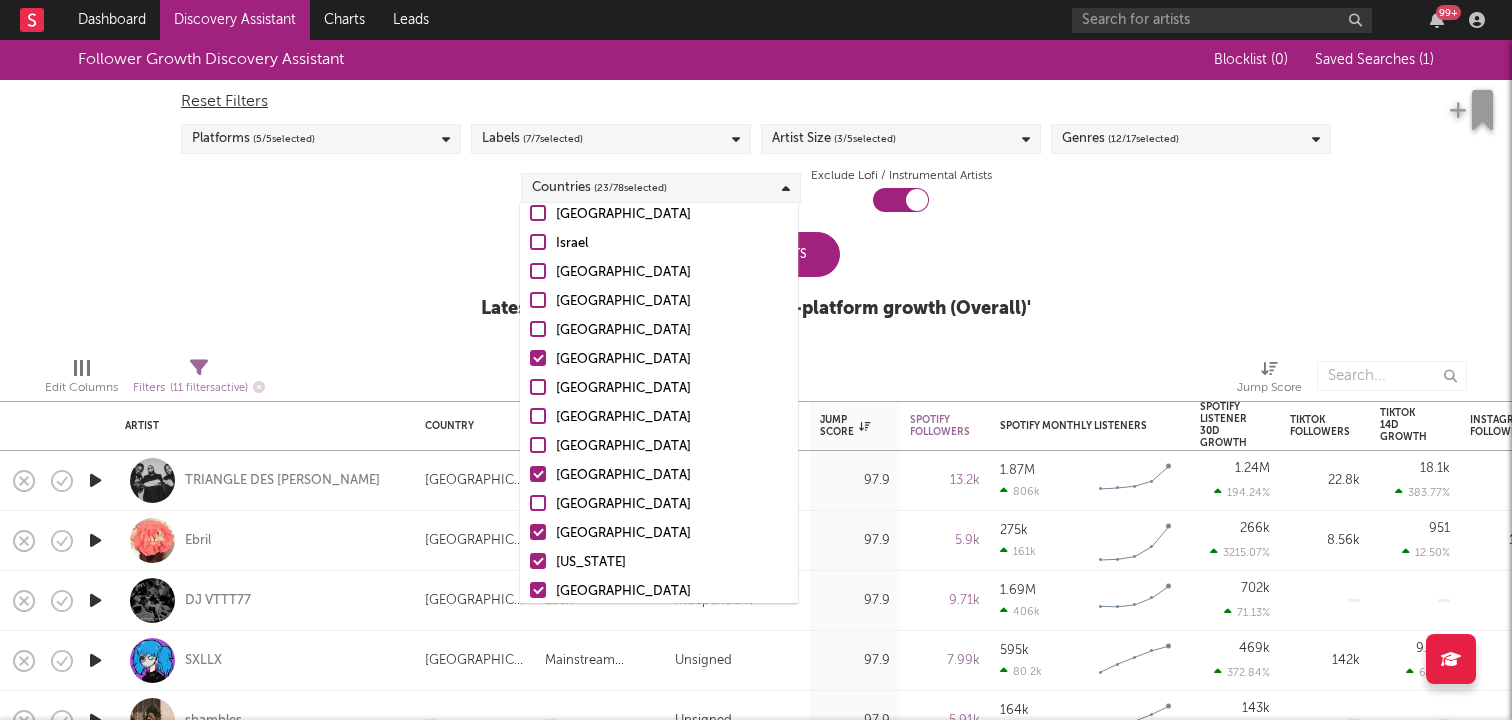 click at bounding box center (538, 532) 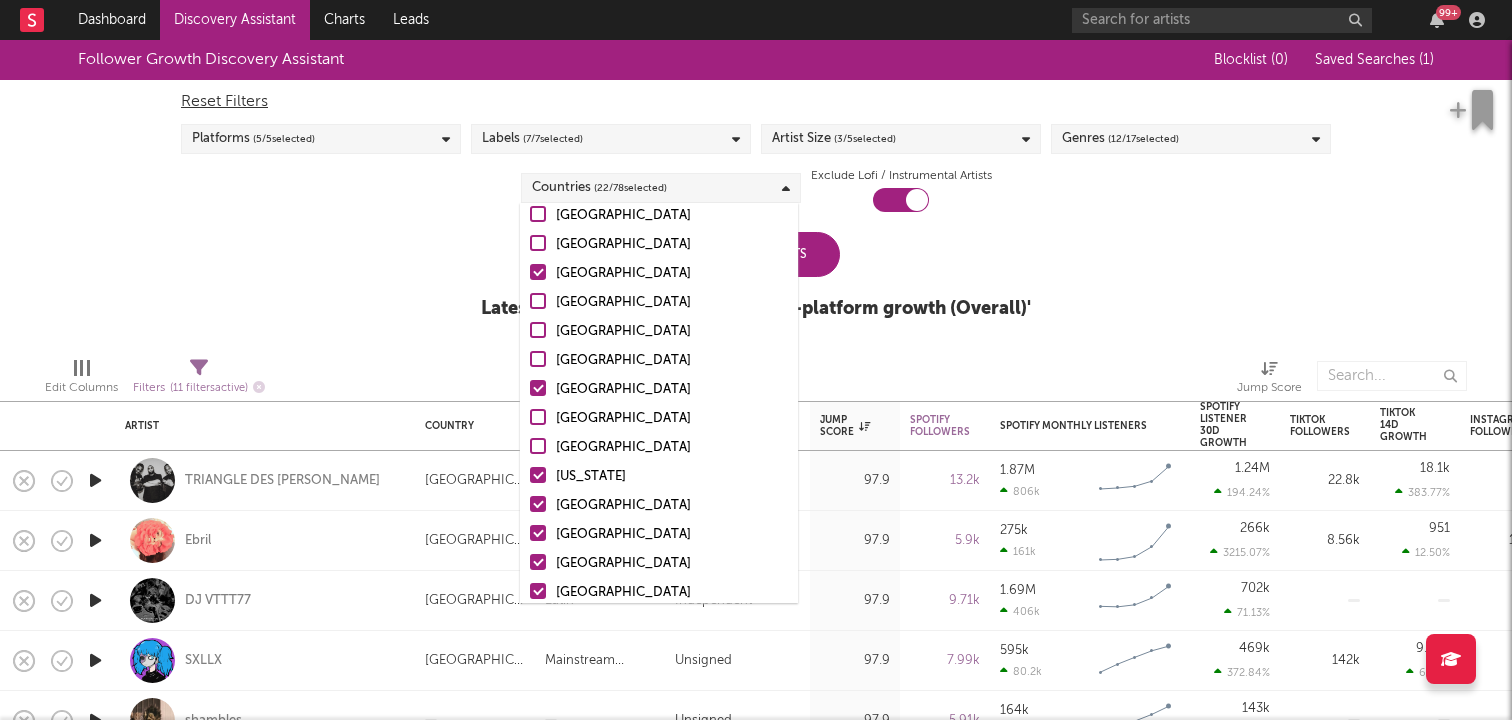 scroll, scrollTop: 1286, scrollLeft: 0, axis: vertical 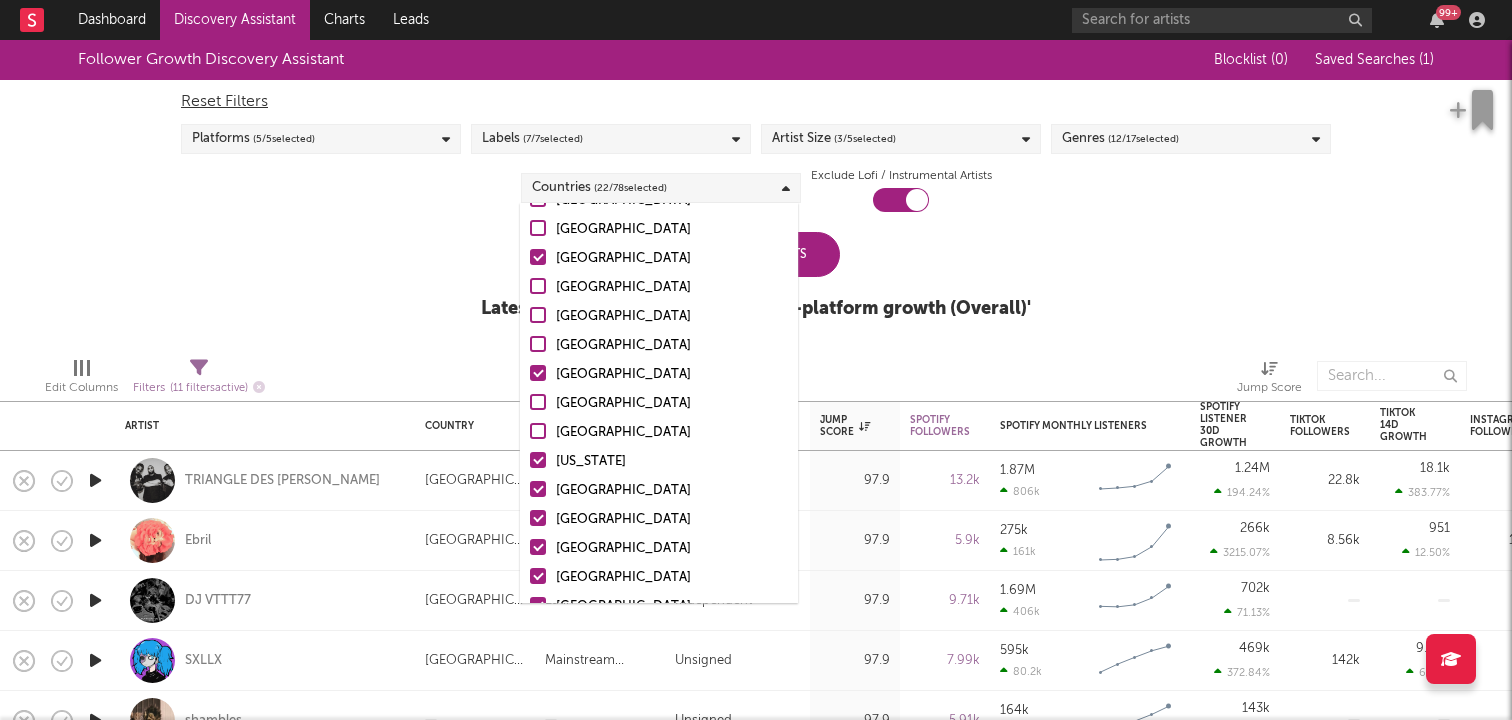 click at bounding box center (538, 460) 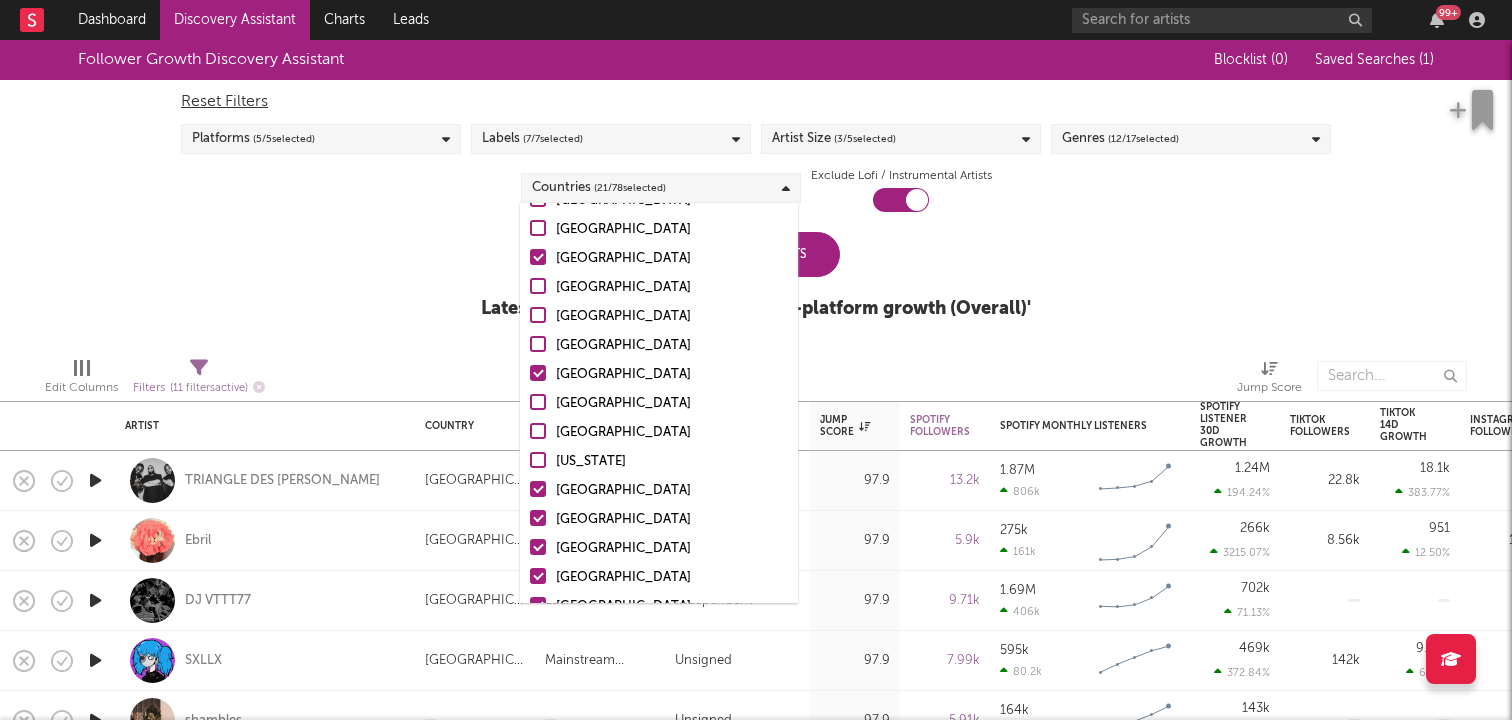 click at bounding box center (538, 489) 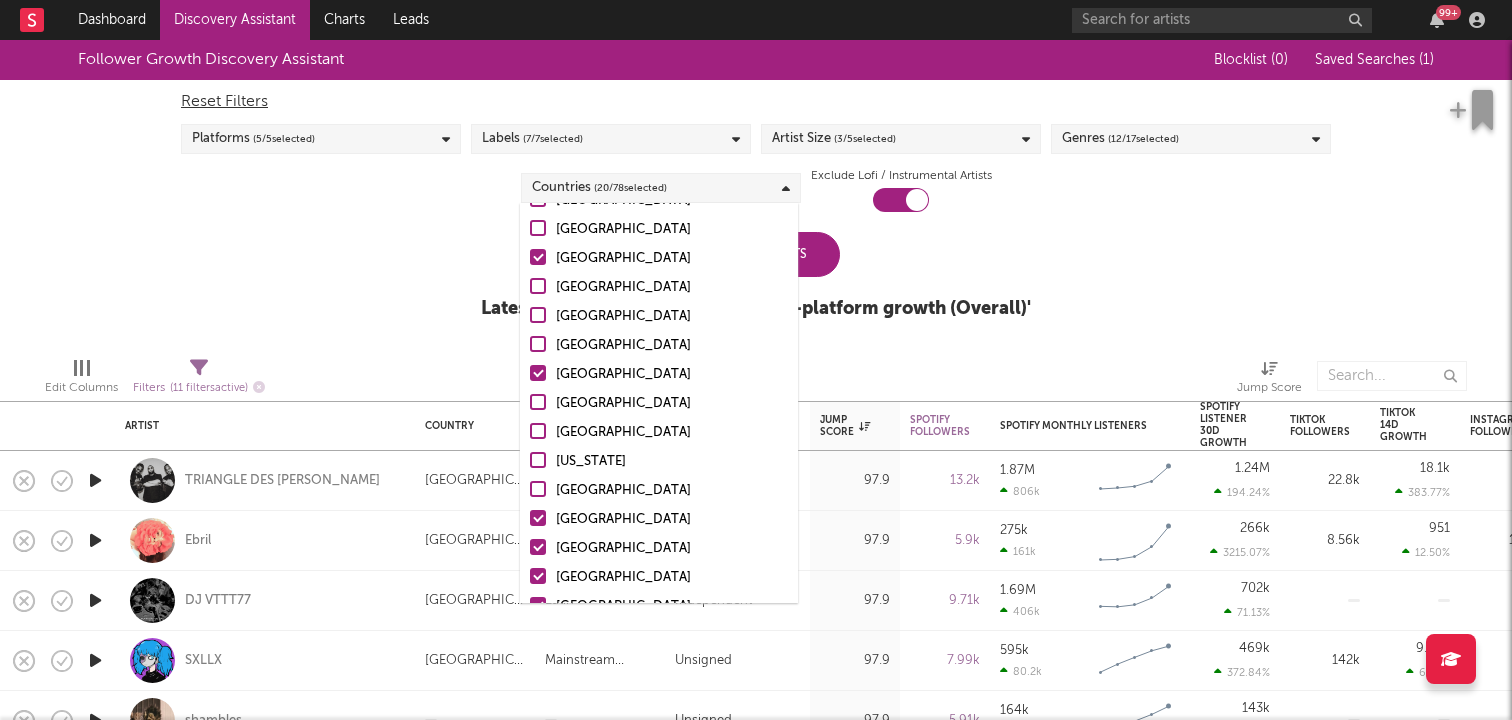 click at bounding box center [538, 518] 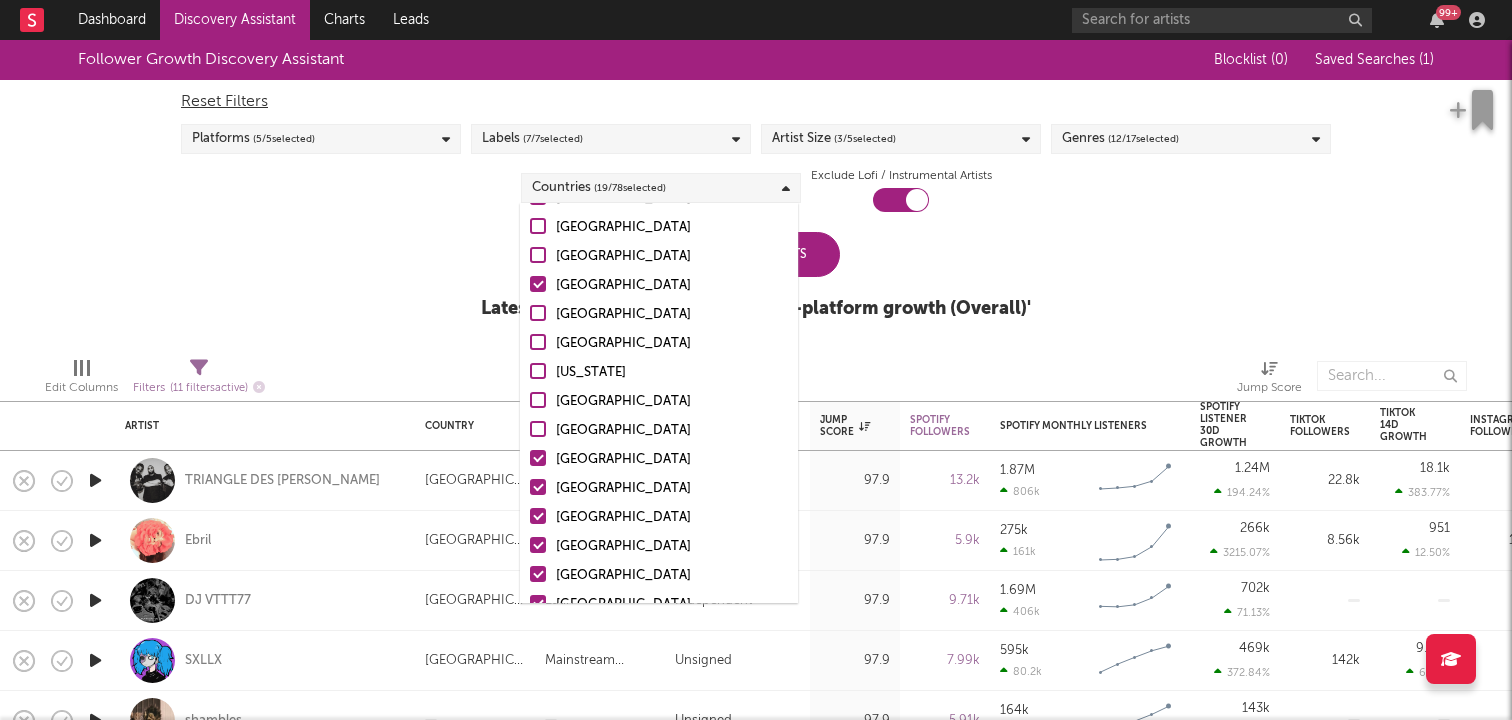 scroll, scrollTop: 1385, scrollLeft: 0, axis: vertical 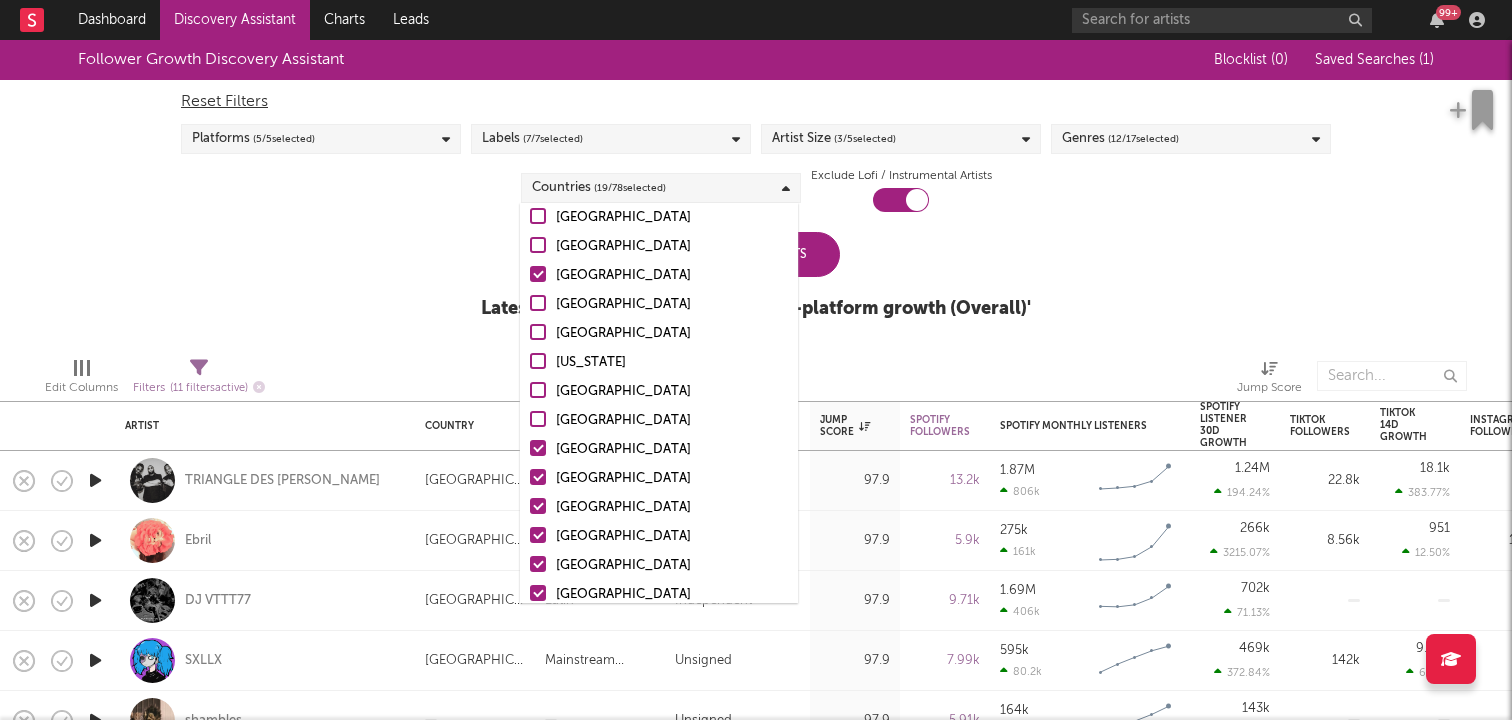 click at bounding box center [538, 448] 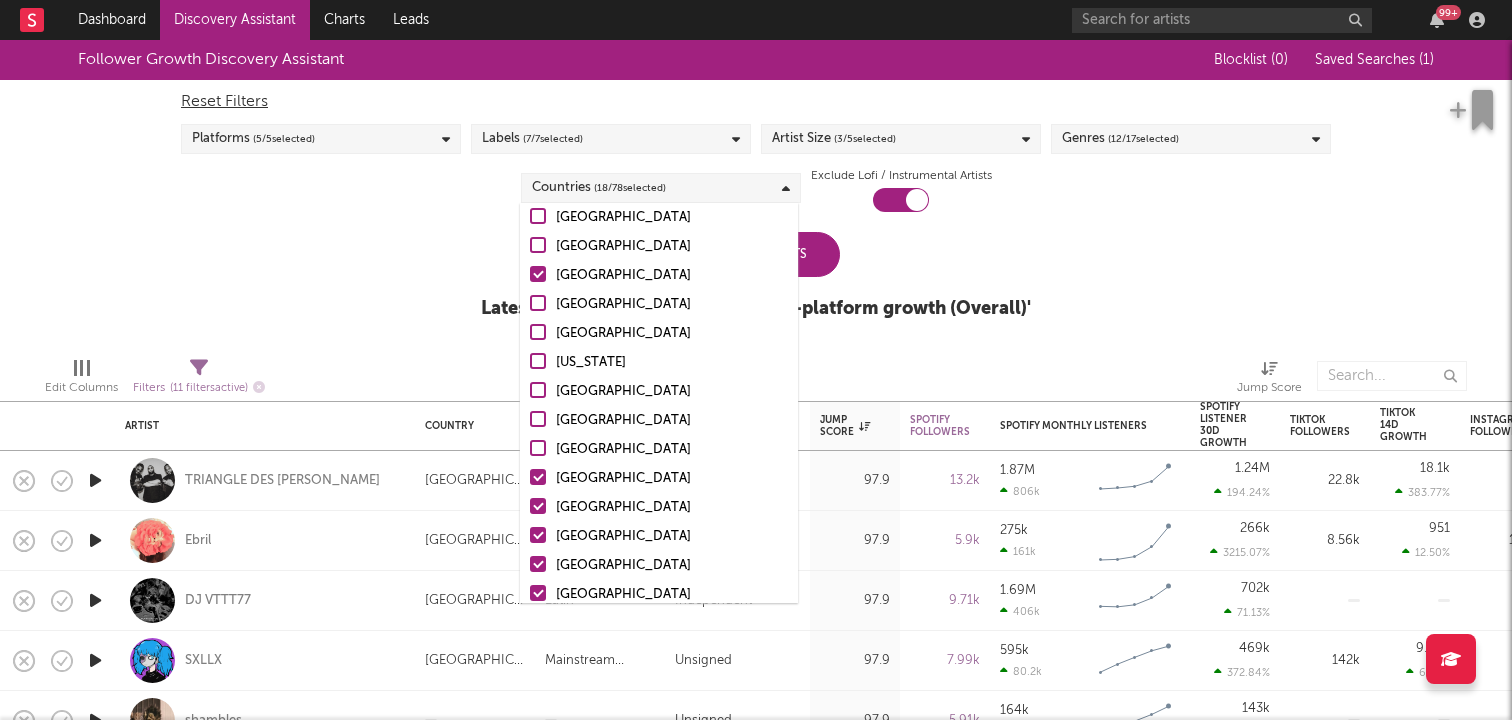click at bounding box center (538, 477) 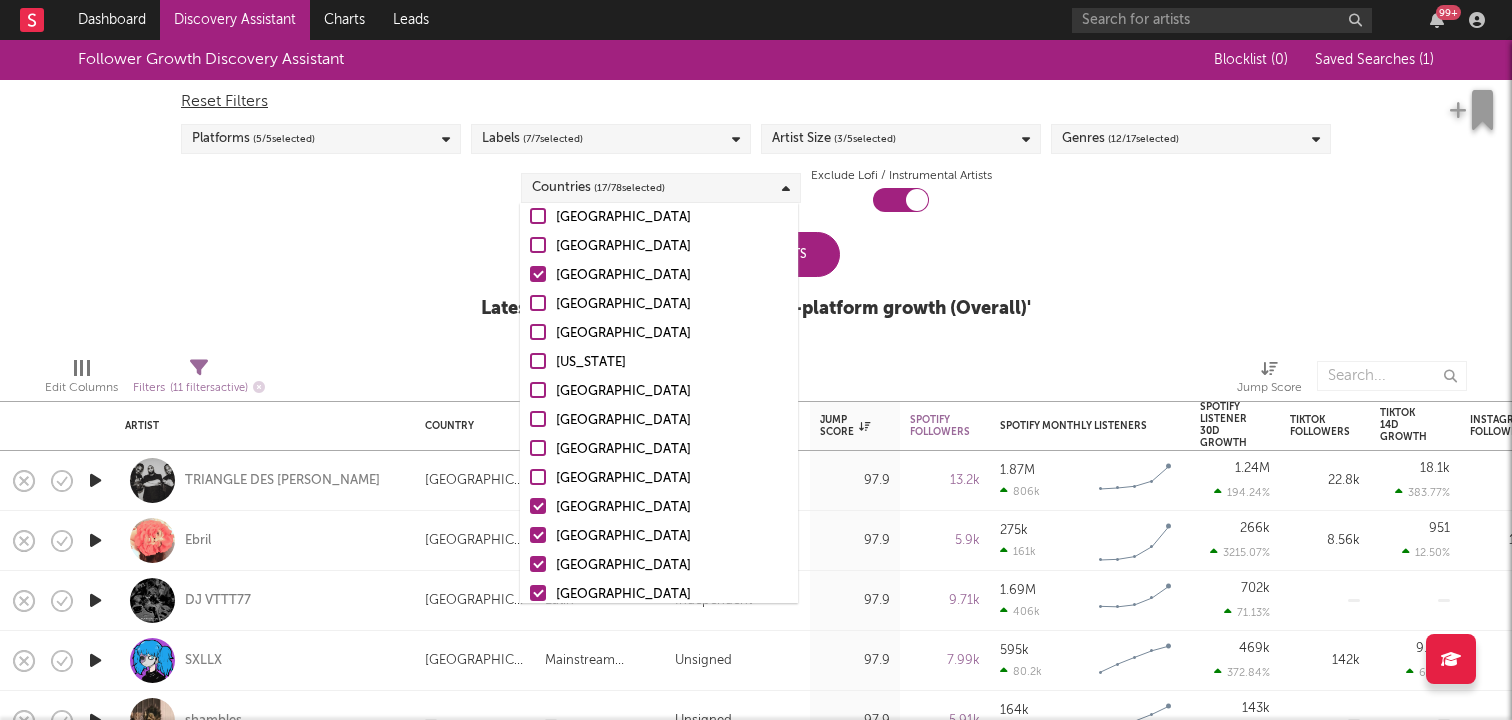 click at bounding box center [538, 506] 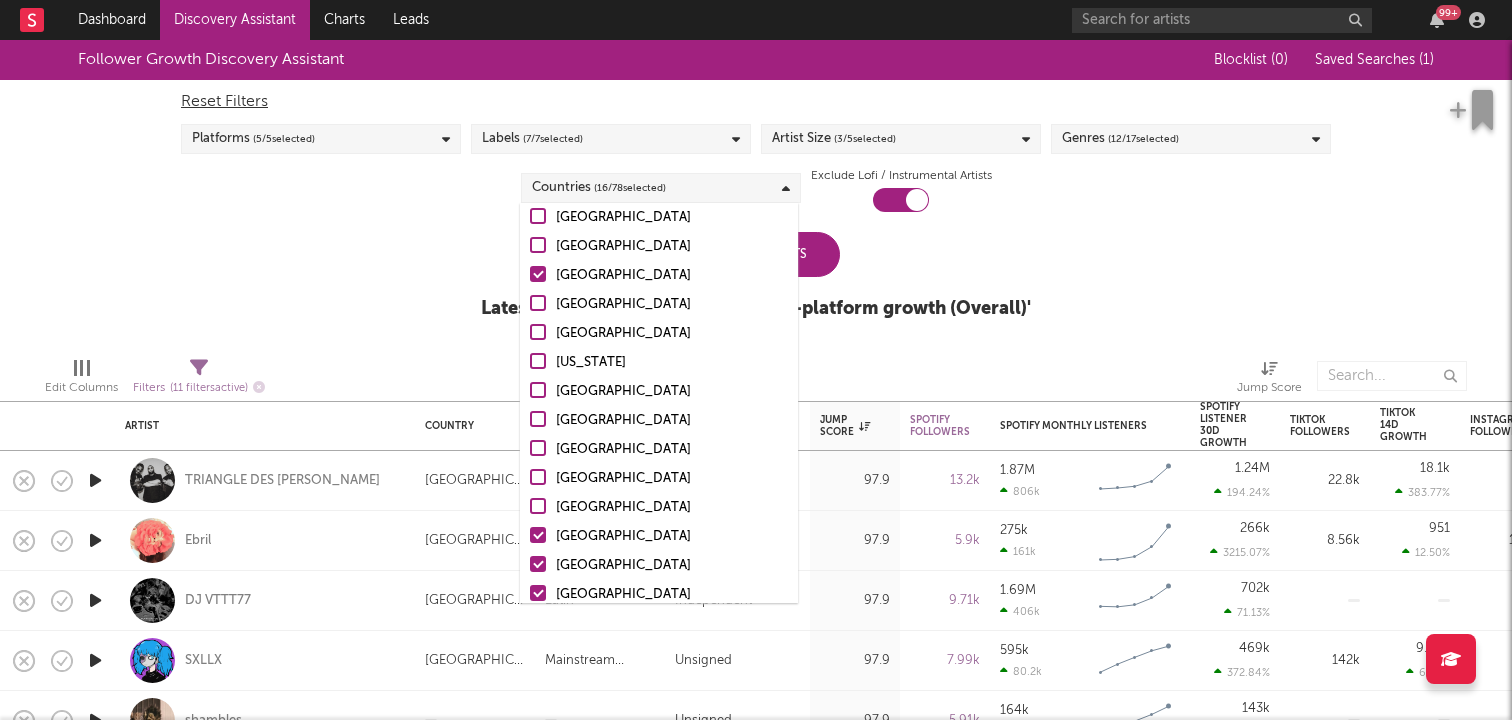 click at bounding box center (538, 535) 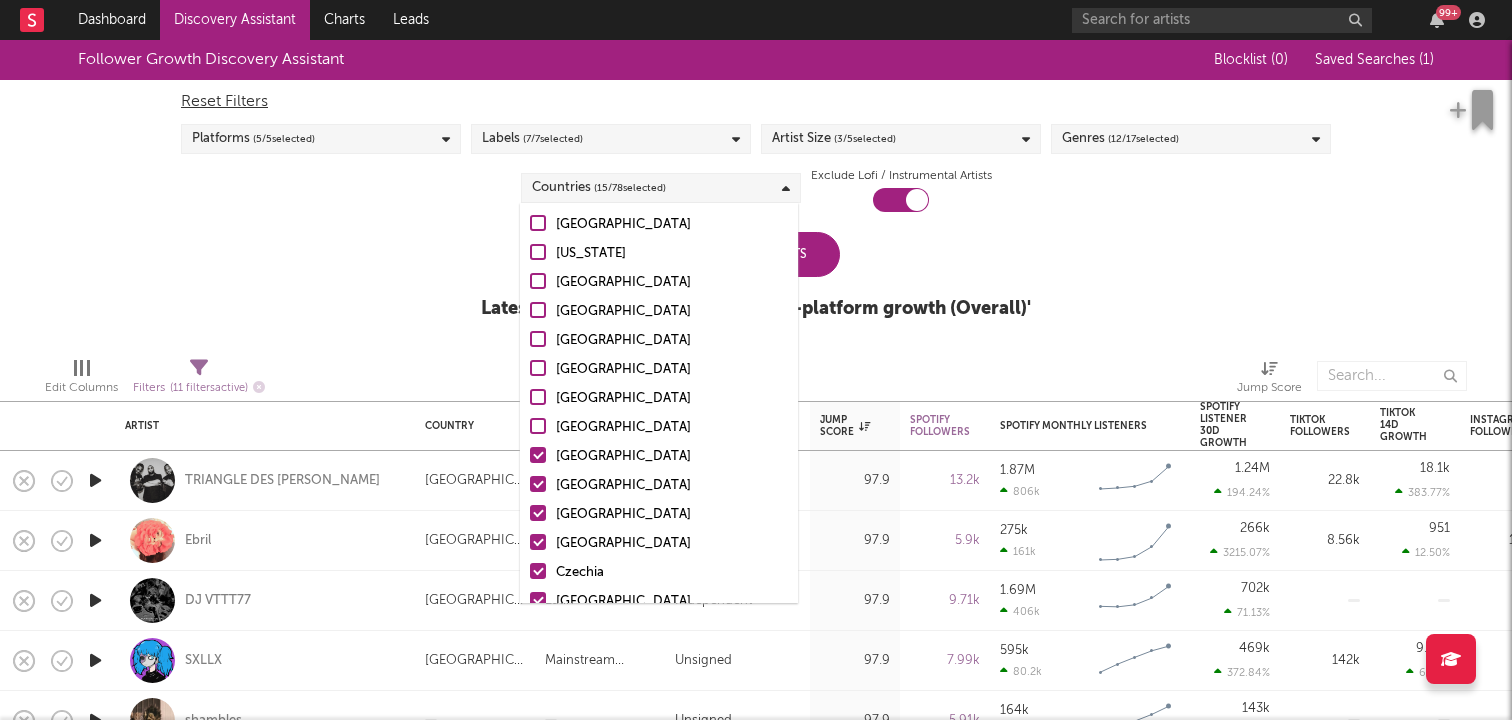 scroll, scrollTop: 1507, scrollLeft: 0, axis: vertical 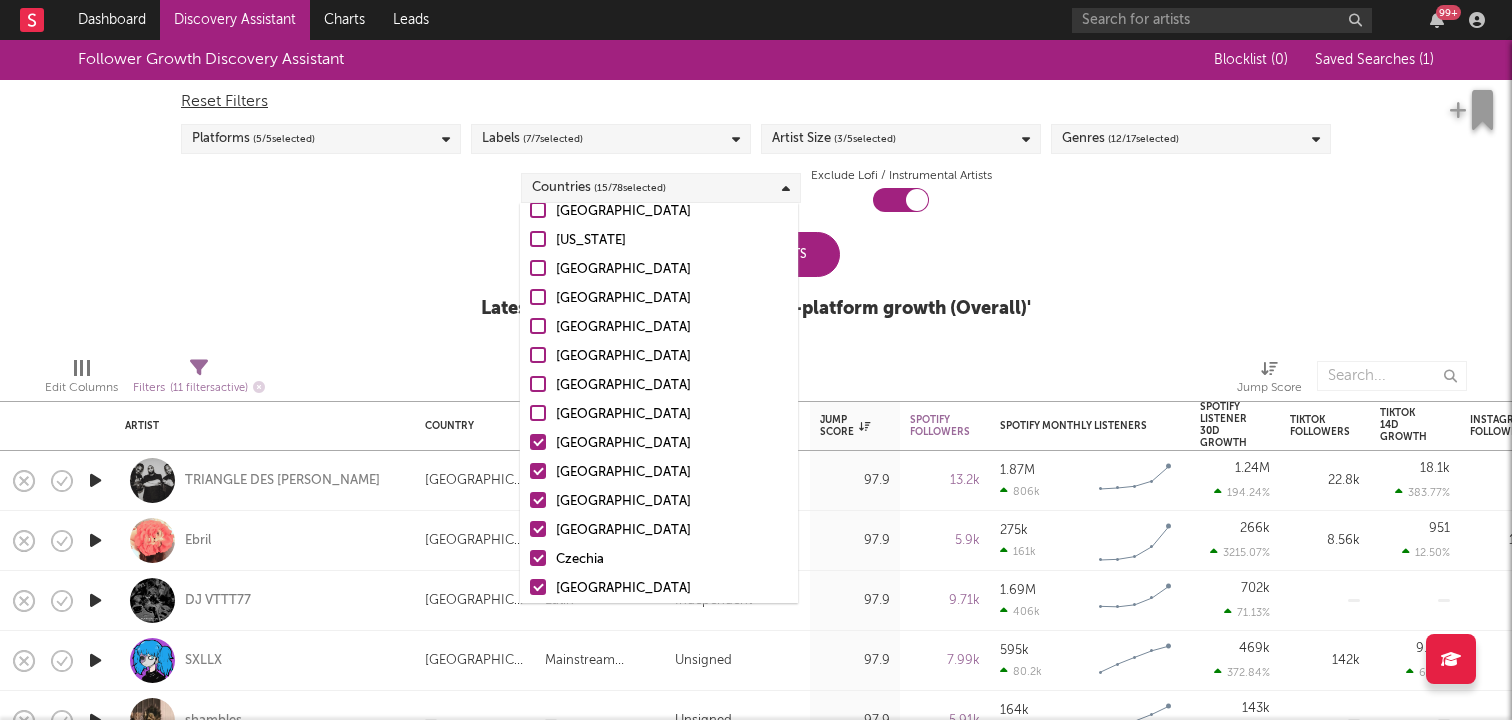click at bounding box center (538, 442) 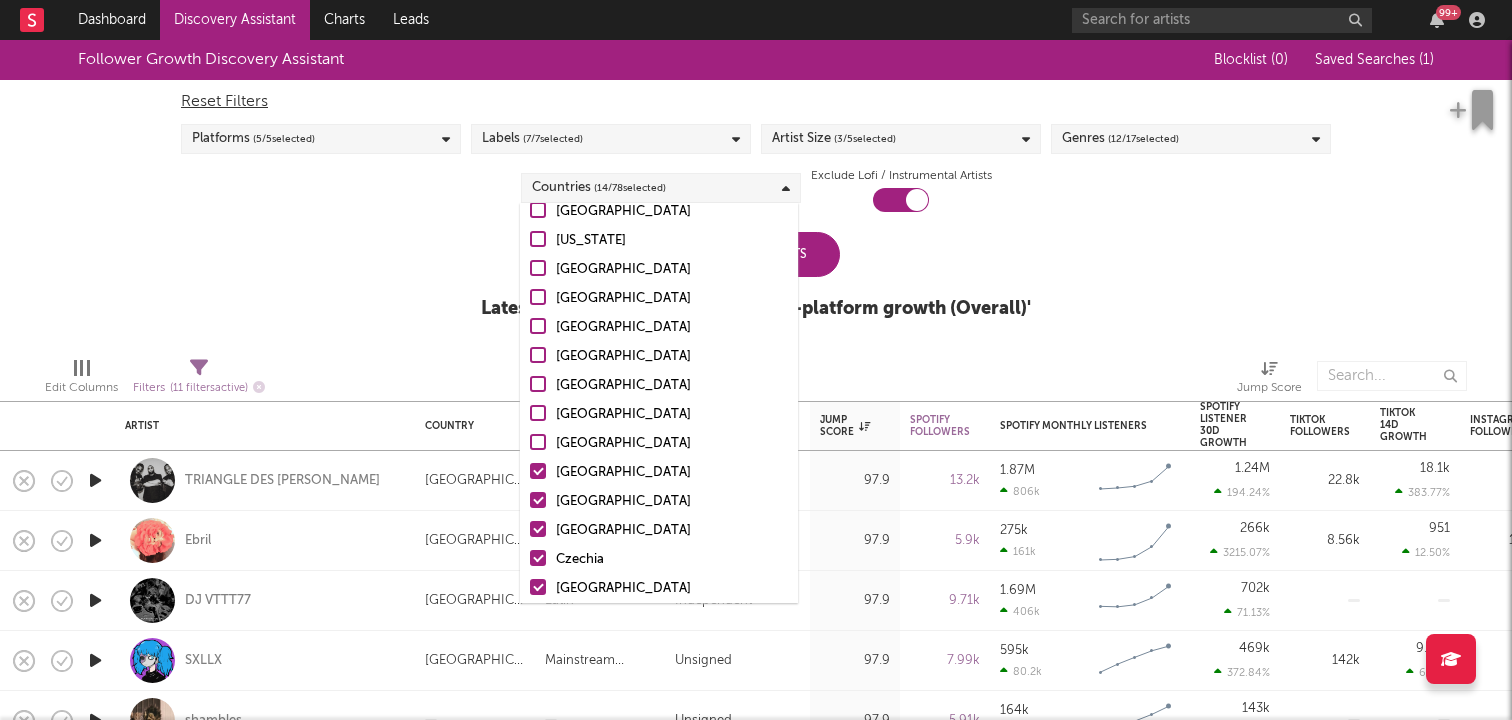 click on "Latvia" at bounding box center (659, 473) 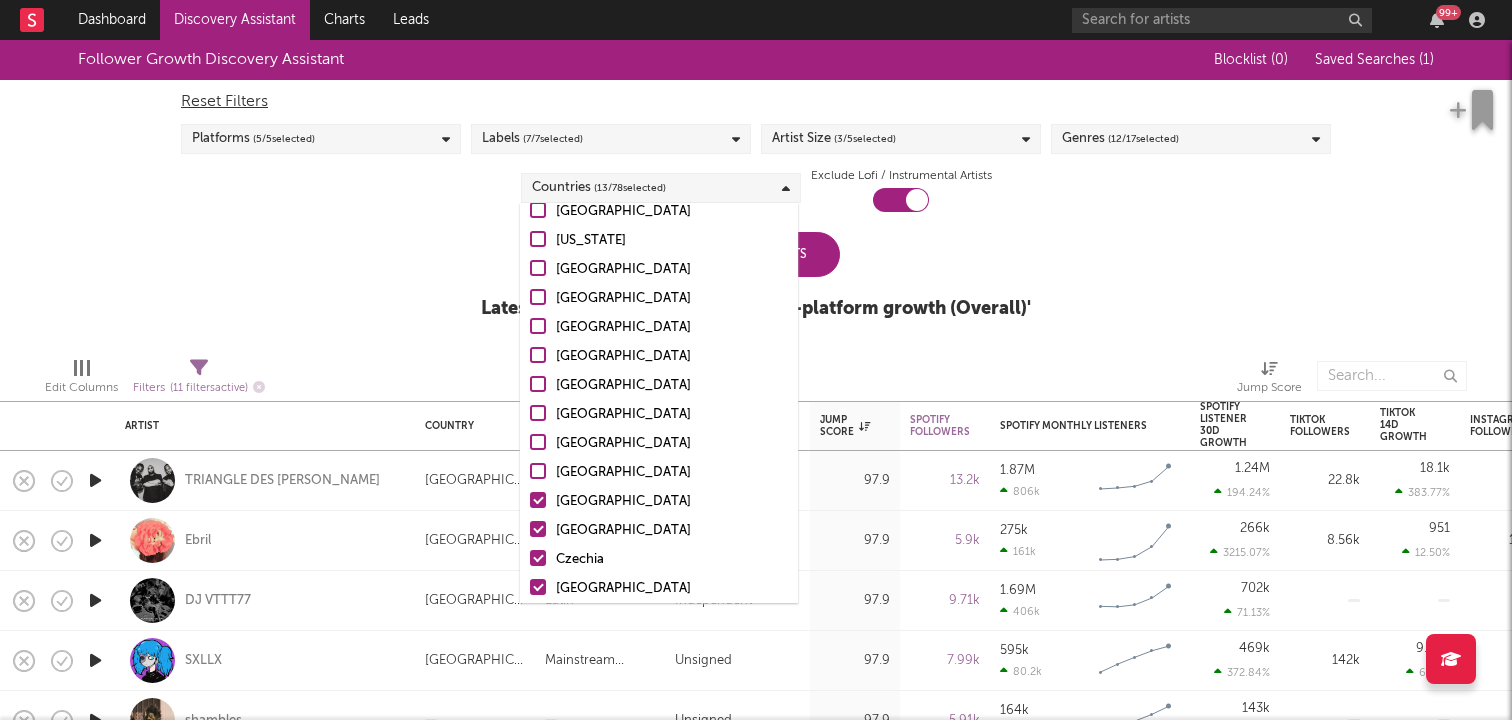 click at bounding box center [538, 500] 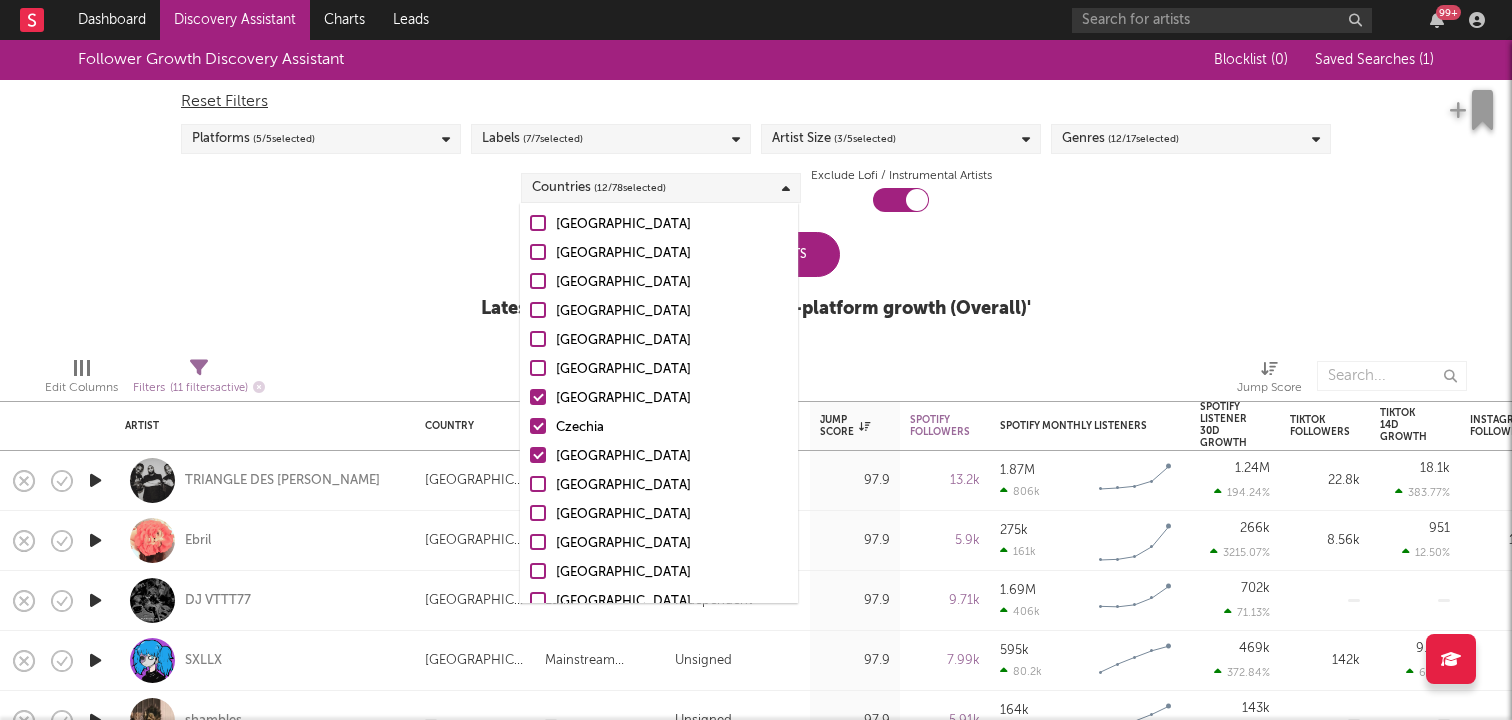 scroll, scrollTop: 1662, scrollLeft: 0, axis: vertical 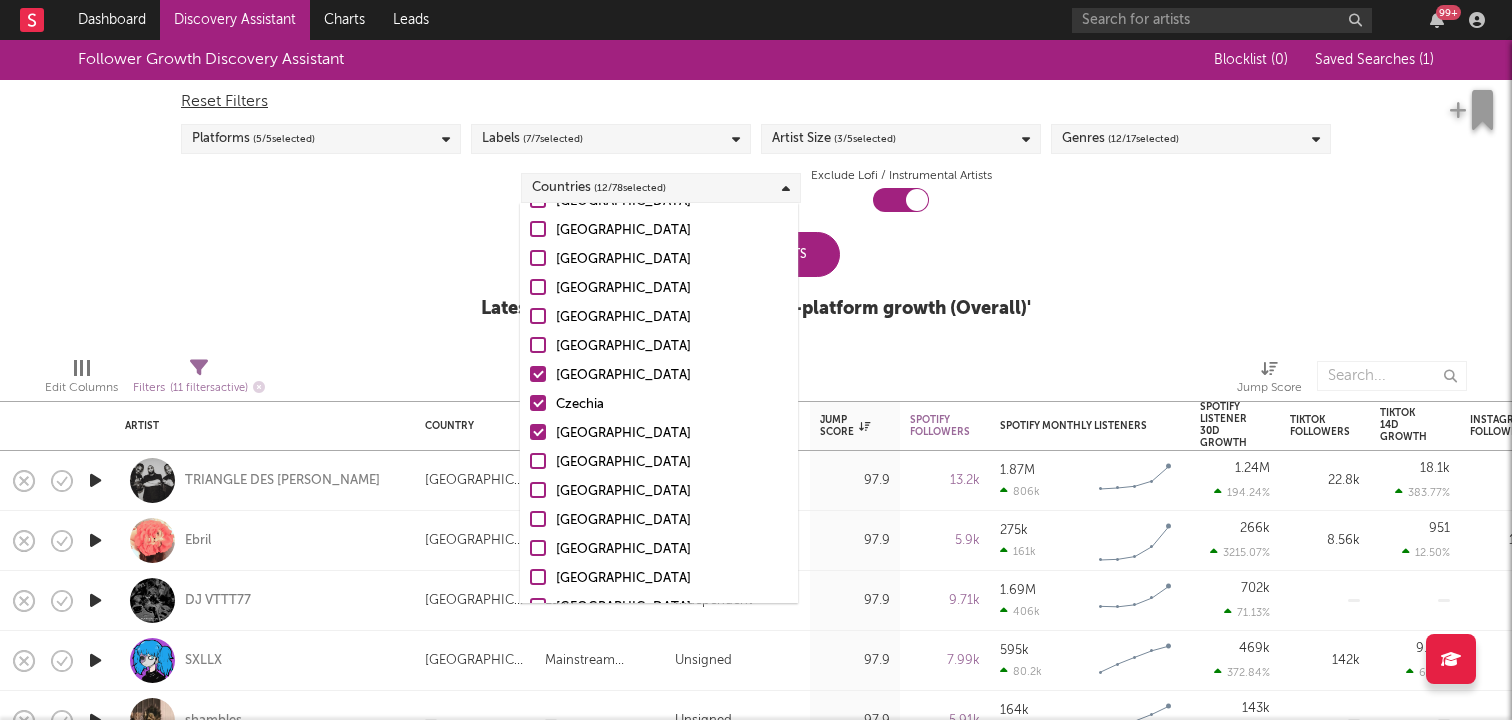 click at bounding box center (538, 403) 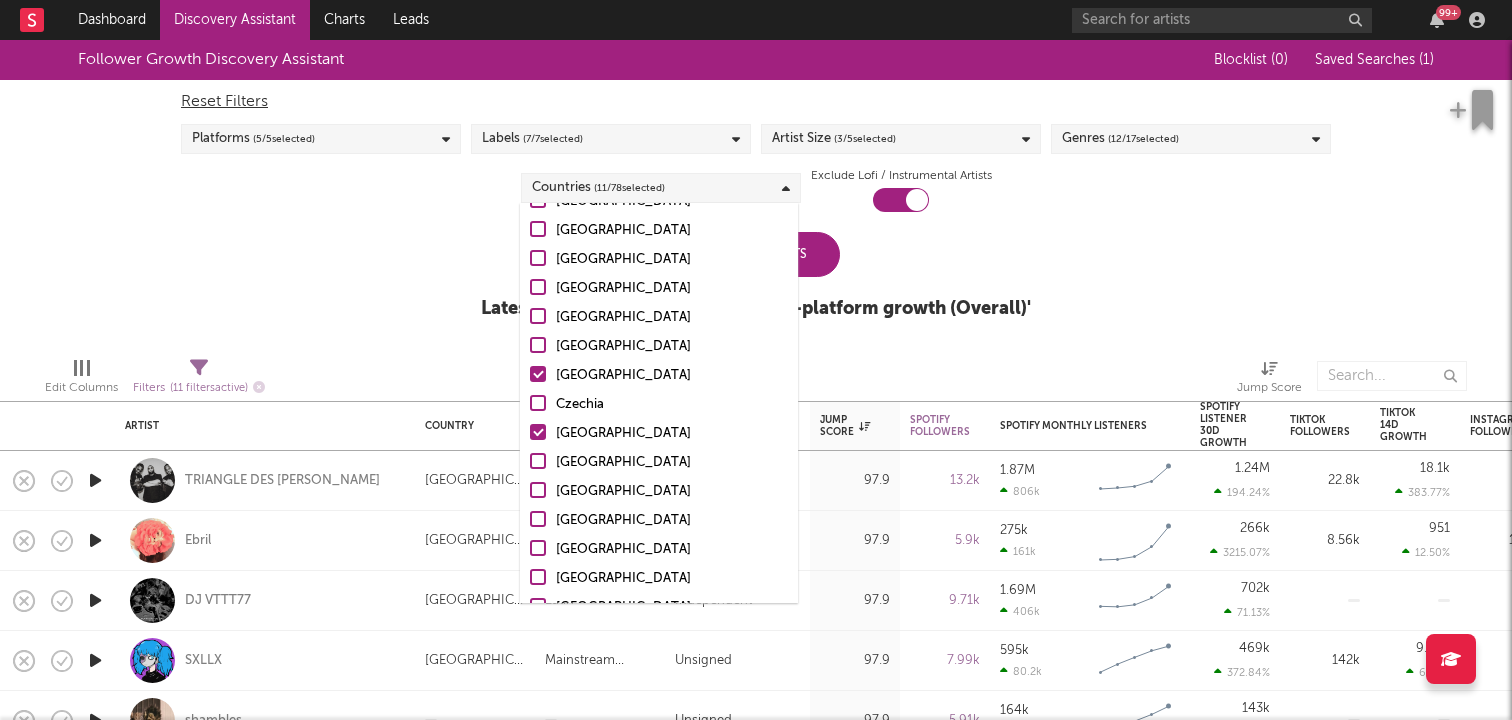 click on "Luxembourg" at bounding box center (659, 434) 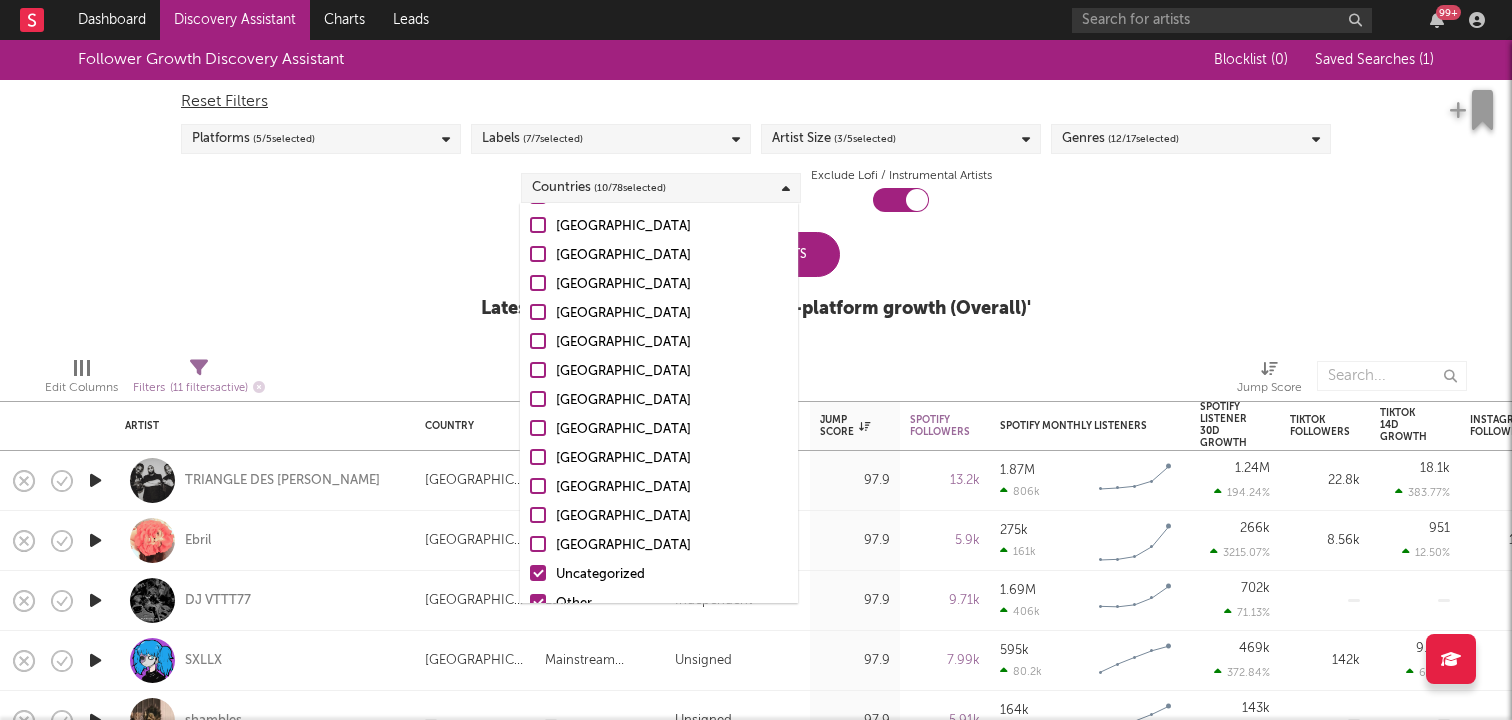scroll, scrollTop: 1950, scrollLeft: 0, axis: vertical 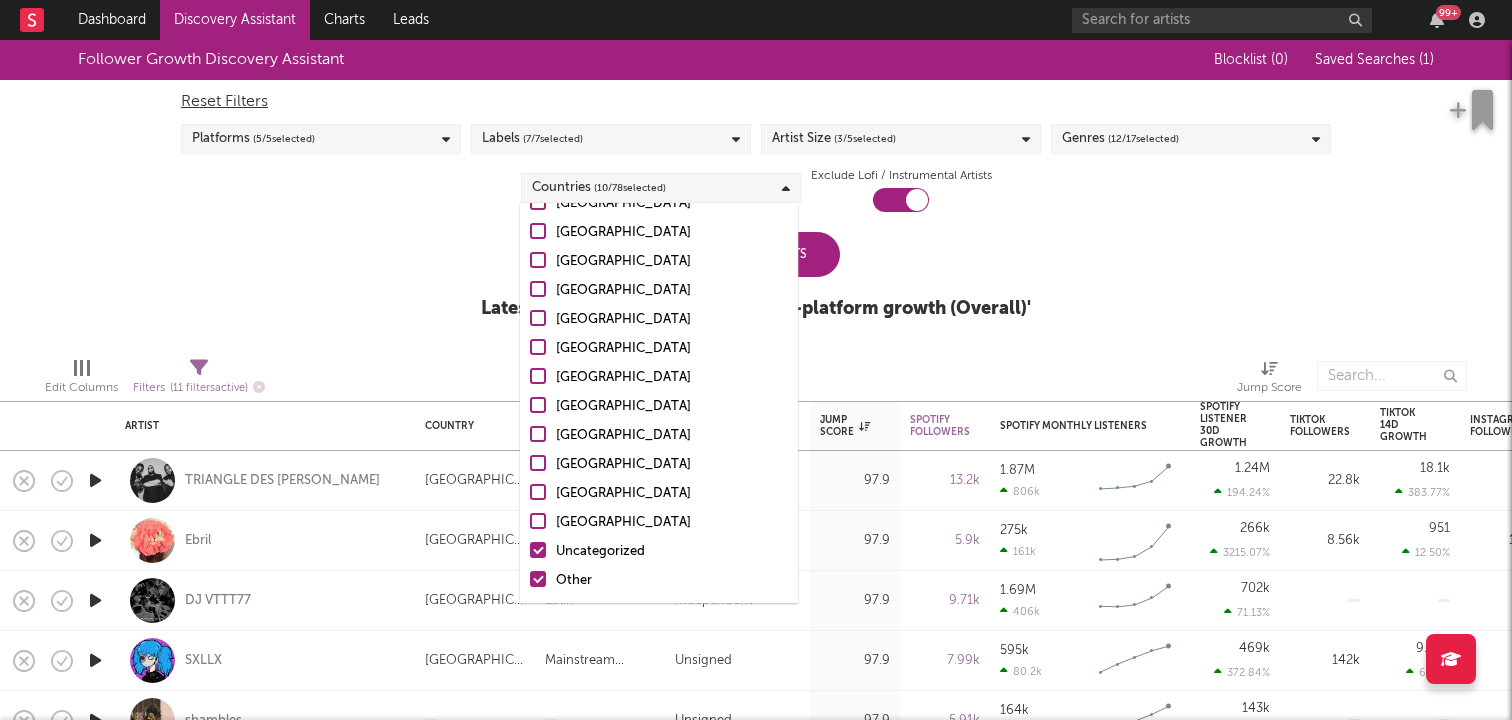 click on "Follower Growth Discovery Assistant Blocklist   ( 0 ) Saved Searches   ( 1 ) Reset Filters Platforms ( 5 / 5  selected) Labels ( 7 / 7  selected) Artist Size ( 3 / 5  selected) Genres ( 12 / 17  selected) Countries ( 10 / 78  selected) Exclude Lofi / Instrumental Artists Update Results Latest Results for Your Search ' Cross-platform growth (Overall) '" at bounding box center [756, 190] 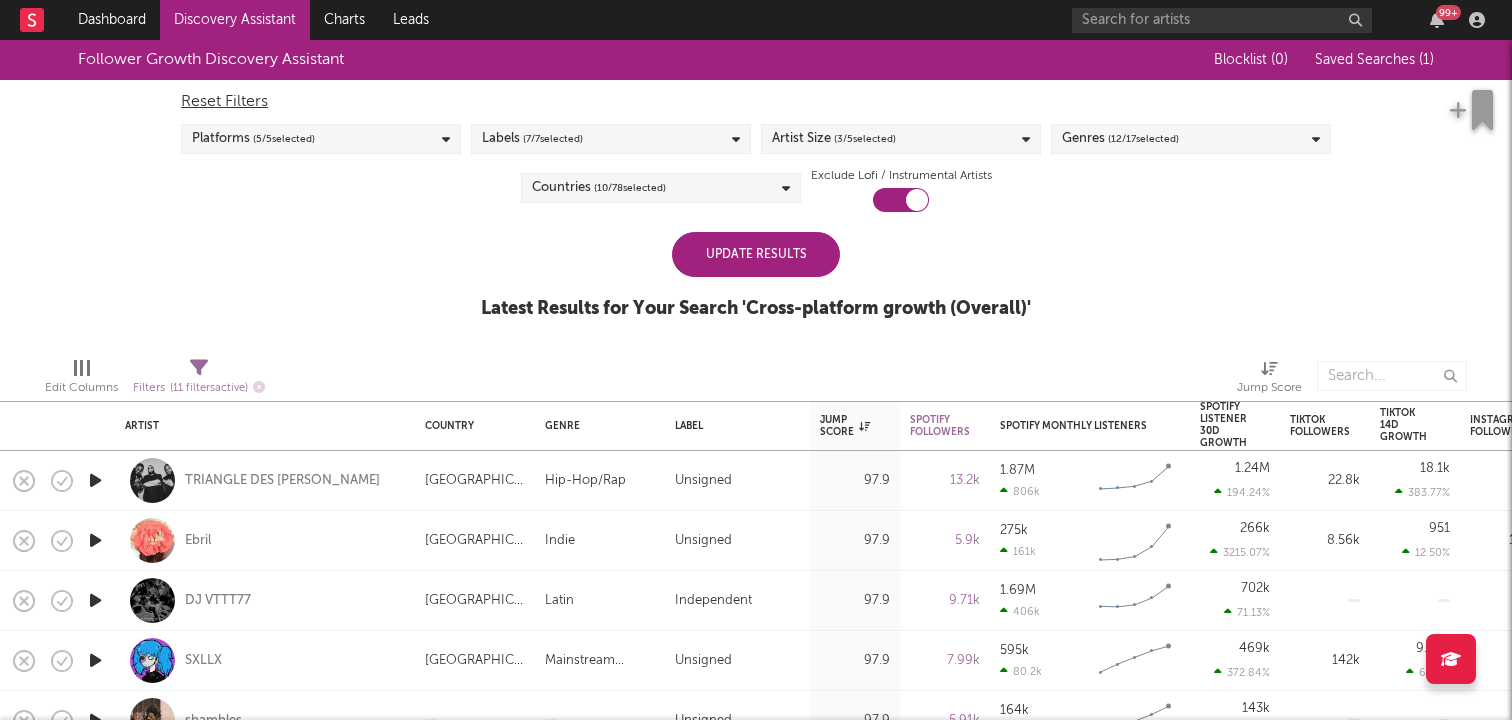 click on "Update Results" at bounding box center [756, 254] 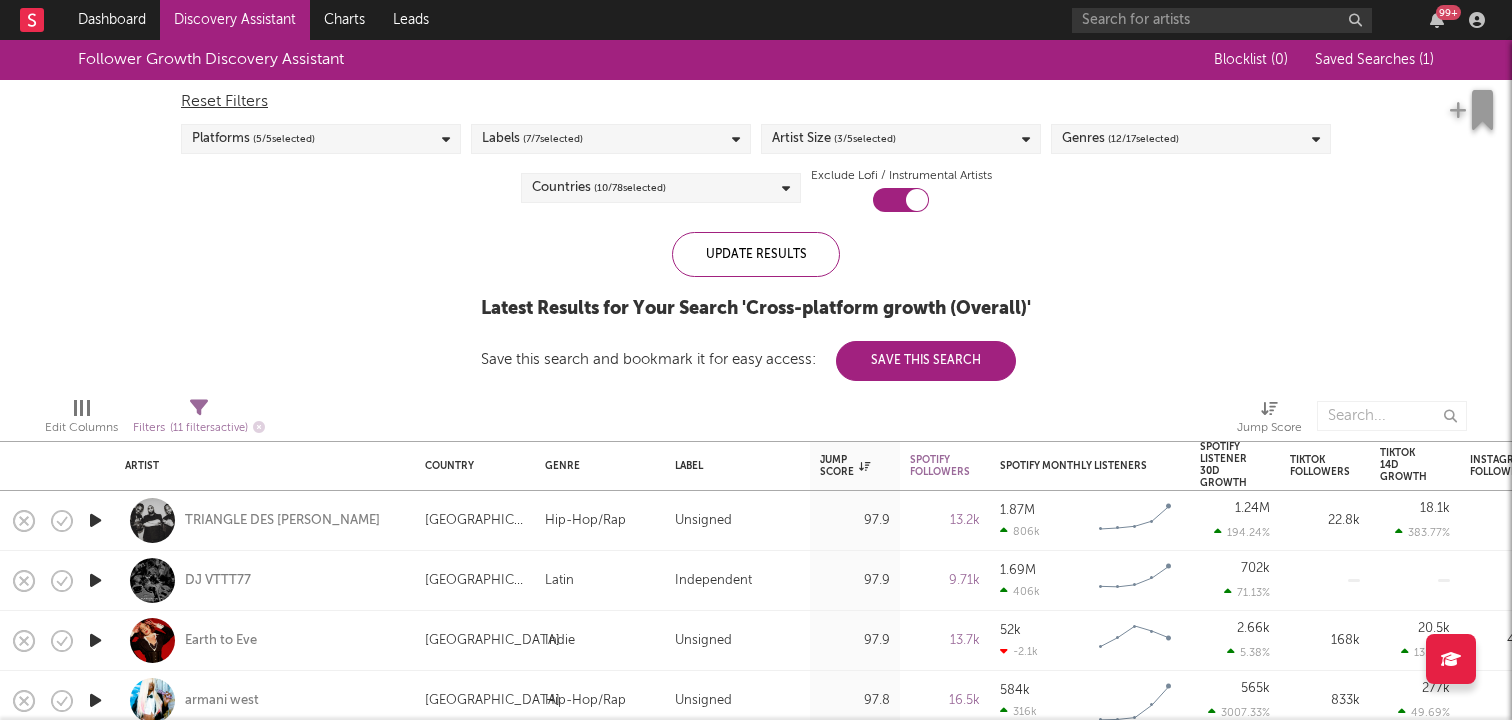 click on "Artist Size ( 3 / 5  selected)" at bounding box center [901, 139] 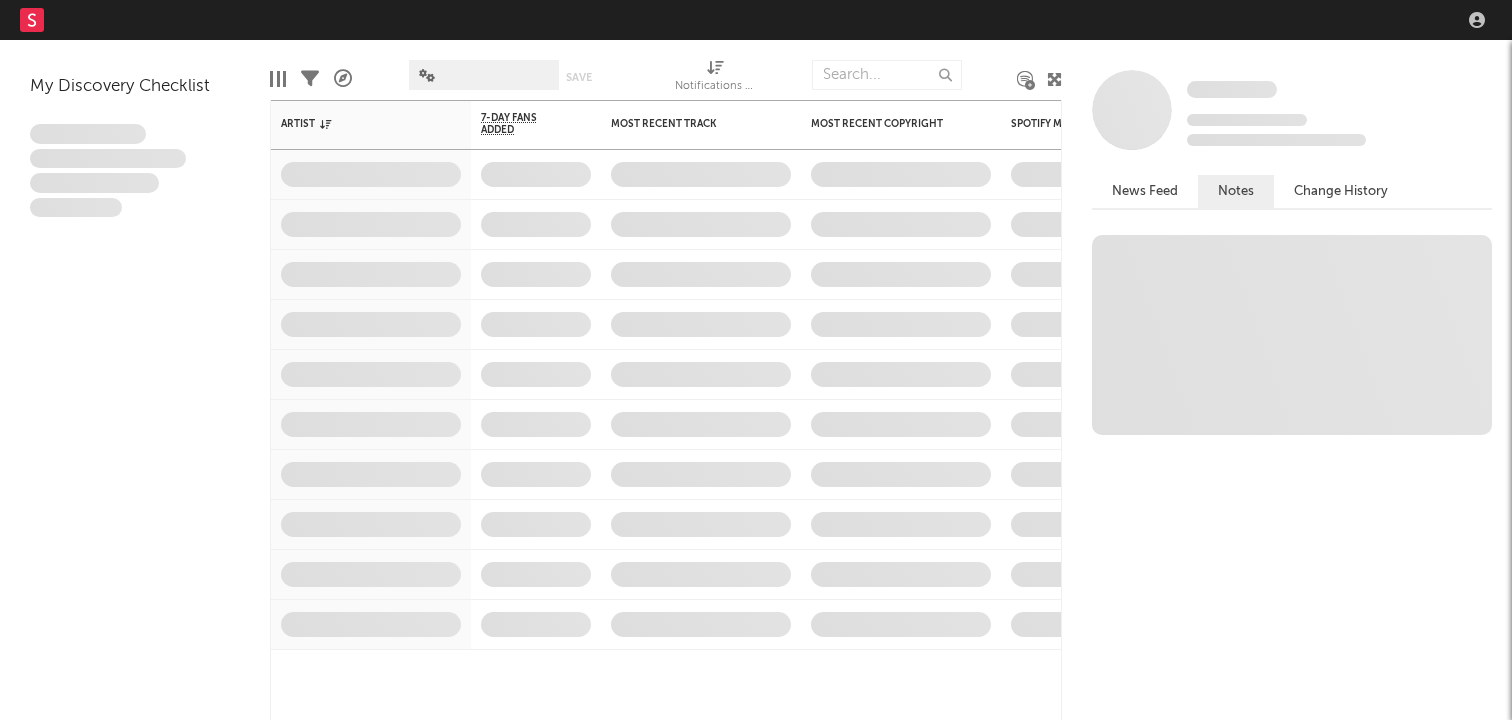 scroll, scrollTop: 0, scrollLeft: 0, axis: both 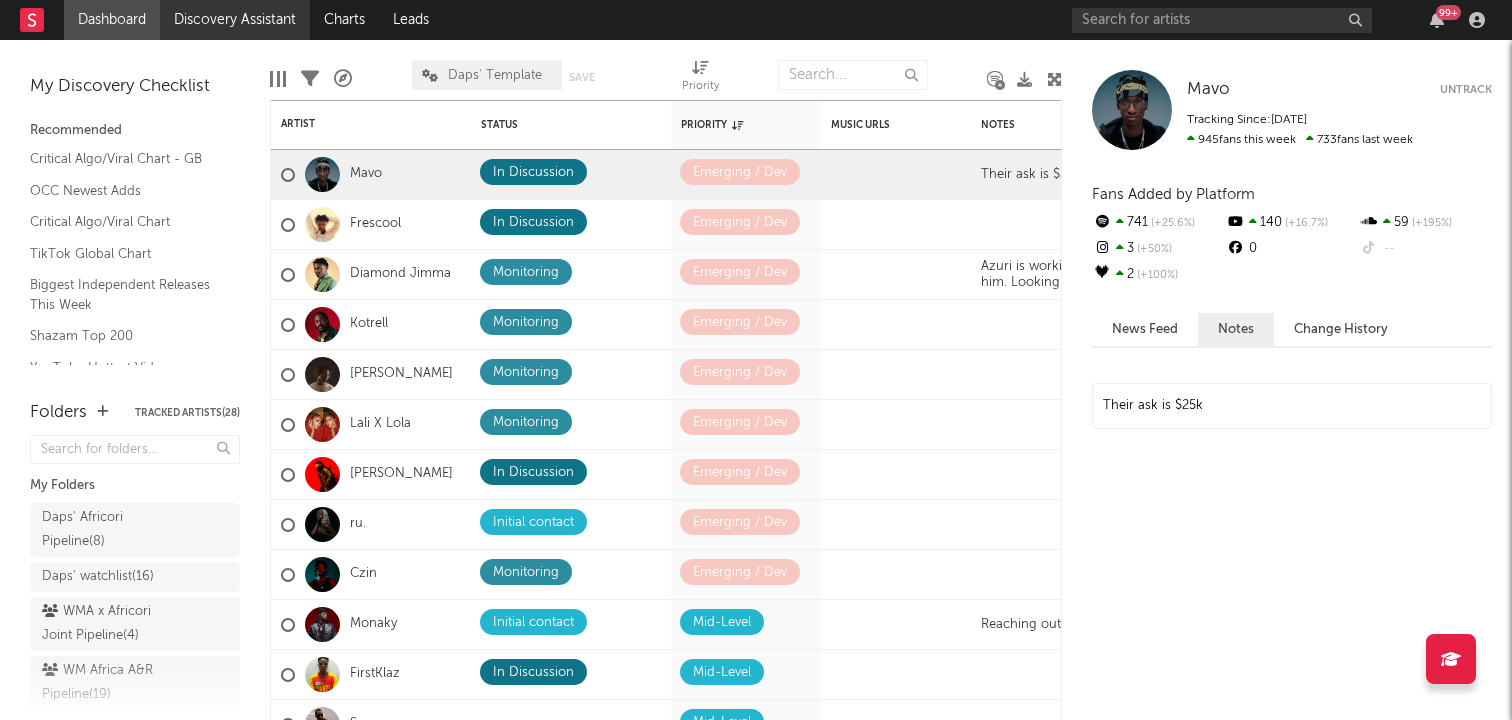click on "Discovery Assistant" at bounding box center [235, 20] 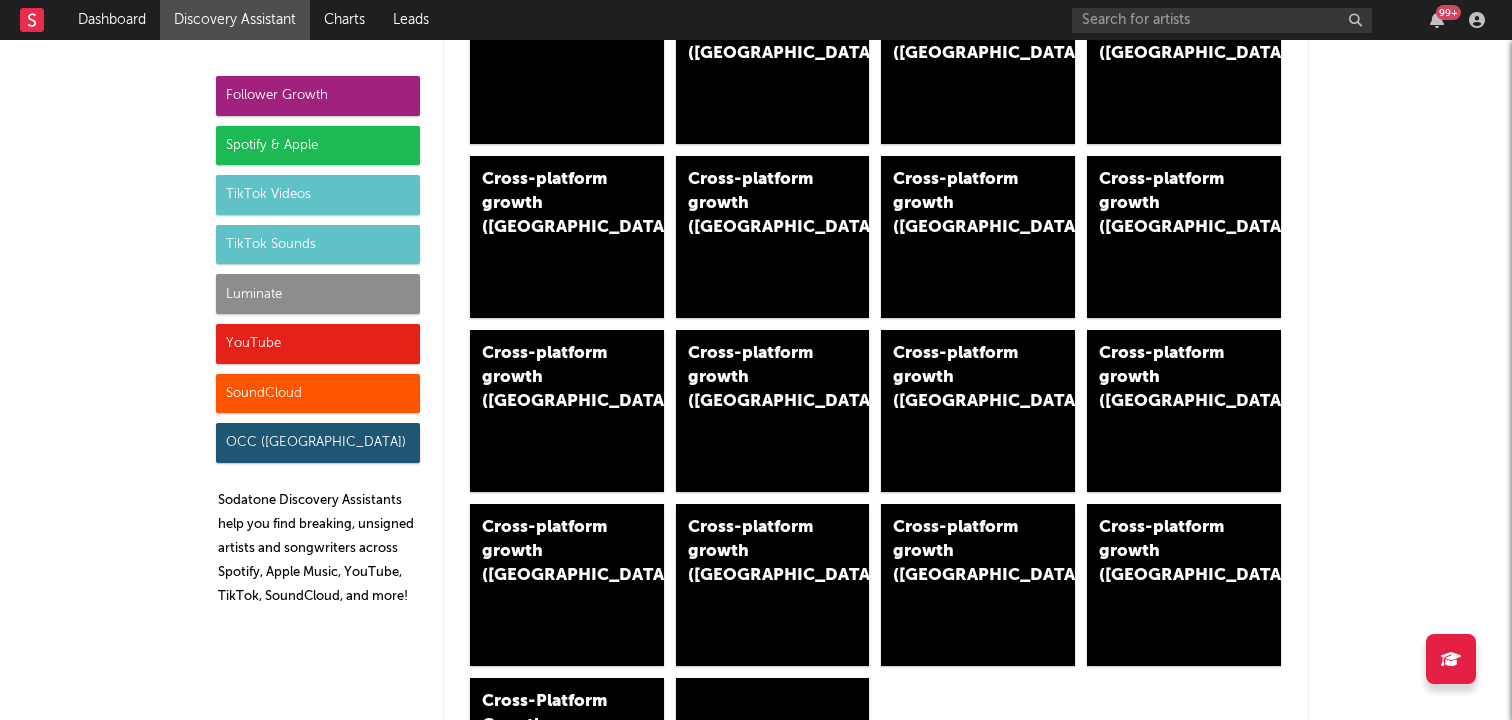 scroll, scrollTop: 830, scrollLeft: 0, axis: vertical 